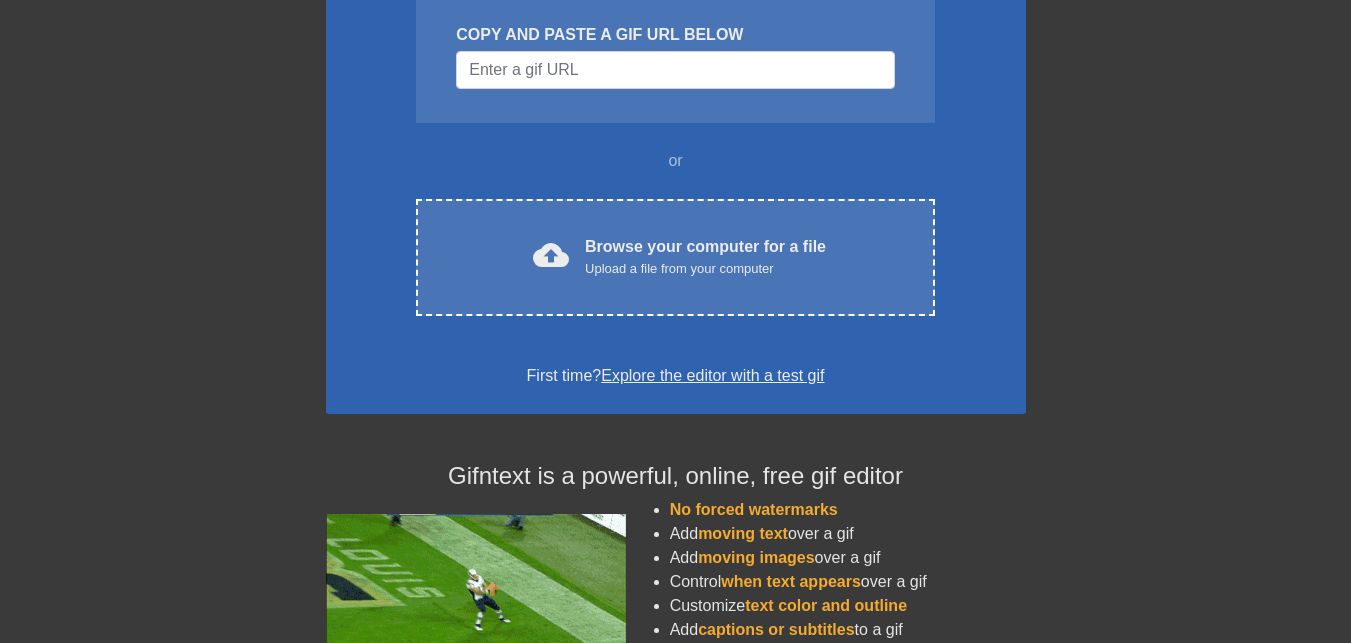 scroll, scrollTop: 200, scrollLeft: 0, axis: vertical 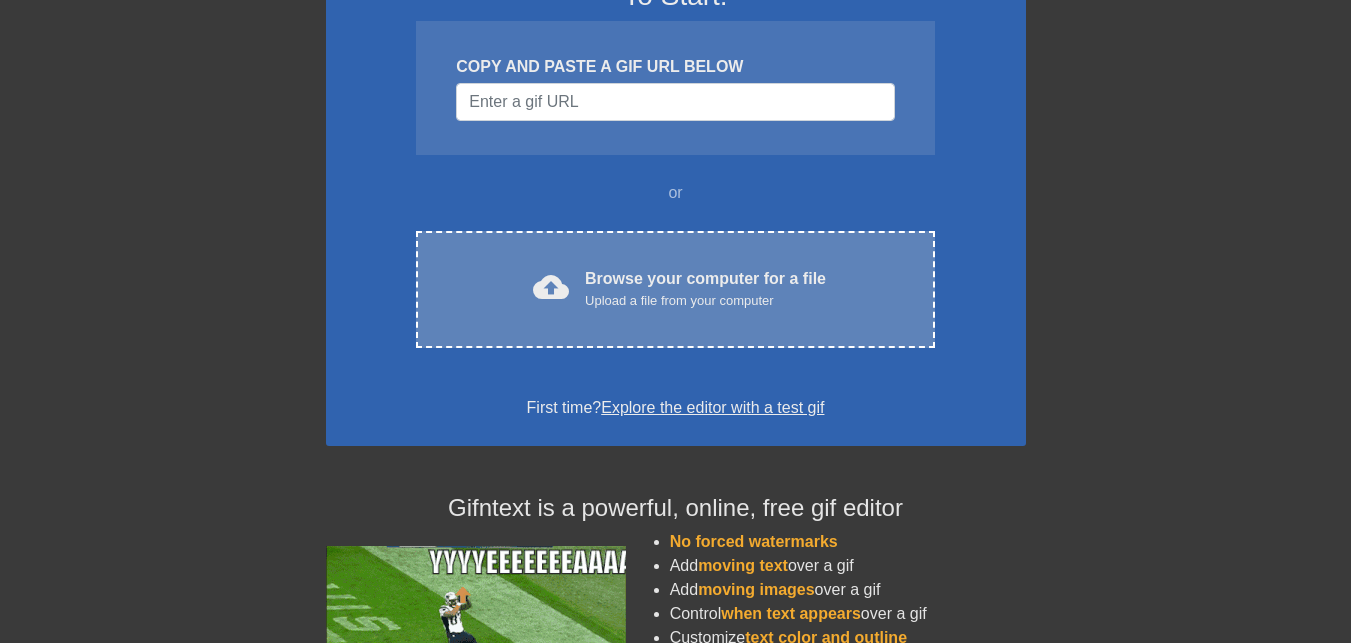 click on "cloud_upload Browse your computer for a file Upload a file from your computer" at bounding box center [675, 289] 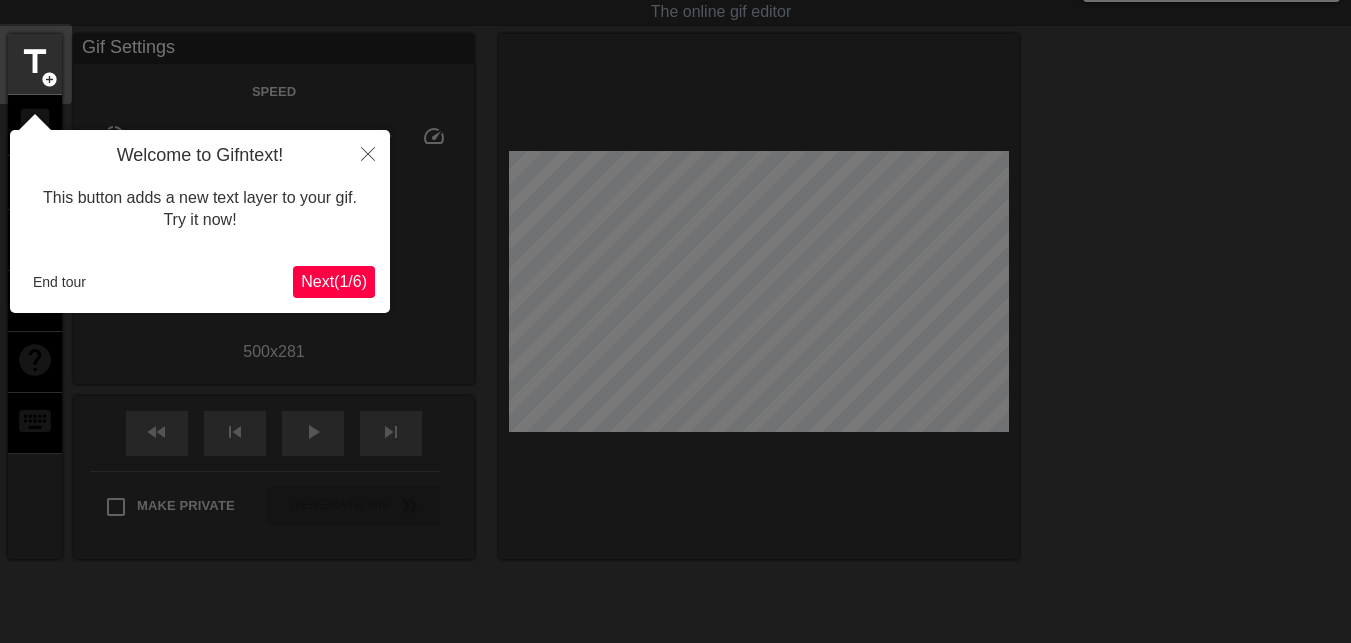 scroll, scrollTop: 49, scrollLeft: 0, axis: vertical 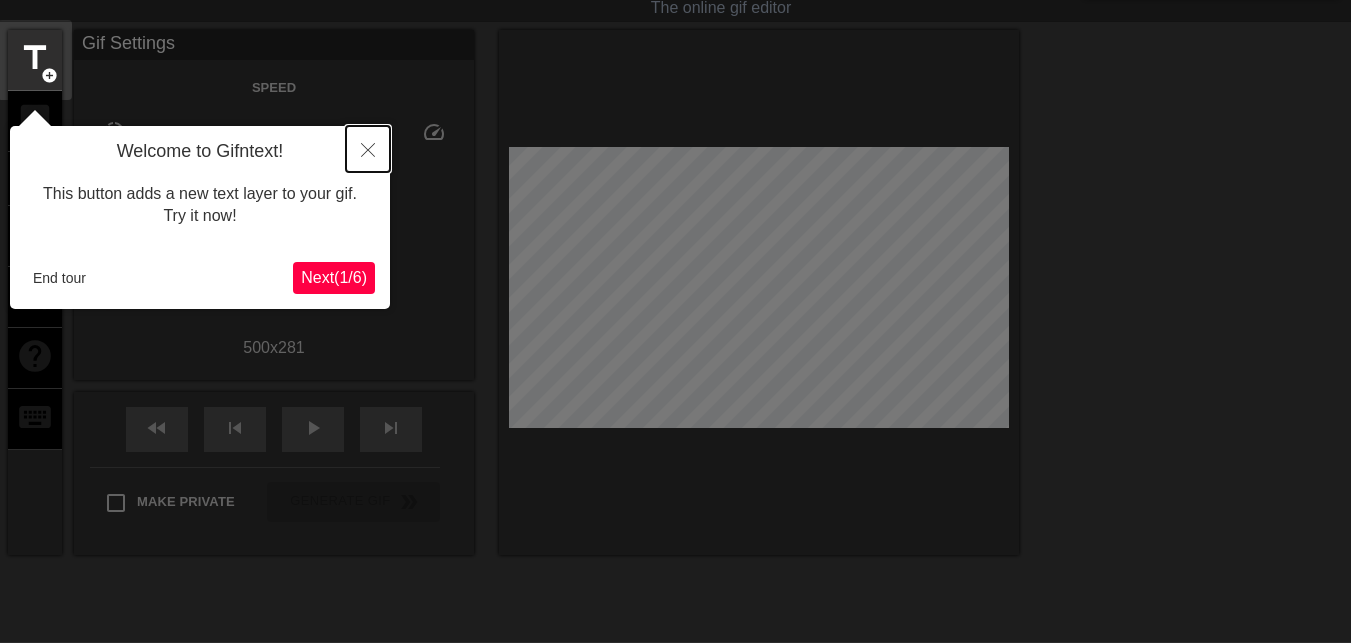 click 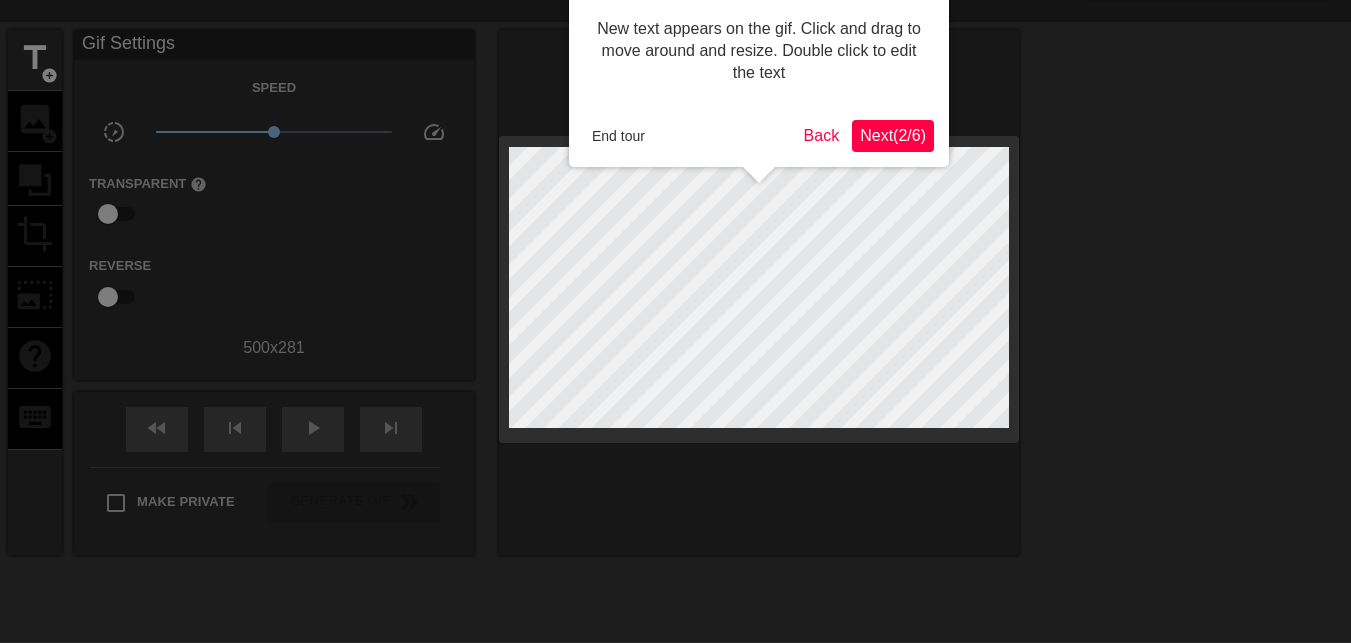 scroll, scrollTop: 0, scrollLeft: 0, axis: both 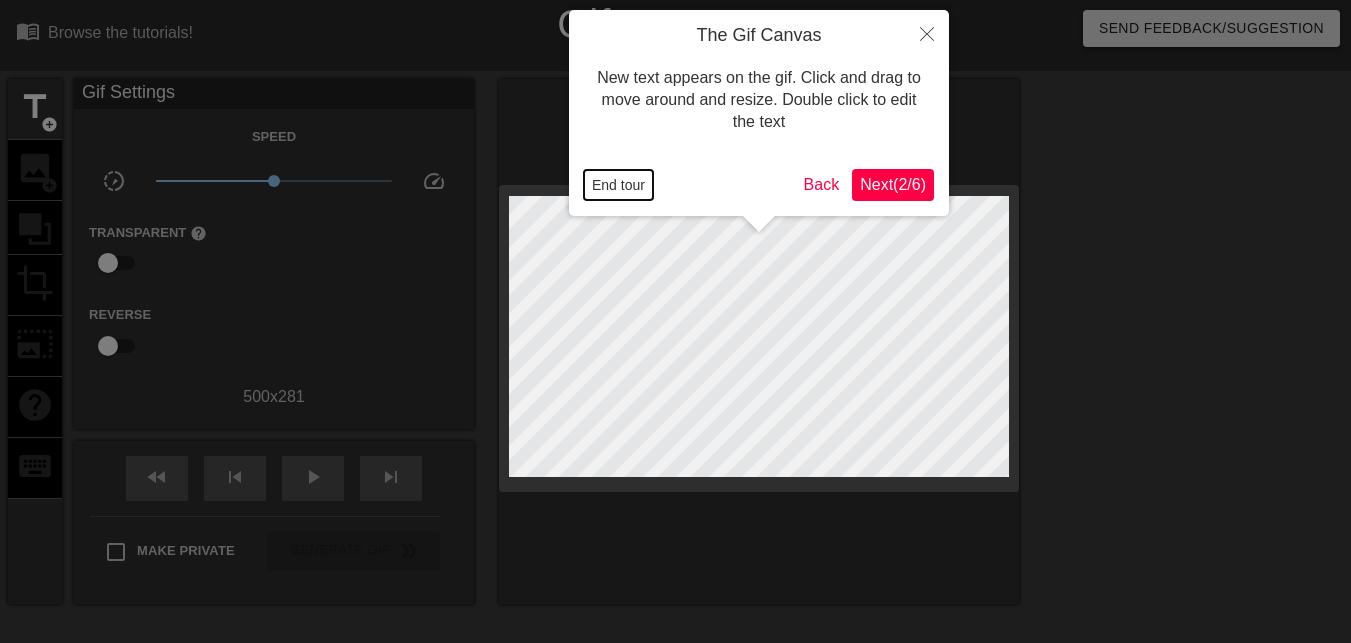 click on "End tour" at bounding box center [618, 185] 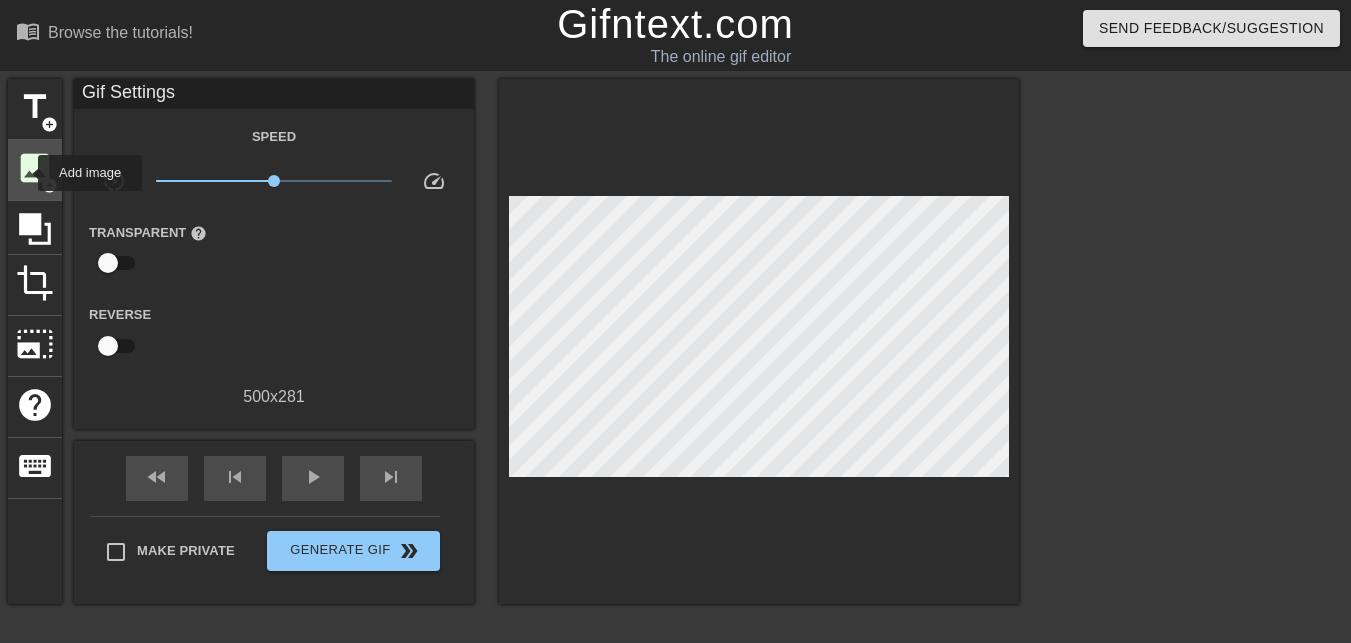 click on "image" at bounding box center (35, 168) 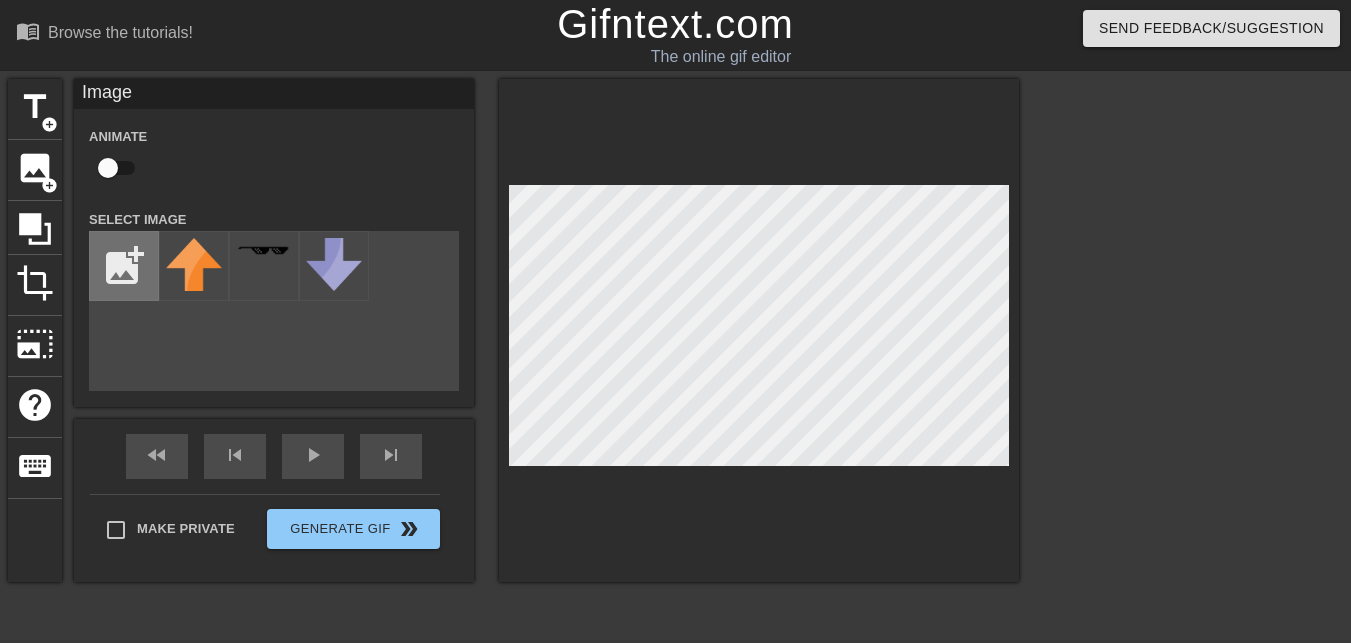 click at bounding box center [124, 266] 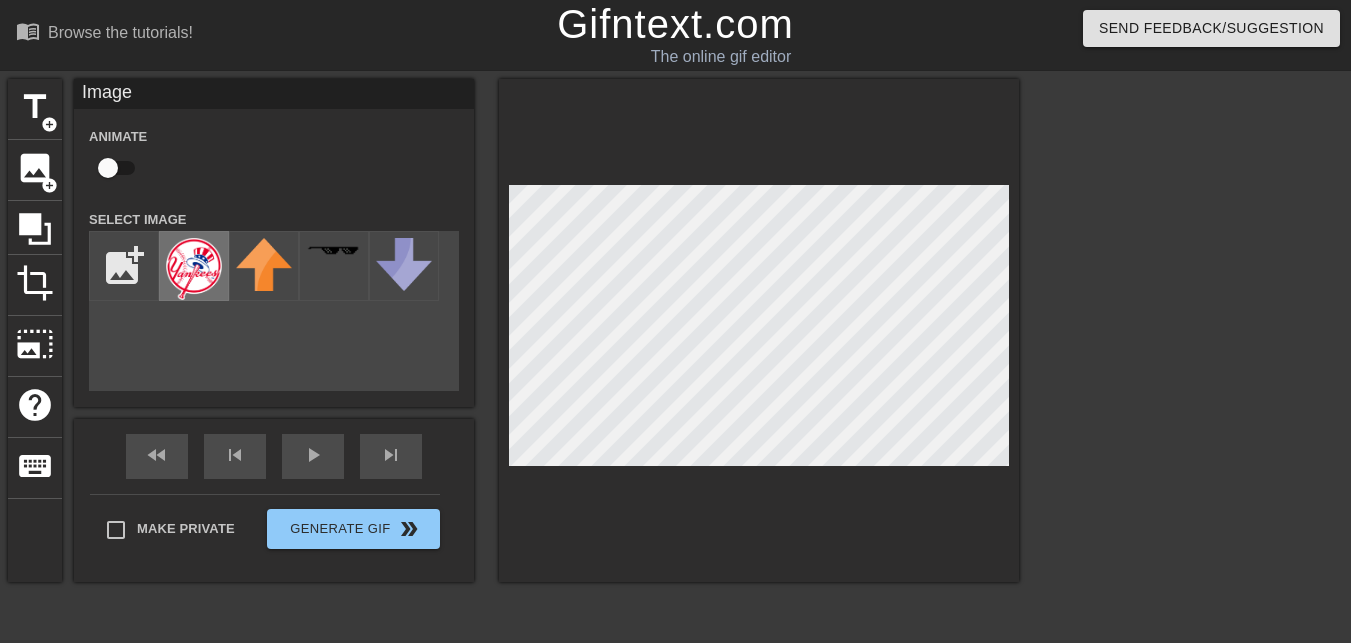 click at bounding box center (194, 269) 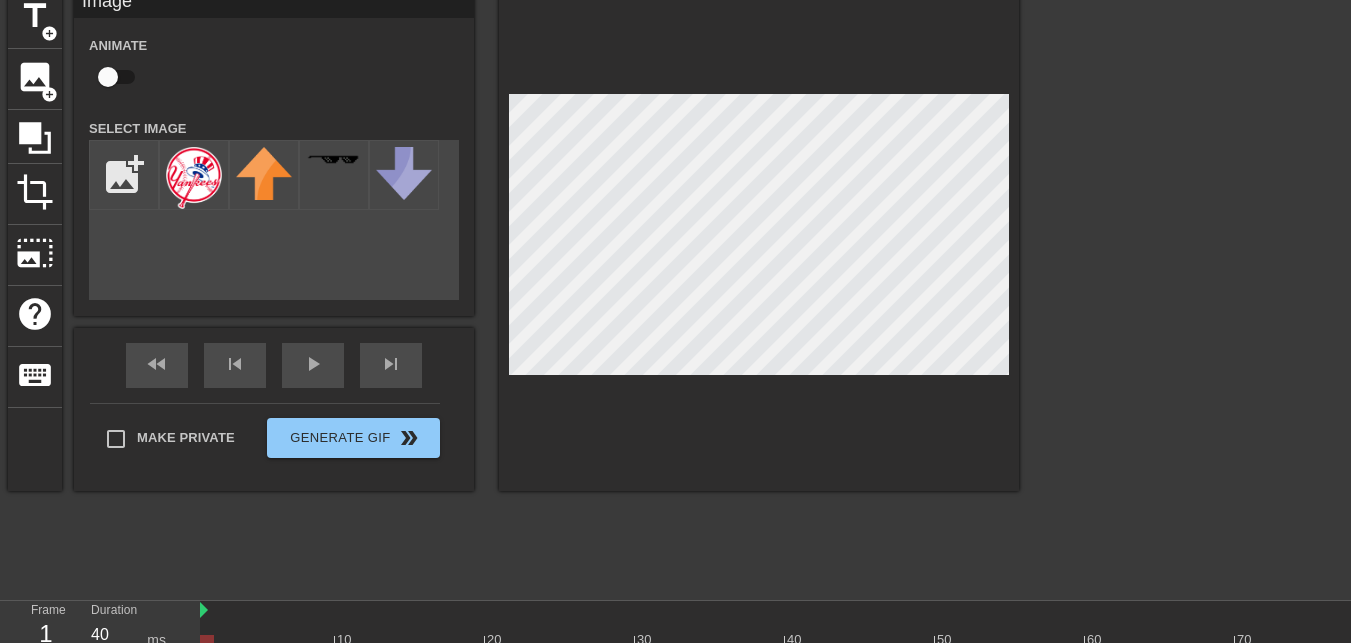 scroll, scrollTop: 169, scrollLeft: 0, axis: vertical 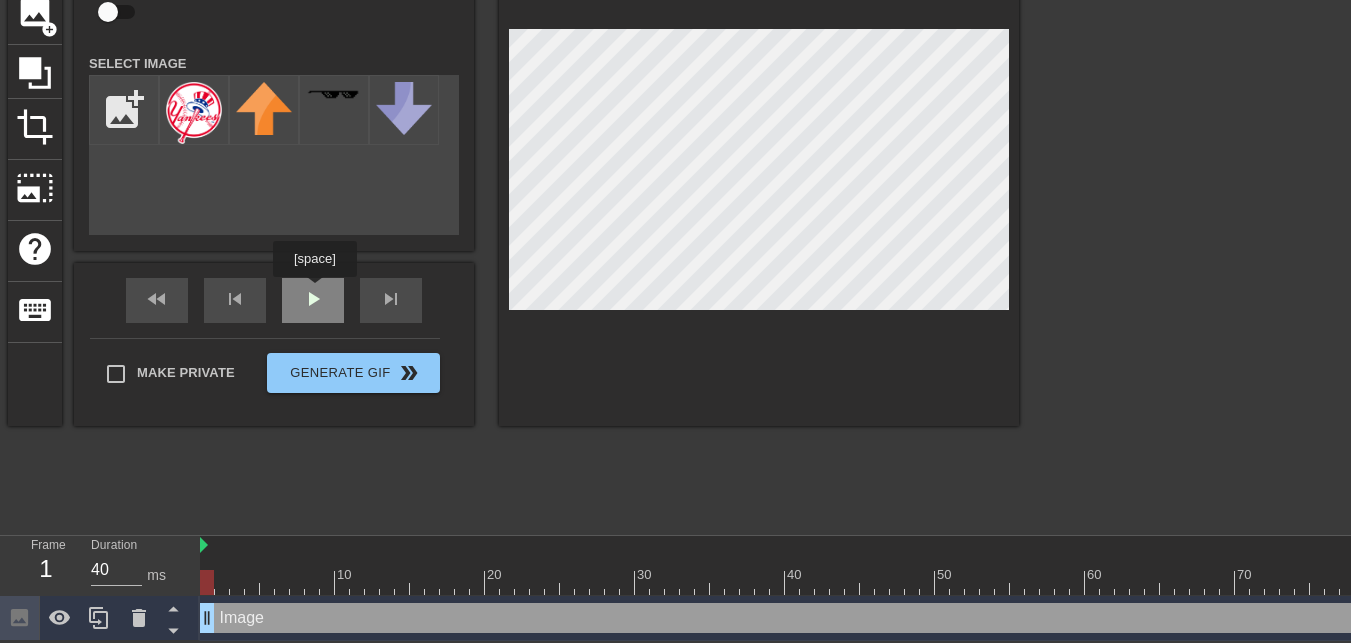 click on "play_arrow" at bounding box center [313, 300] 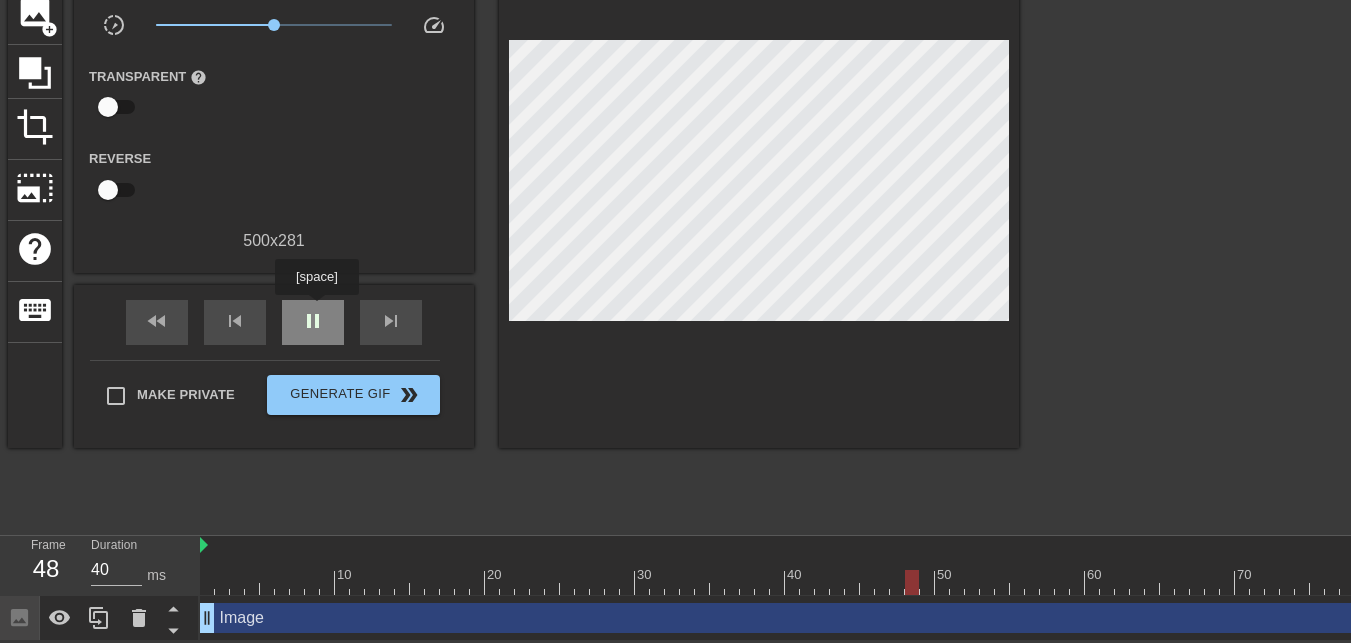 click on "pause" at bounding box center (313, 321) 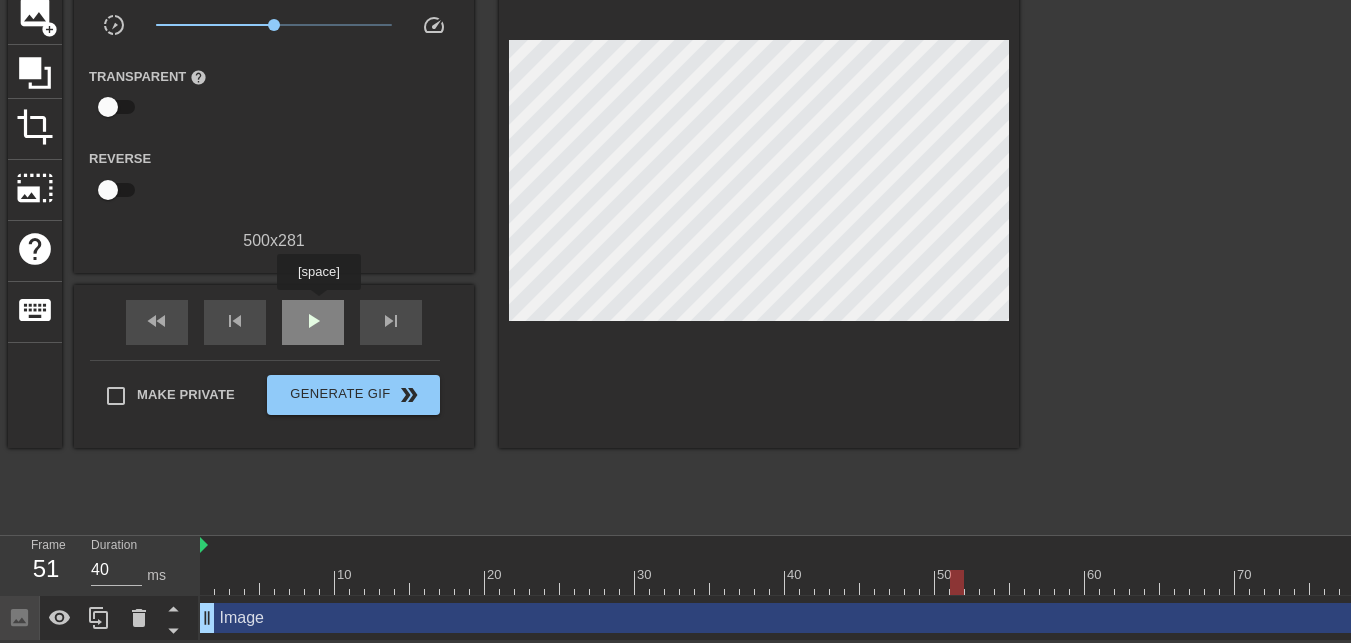 click on "play_arrow" at bounding box center (313, 321) 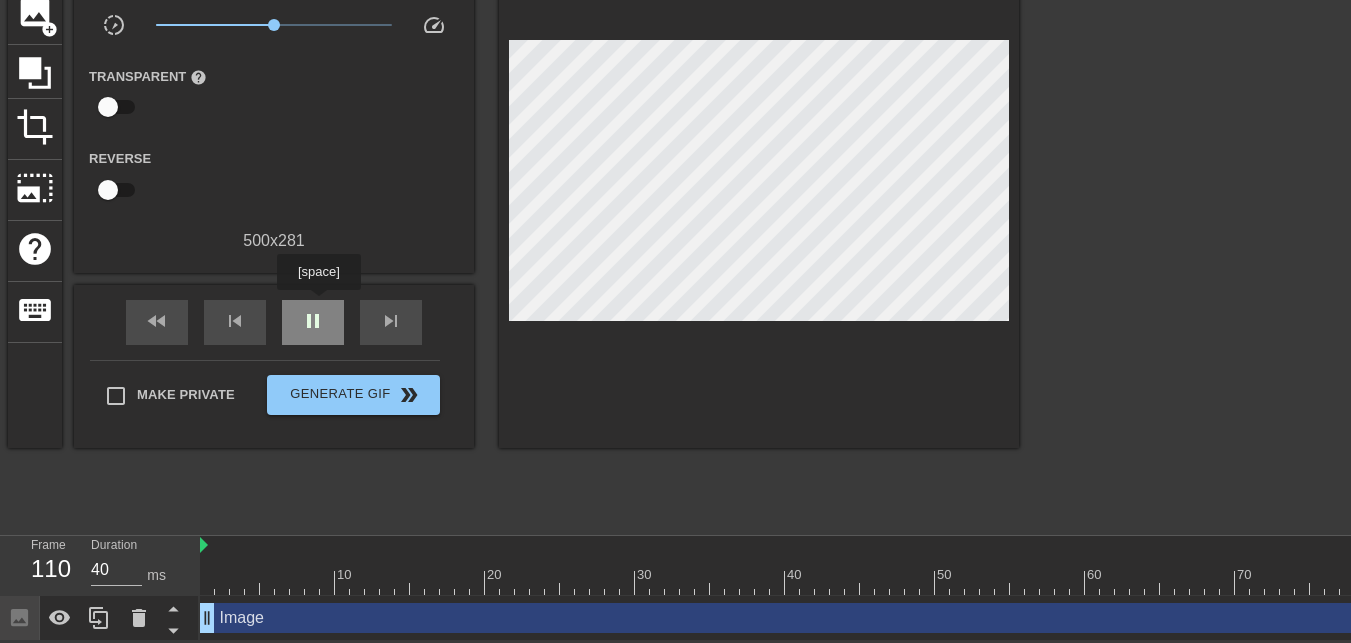 click on "pause" at bounding box center (313, 321) 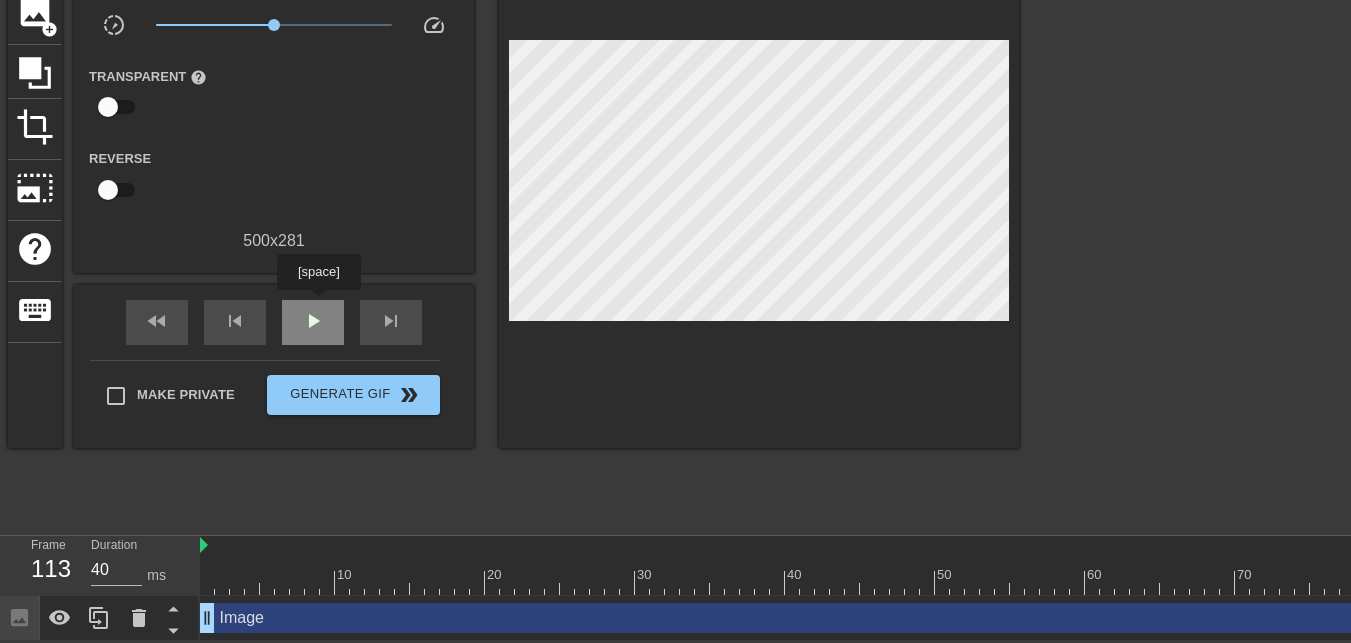click on "play_arrow" at bounding box center (313, 321) 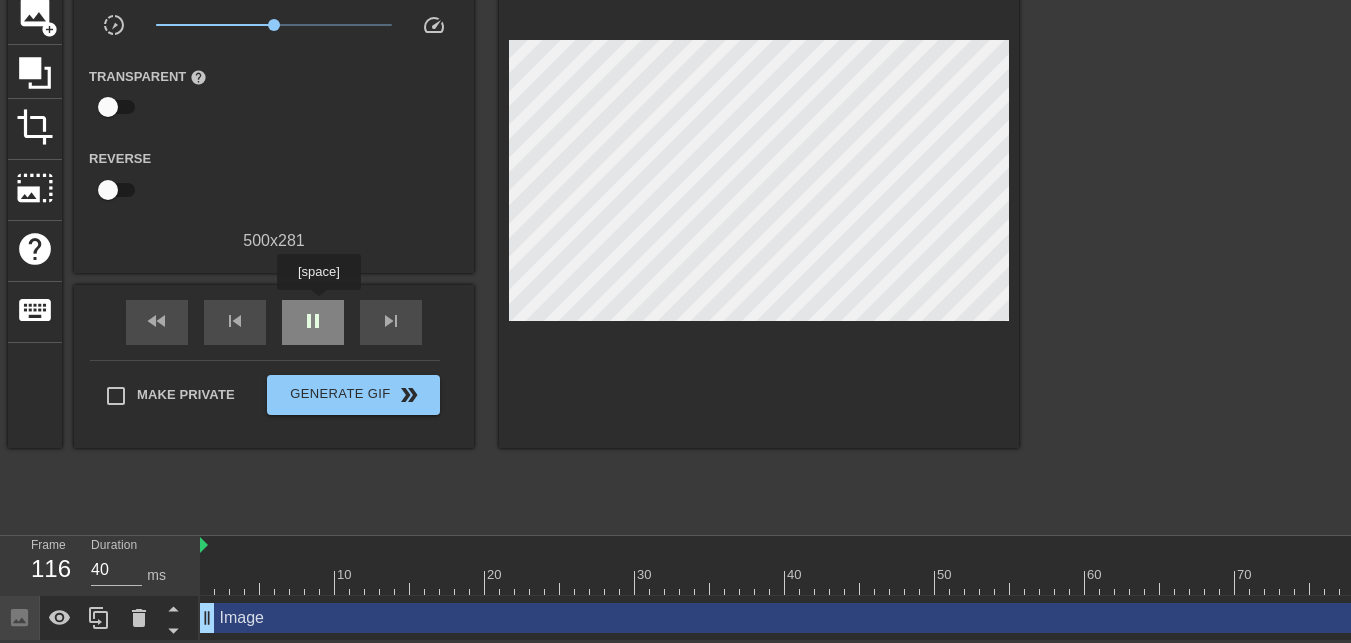 click on "pause" at bounding box center [313, 321] 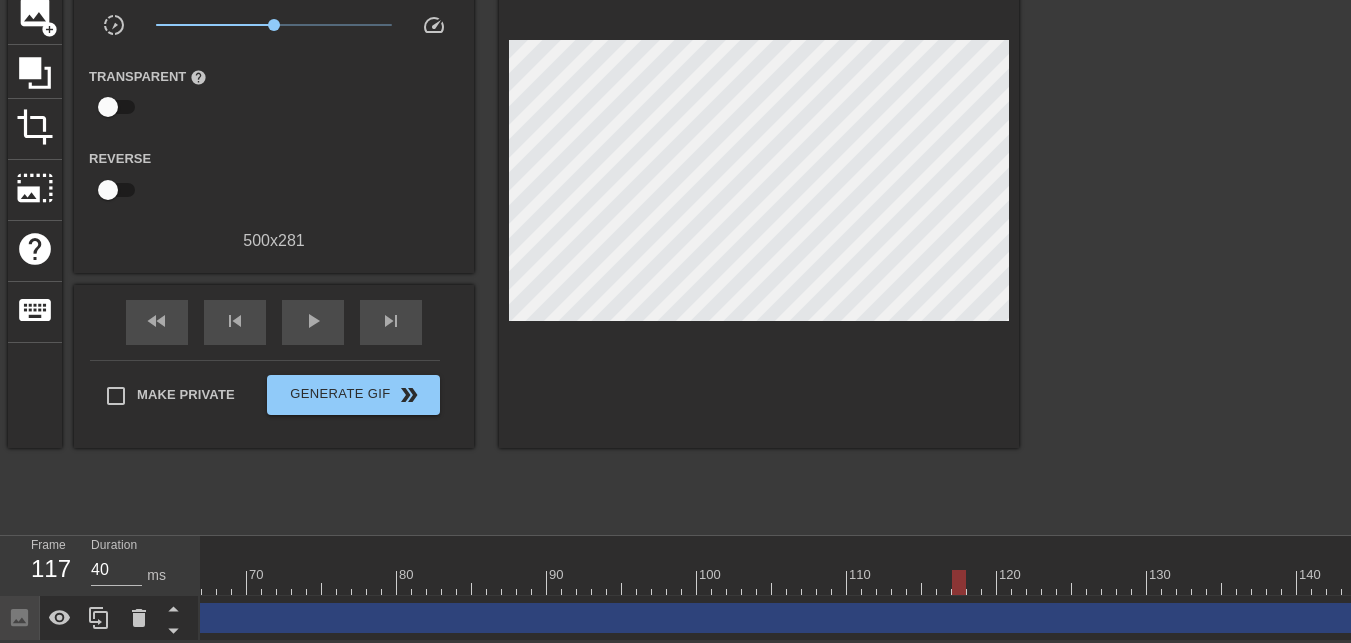 scroll, scrollTop: 0, scrollLeft: 978, axis: horizontal 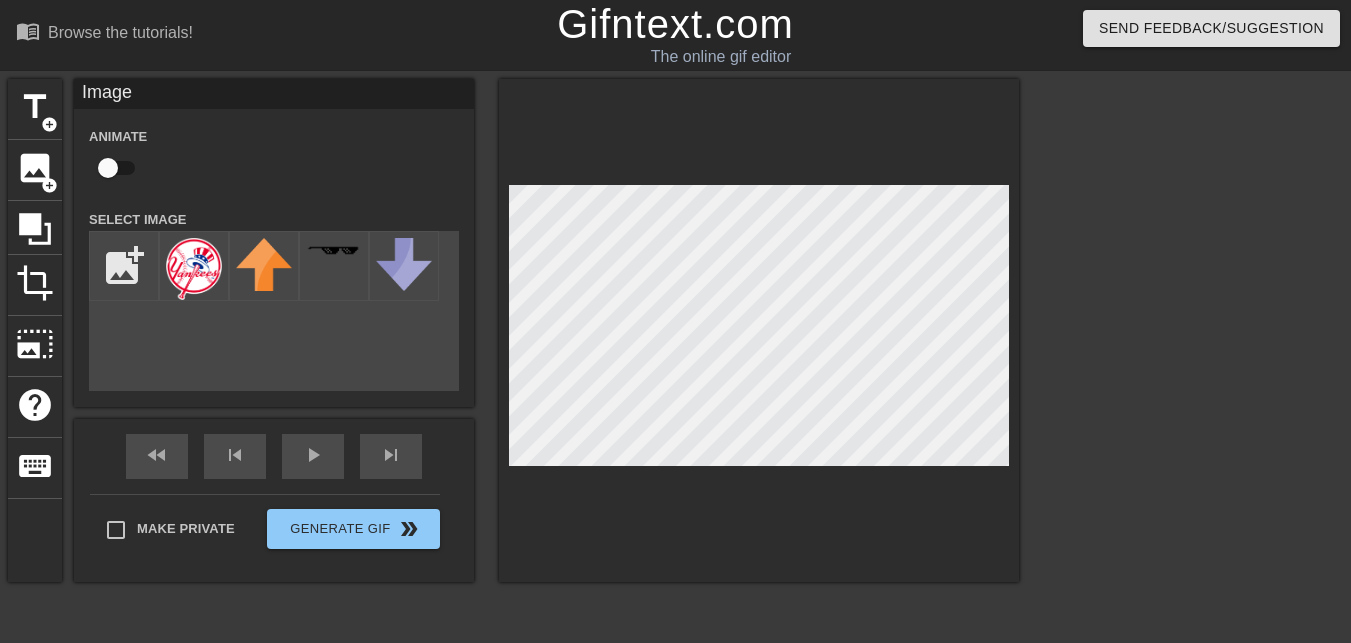 click at bounding box center (1193, 379) 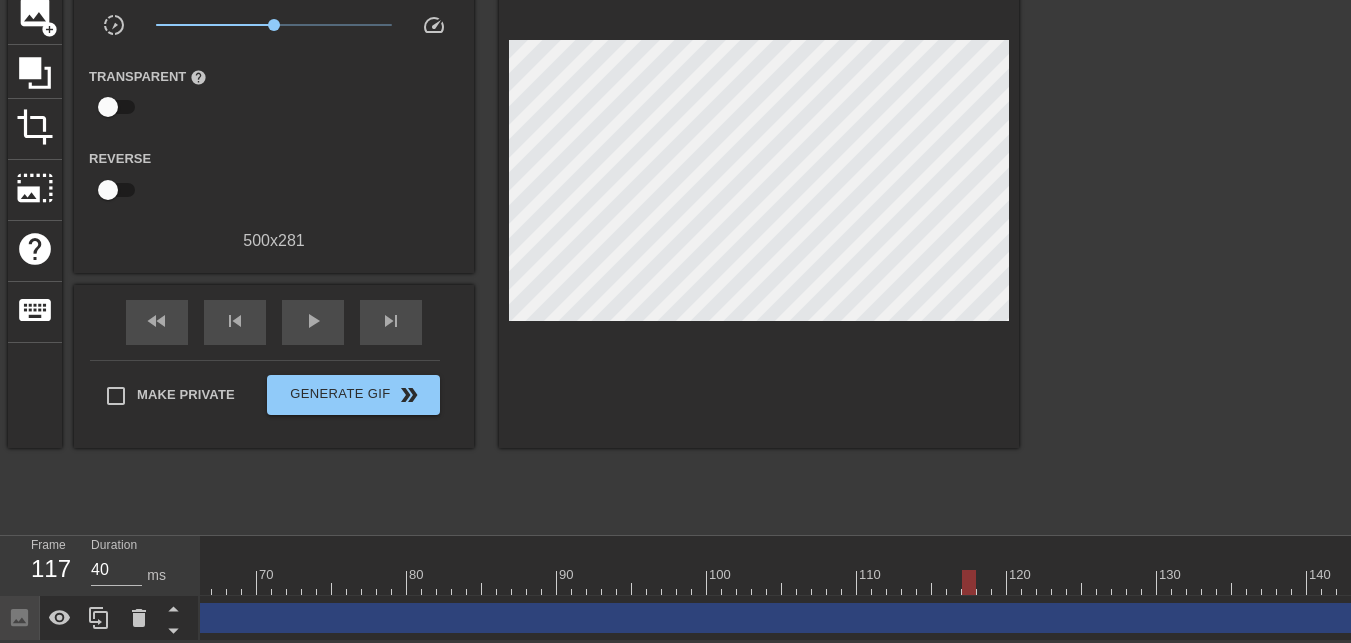 scroll, scrollTop: 169, scrollLeft: 0, axis: vertical 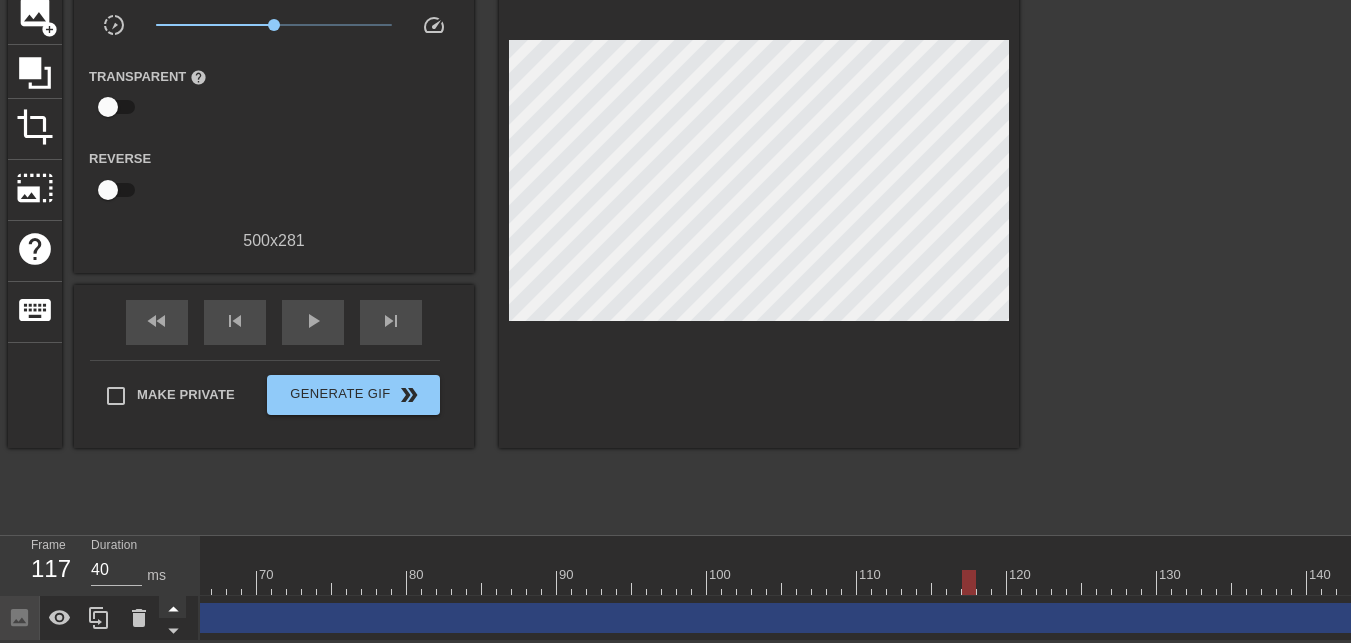 click 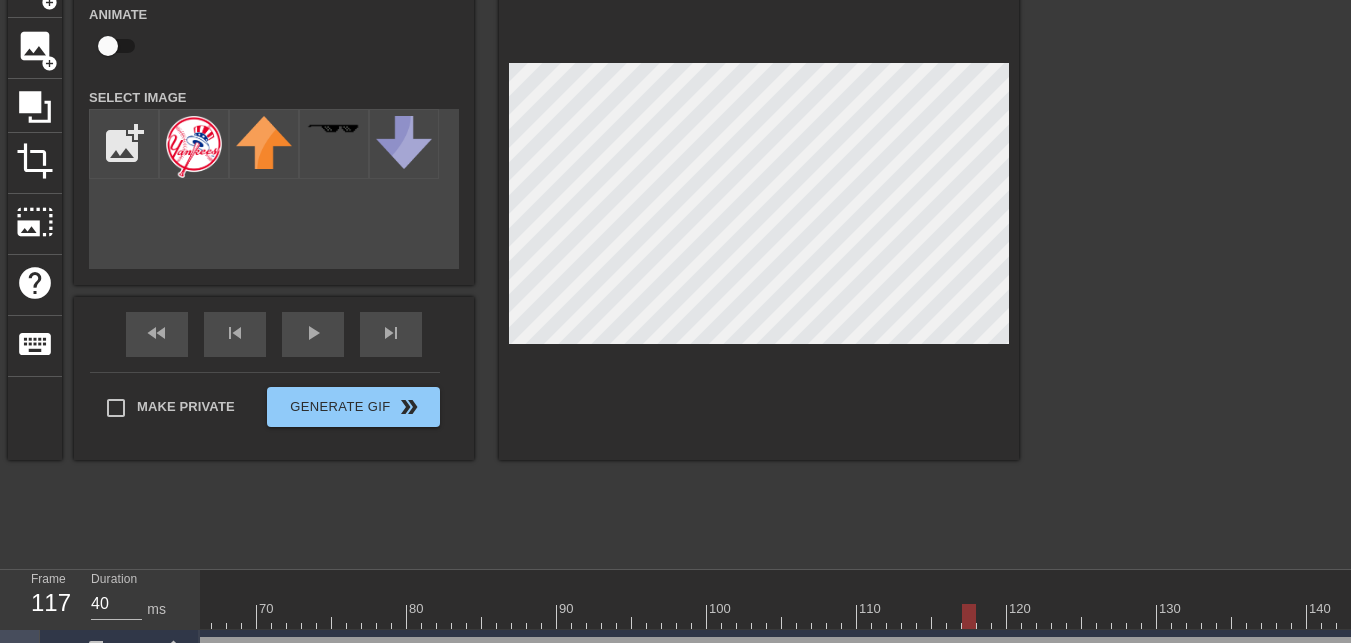 scroll, scrollTop: 169, scrollLeft: 0, axis: vertical 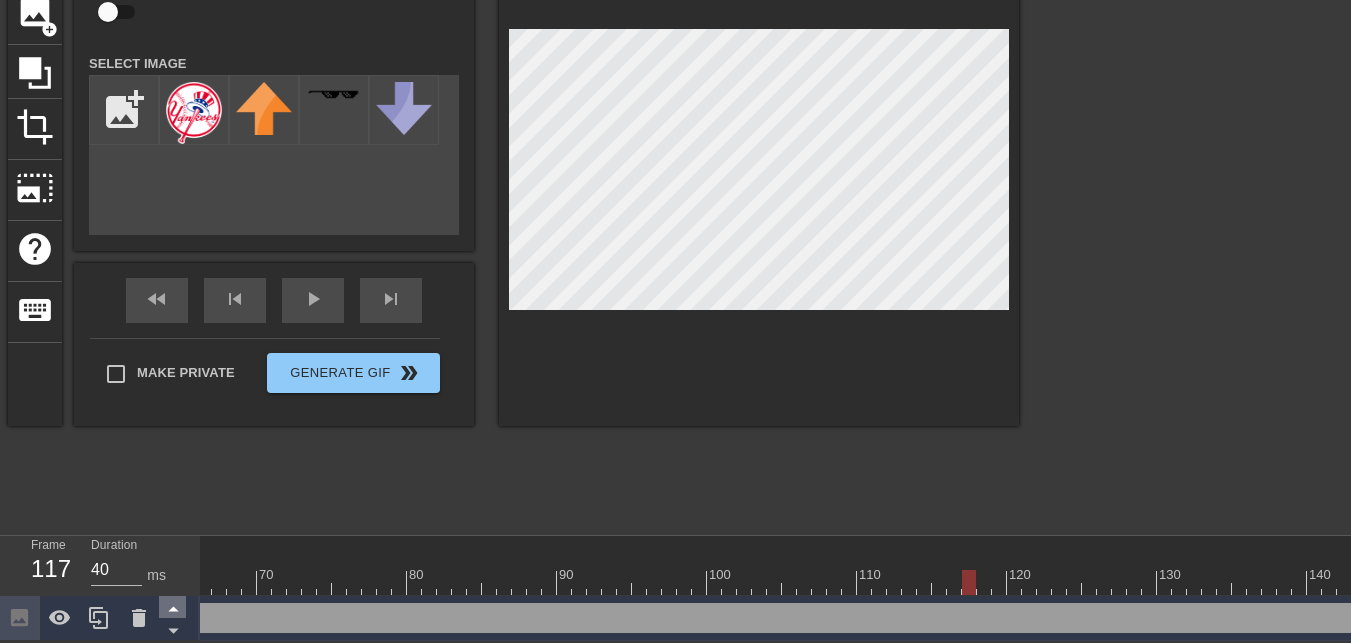 click 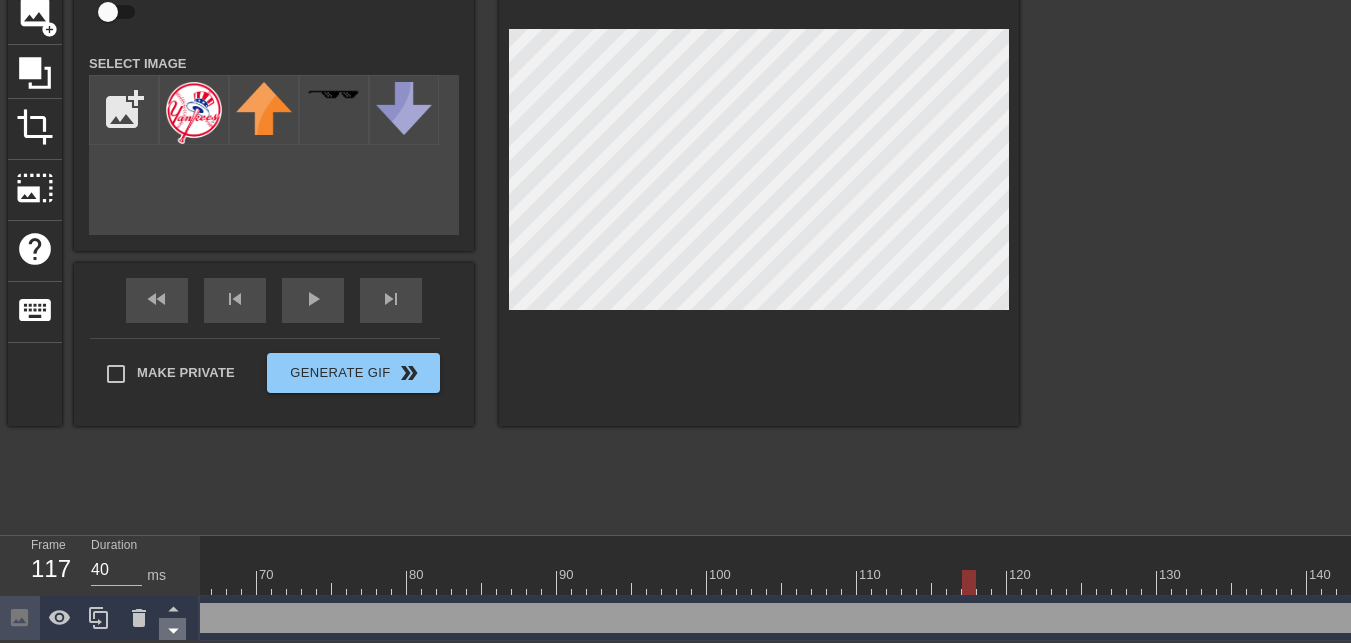 click 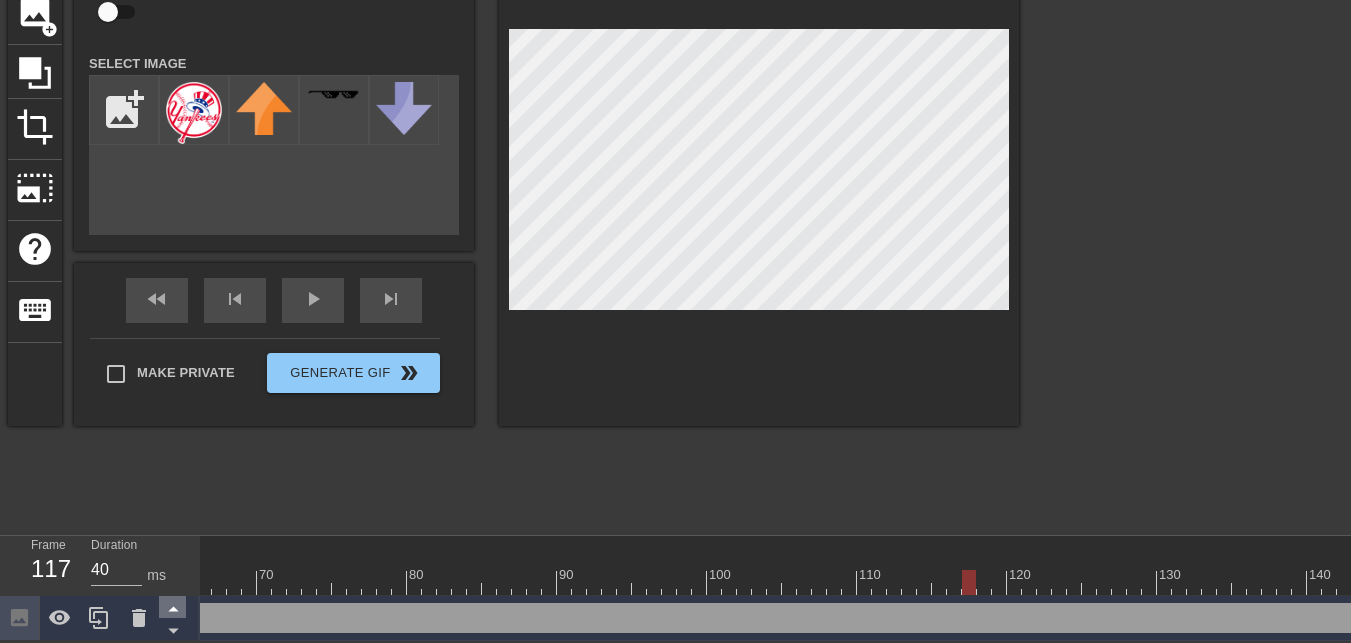 click 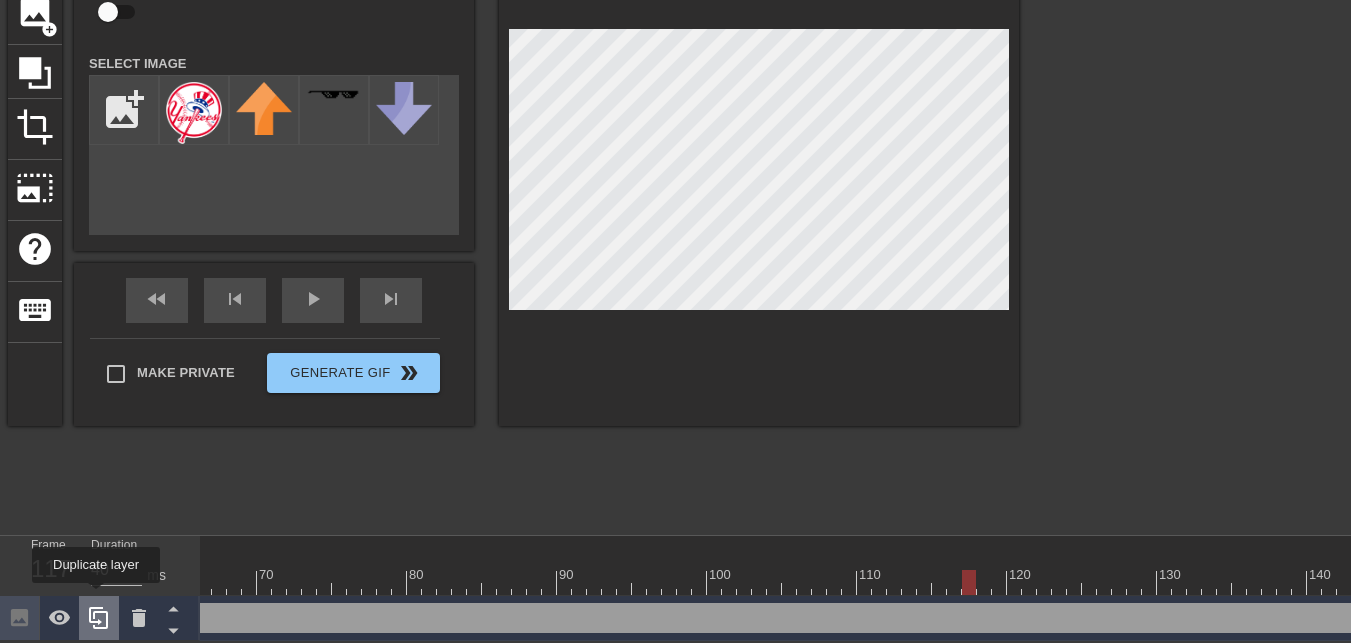 click 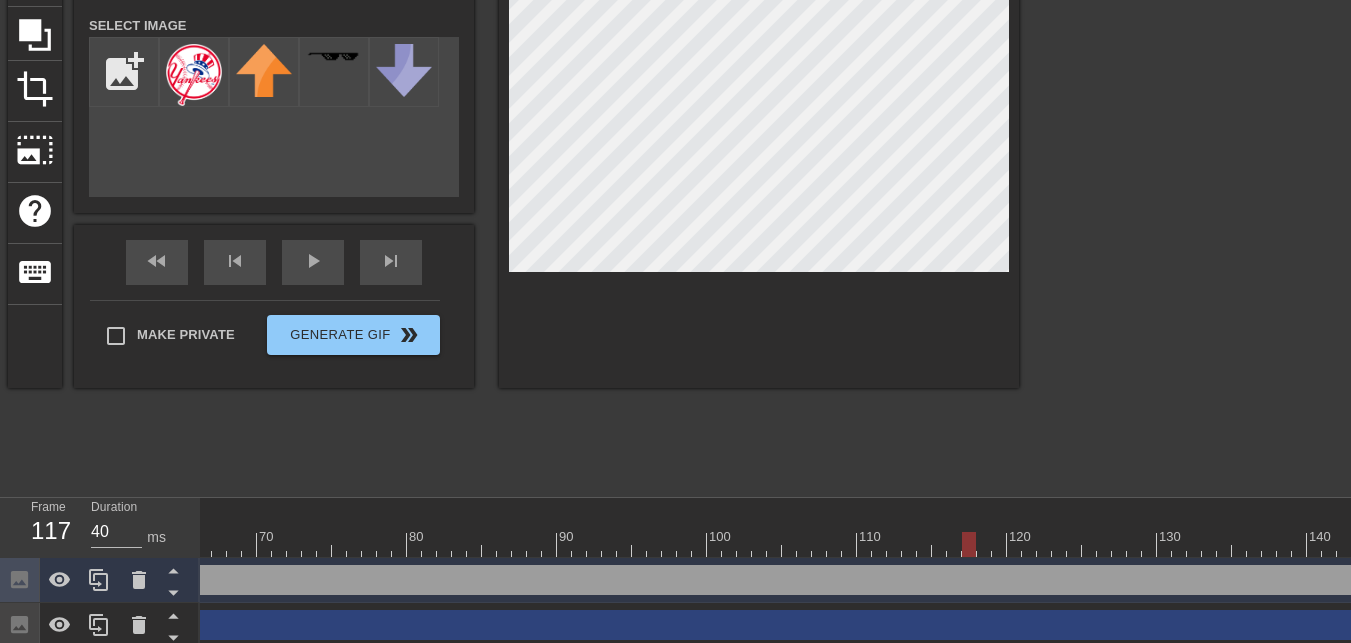 scroll, scrollTop: 214, scrollLeft: 0, axis: vertical 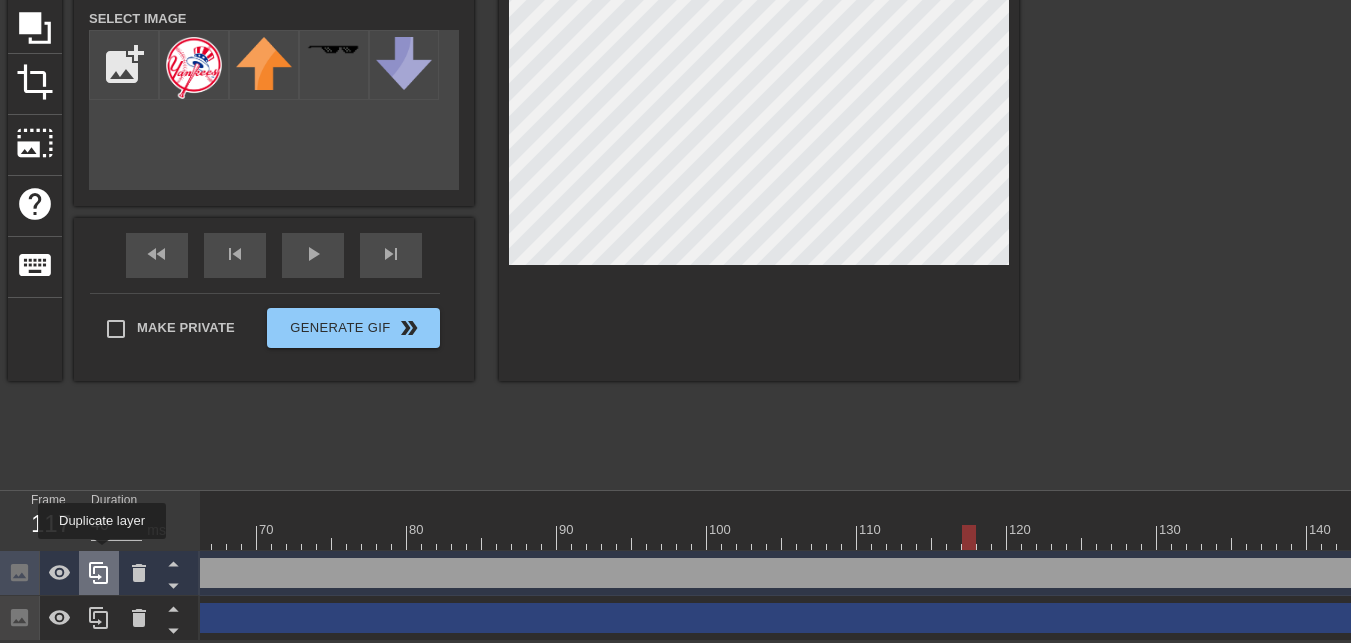 click 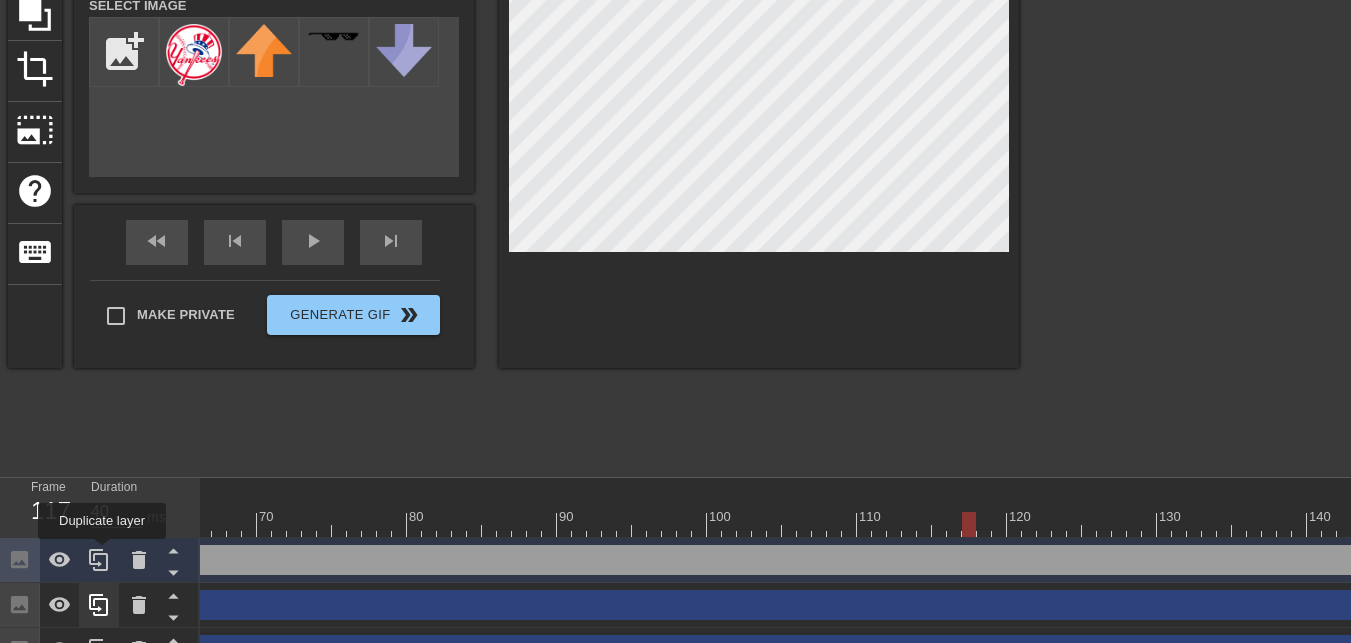 click 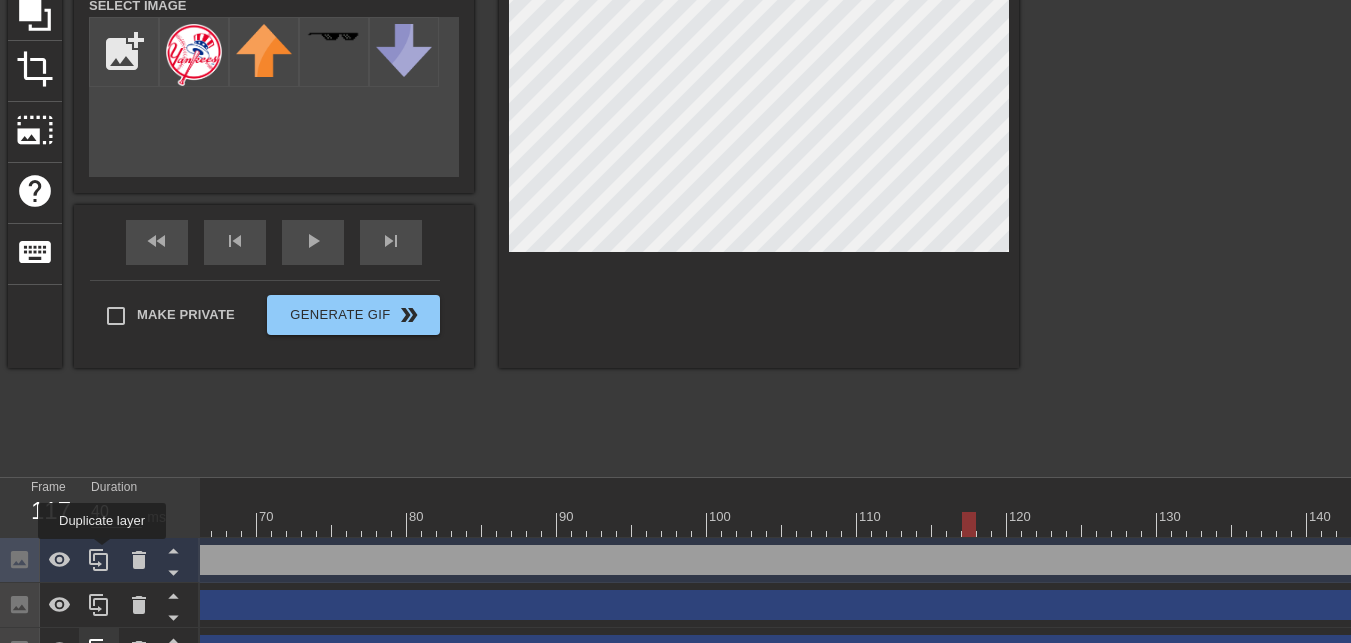 click 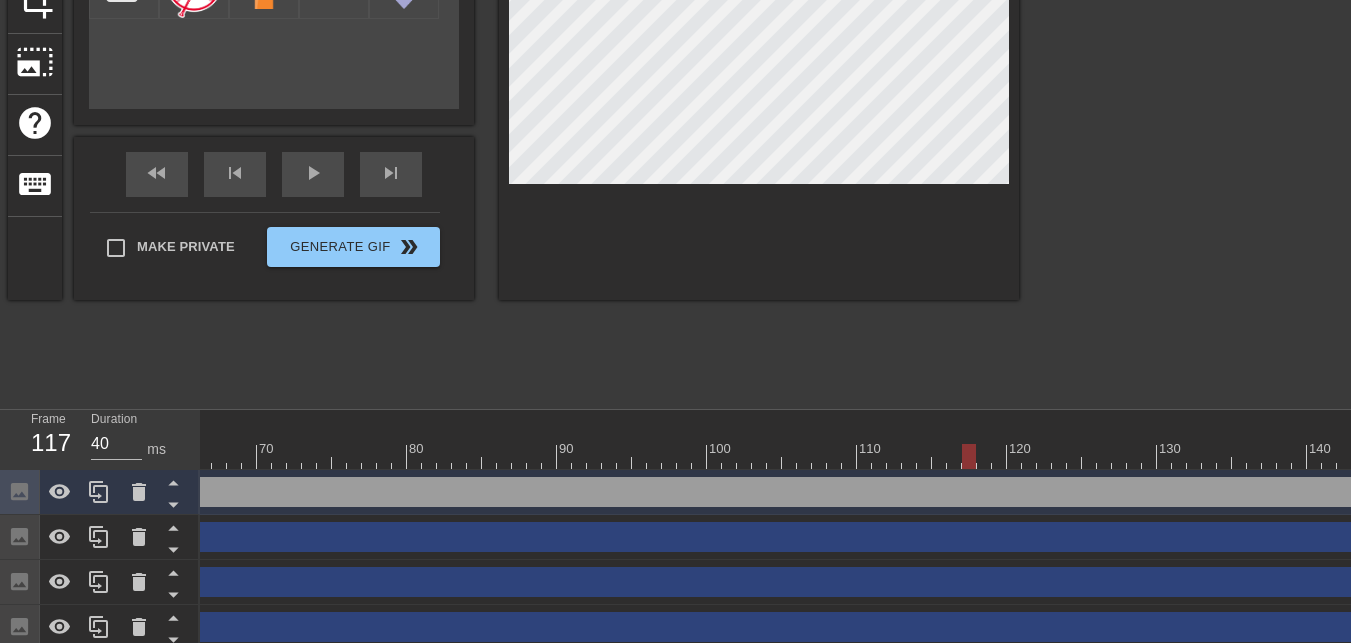 scroll, scrollTop: 349, scrollLeft: 0, axis: vertical 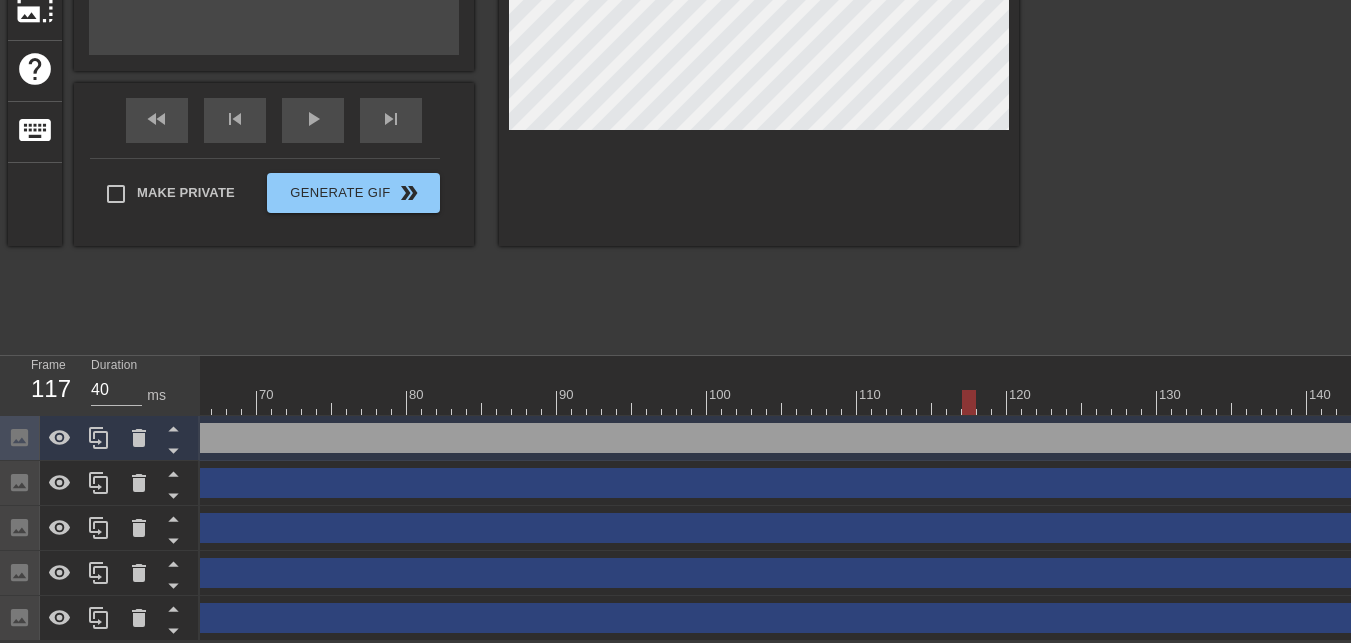 click on "Image drag_handle drag_handle" at bounding box center [639, 618] 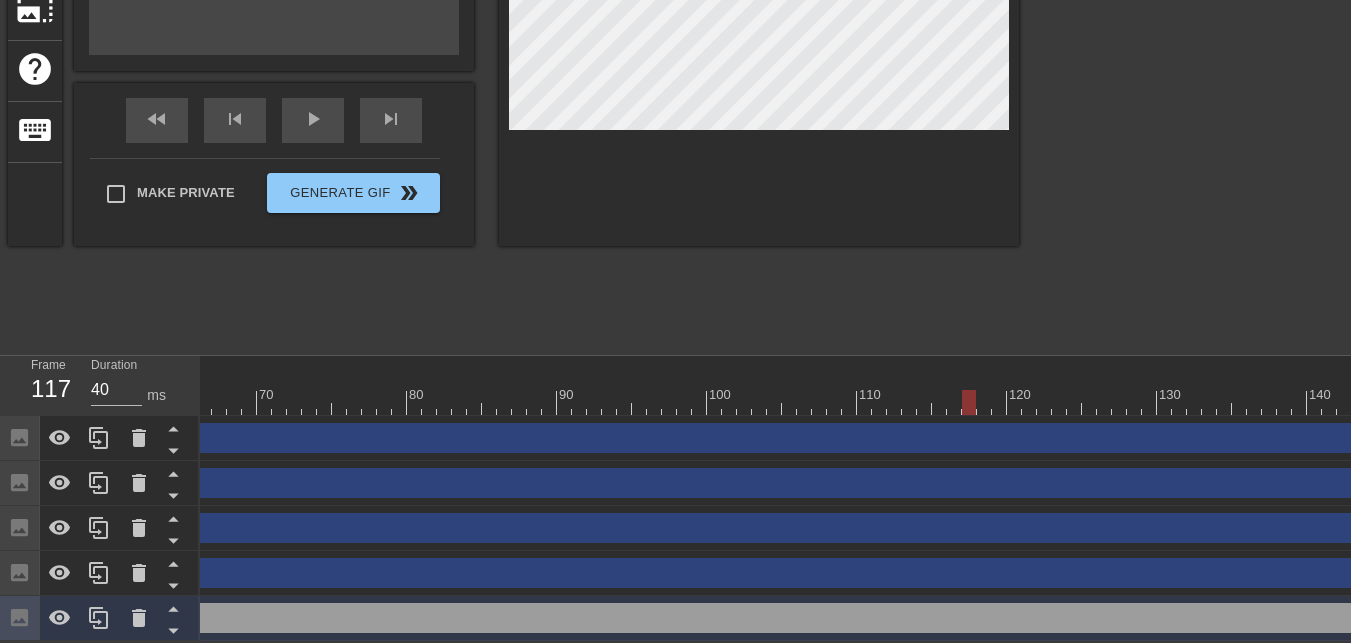 click on "Image drag_handle drag_handle" at bounding box center [639, 618] 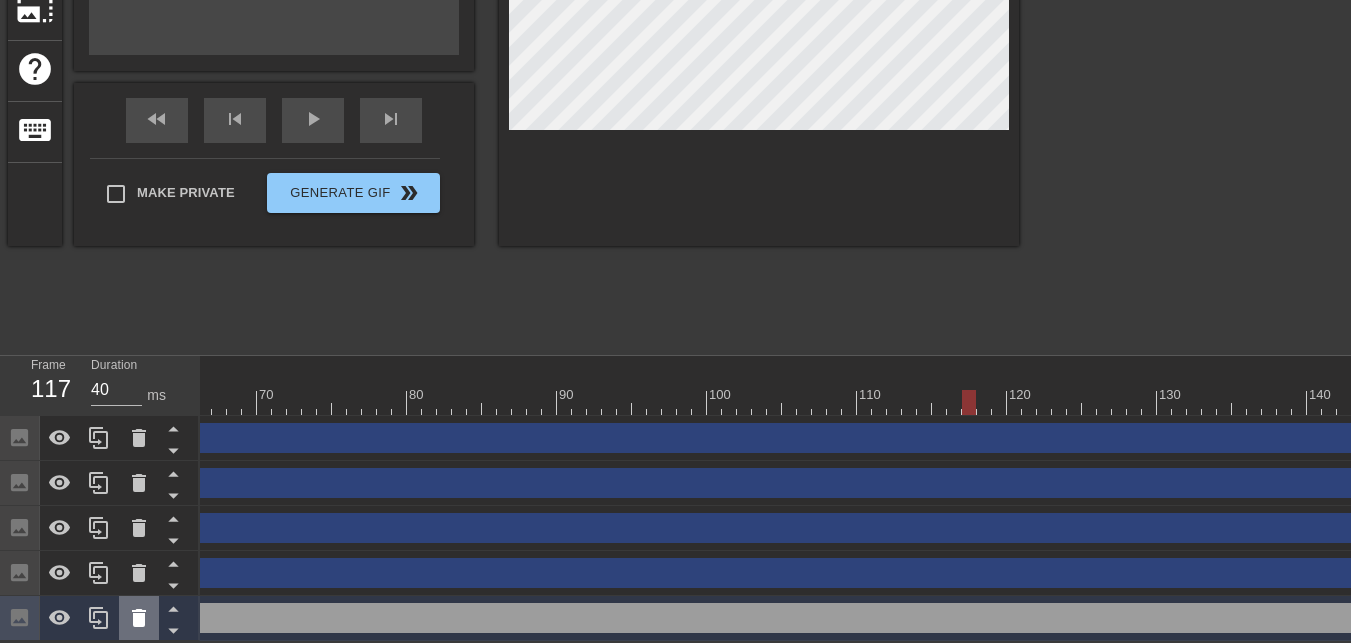 click 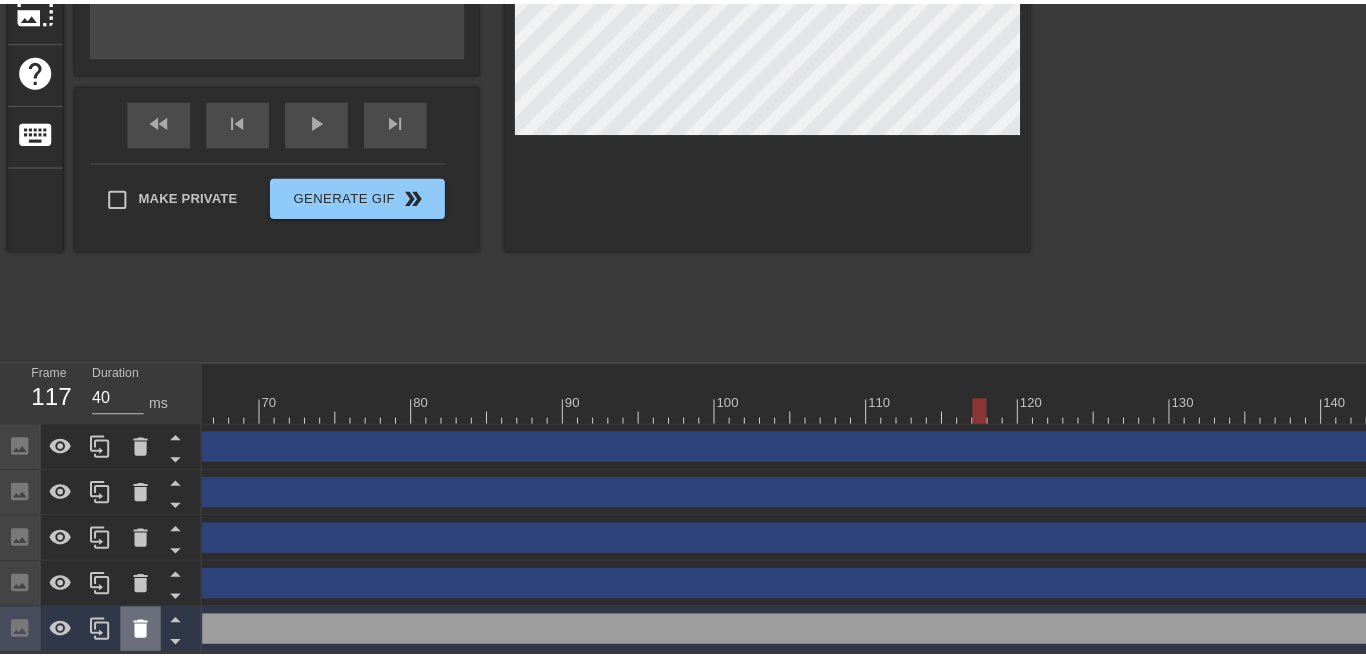 scroll, scrollTop: 334, scrollLeft: 0, axis: vertical 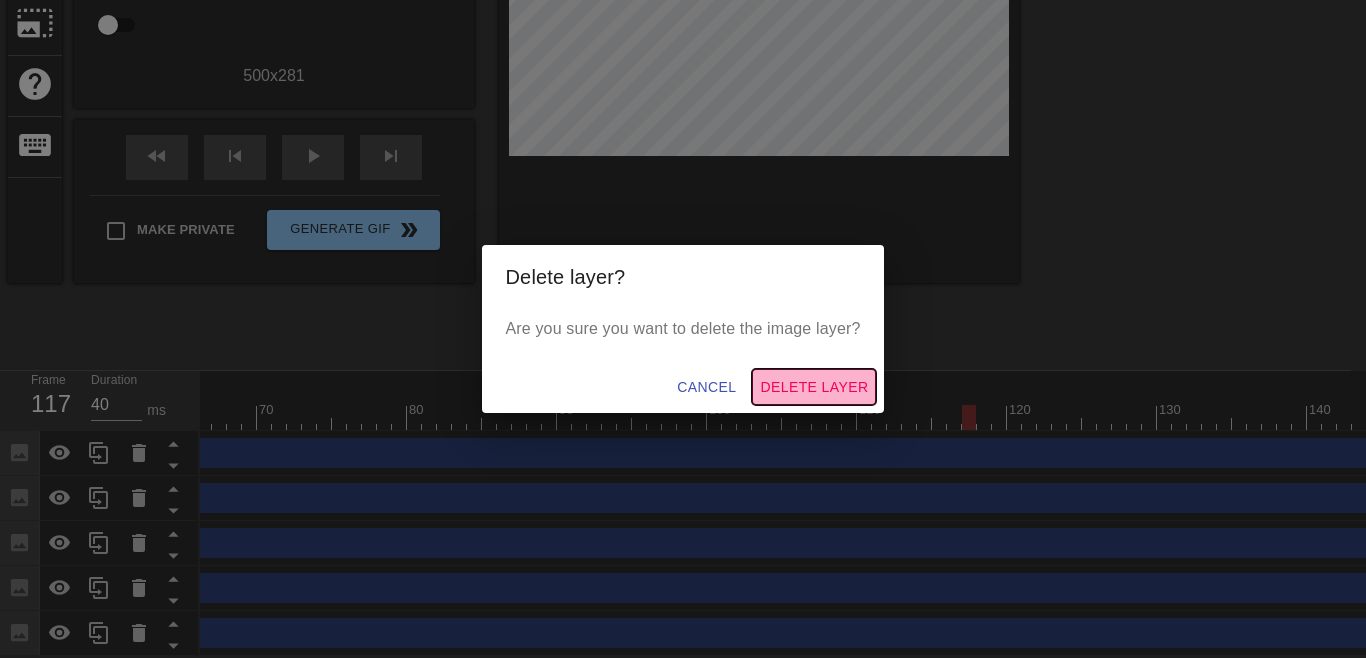 click on "Delete Layer" at bounding box center (814, 387) 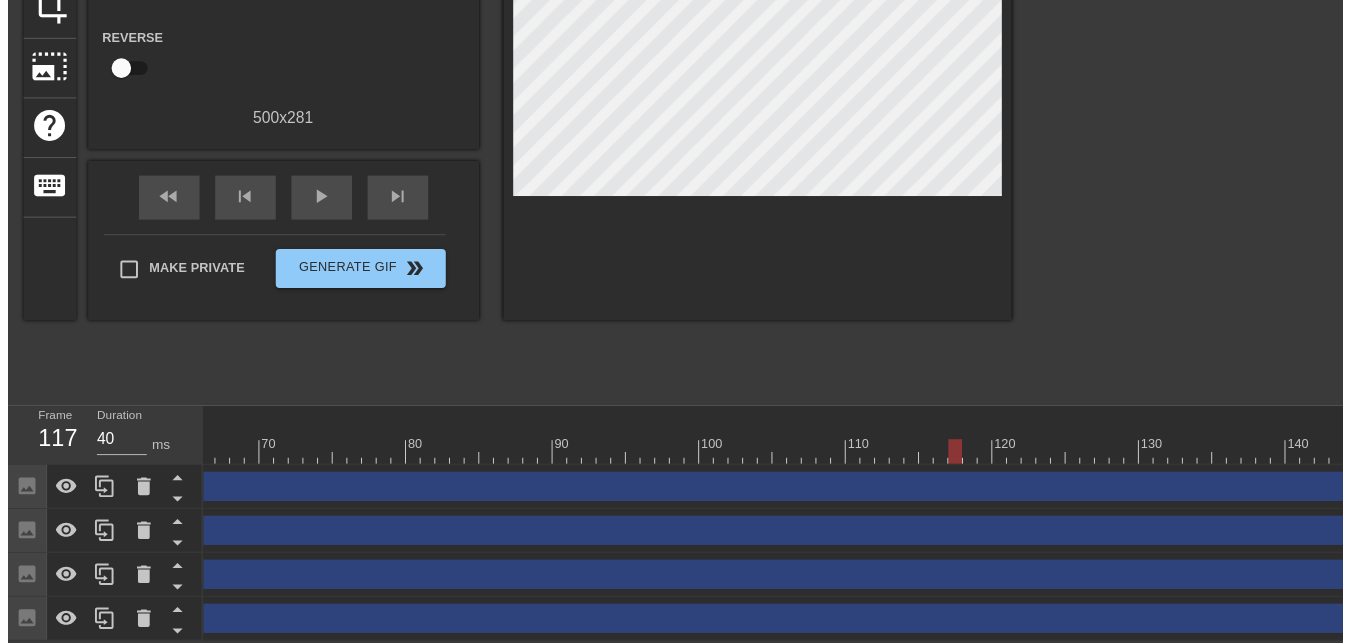 scroll, scrollTop: 304, scrollLeft: 0, axis: vertical 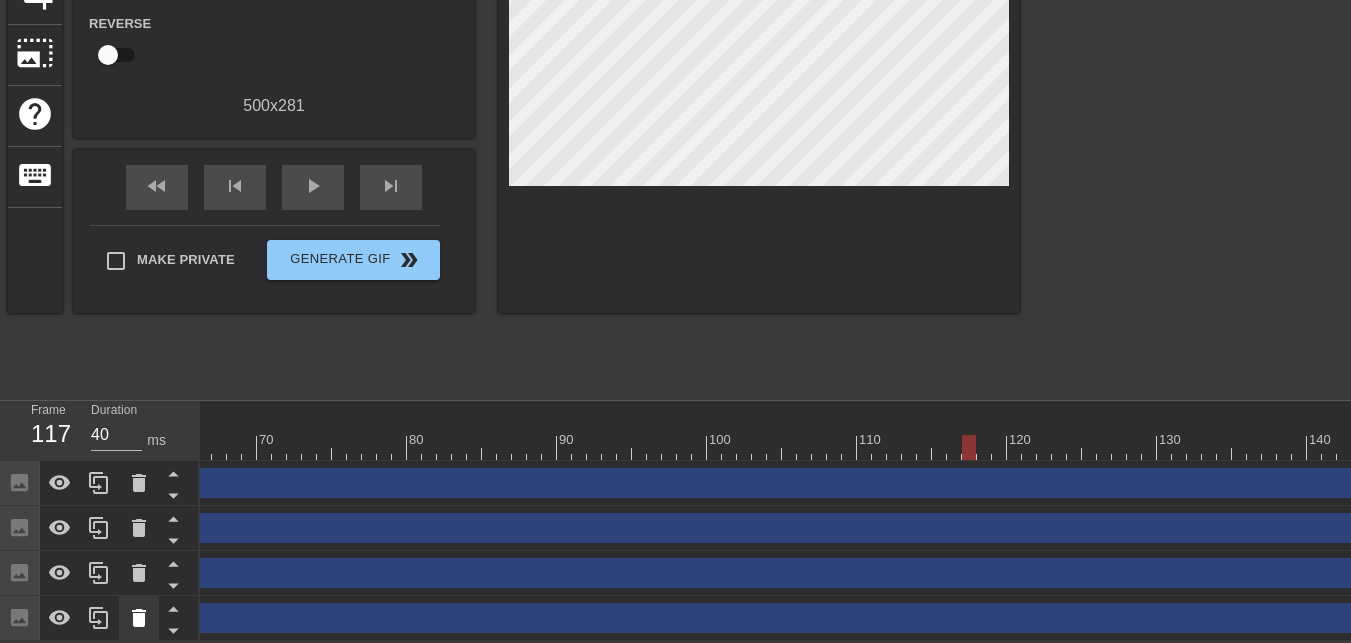click 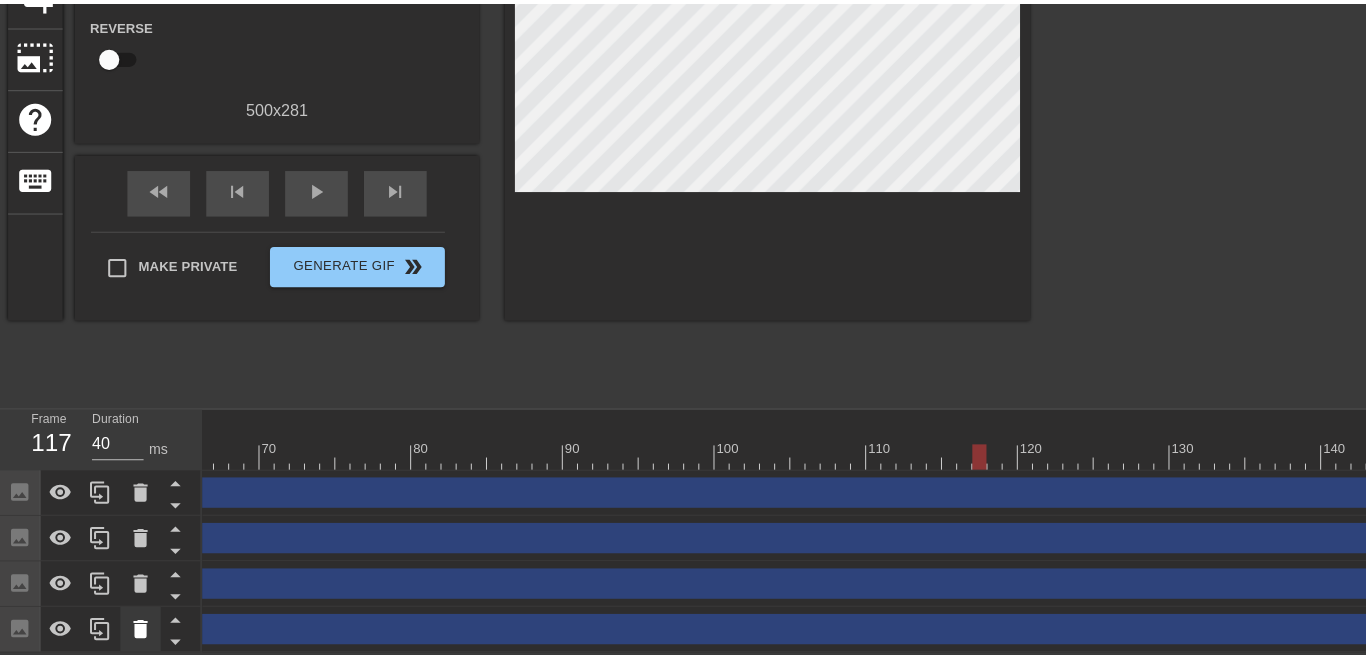 scroll, scrollTop: 289, scrollLeft: 0, axis: vertical 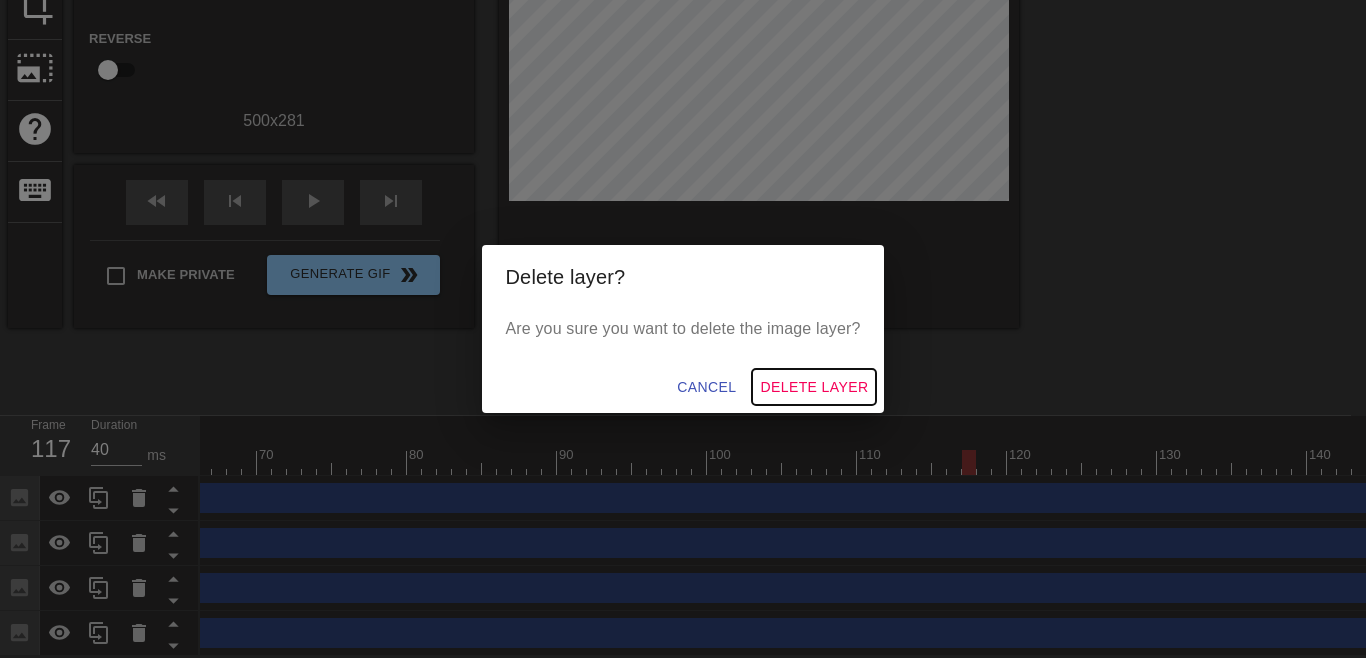 click on "Delete Layer" at bounding box center (814, 387) 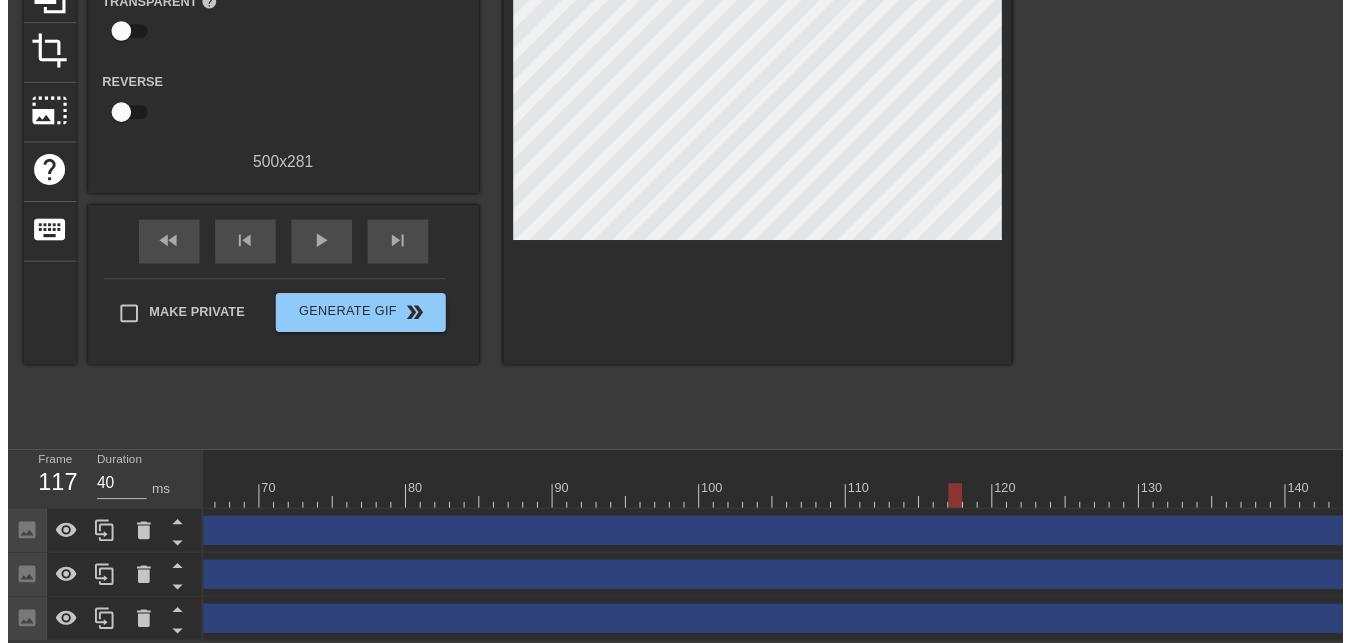scroll, scrollTop: 259, scrollLeft: 0, axis: vertical 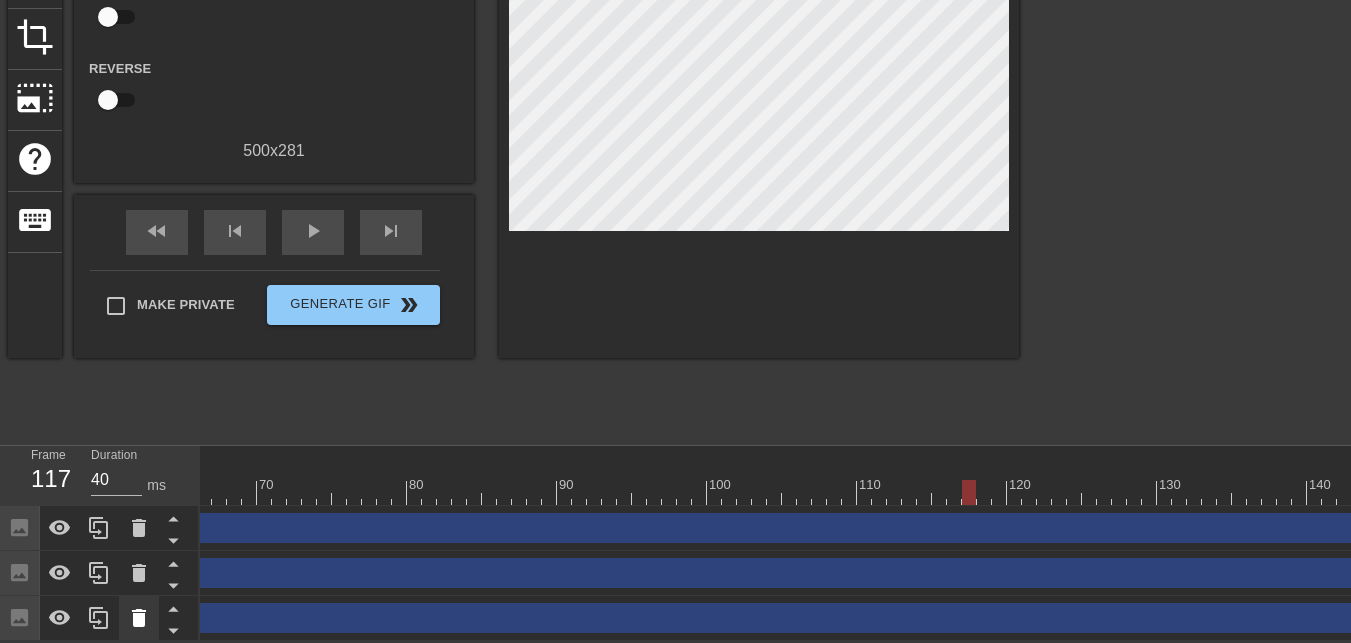 click 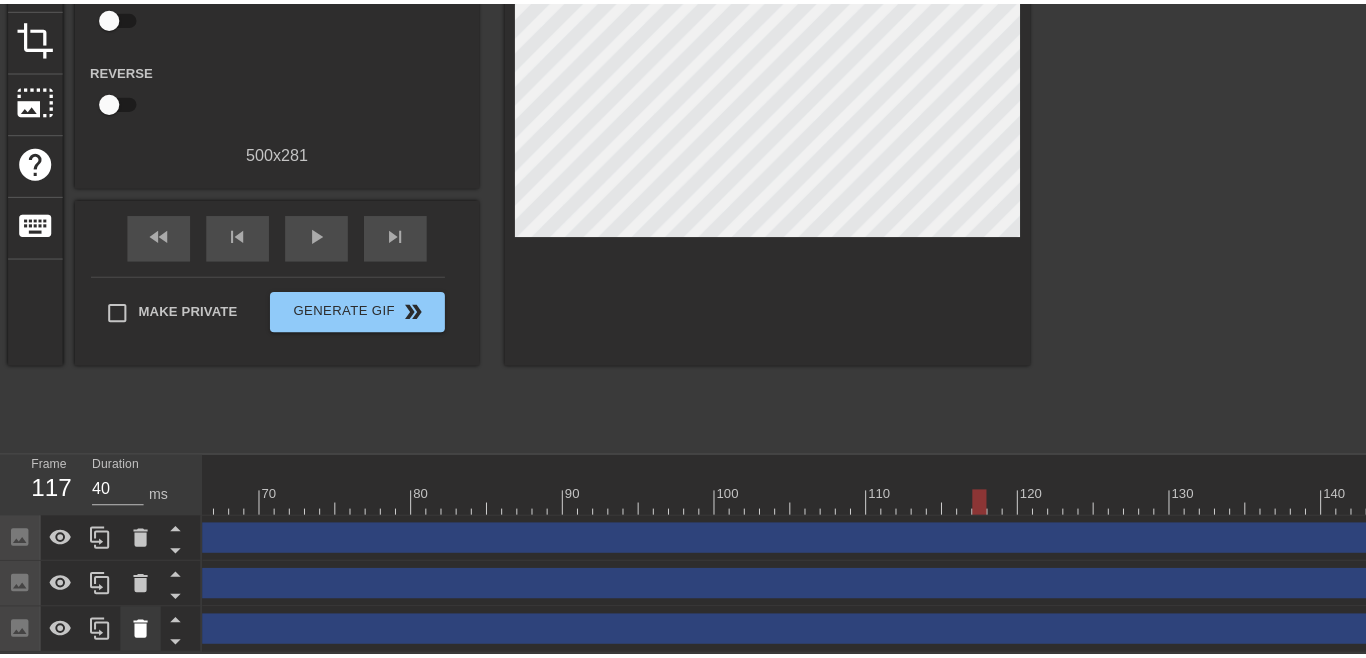 scroll, scrollTop: 244, scrollLeft: 0, axis: vertical 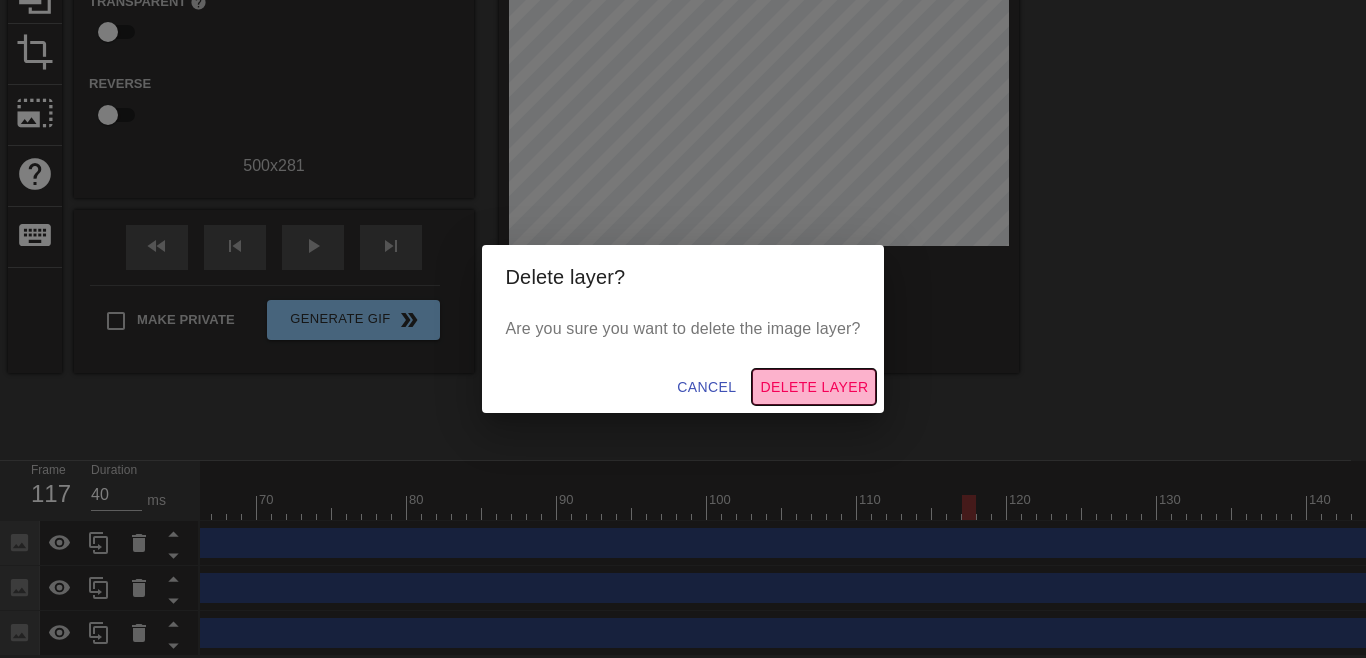 click on "Delete Layer" at bounding box center [814, 387] 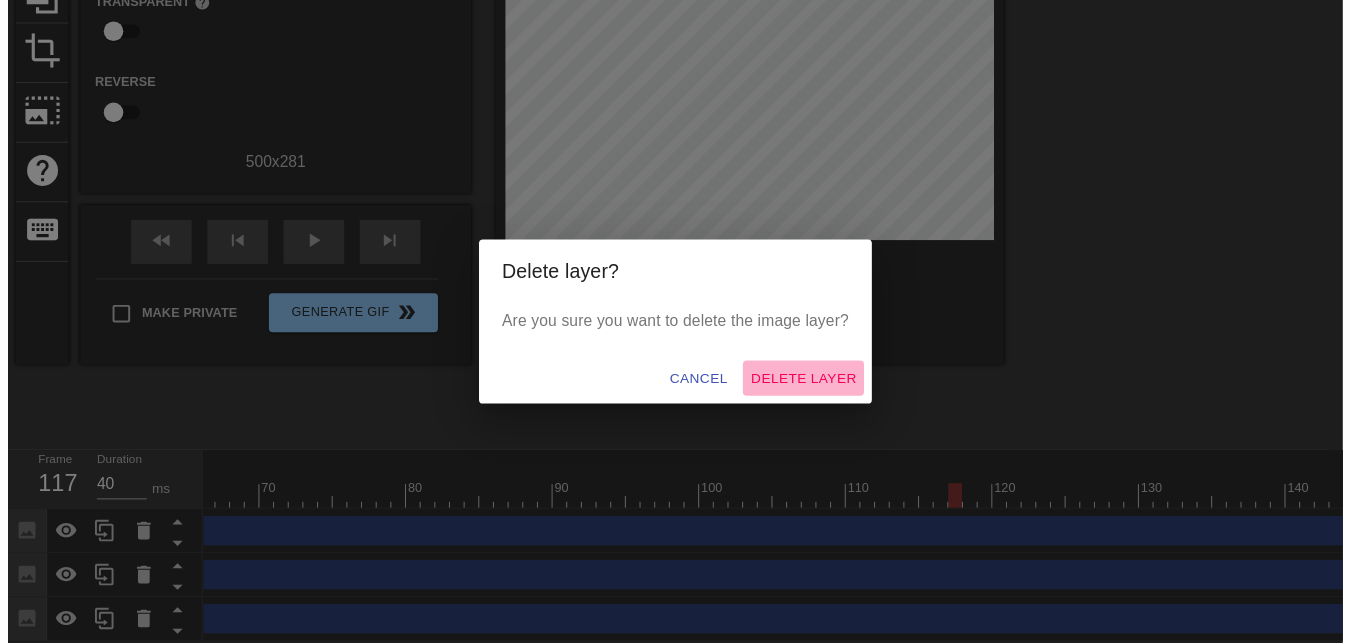 scroll, scrollTop: 214, scrollLeft: 0, axis: vertical 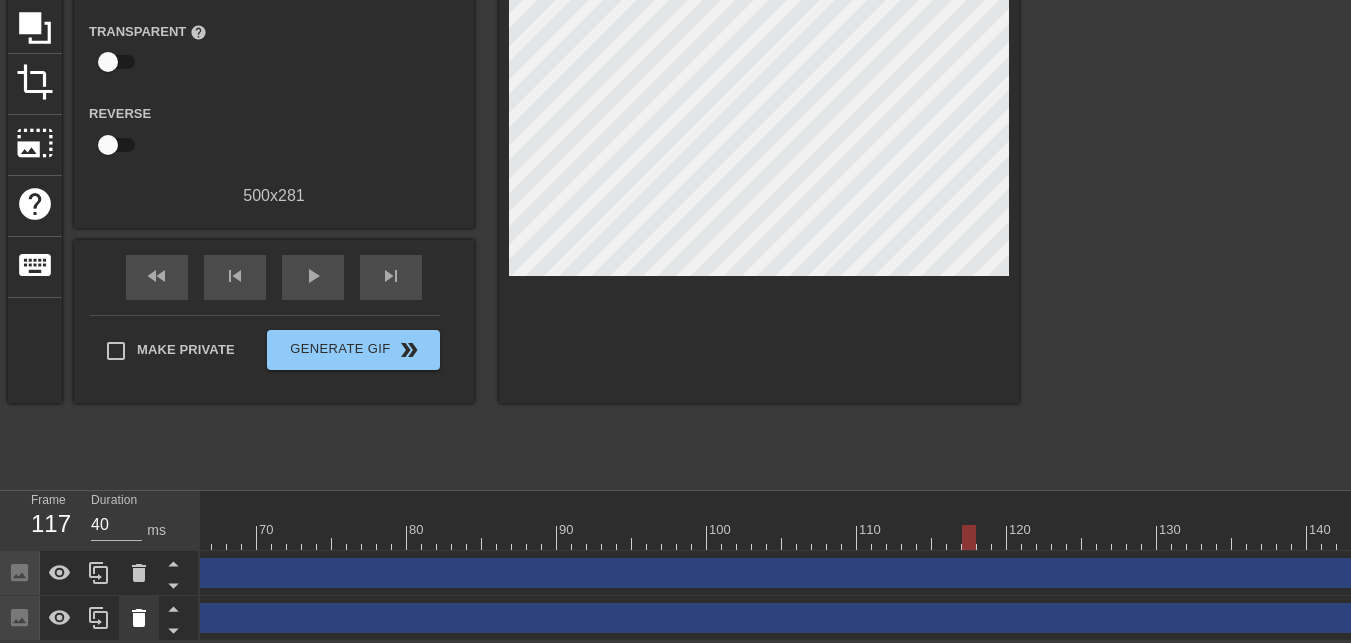 click 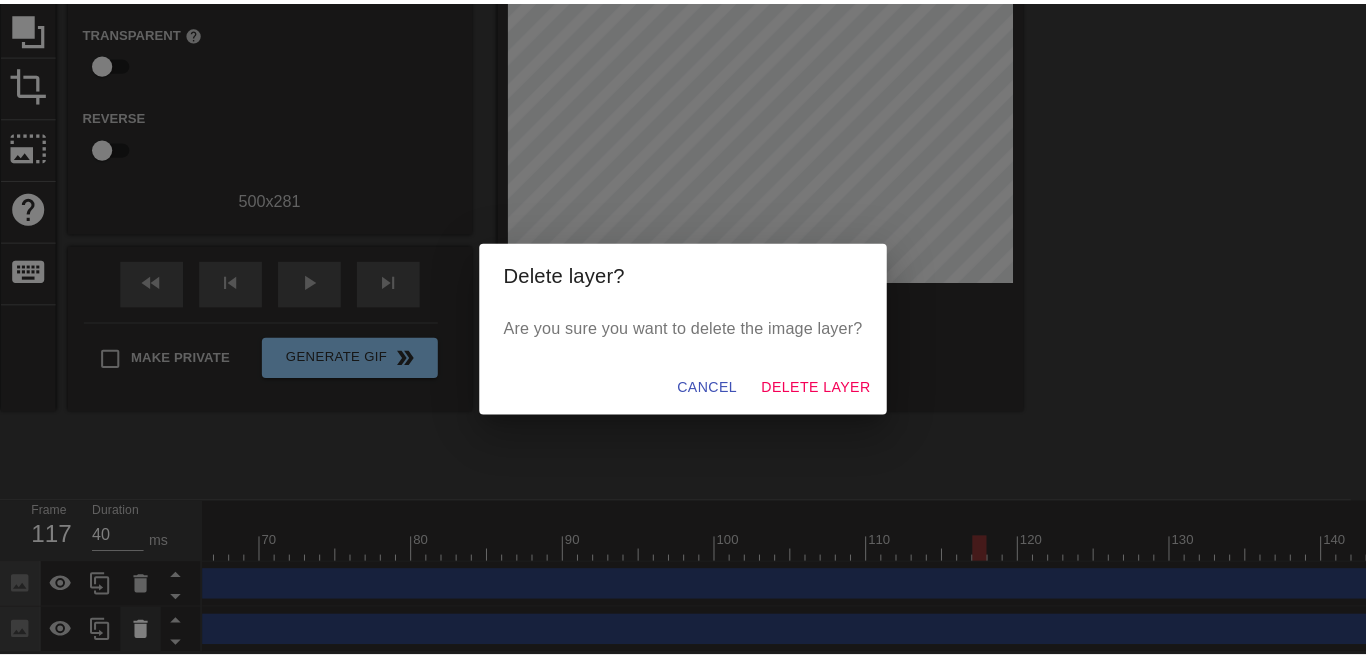 scroll, scrollTop: 199, scrollLeft: 0, axis: vertical 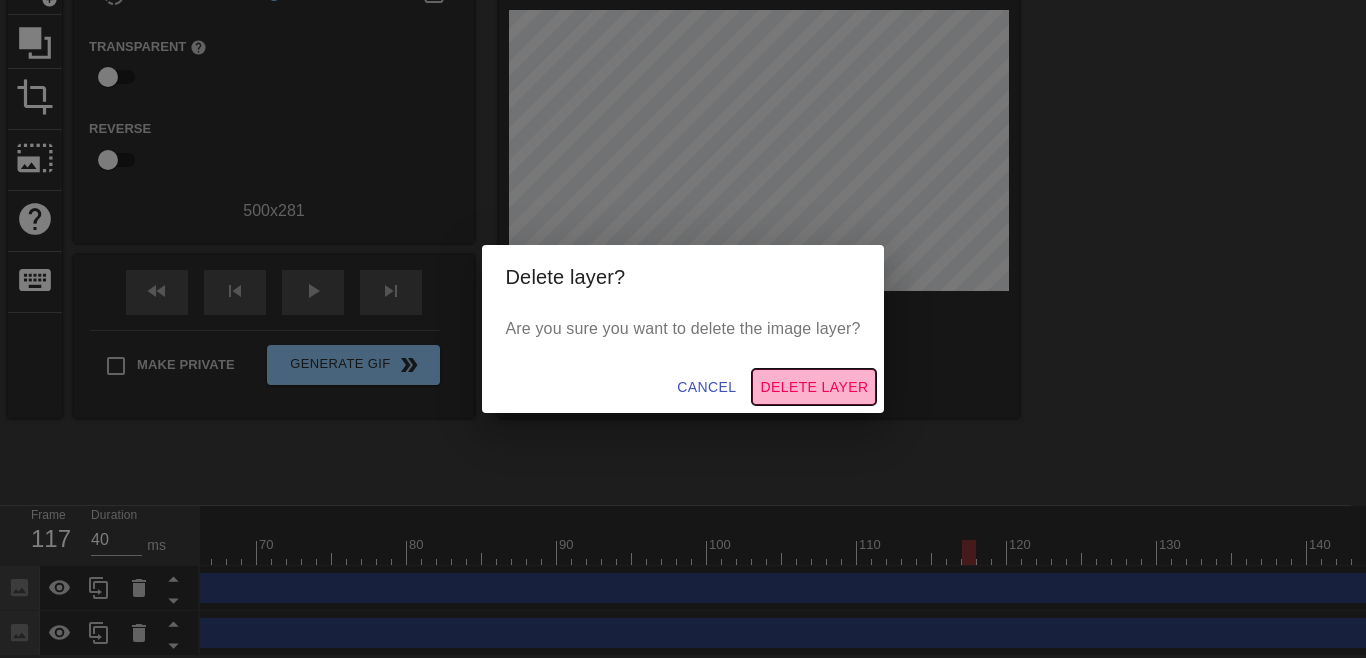 click on "Delete Layer" at bounding box center (814, 387) 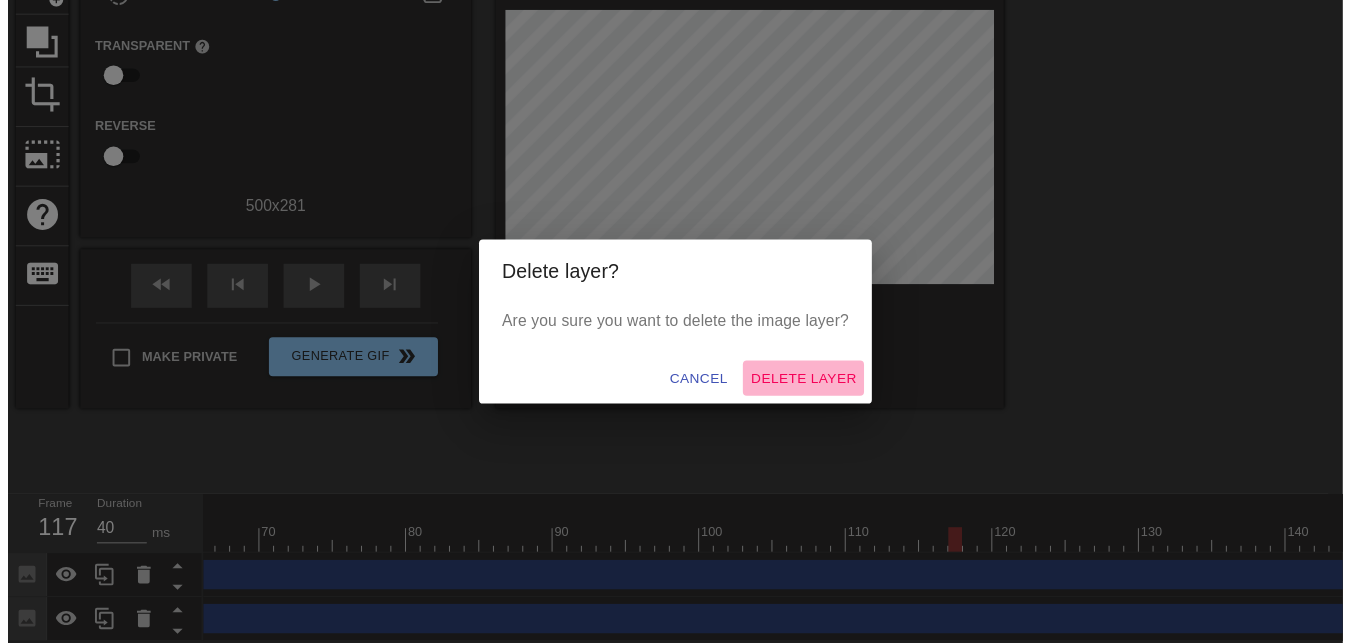 scroll, scrollTop: 169, scrollLeft: 0, axis: vertical 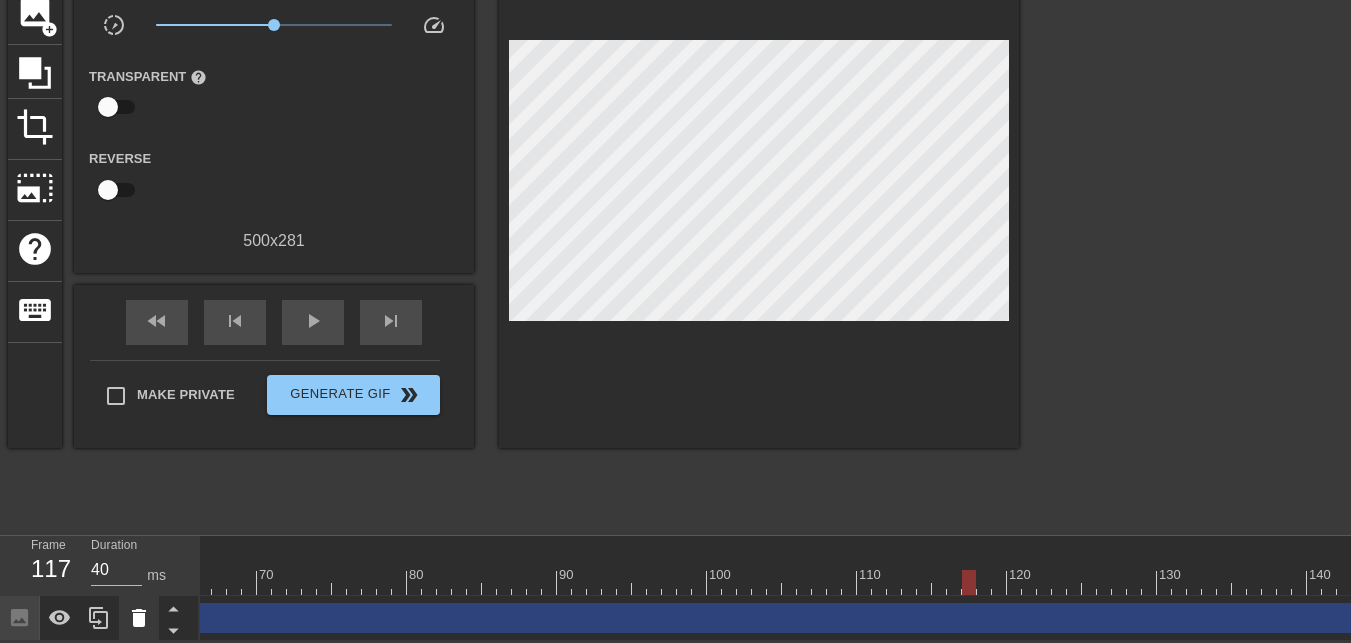 click 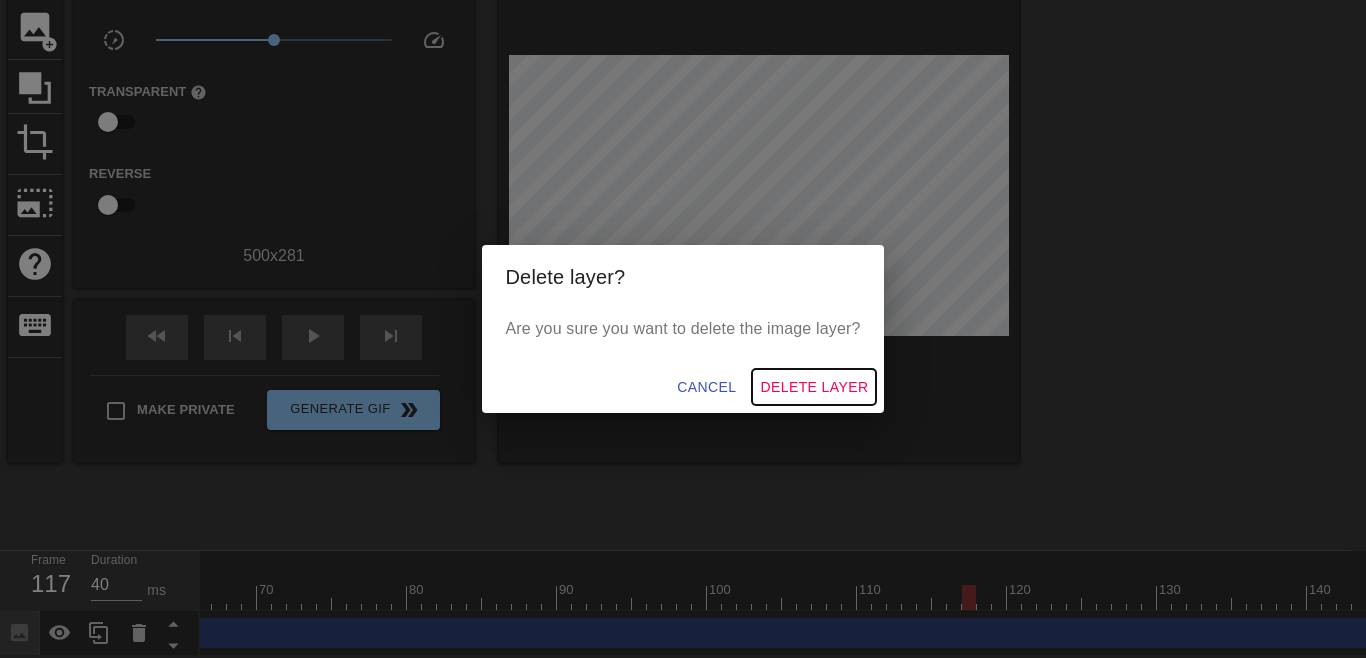click on "Delete Layer" at bounding box center [814, 387] 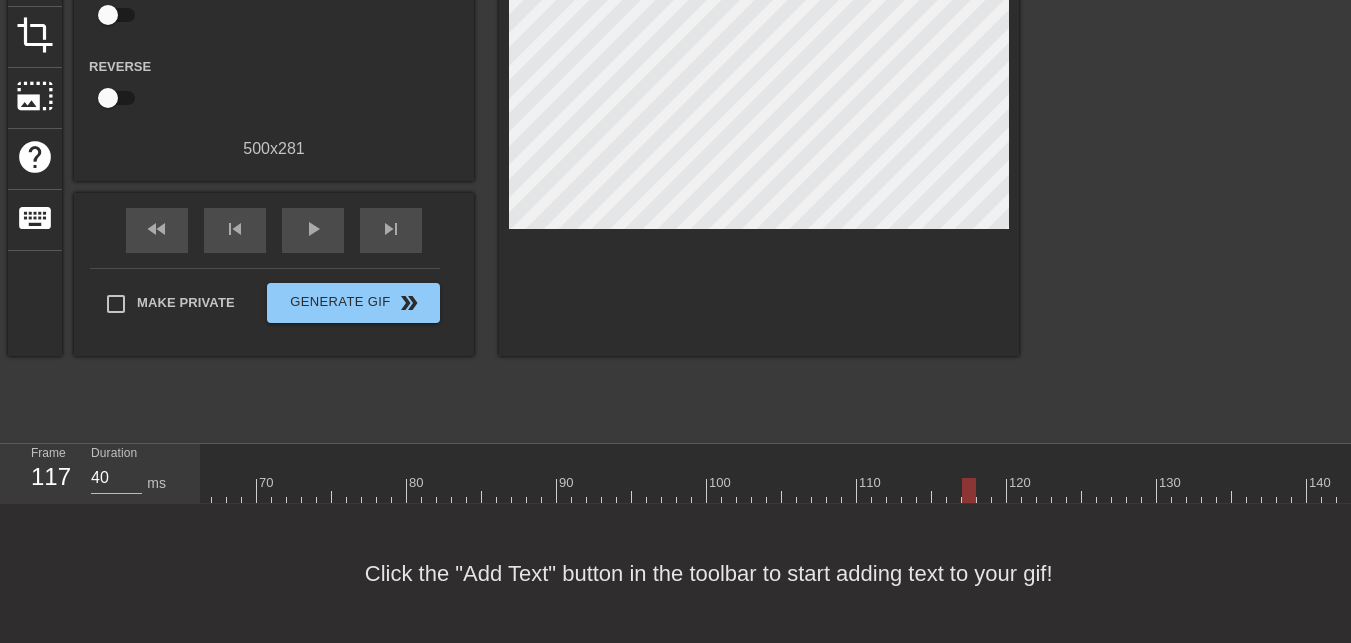 scroll, scrollTop: 263, scrollLeft: 0, axis: vertical 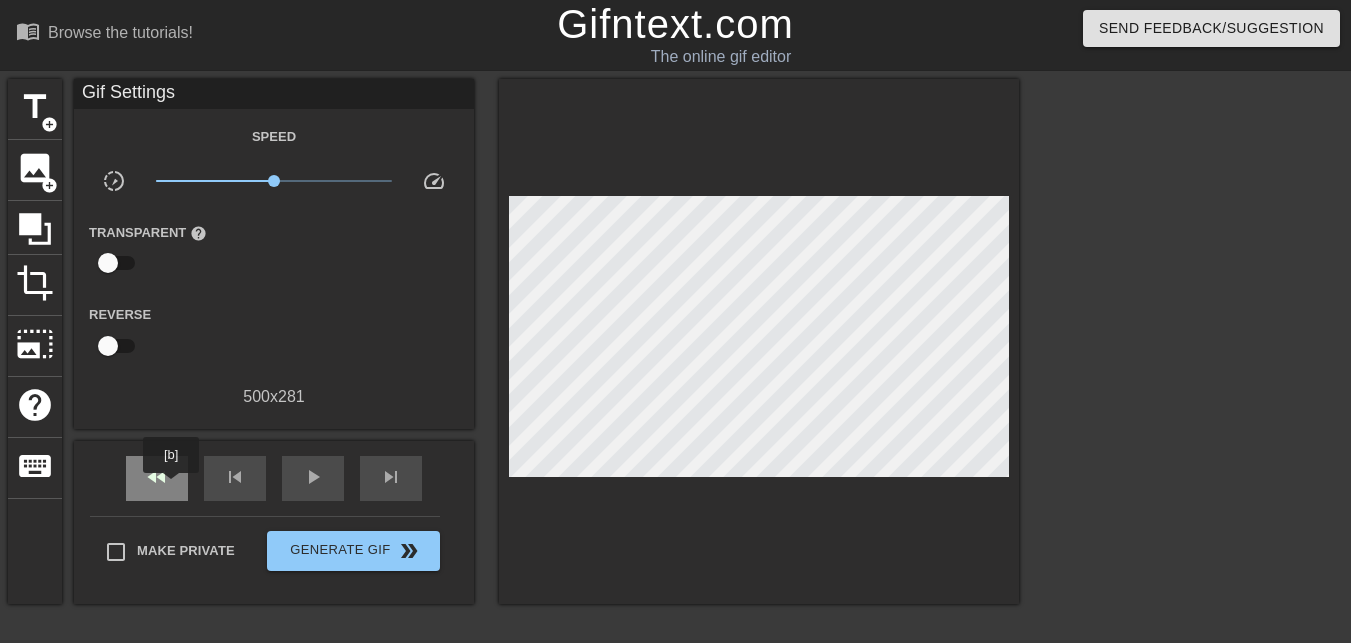 click on "fast_rewind" at bounding box center [157, 478] 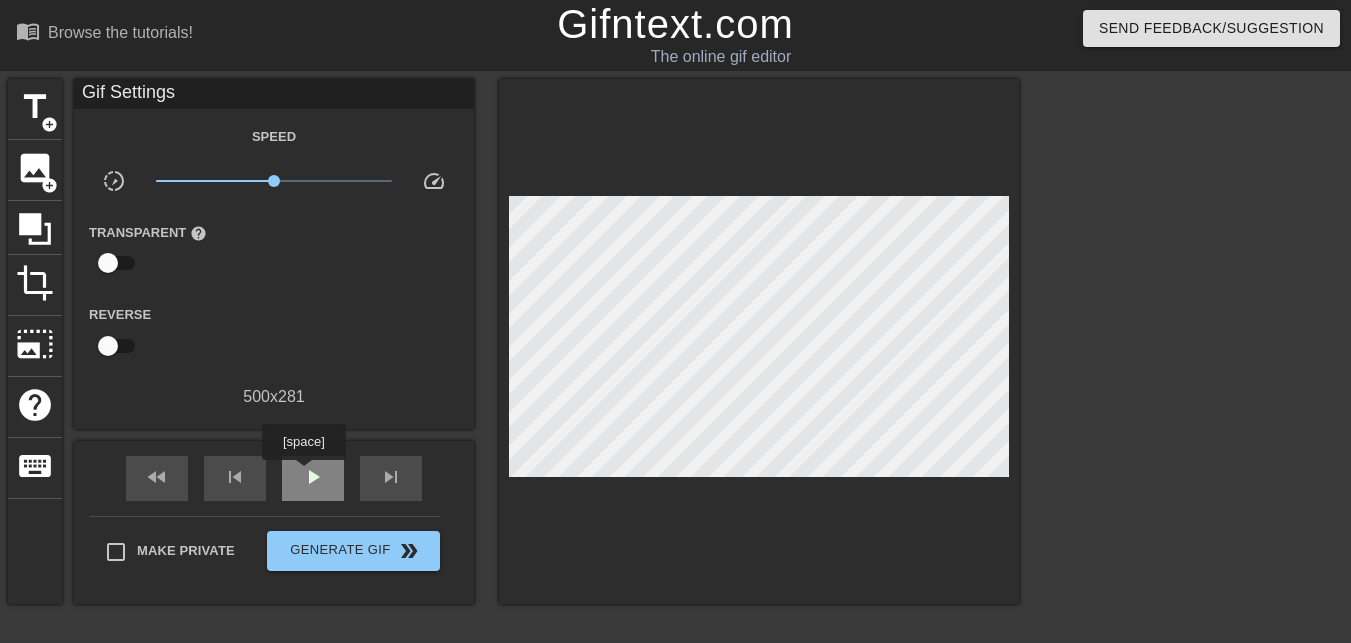 click on "play_arrow" at bounding box center [313, 477] 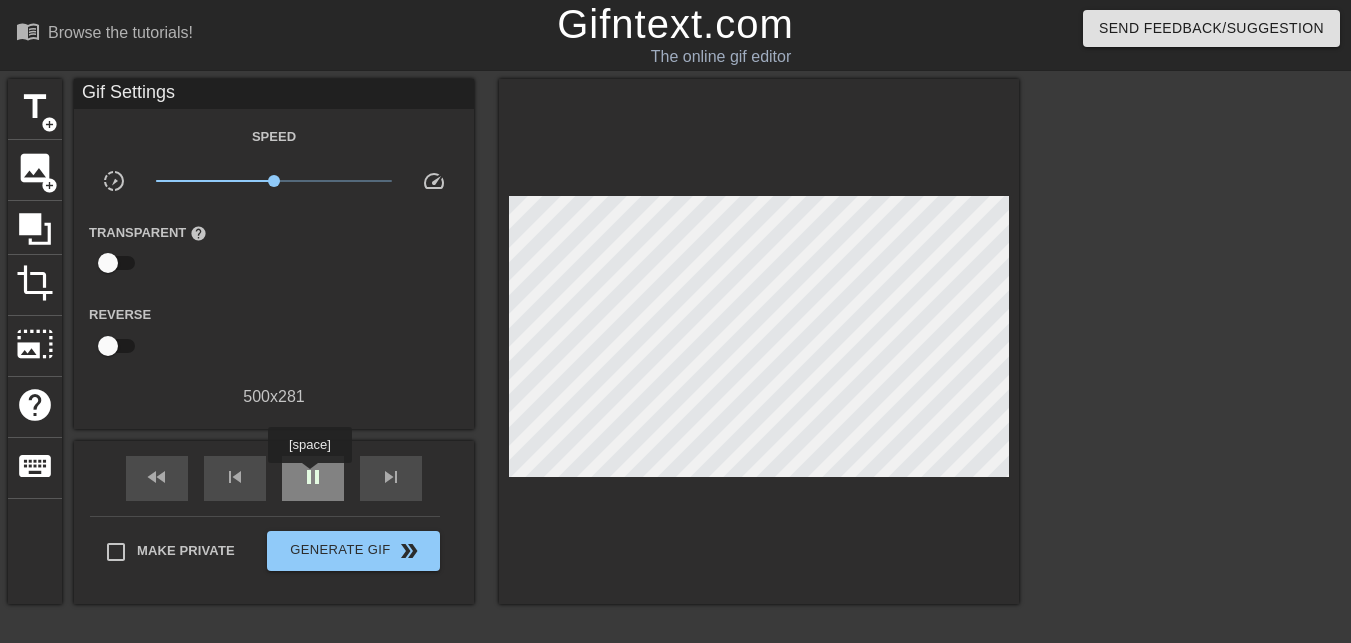 click on "pause" at bounding box center (313, 477) 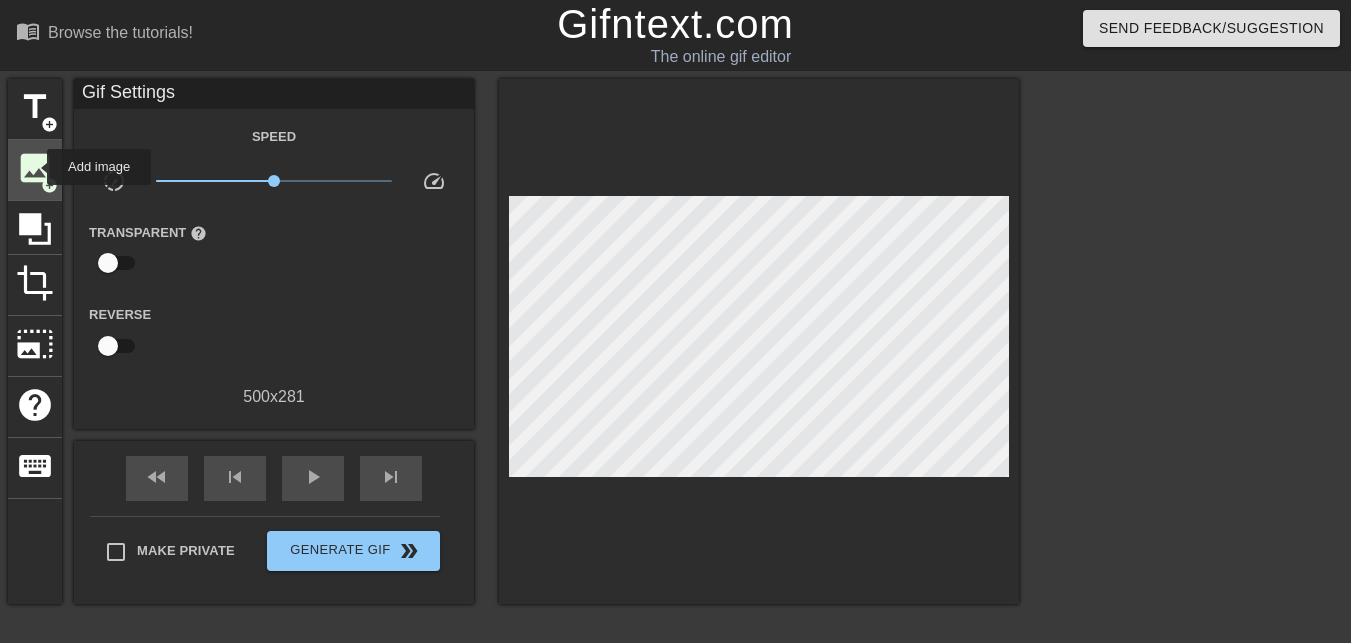 click on "image" at bounding box center [35, 168] 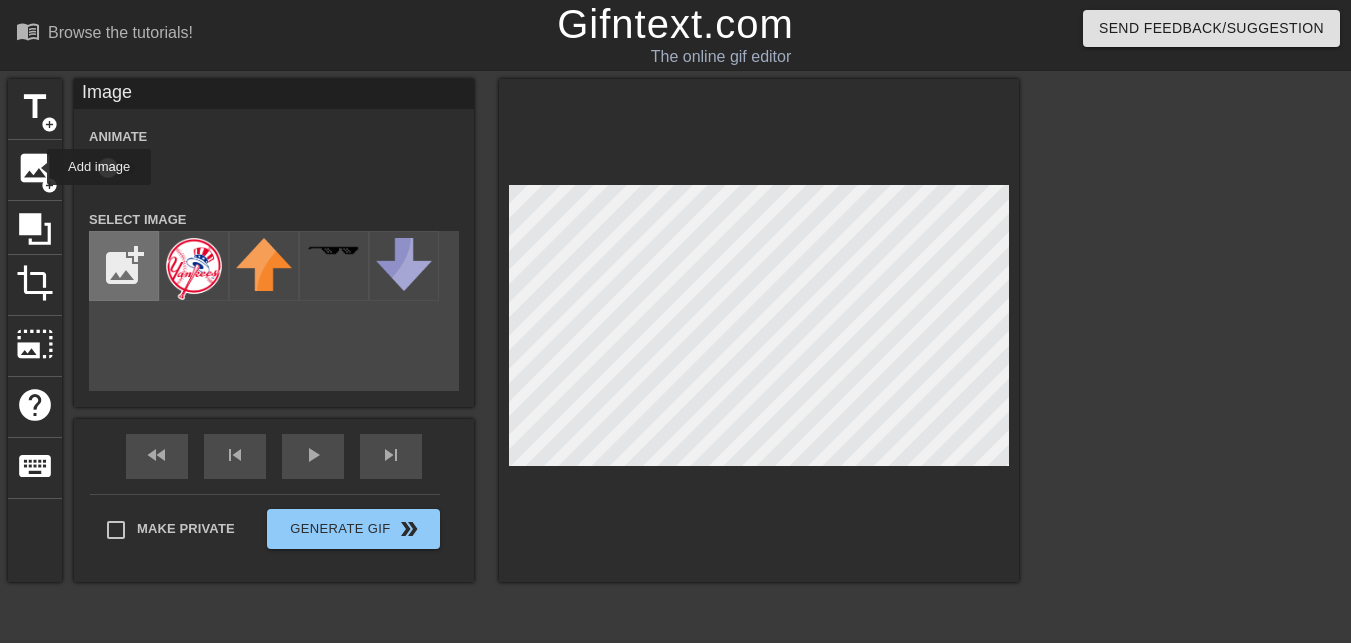 scroll, scrollTop: 0, scrollLeft: 978, axis: horizontal 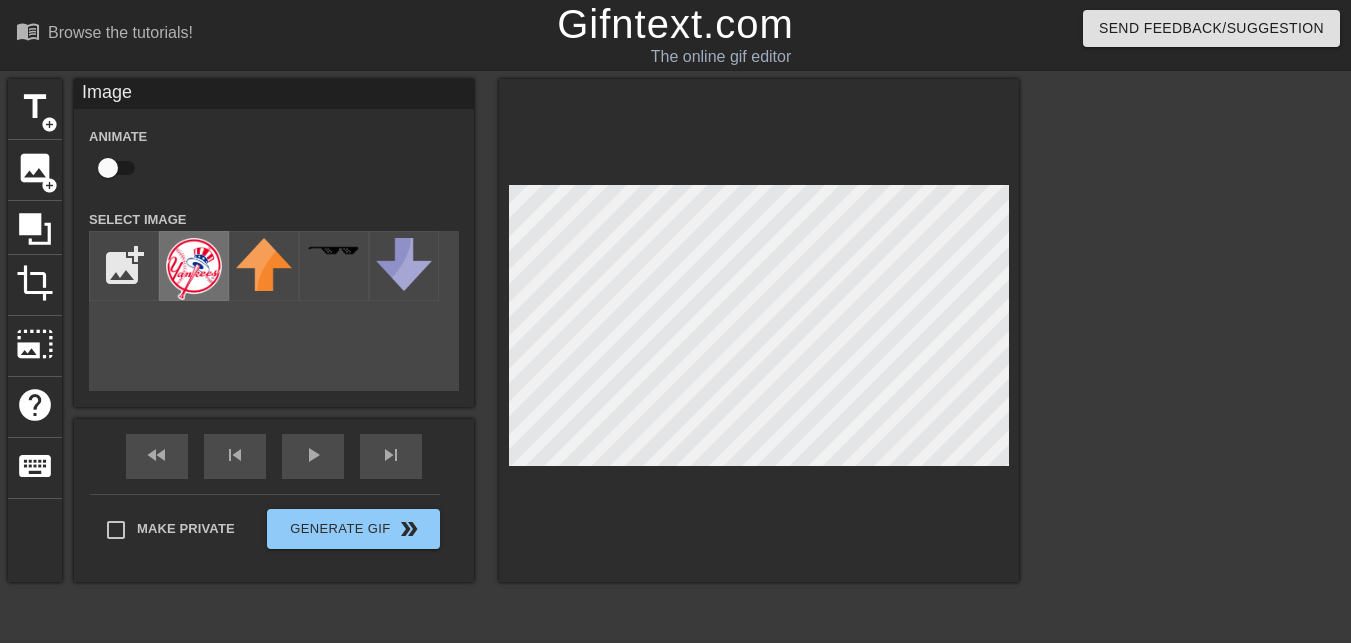 click at bounding box center (194, 269) 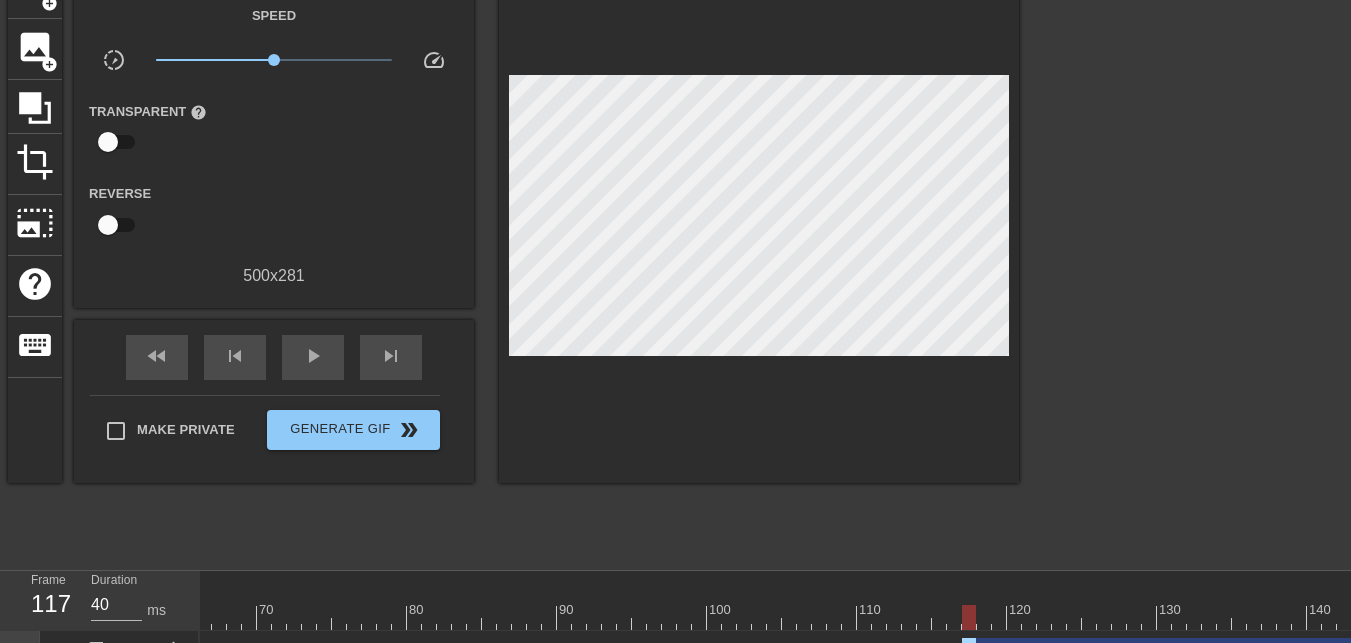 scroll, scrollTop: 169, scrollLeft: 0, axis: vertical 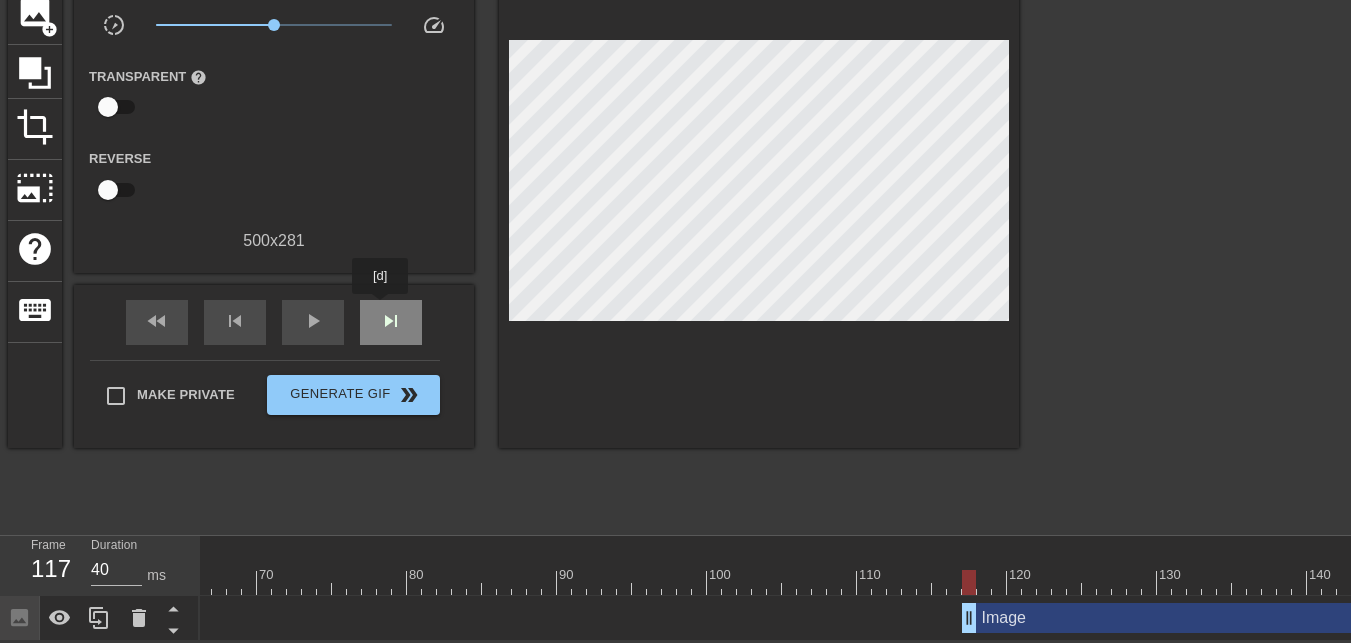 click on "skip_next" at bounding box center (391, 321) 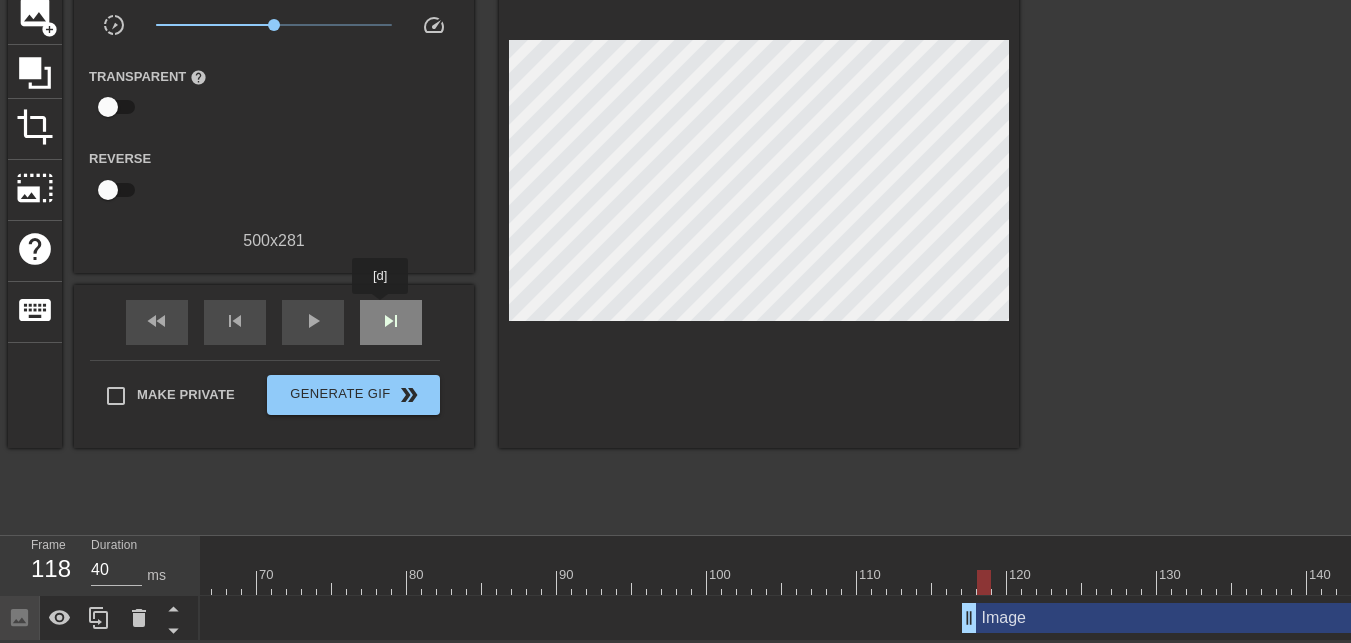 click on "skip_next" at bounding box center [391, 321] 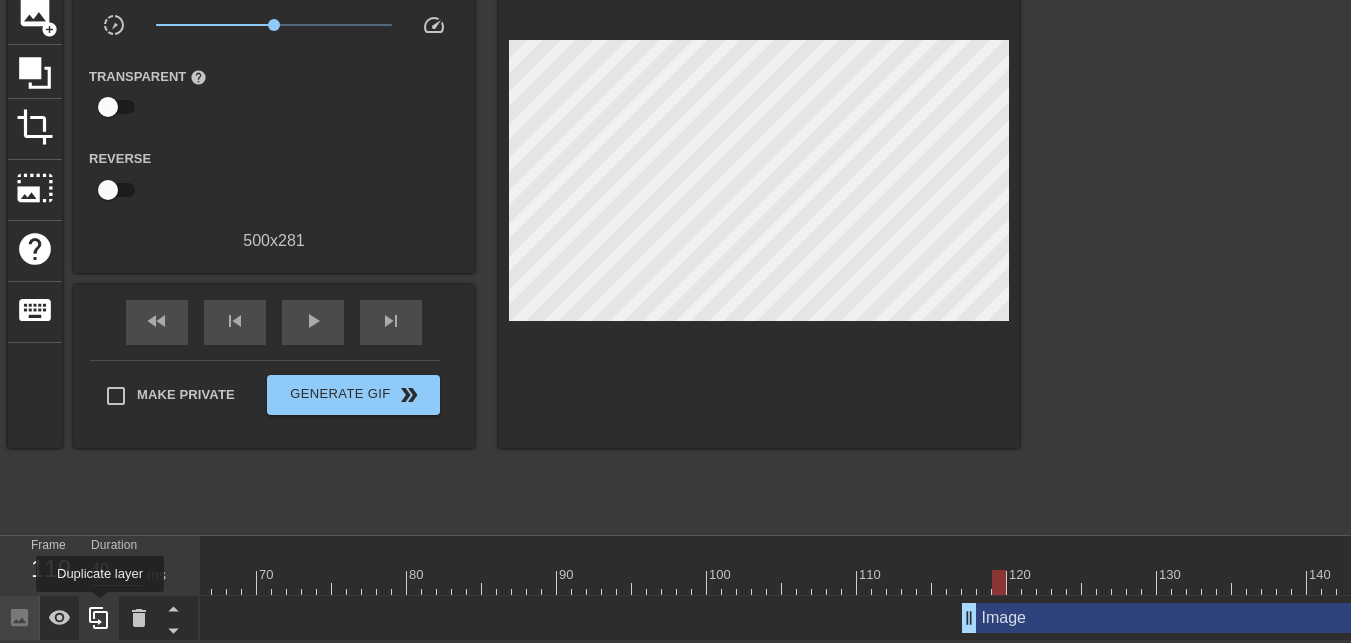 click 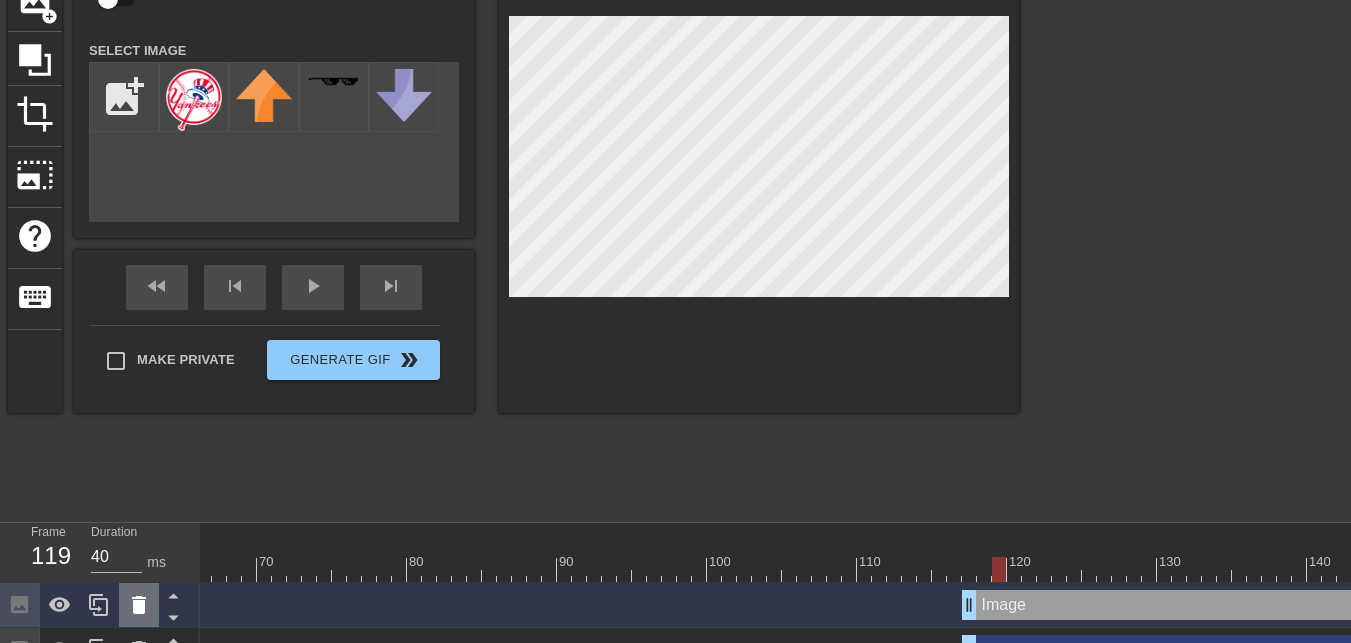 click at bounding box center [139, 605] 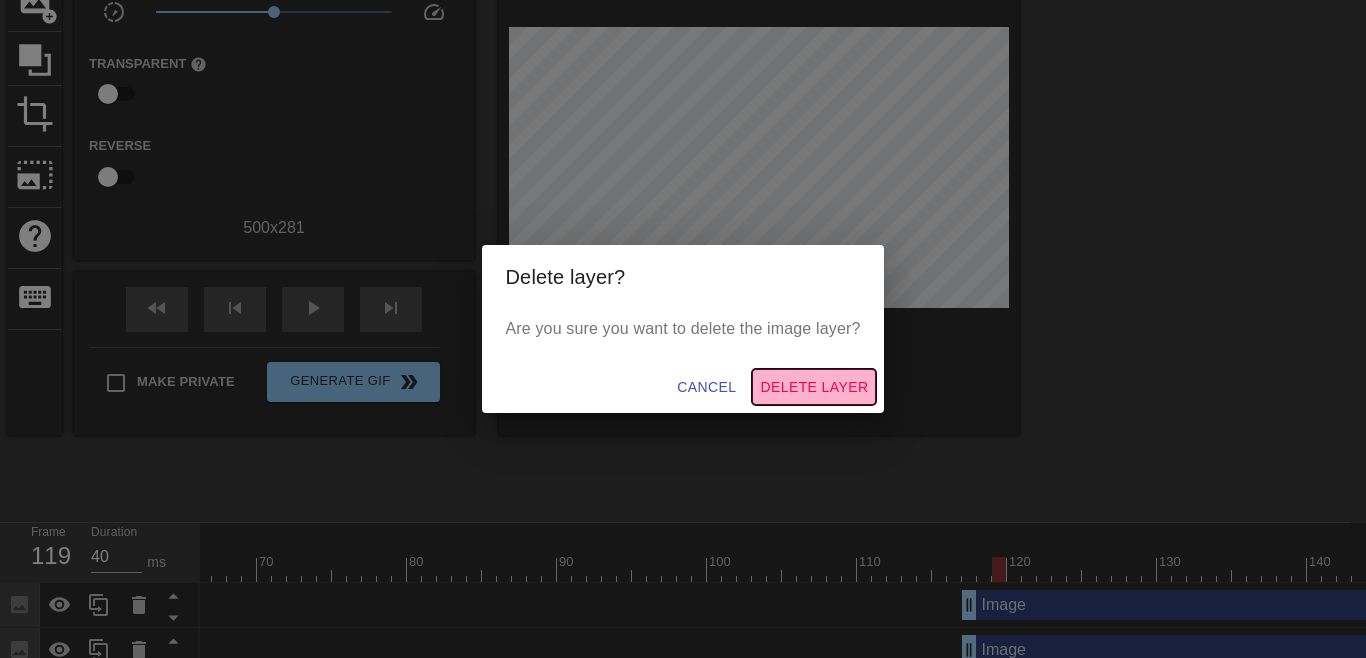 click on "Delete Layer" at bounding box center [814, 387] 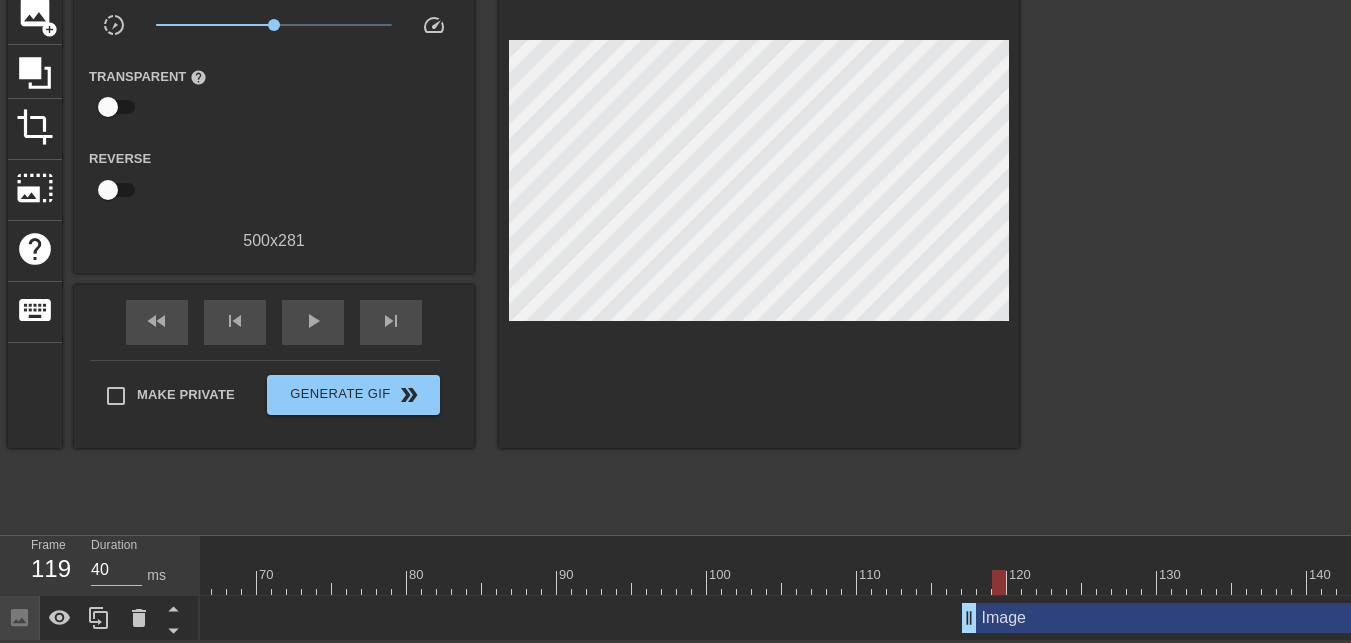 scroll, scrollTop: 169, scrollLeft: 15, axis: both 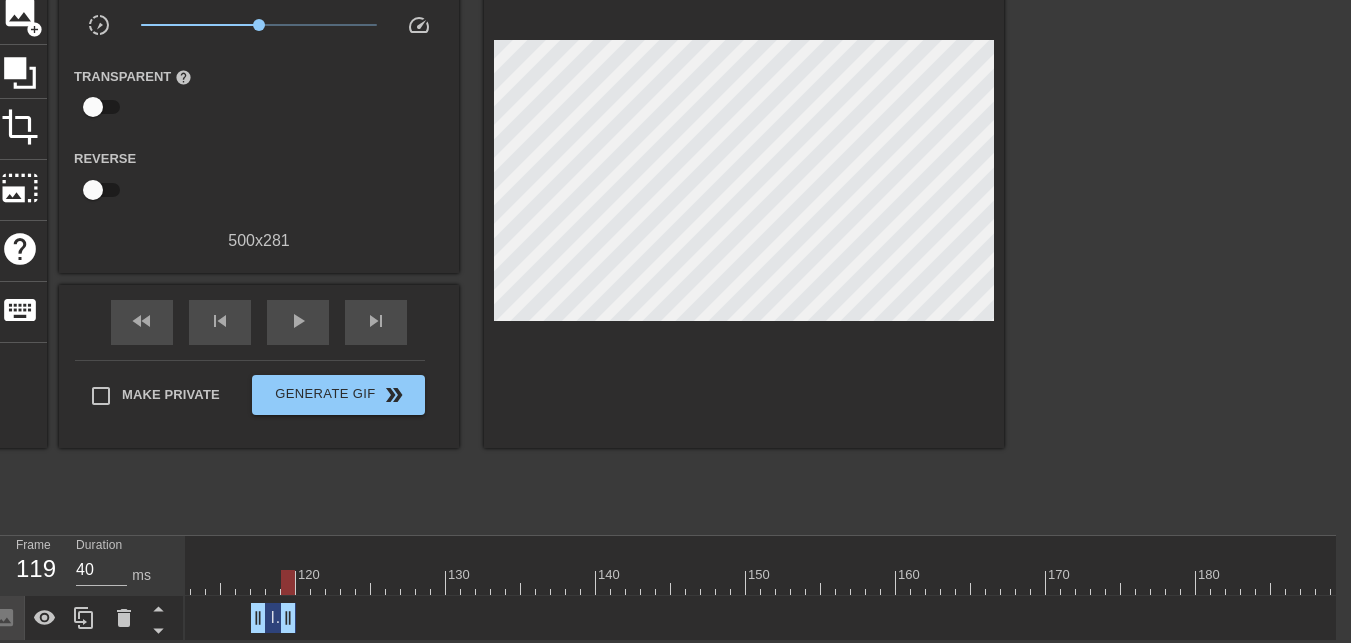 drag, startPoint x: 1332, startPoint y: 596, endPoint x: 280, endPoint y: 591, distance: 1052.0118 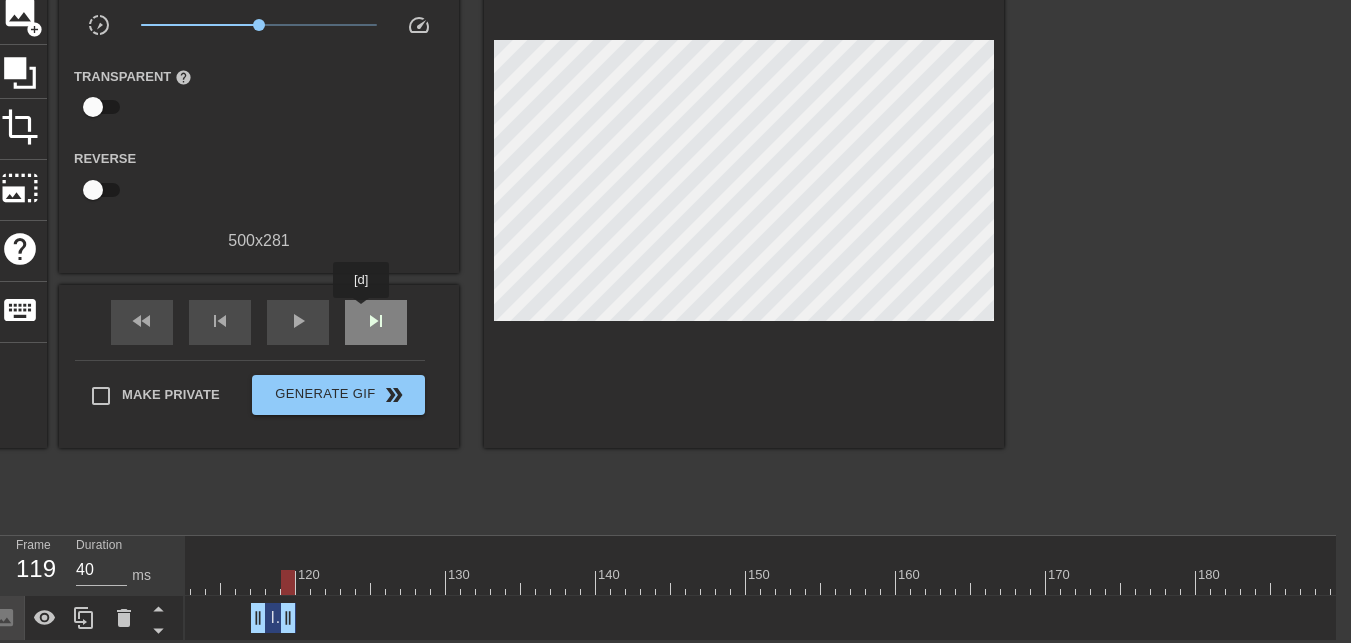click on "skip_next" at bounding box center [376, 322] 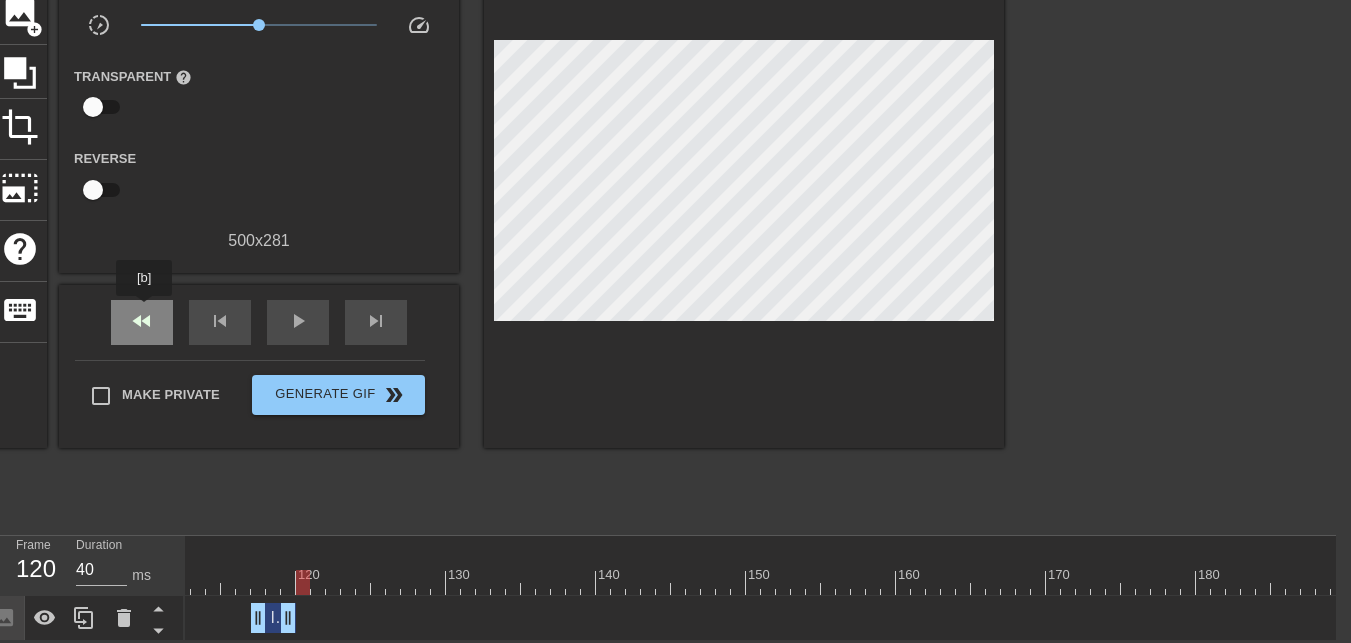 click on "fast_rewind" at bounding box center (142, 321) 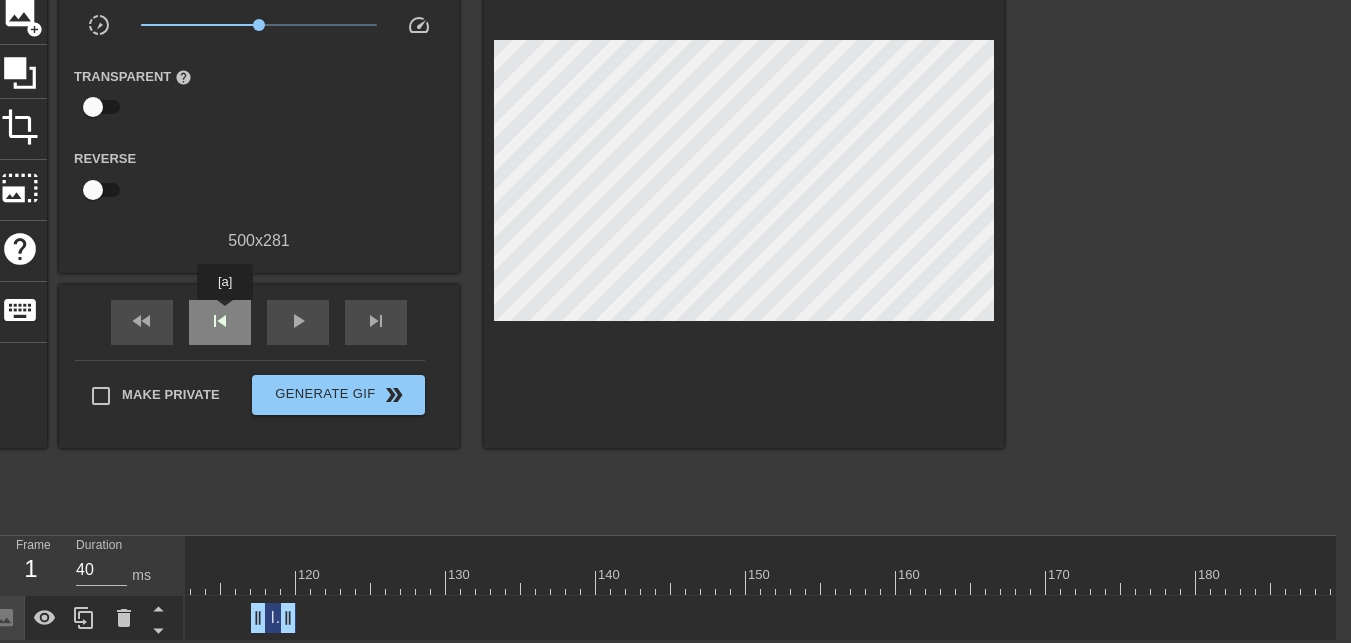 click on "skip_previous" at bounding box center [220, 321] 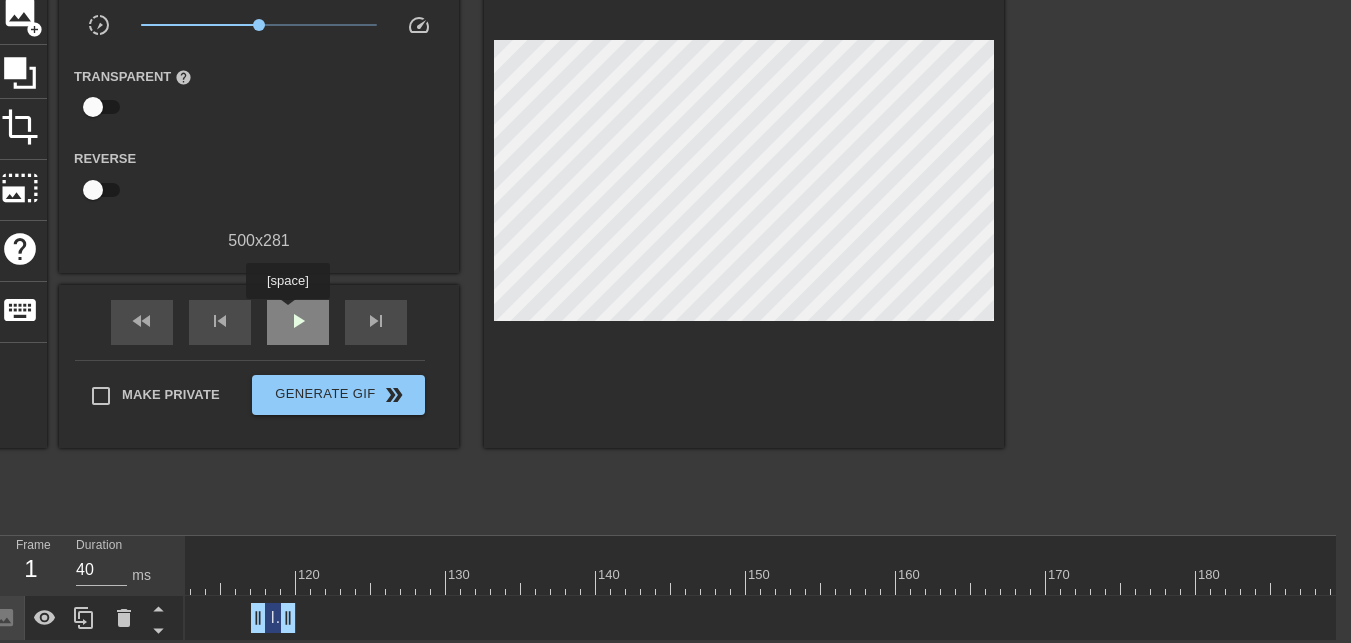 click on "play_arrow" at bounding box center [298, 321] 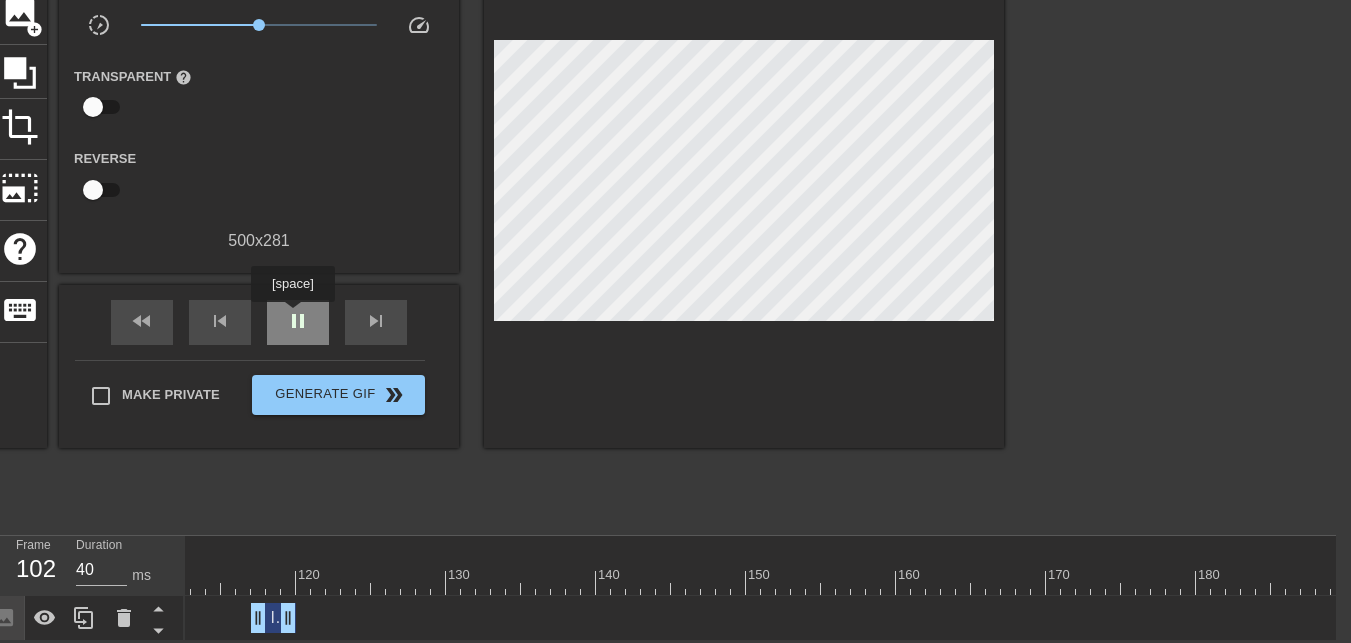 click on "pause" at bounding box center [298, 321] 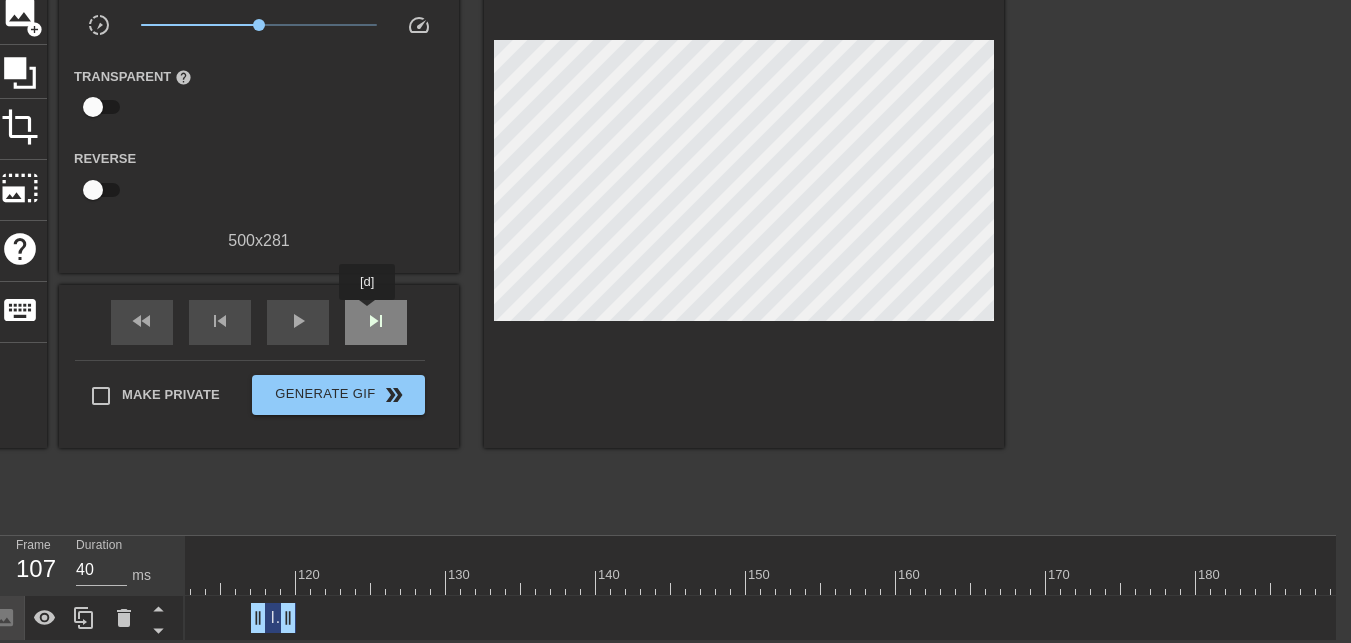 click on "skip_next" at bounding box center (376, 321) 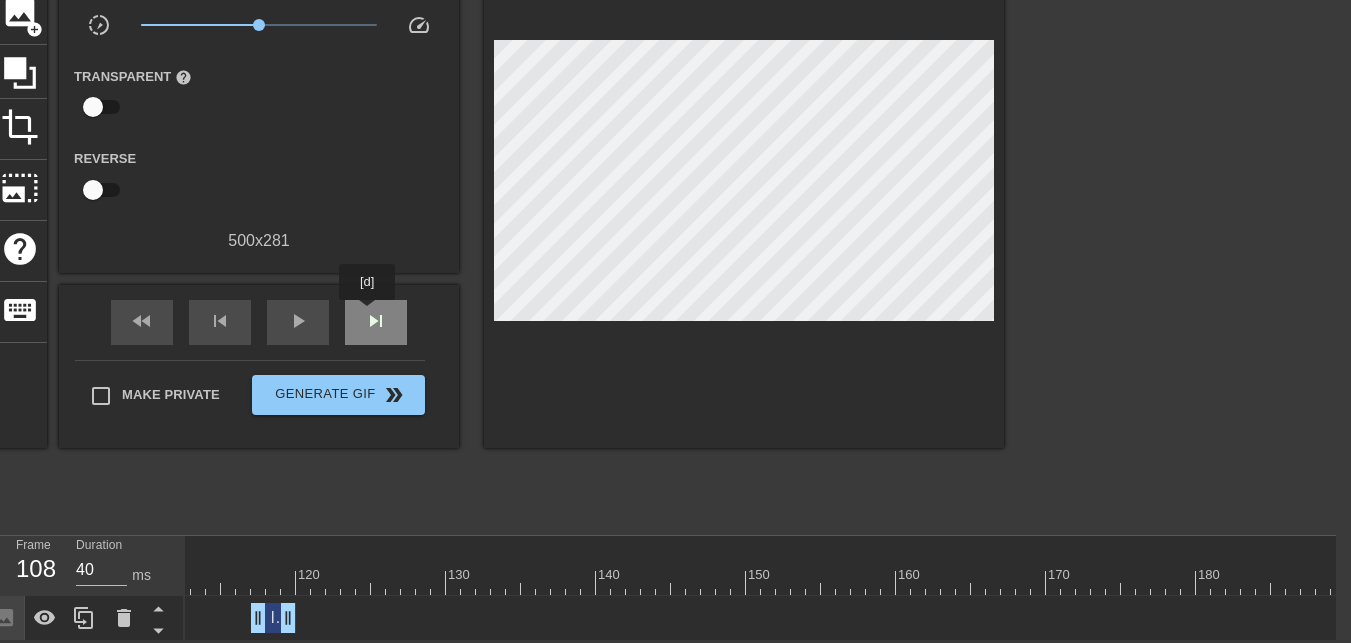 click on "skip_next" at bounding box center (376, 321) 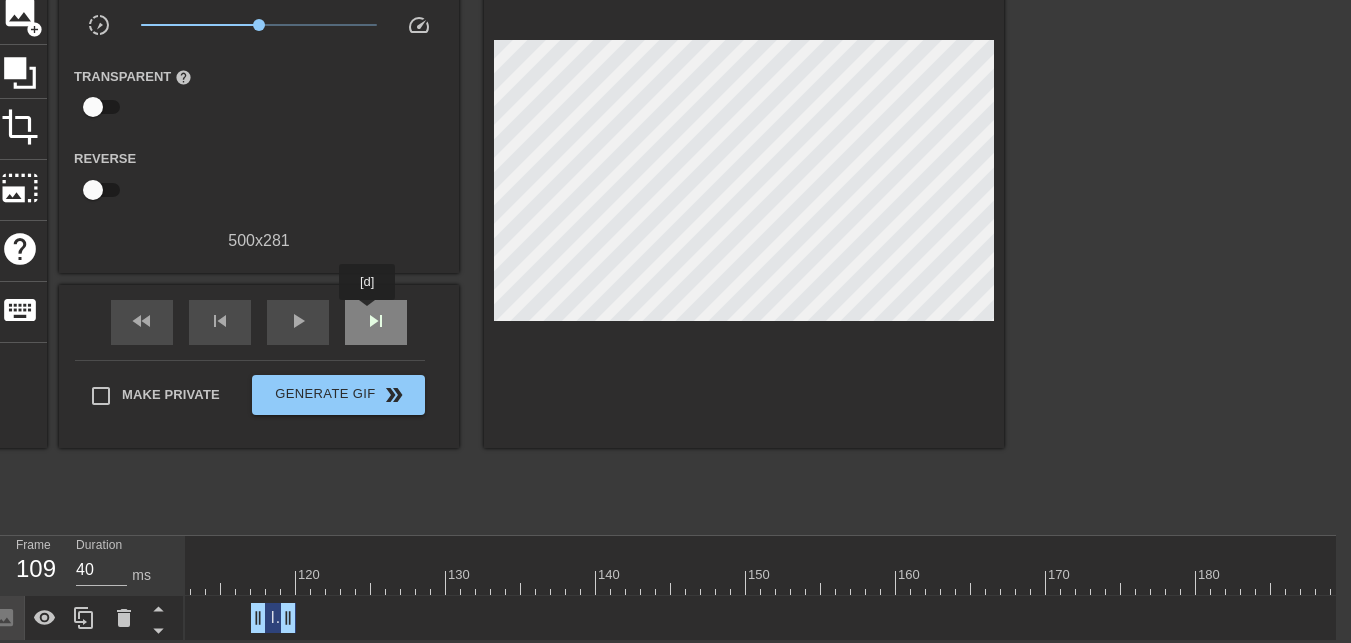 click on "skip_next" at bounding box center (376, 321) 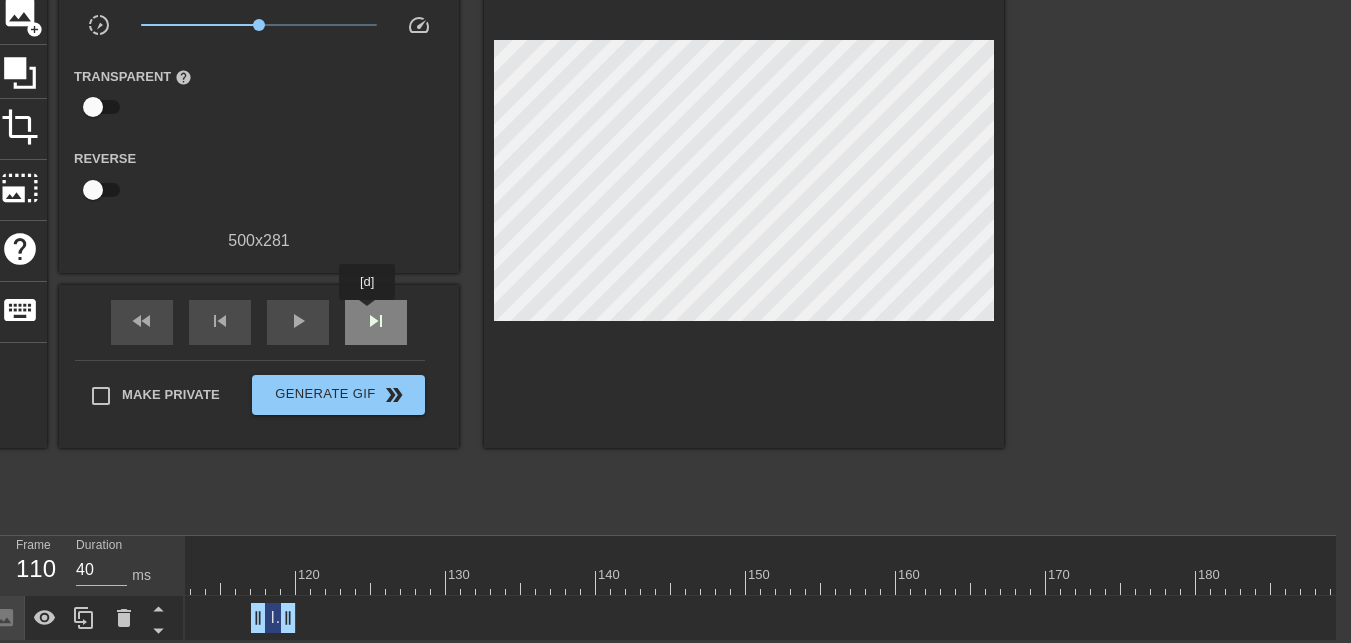 click on "skip_next" at bounding box center [376, 321] 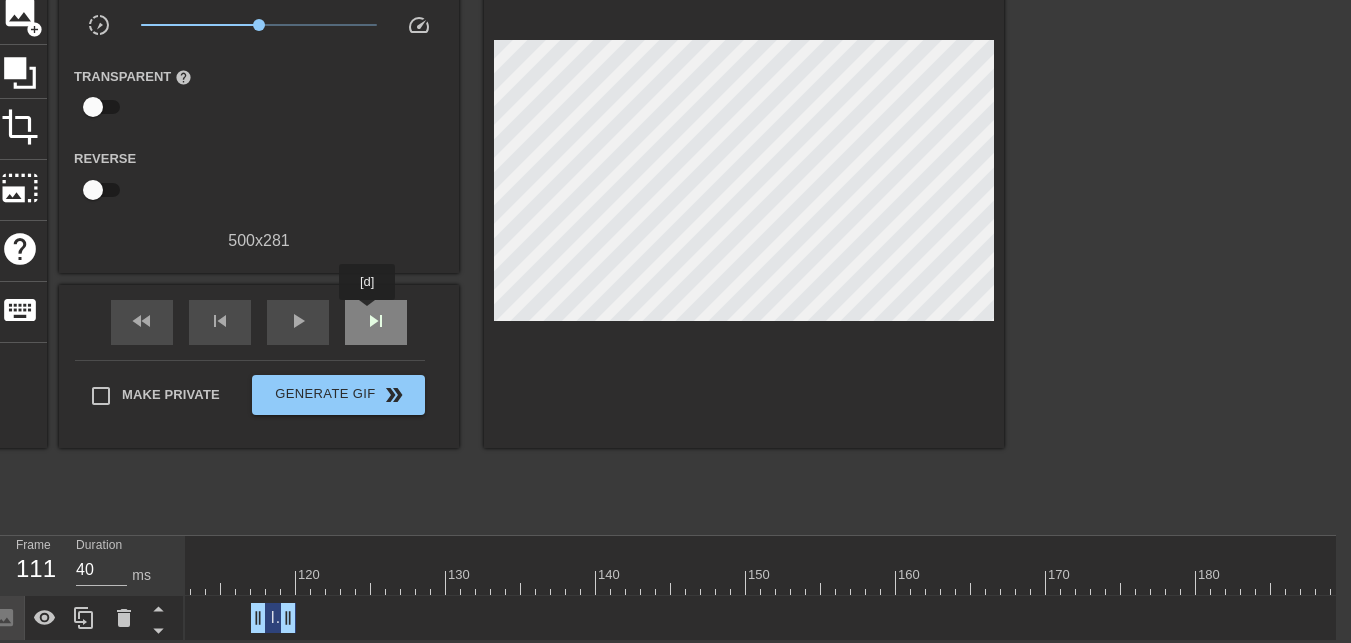 click on "skip_next" at bounding box center (376, 321) 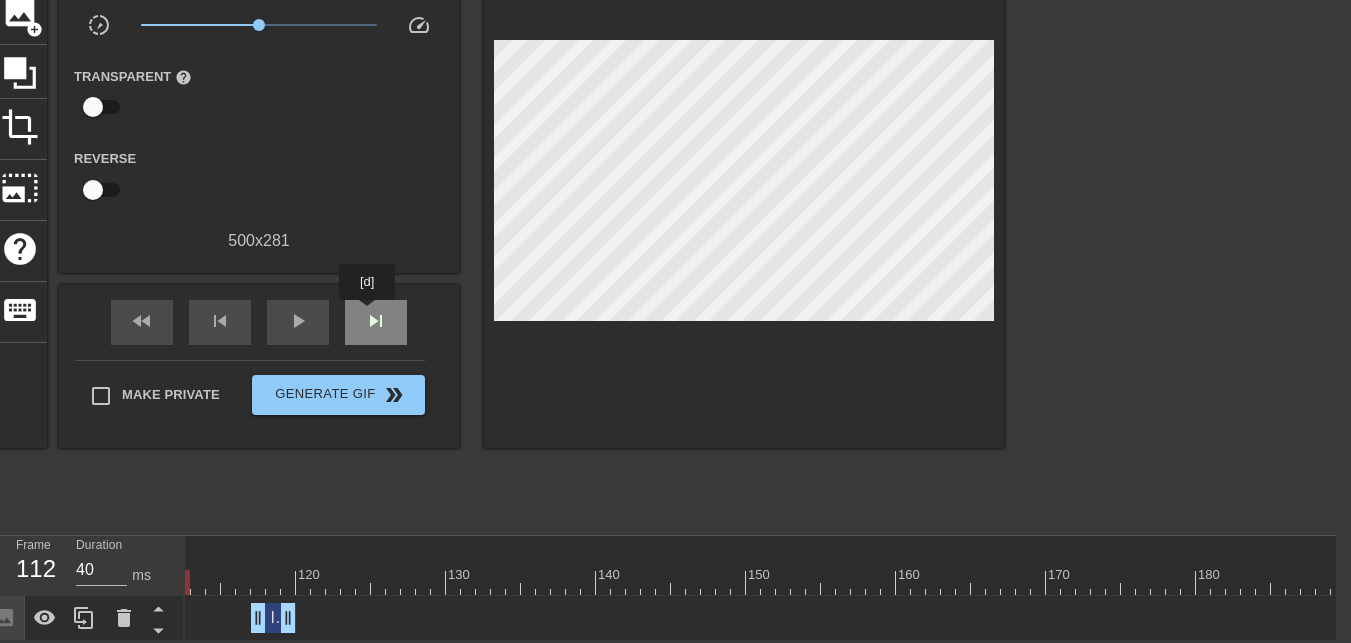 click on "skip_next" at bounding box center (376, 321) 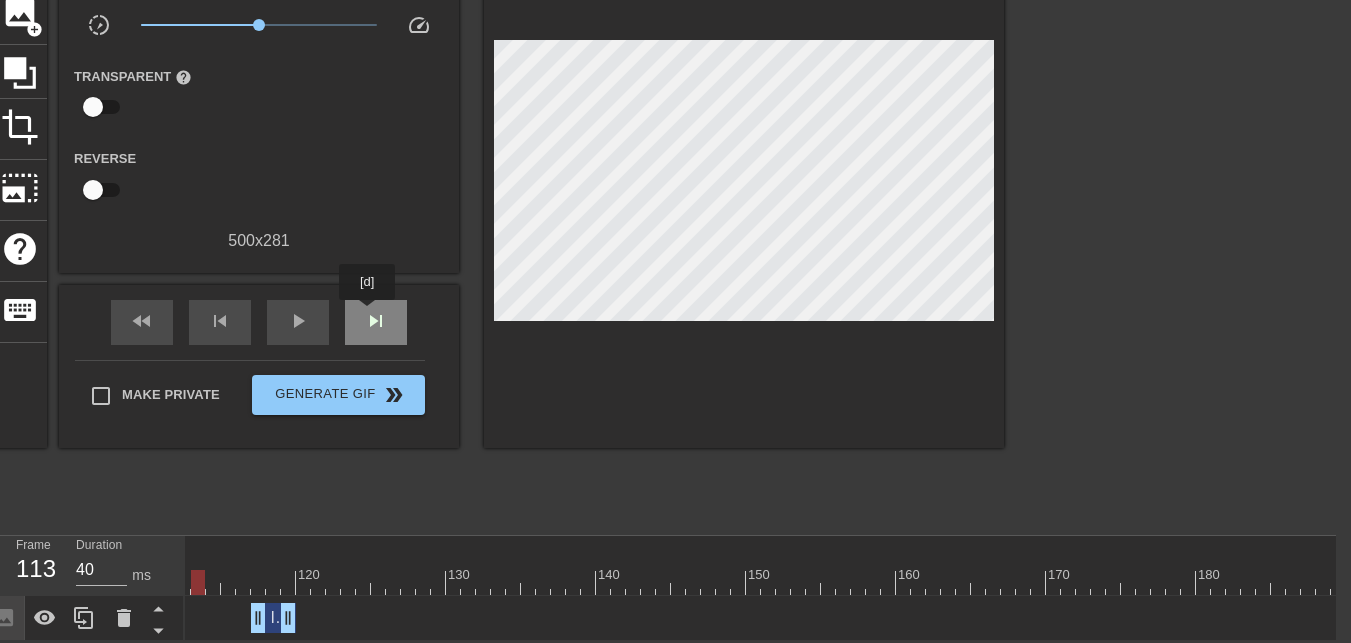 click on "skip_next" at bounding box center (376, 321) 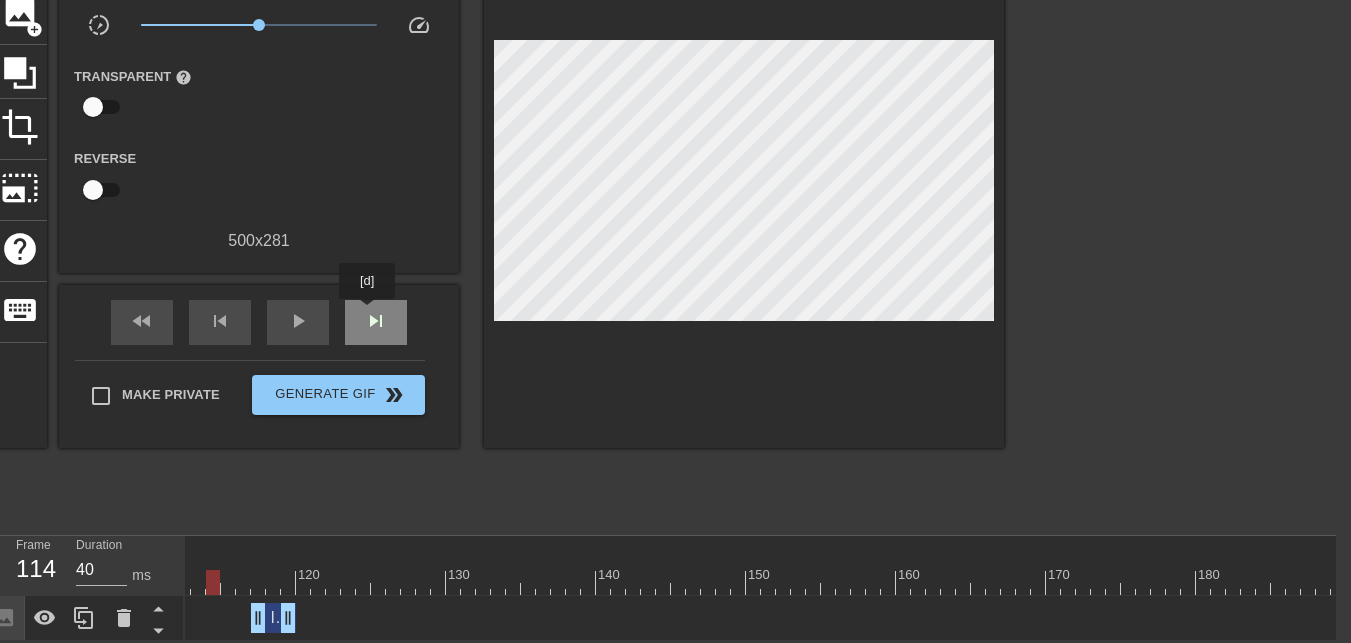 click on "skip_next" at bounding box center [376, 321] 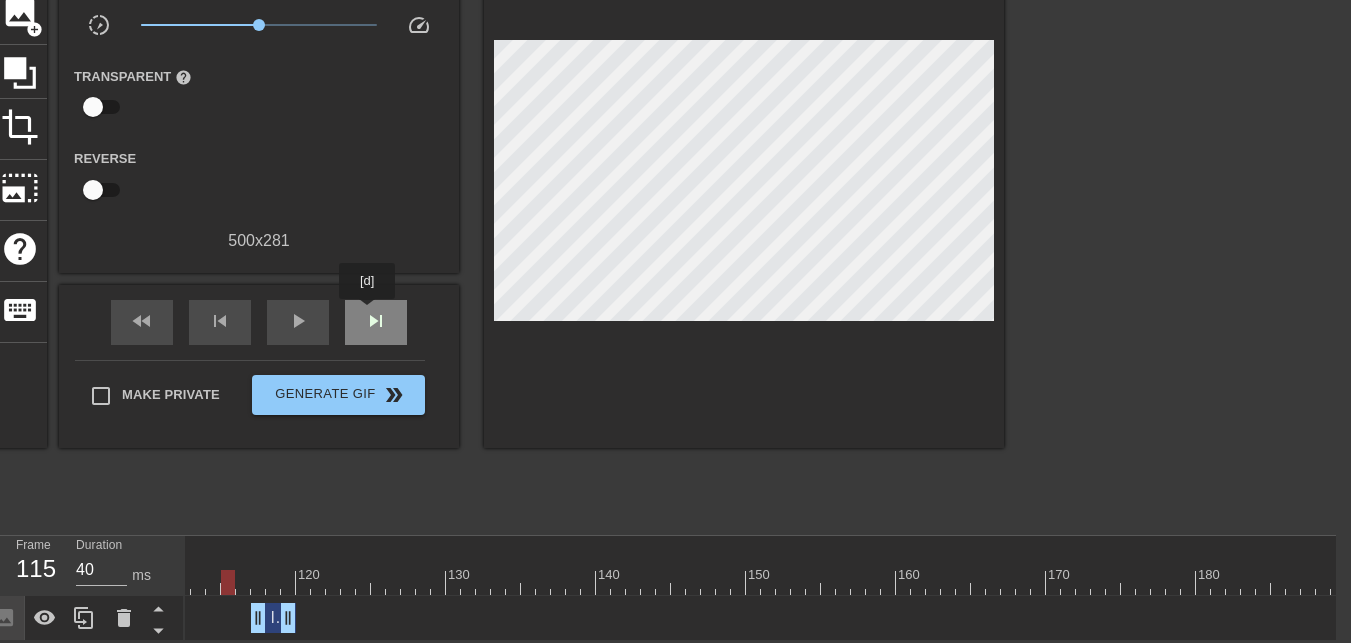 click on "skip_next" at bounding box center [376, 321] 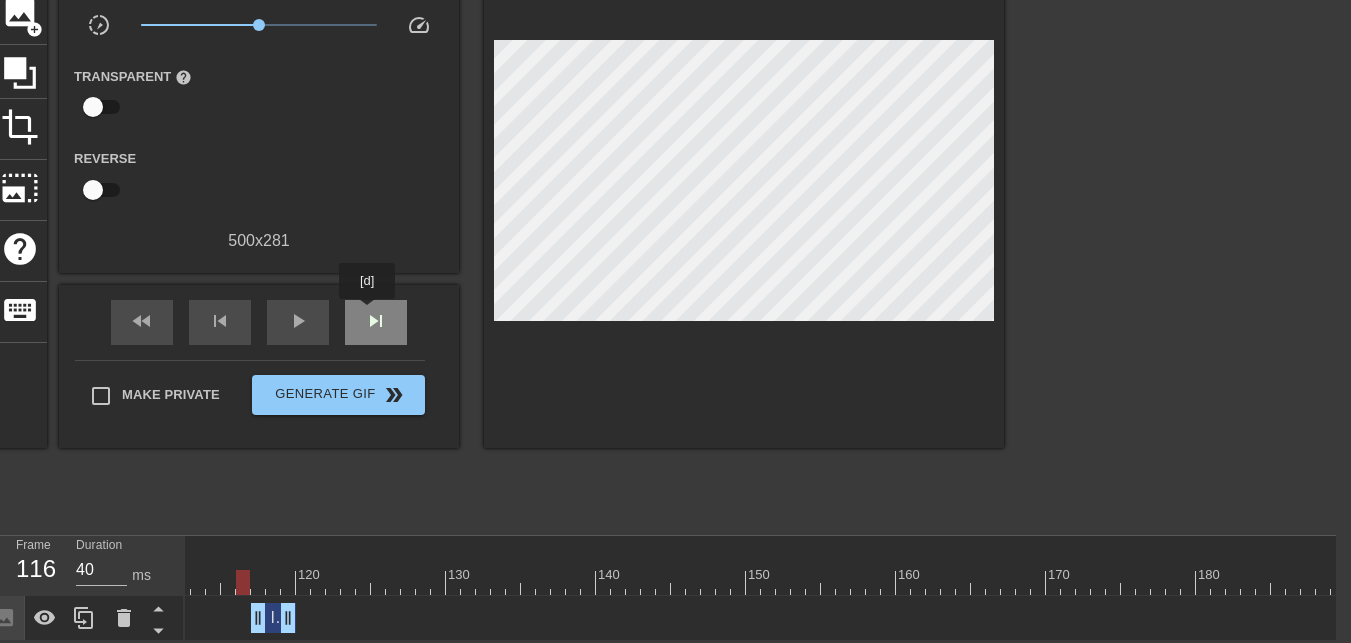 click on "skip_next" at bounding box center [376, 321] 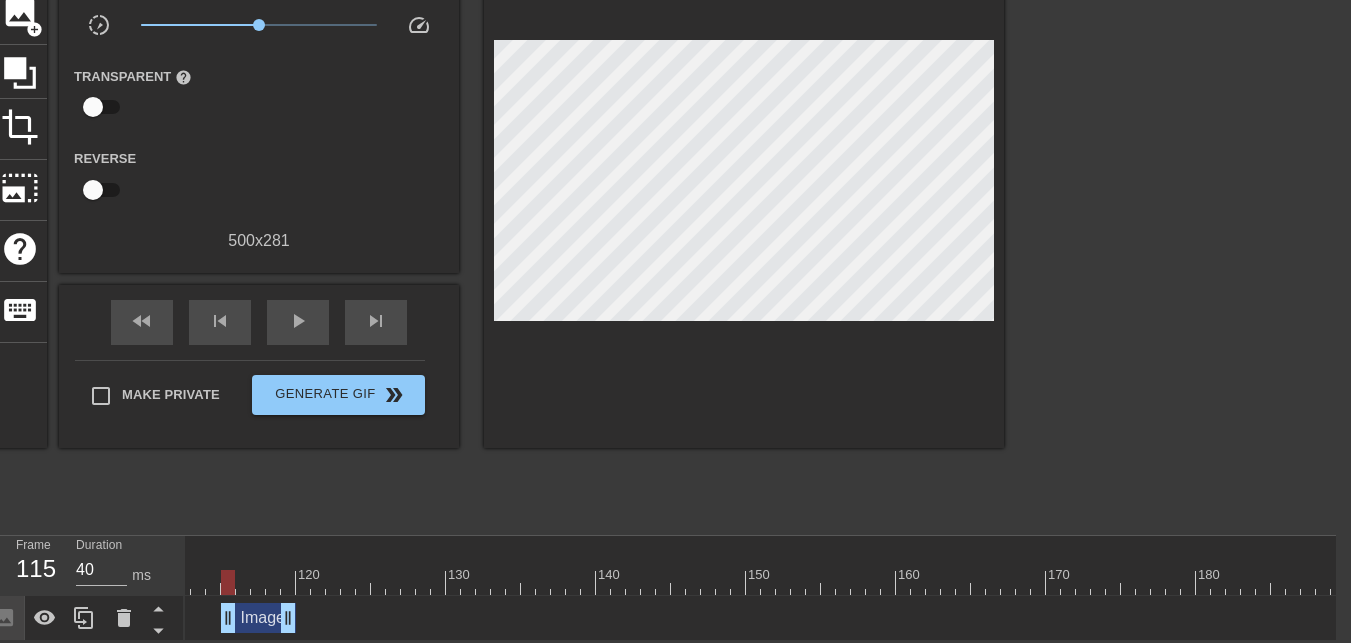 drag, startPoint x: 251, startPoint y: 603, endPoint x: 298, endPoint y: 590, distance: 48.76474 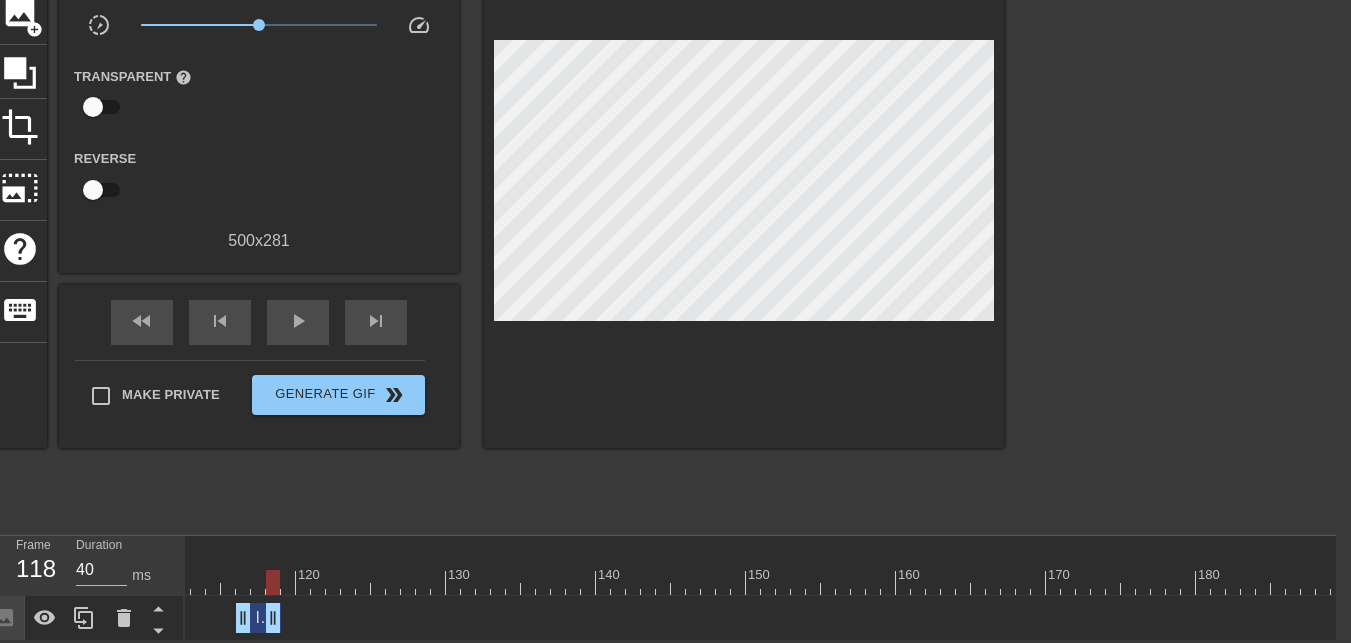 drag, startPoint x: 288, startPoint y: 598, endPoint x: 266, endPoint y: 595, distance: 22.203604 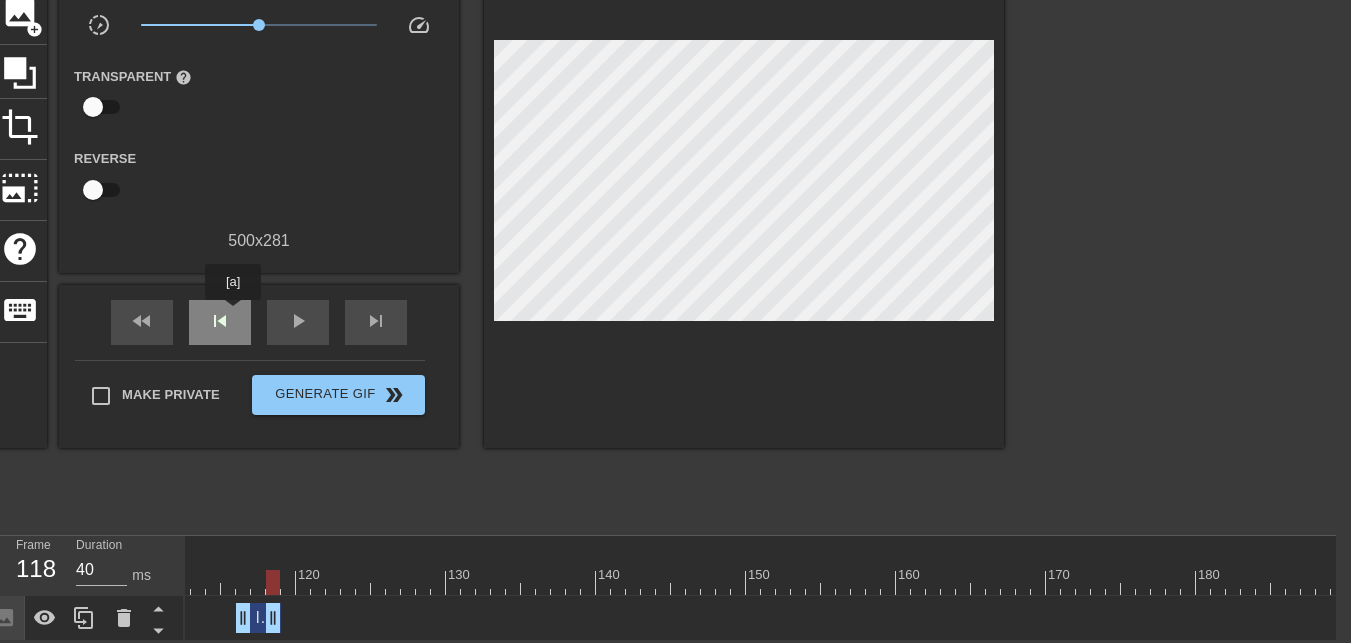 click on "skip_previous" at bounding box center (220, 322) 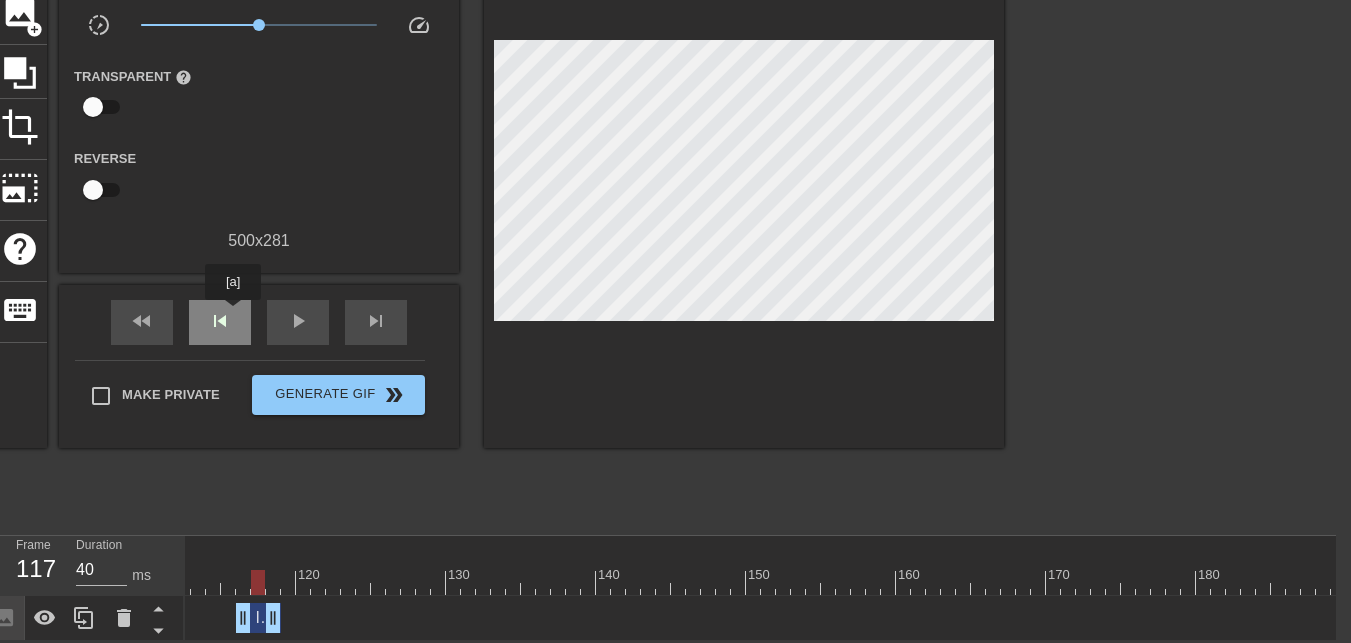 click on "skip_previous" at bounding box center (220, 322) 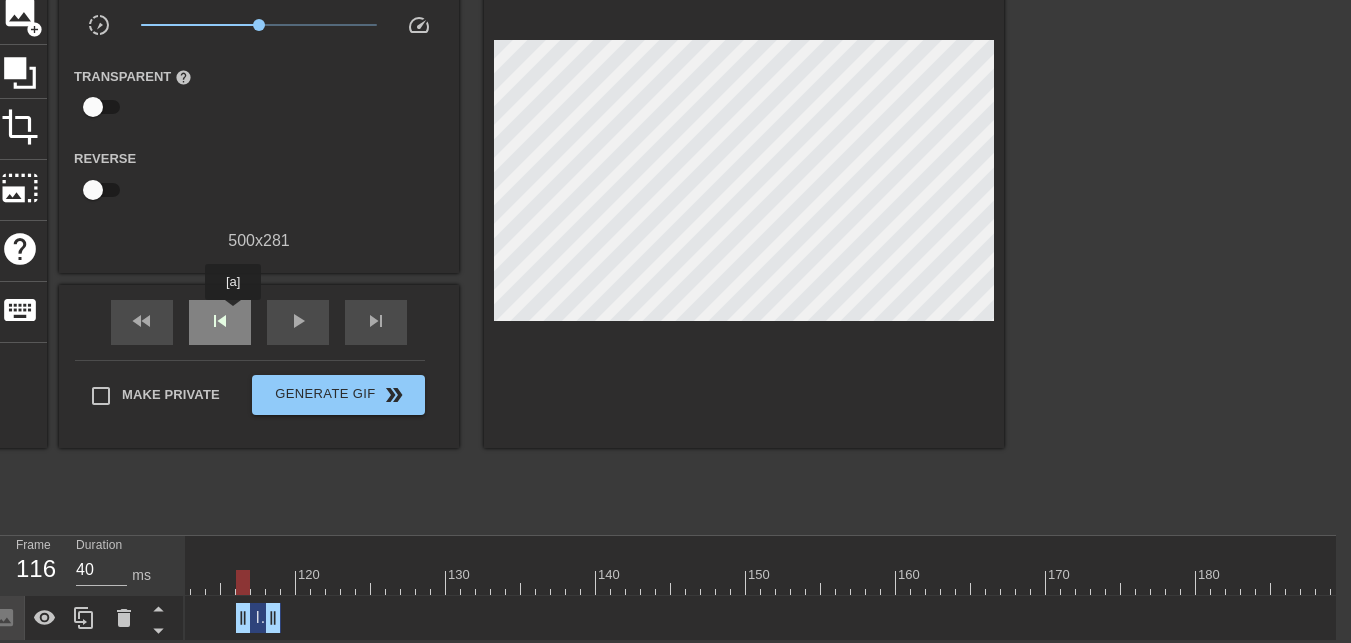 click on "skip_previous" at bounding box center (220, 322) 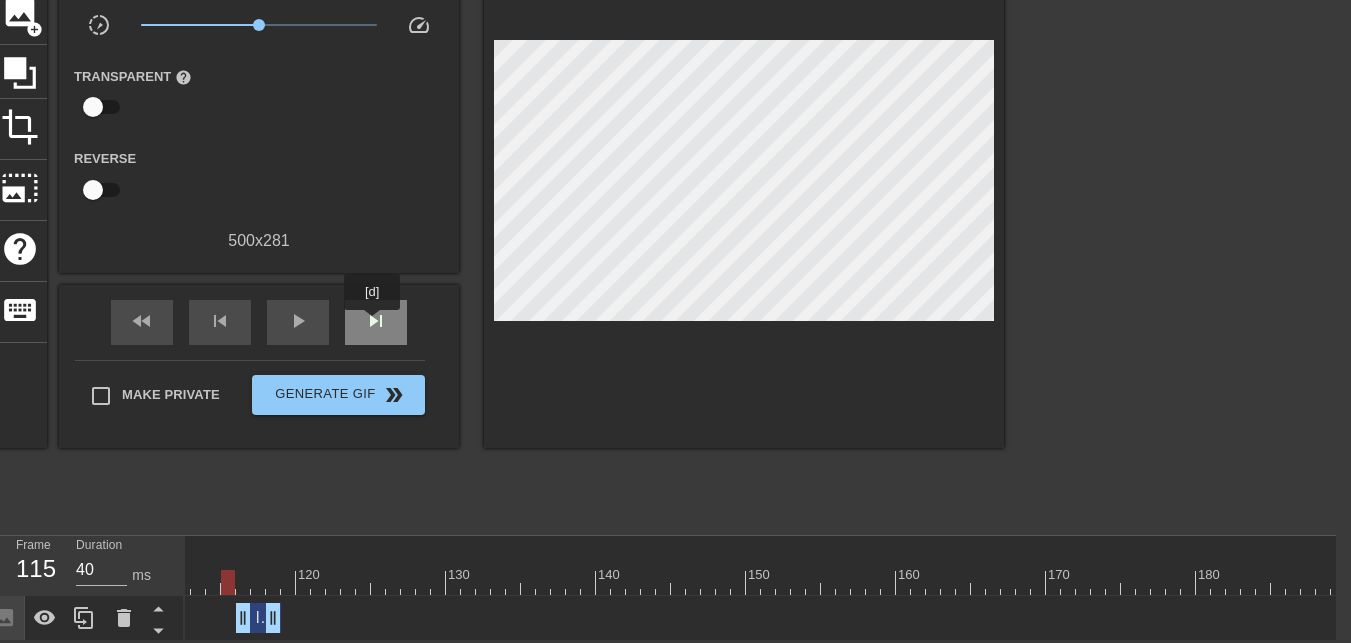 click on "skip_next" at bounding box center (376, 322) 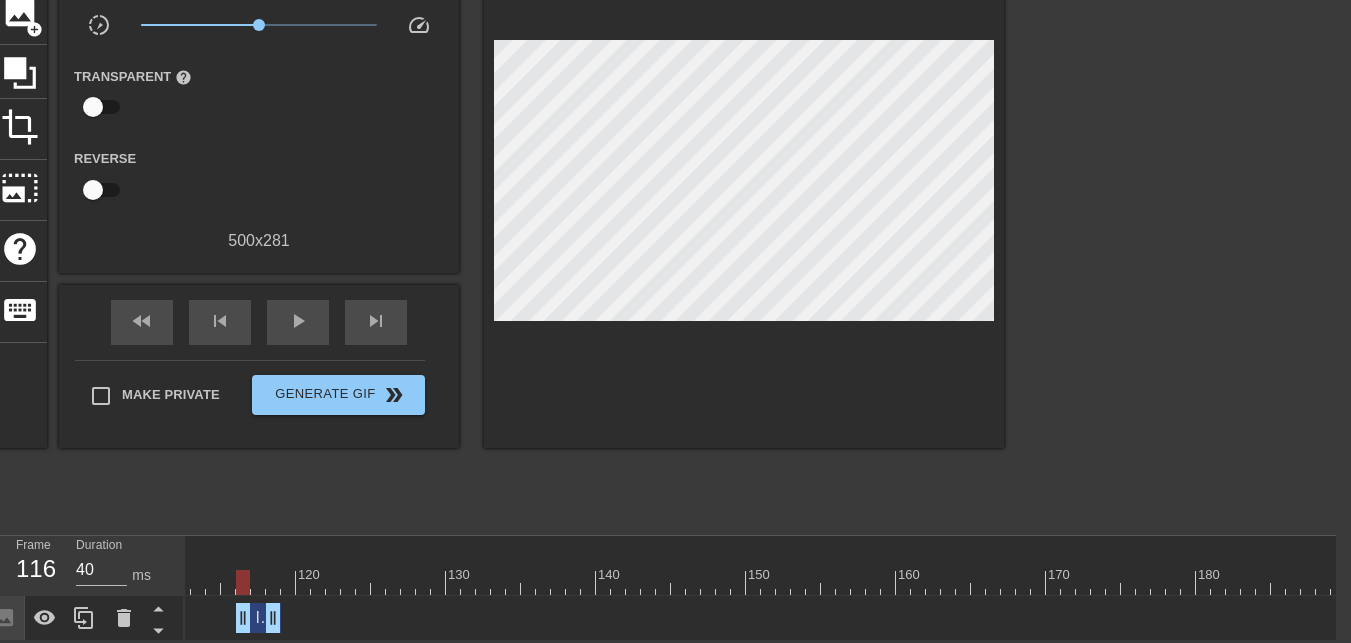 click at bounding box center (744, 185) 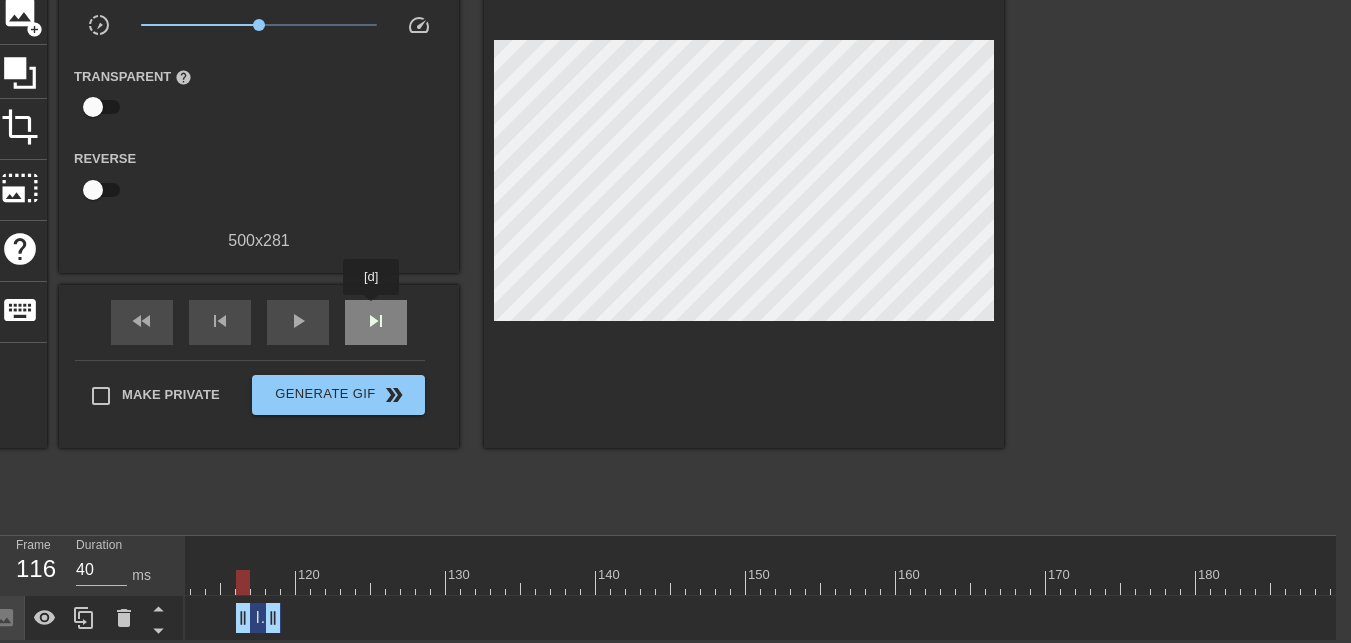 click on "skip_next" at bounding box center [376, 321] 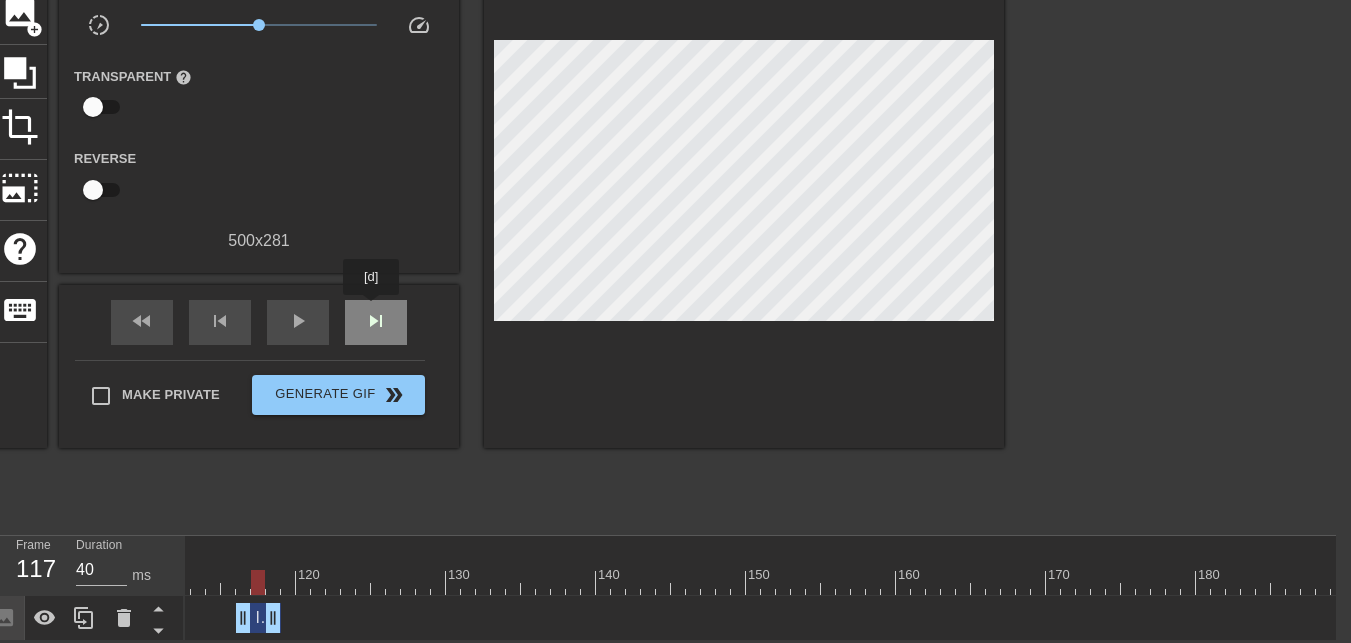 click on "skip_next" at bounding box center [376, 321] 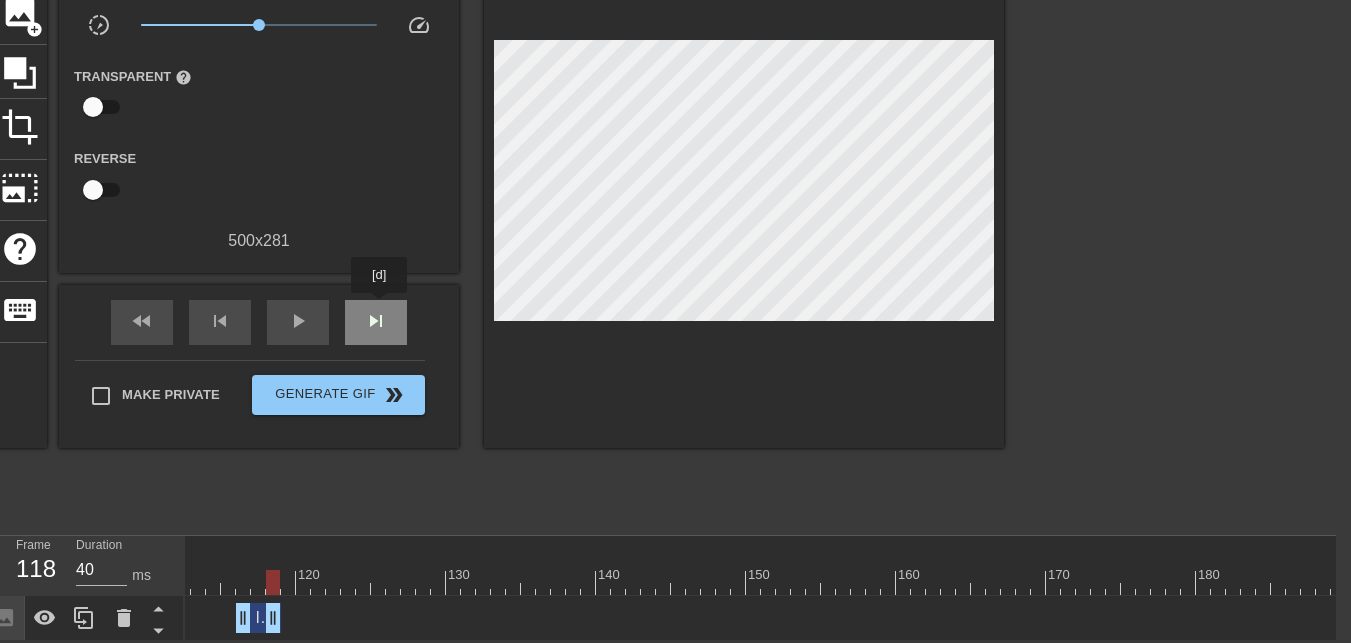 click on "skip_next" at bounding box center (376, 321) 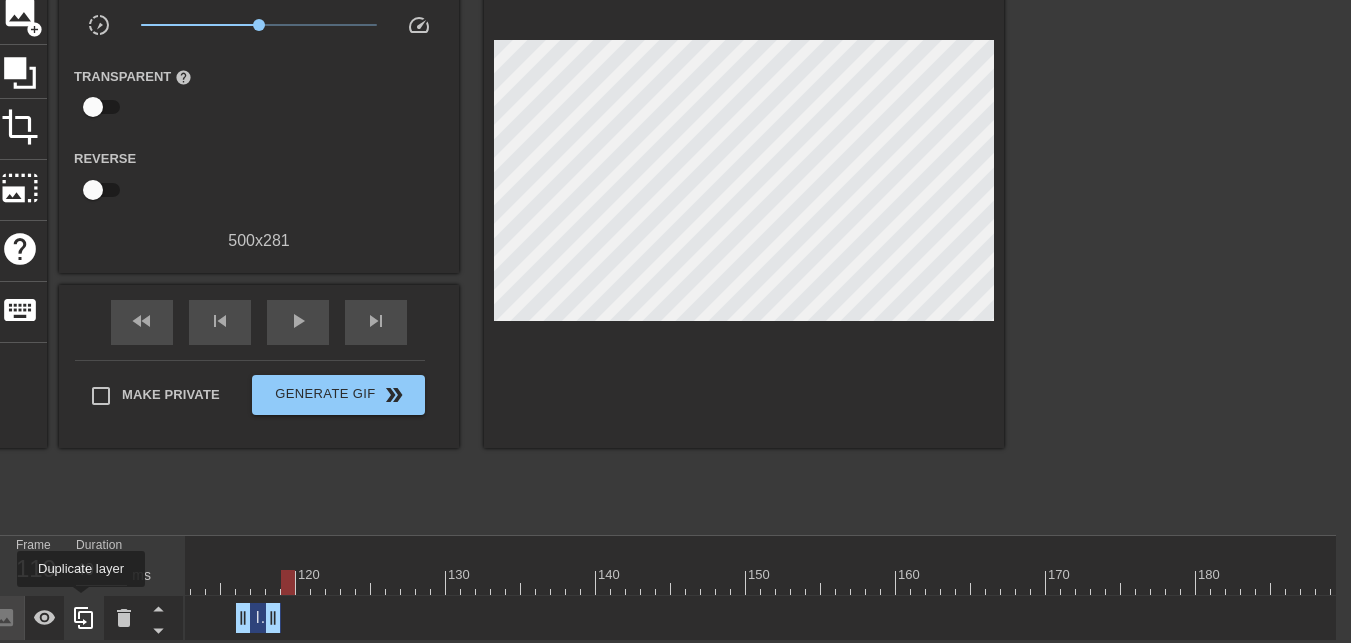 click 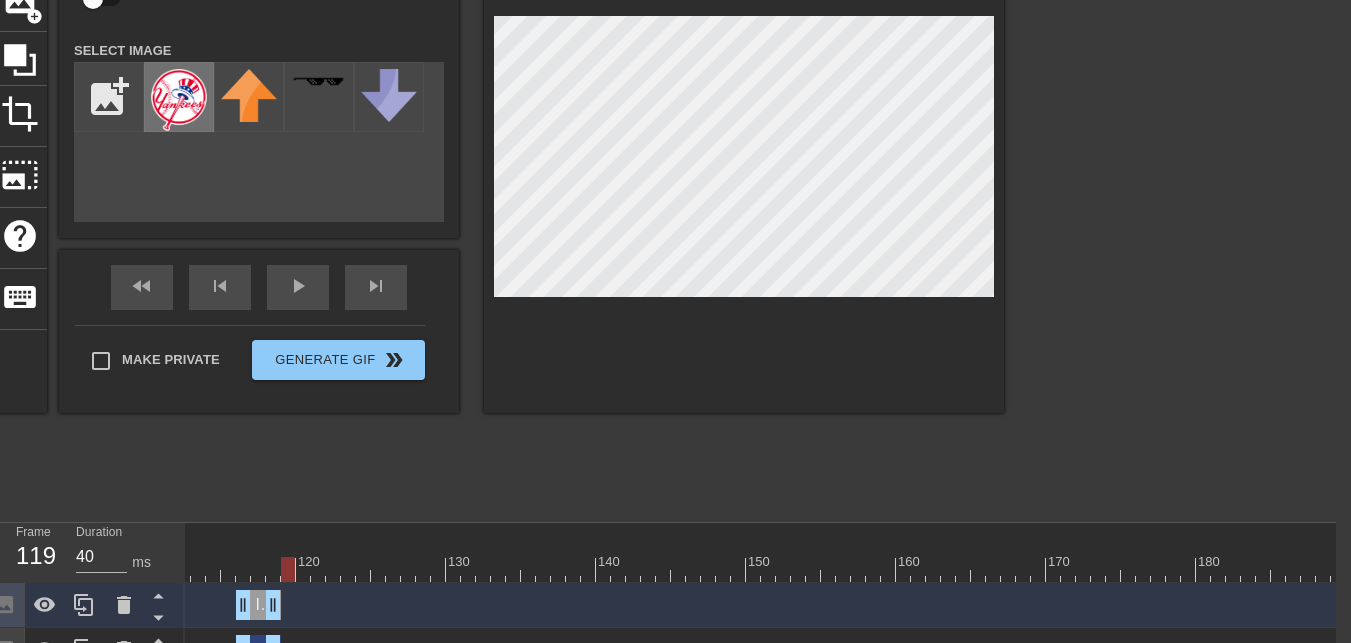 click at bounding box center (179, 100) 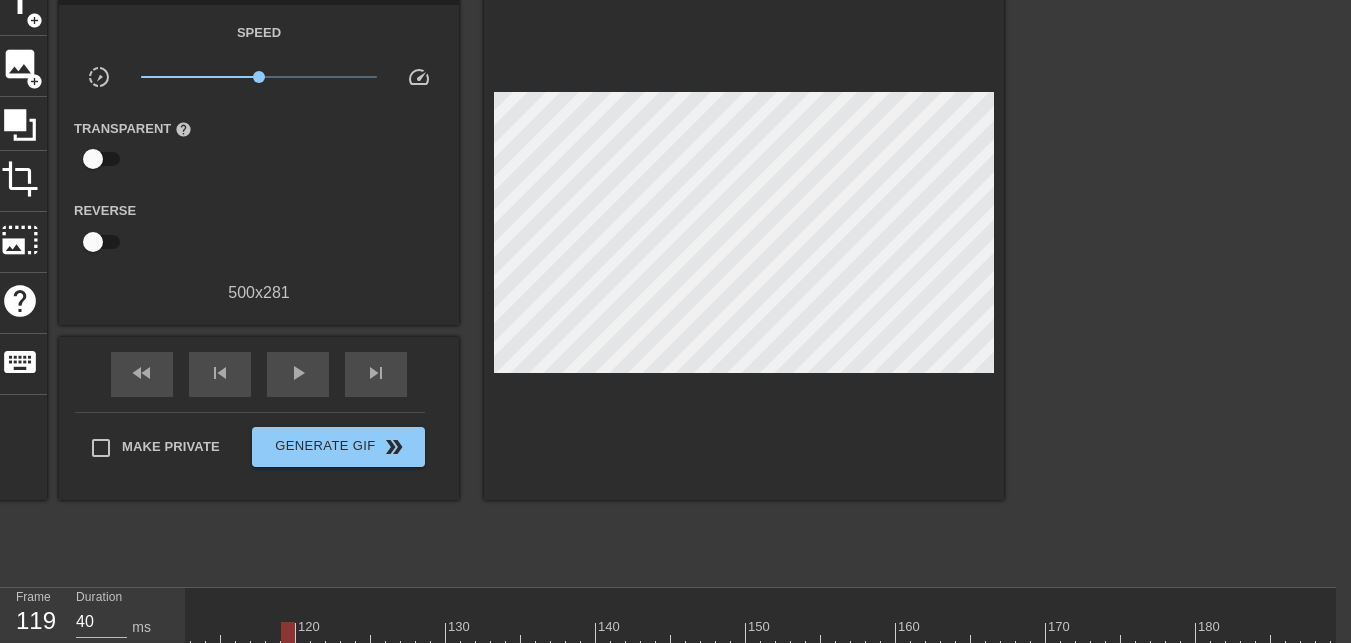 scroll, scrollTop: 69, scrollLeft: 15, axis: both 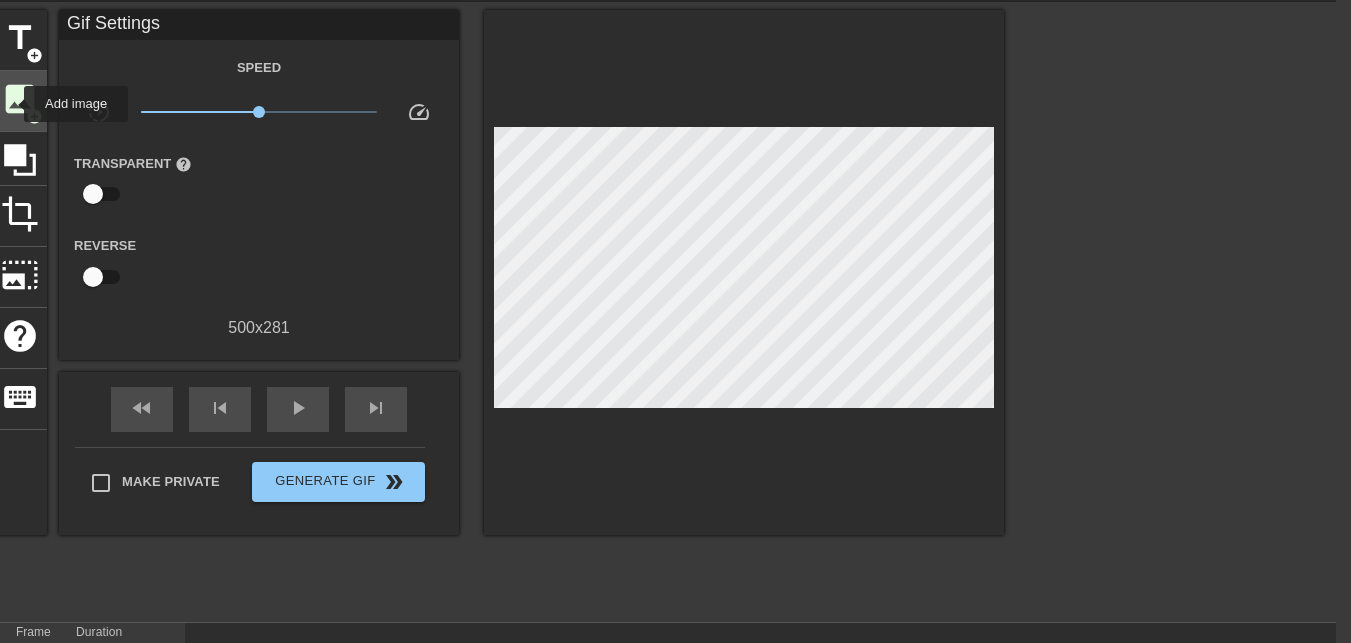 click on "image" at bounding box center [20, 99] 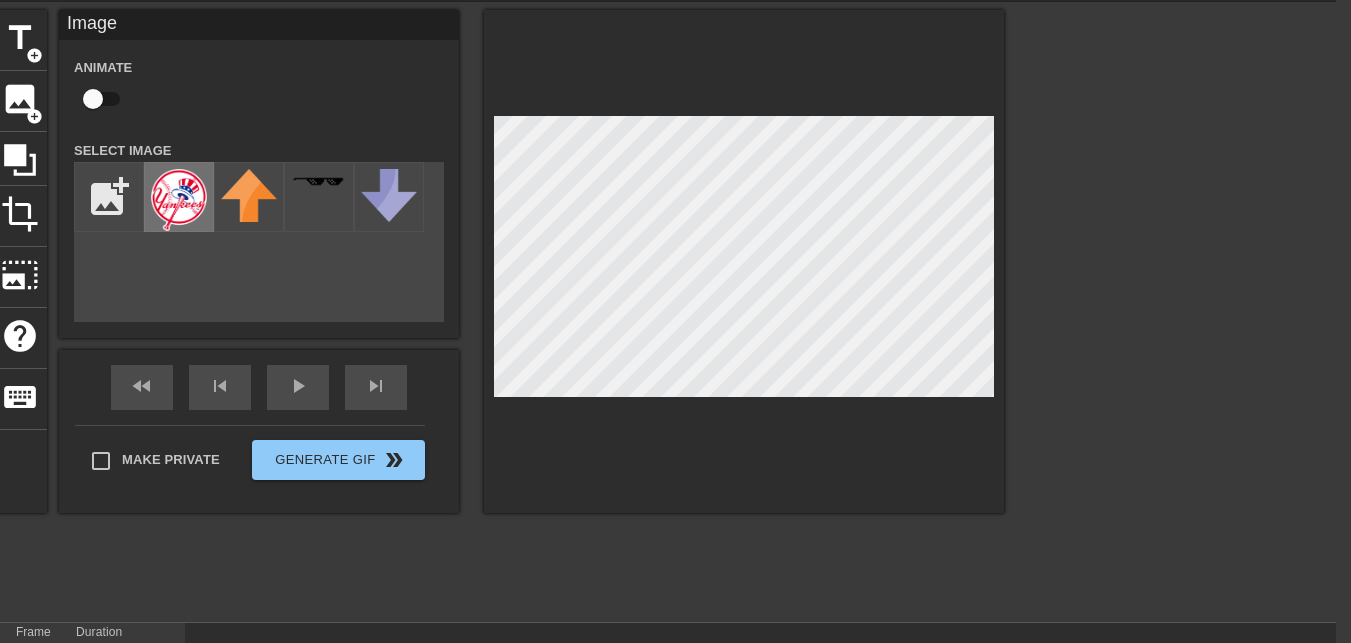 click at bounding box center (179, 200) 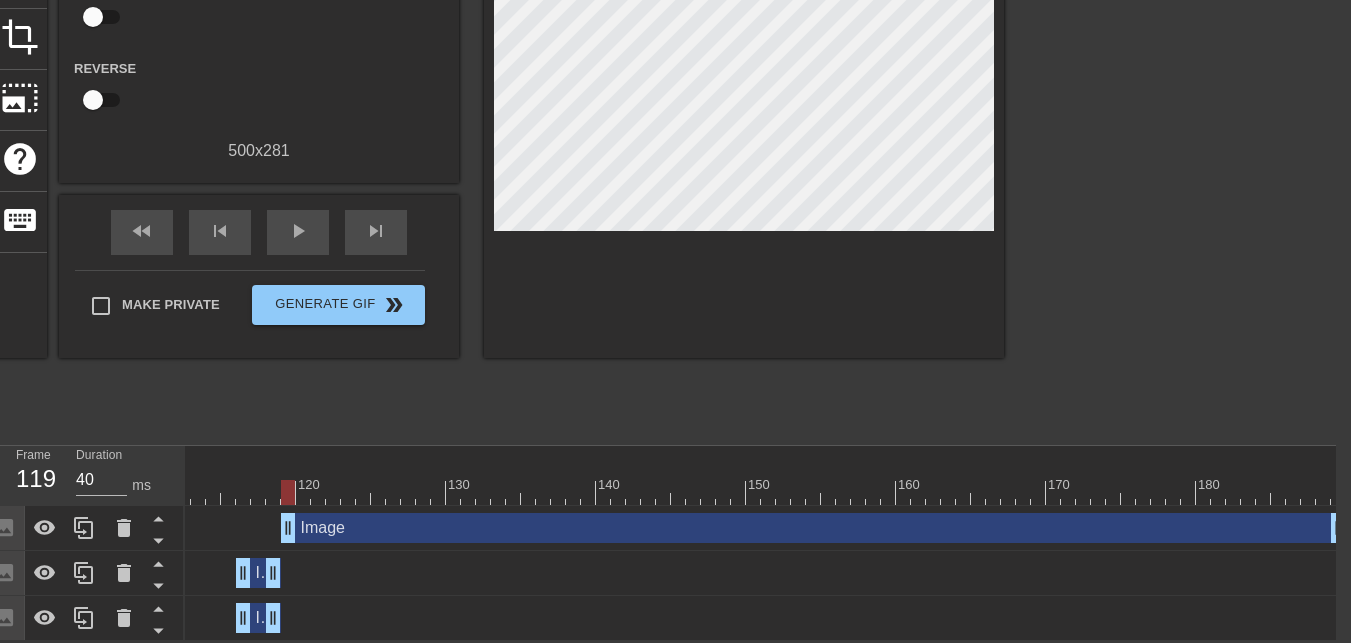 scroll, scrollTop: 259, scrollLeft: 15, axis: both 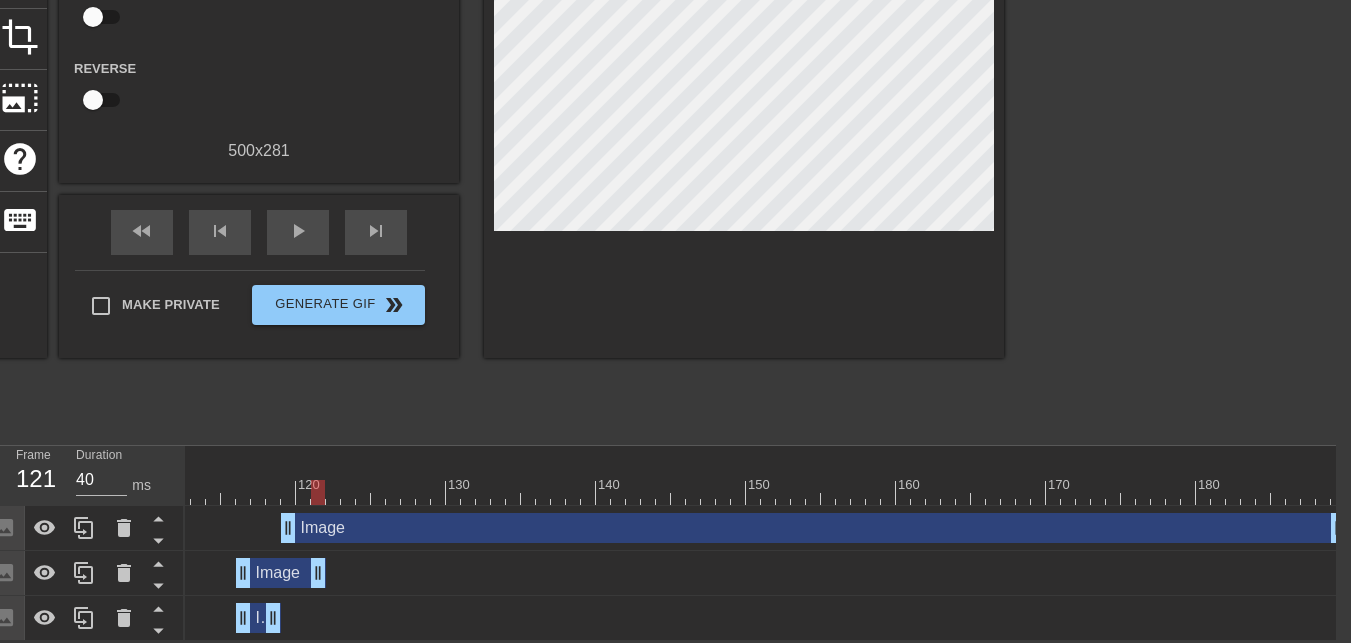 drag, startPoint x: 276, startPoint y: 569, endPoint x: 321, endPoint y: 560, distance: 45.891174 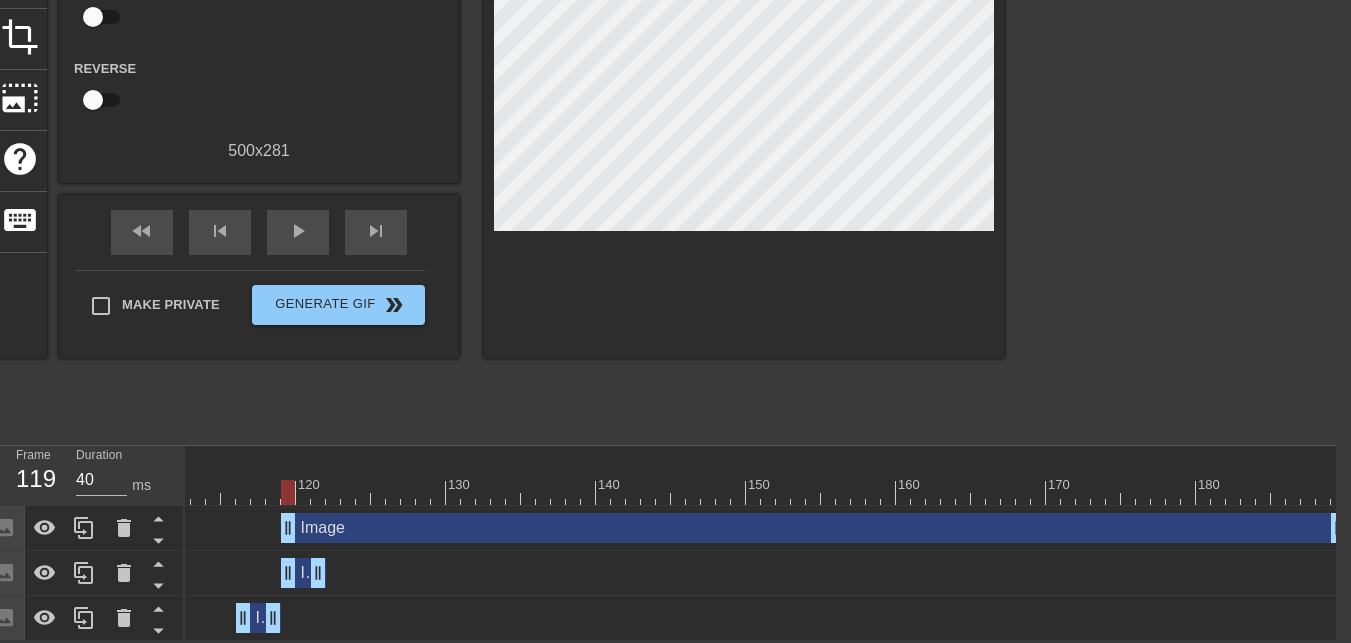 drag, startPoint x: 242, startPoint y: 554, endPoint x: 283, endPoint y: 568, distance: 43.32436 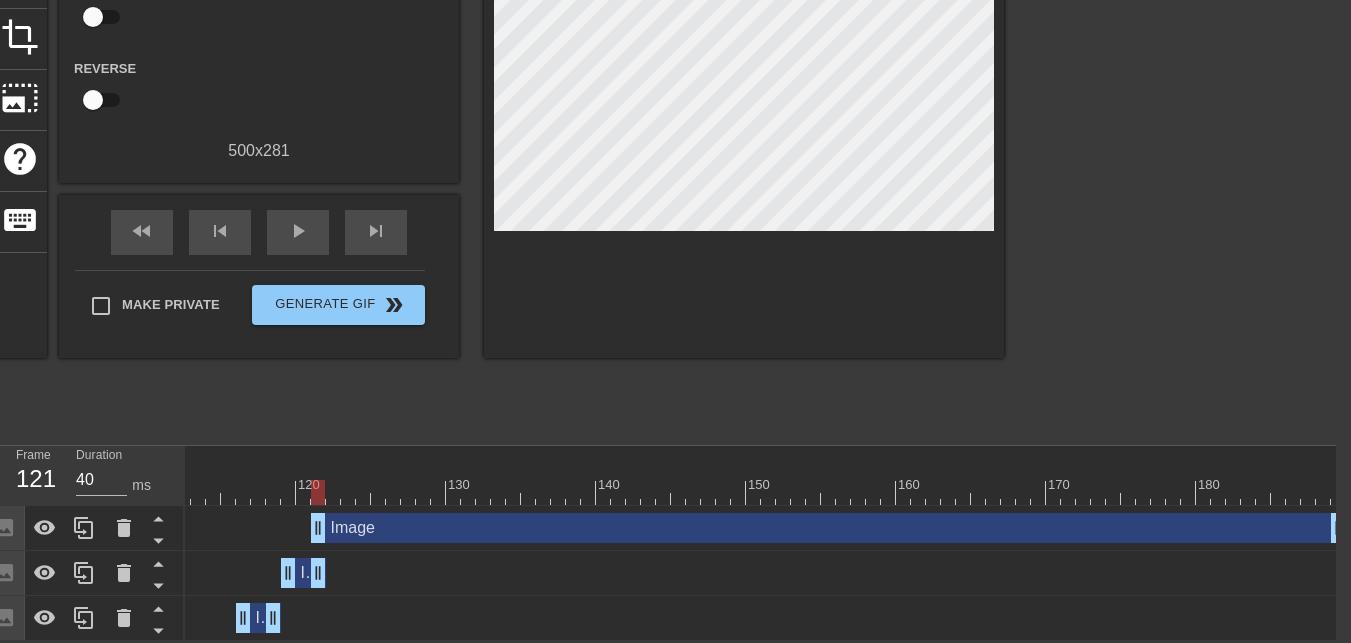 drag, startPoint x: 291, startPoint y: 514, endPoint x: 326, endPoint y: 526, distance: 37 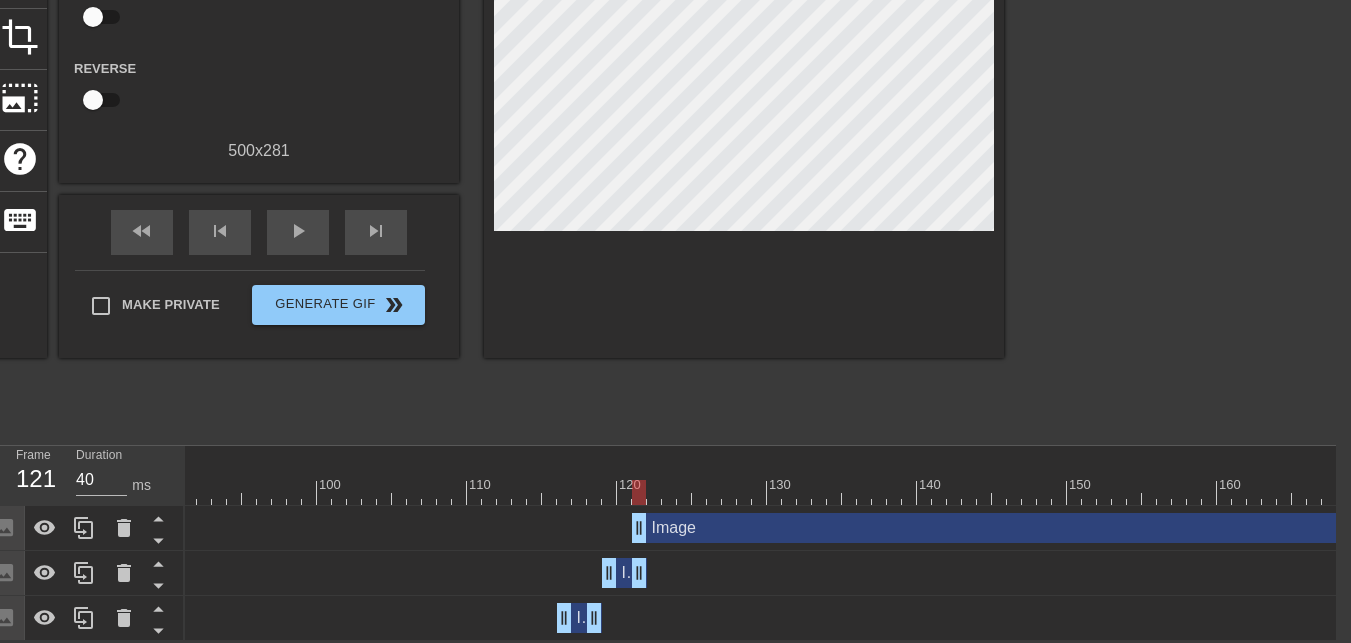 scroll, scrollTop: 0, scrollLeft: 1674, axis: horizontal 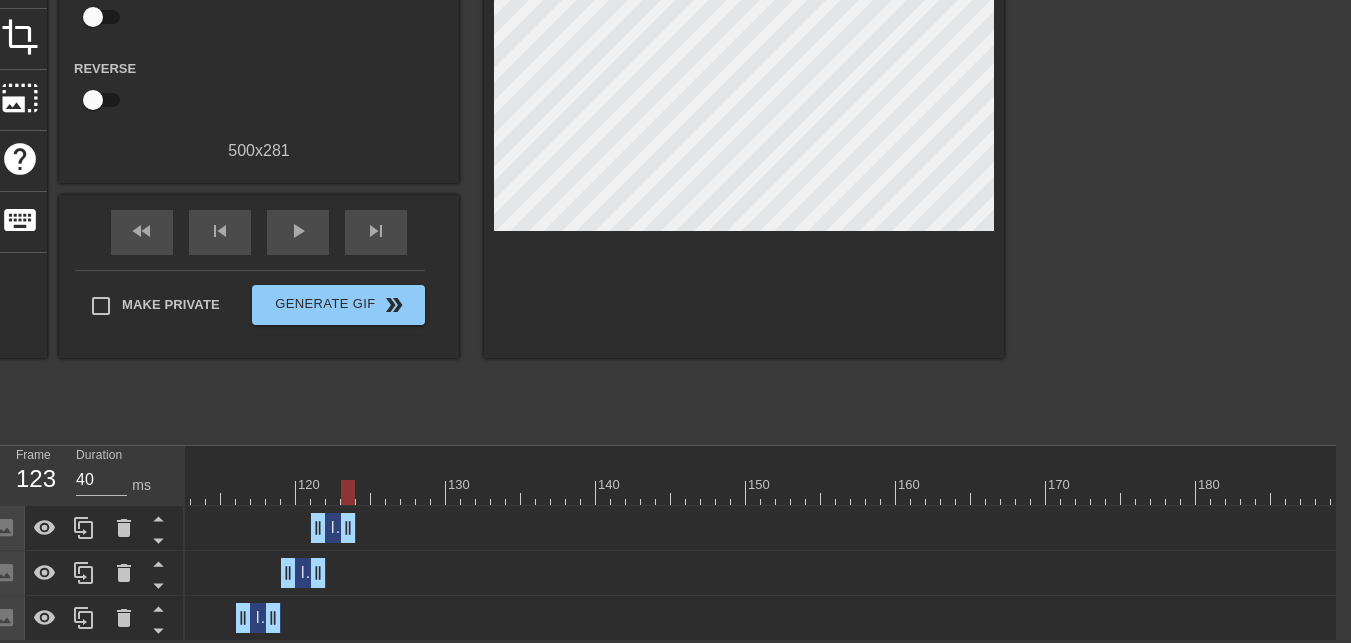 drag, startPoint x: 1335, startPoint y: 523, endPoint x: 489, endPoint y: 496, distance: 846.4307 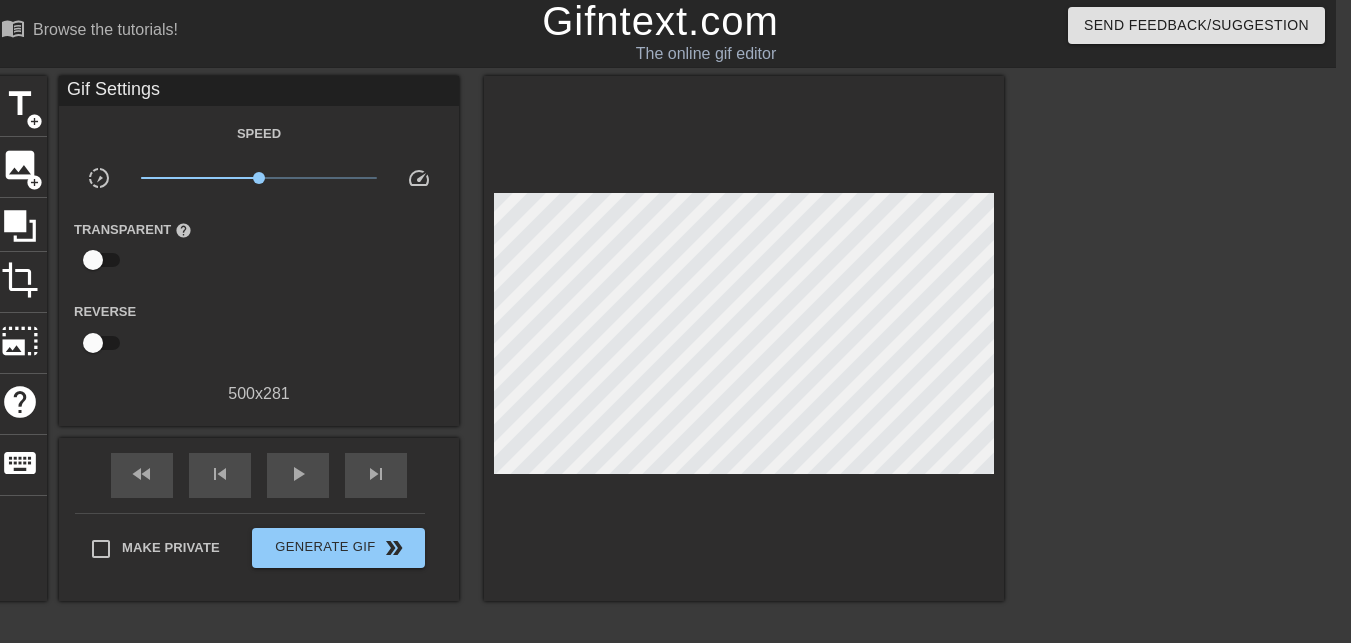 scroll, scrollTop: 0, scrollLeft: 15, axis: horizontal 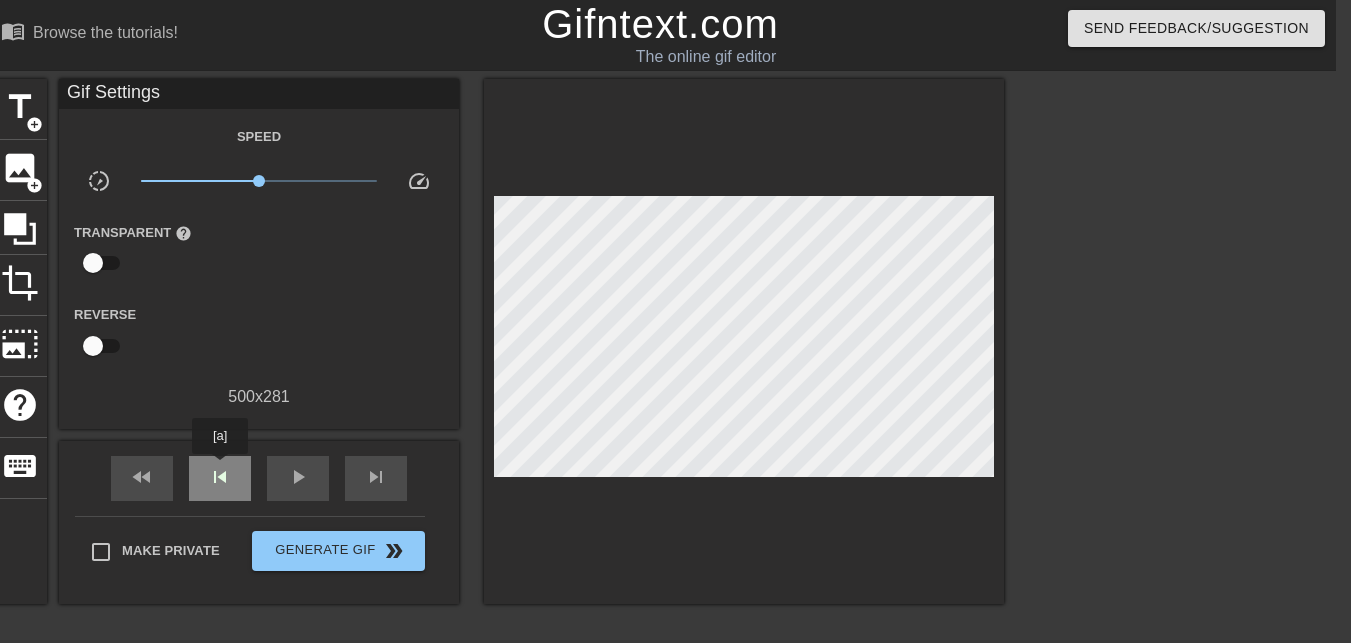 click on "skip_previous" at bounding box center (220, 477) 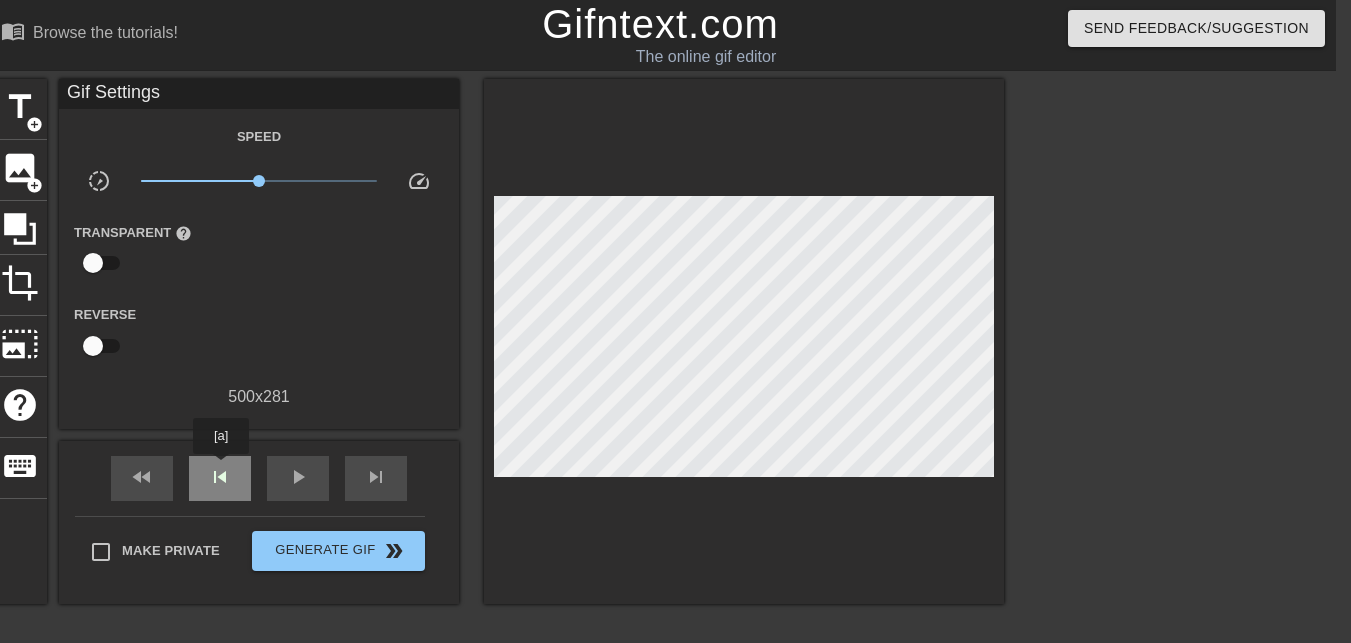 click on "skip_previous" at bounding box center (220, 477) 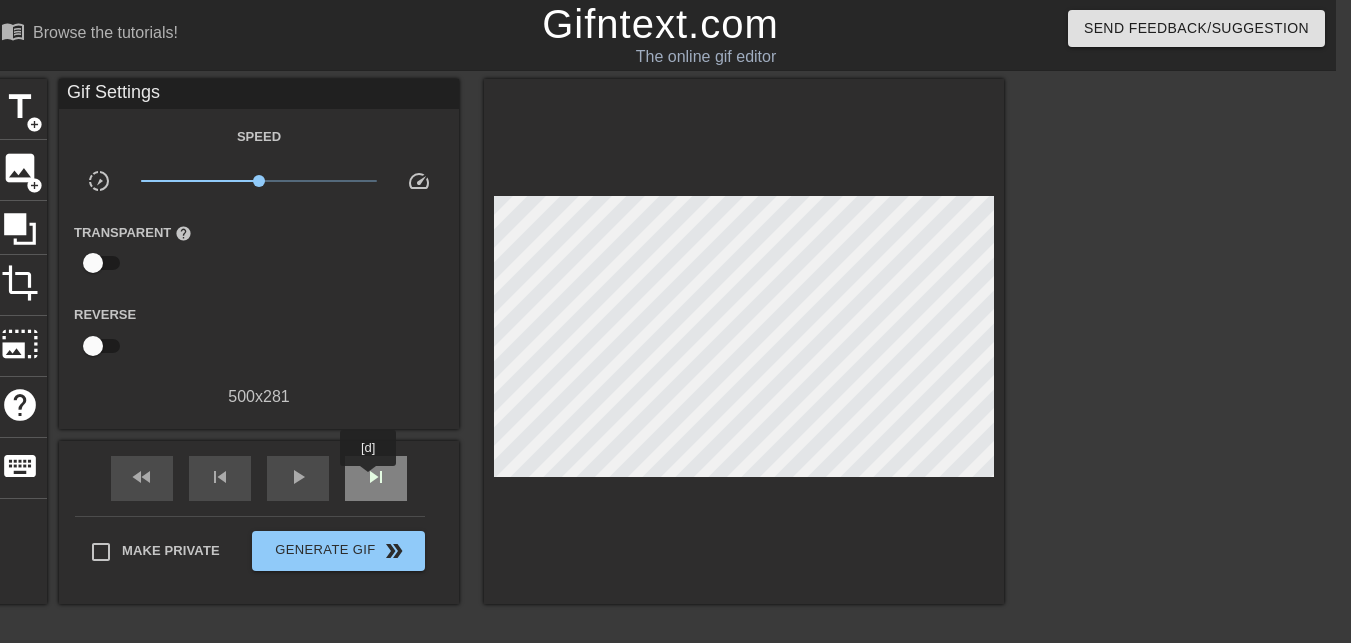 click on "skip_next" at bounding box center [376, 477] 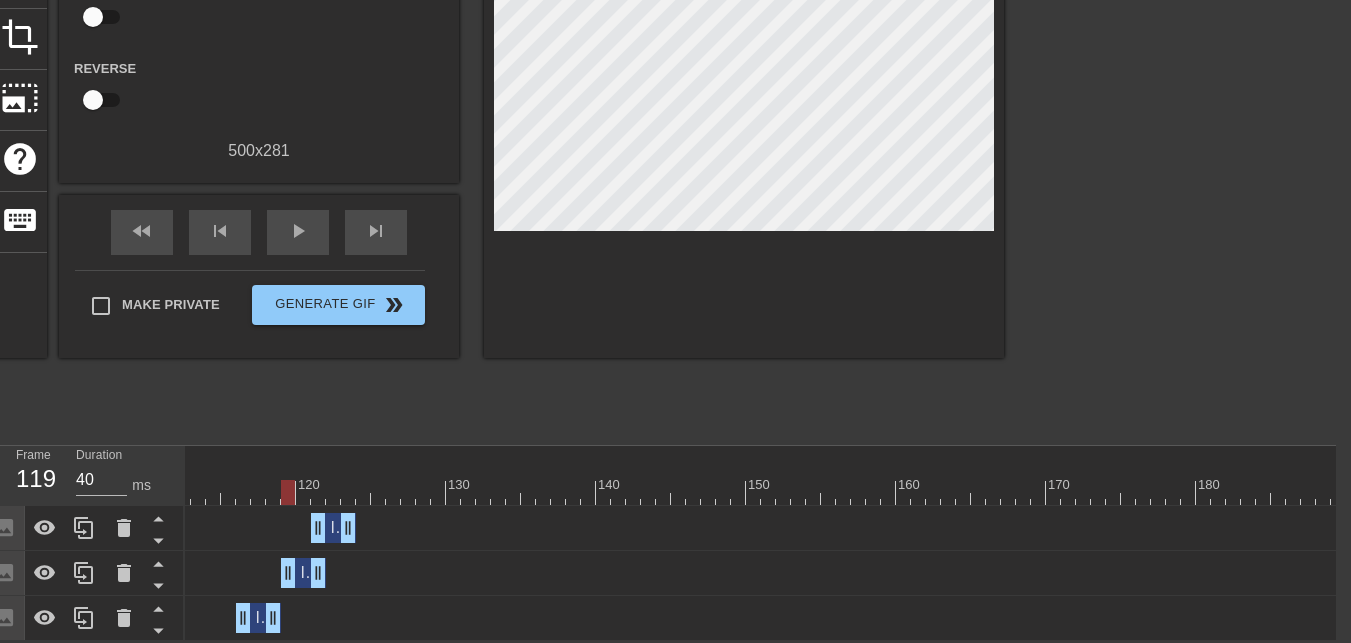 scroll, scrollTop: 259, scrollLeft: 15, axis: both 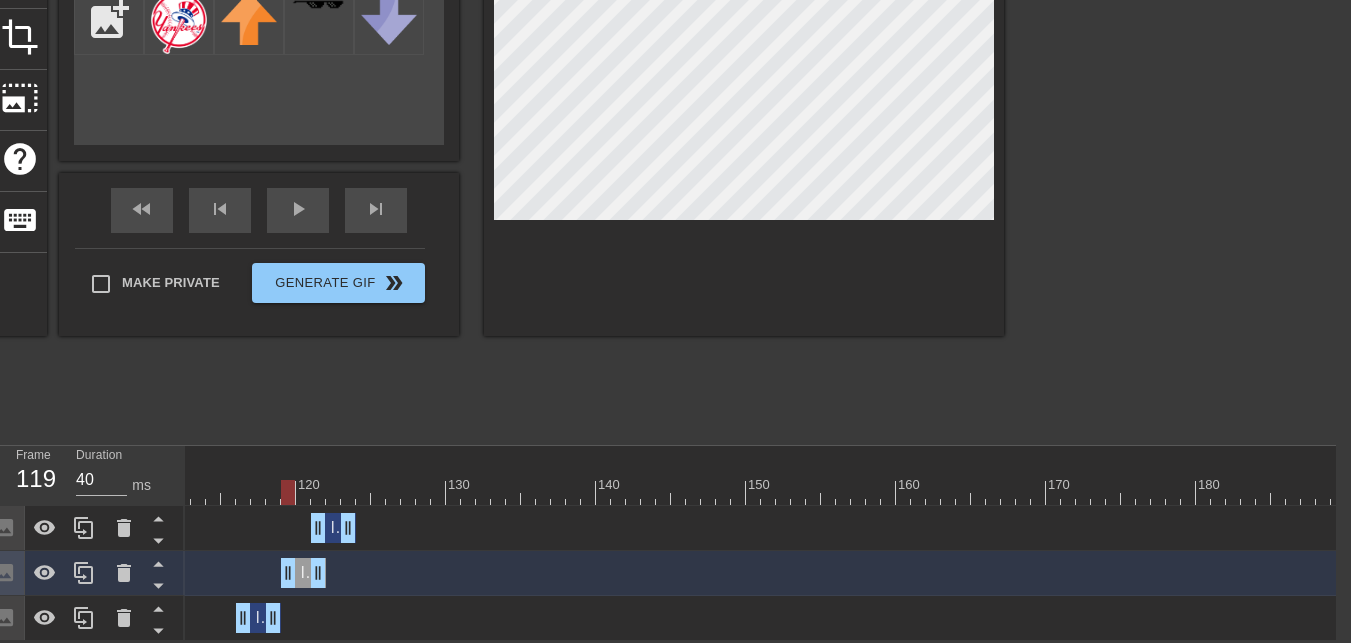 click on "Image drag_handle drag_handle" at bounding box center (333, 528) 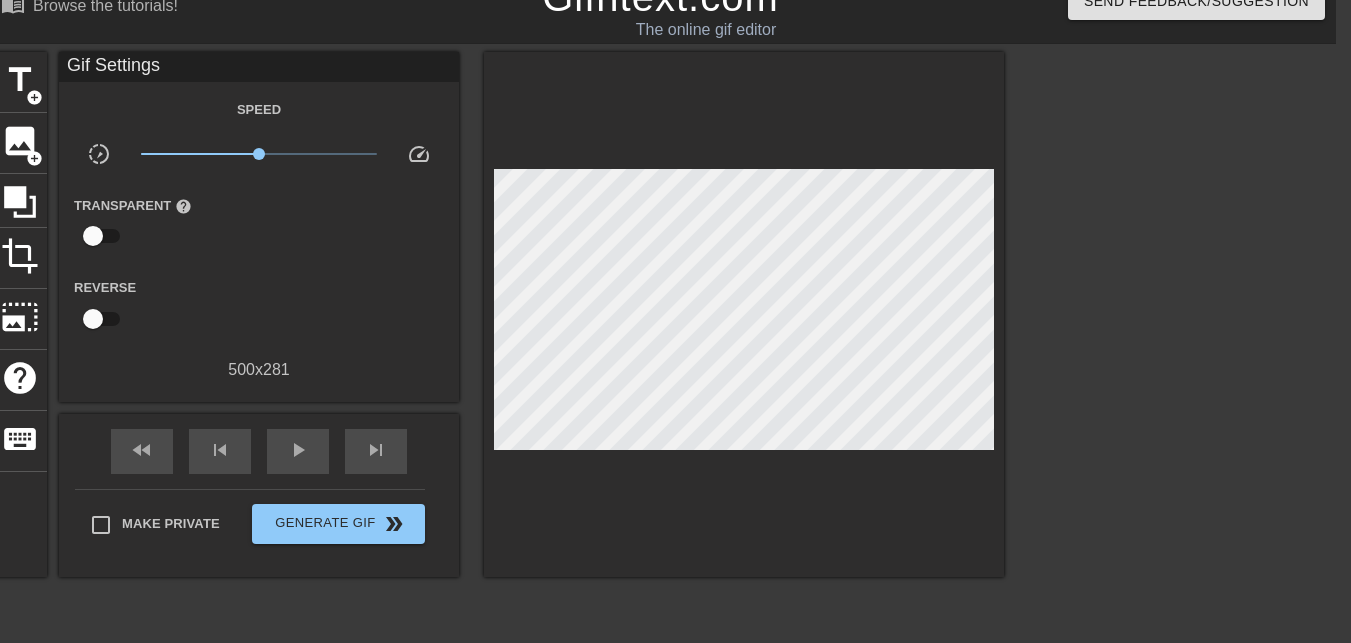 scroll, scrollTop: 0, scrollLeft: 15, axis: horizontal 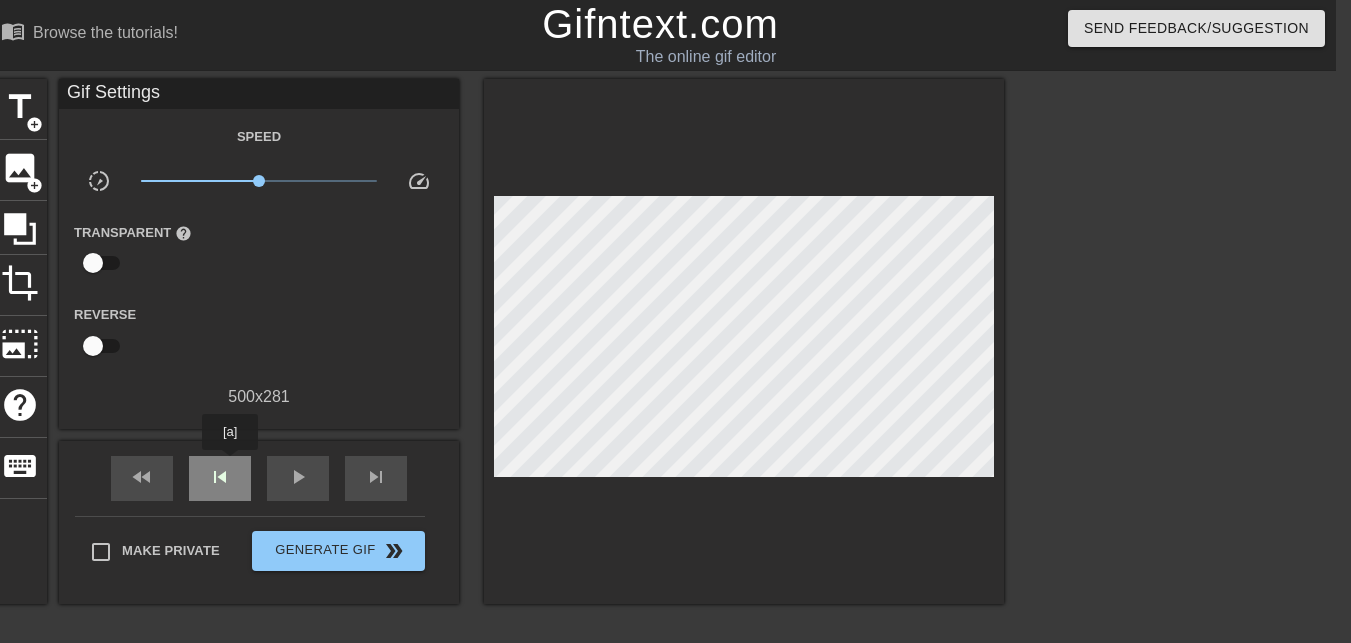click on "skip_previous" at bounding box center [220, 477] 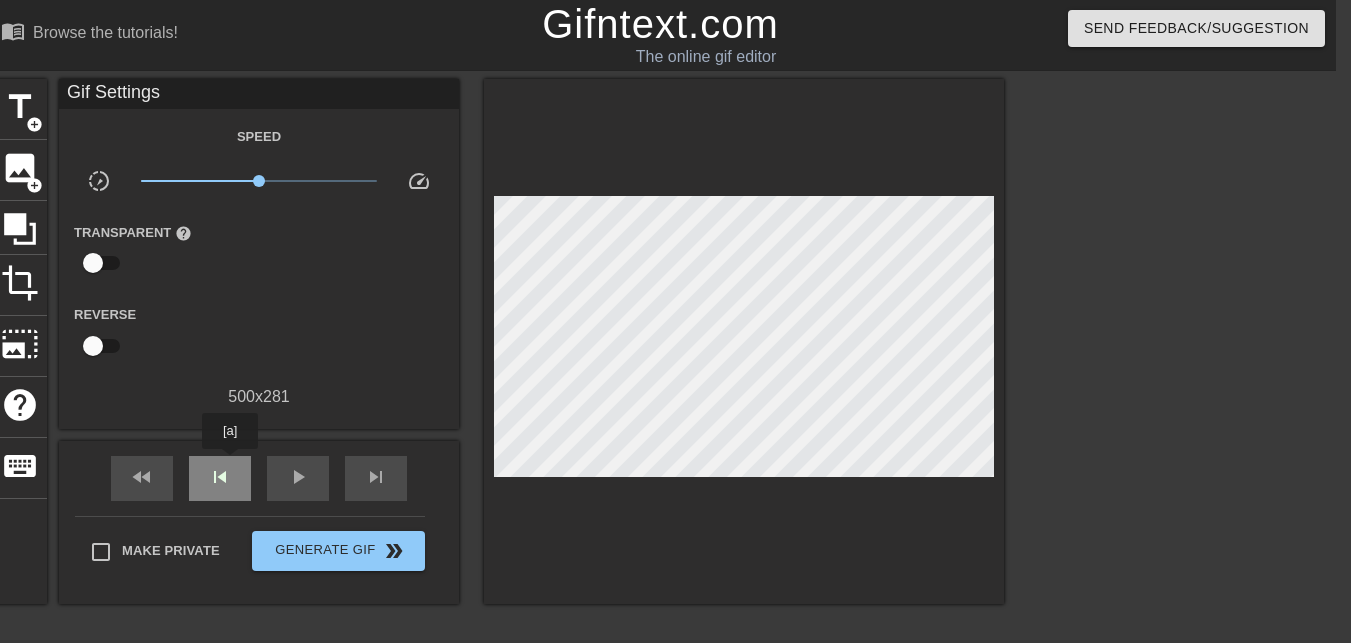 click on "skip_previous" at bounding box center (220, 477) 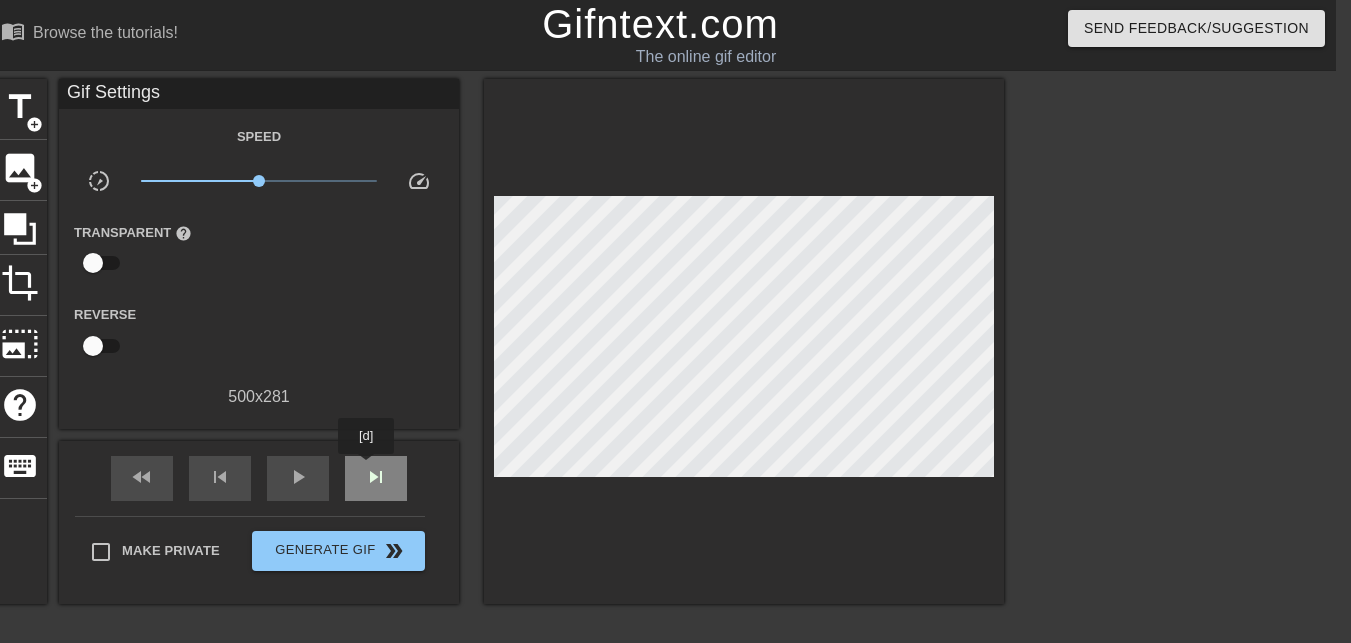 click on "skip_next" at bounding box center [376, 477] 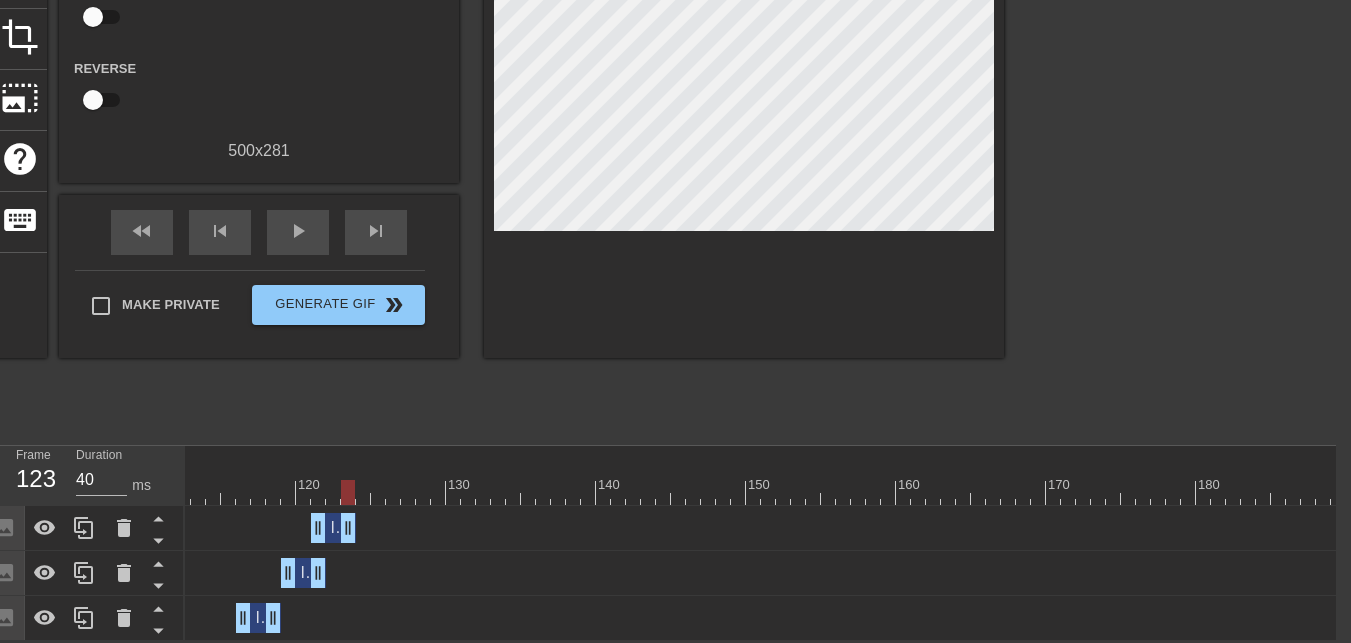 scroll, scrollTop: 259, scrollLeft: 15, axis: both 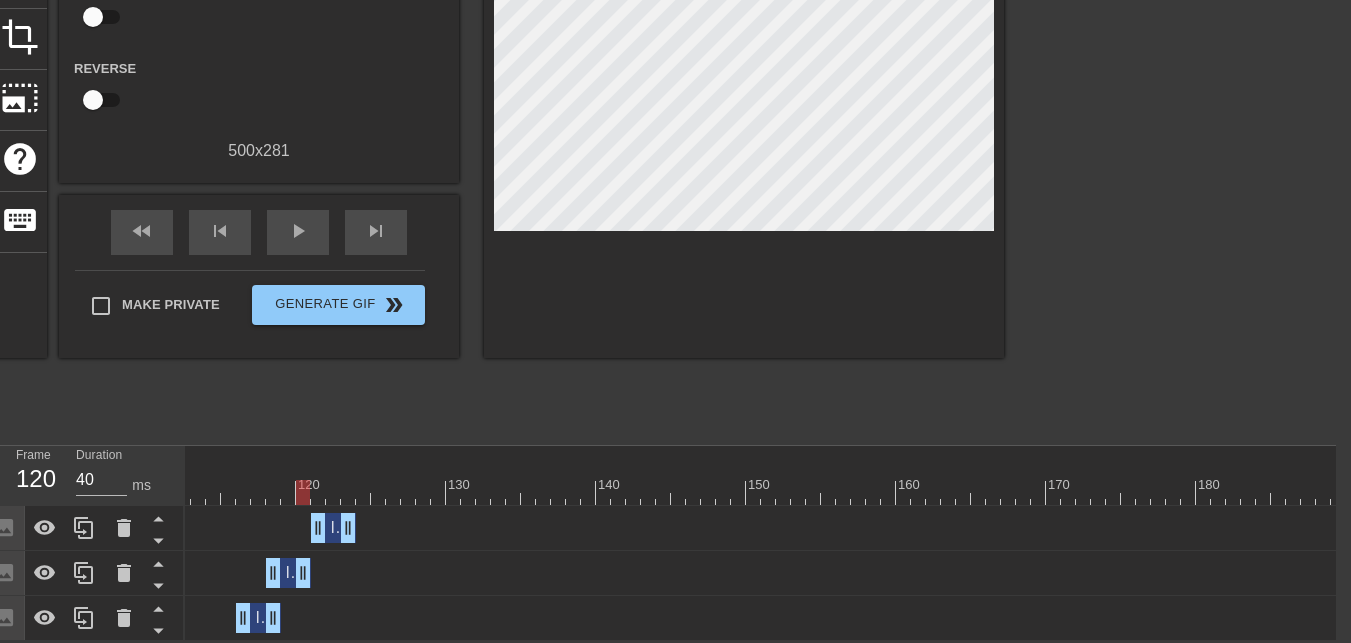 drag, startPoint x: 316, startPoint y: 550, endPoint x: 302, endPoint y: 547, distance: 14.3178215 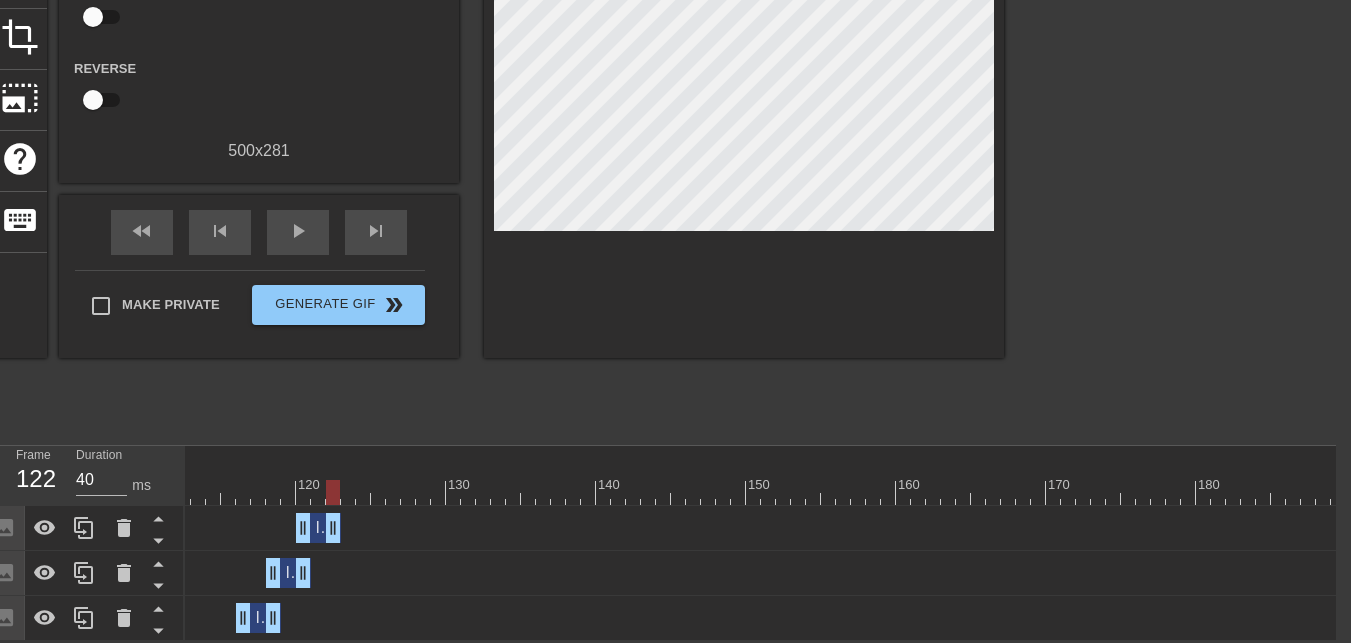 drag, startPoint x: 344, startPoint y: 520, endPoint x: 332, endPoint y: 516, distance: 12.649111 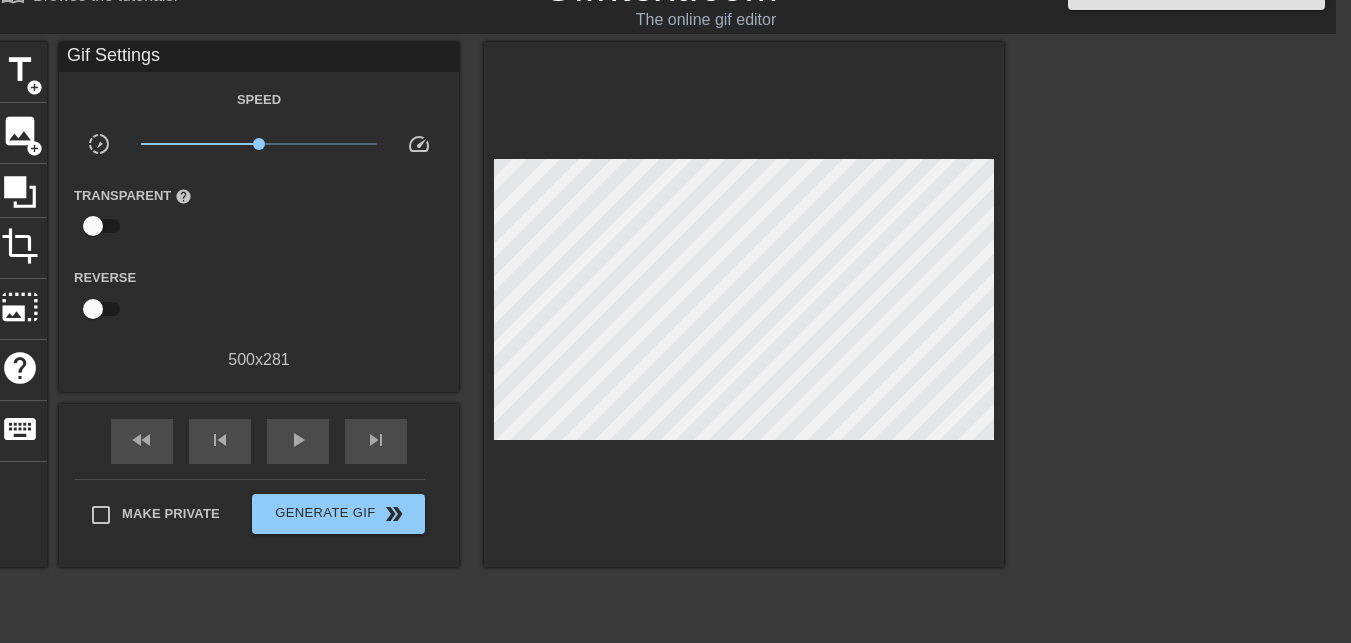 scroll, scrollTop: 0, scrollLeft: 15, axis: horizontal 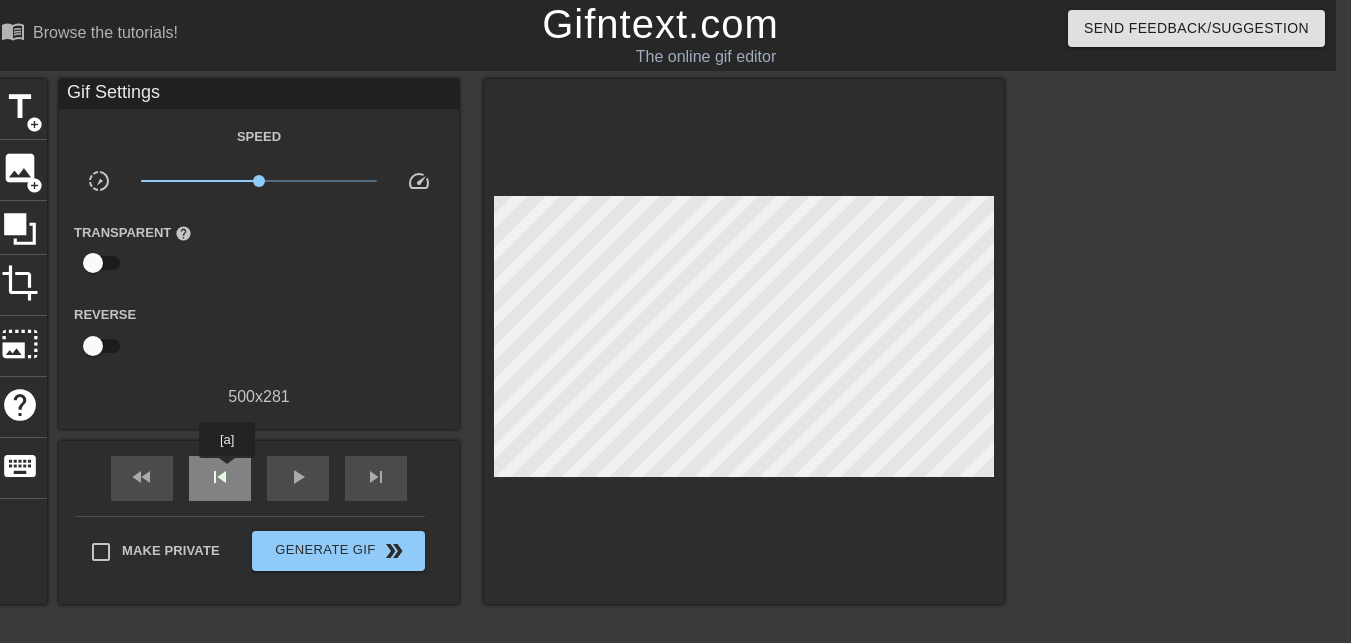 click on "skip_previous" at bounding box center [220, 477] 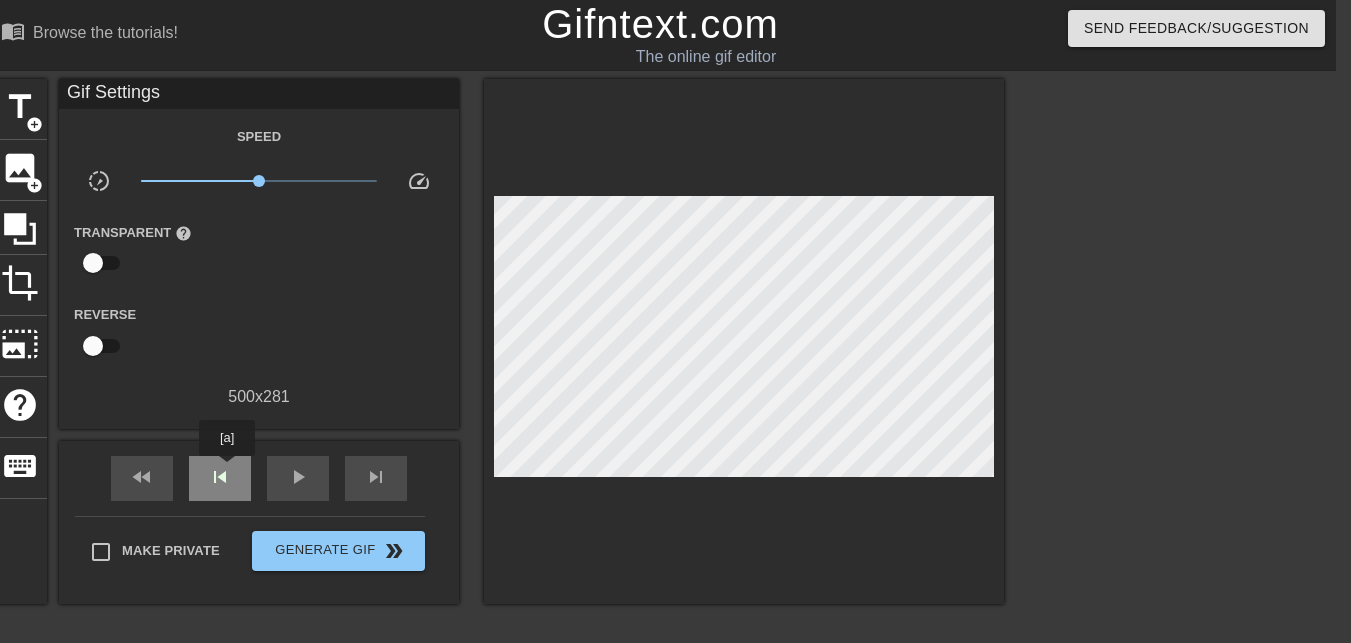 click on "skip_previous" at bounding box center [220, 477] 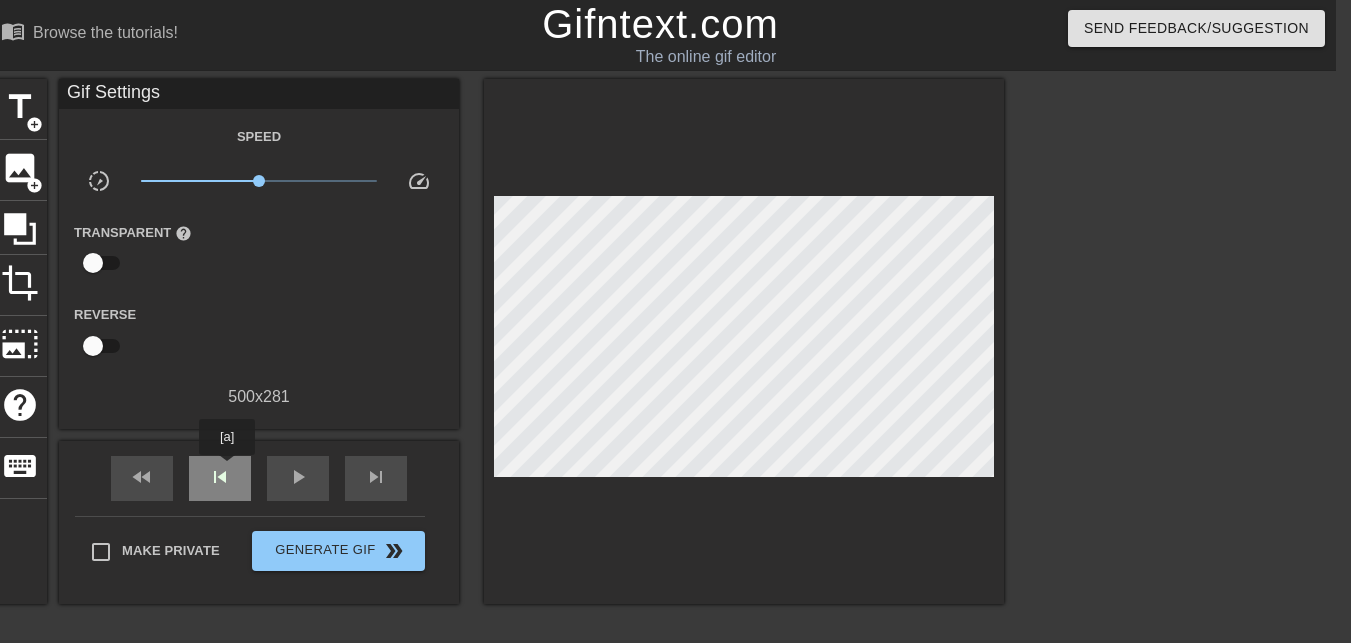 click on "skip_previous" at bounding box center (220, 477) 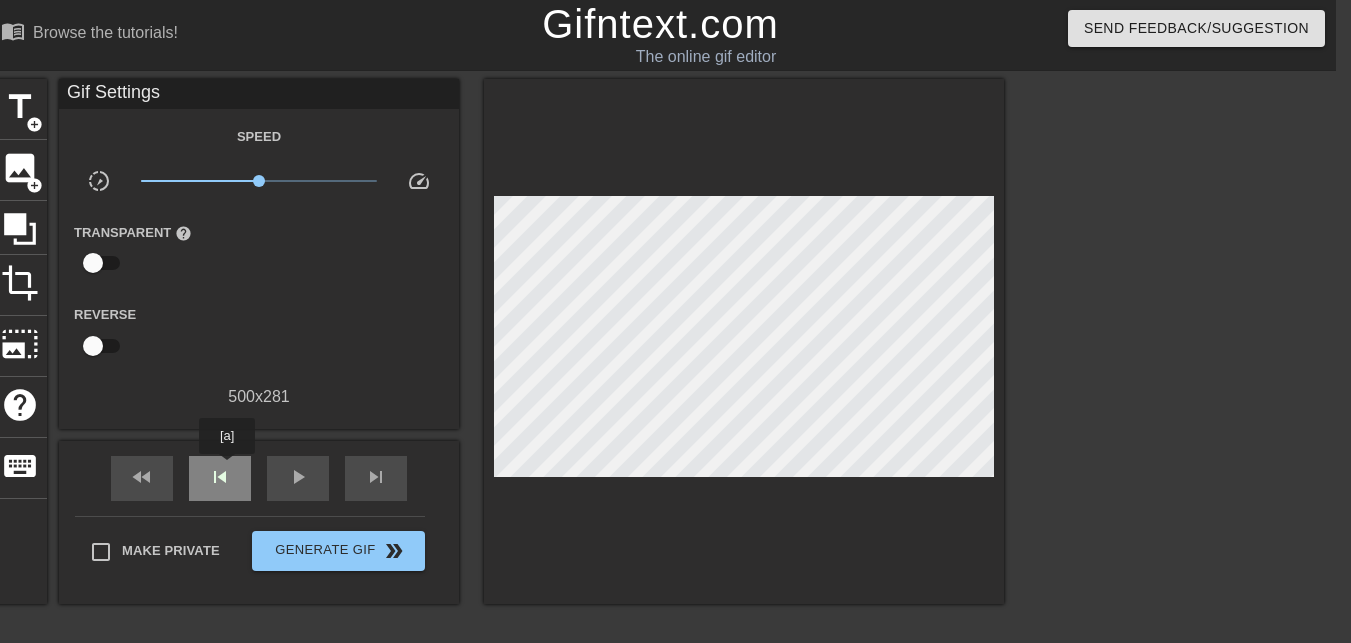 click on "skip_previous" at bounding box center [220, 477] 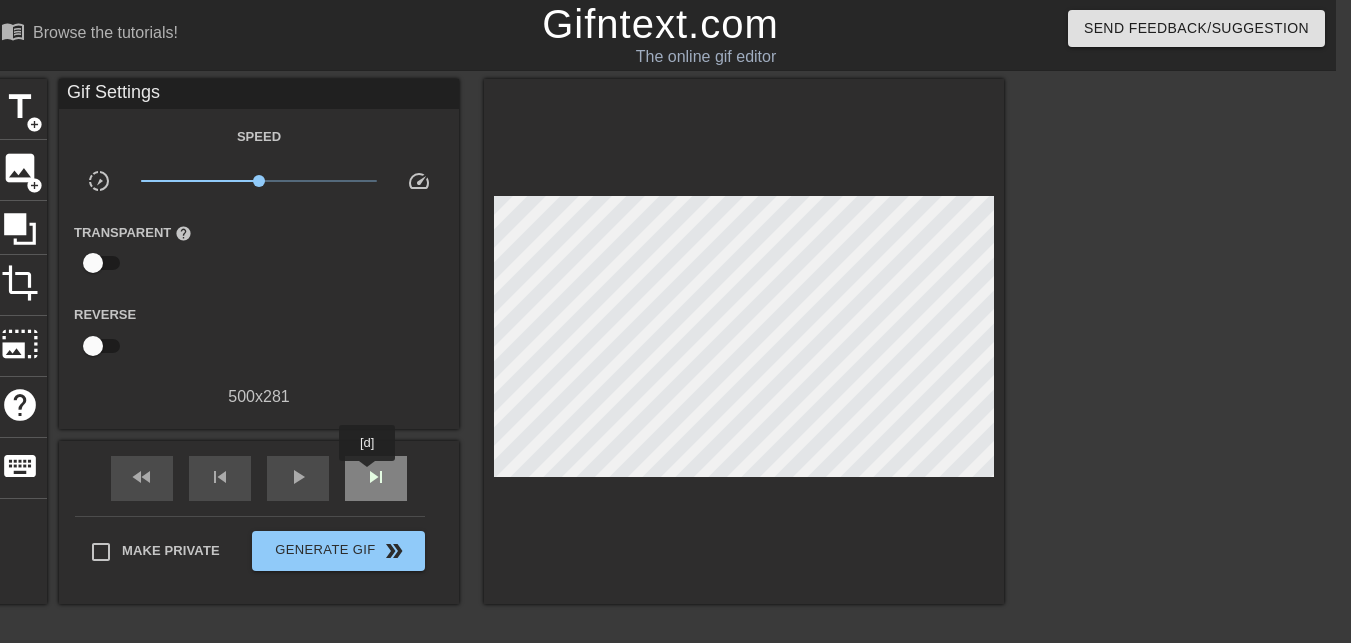 click on "skip_next" at bounding box center [376, 477] 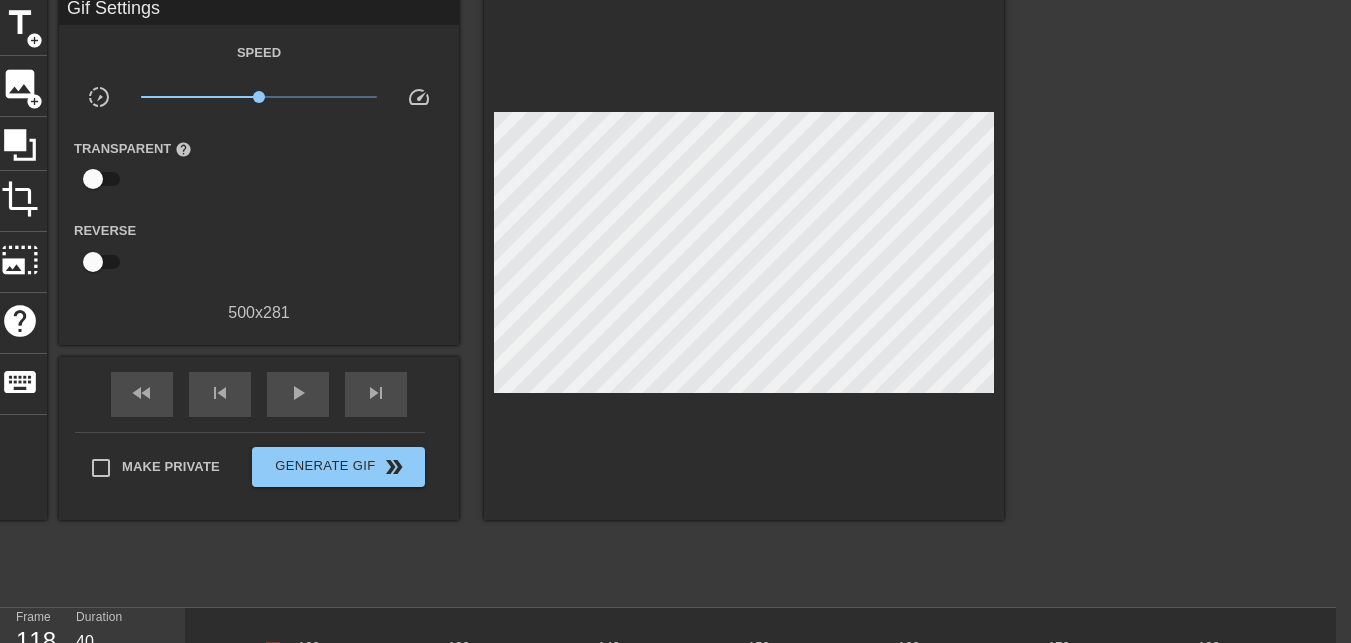scroll, scrollTop: 259, scrollLeft: 15, axis: both 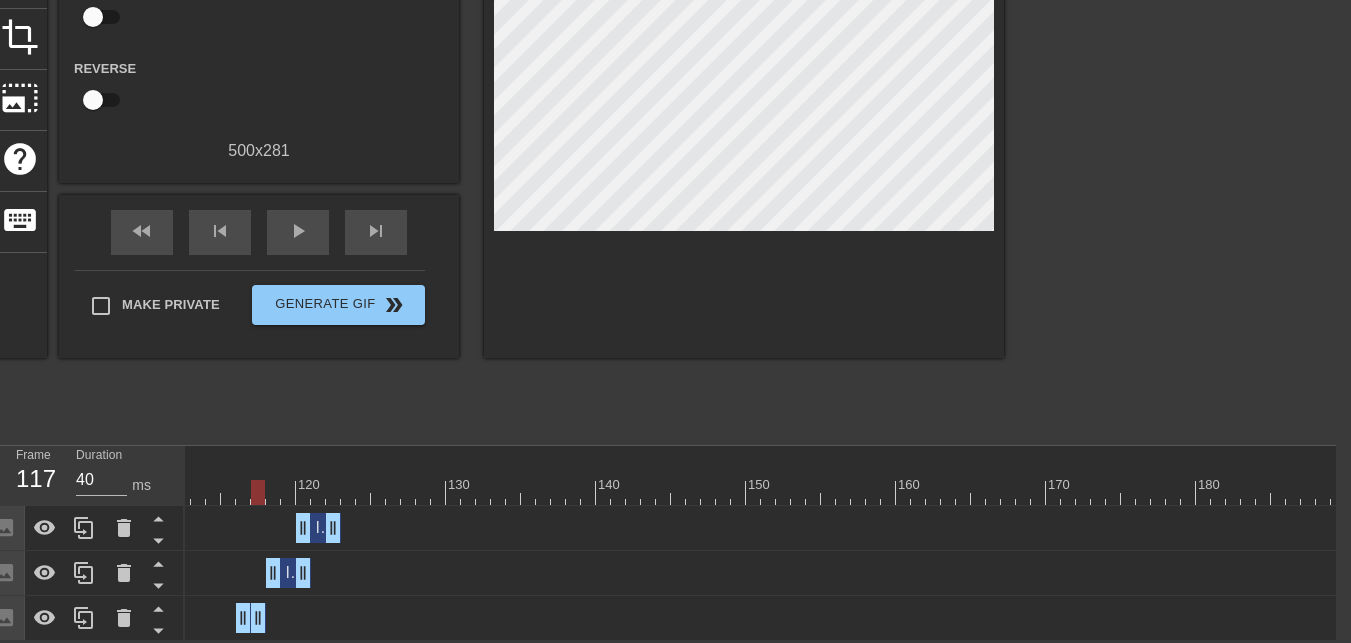 drag, startPoint x: 274, startPoint y: 600, endPoint x: 261, endPoint y: 597, distance: 13.341664 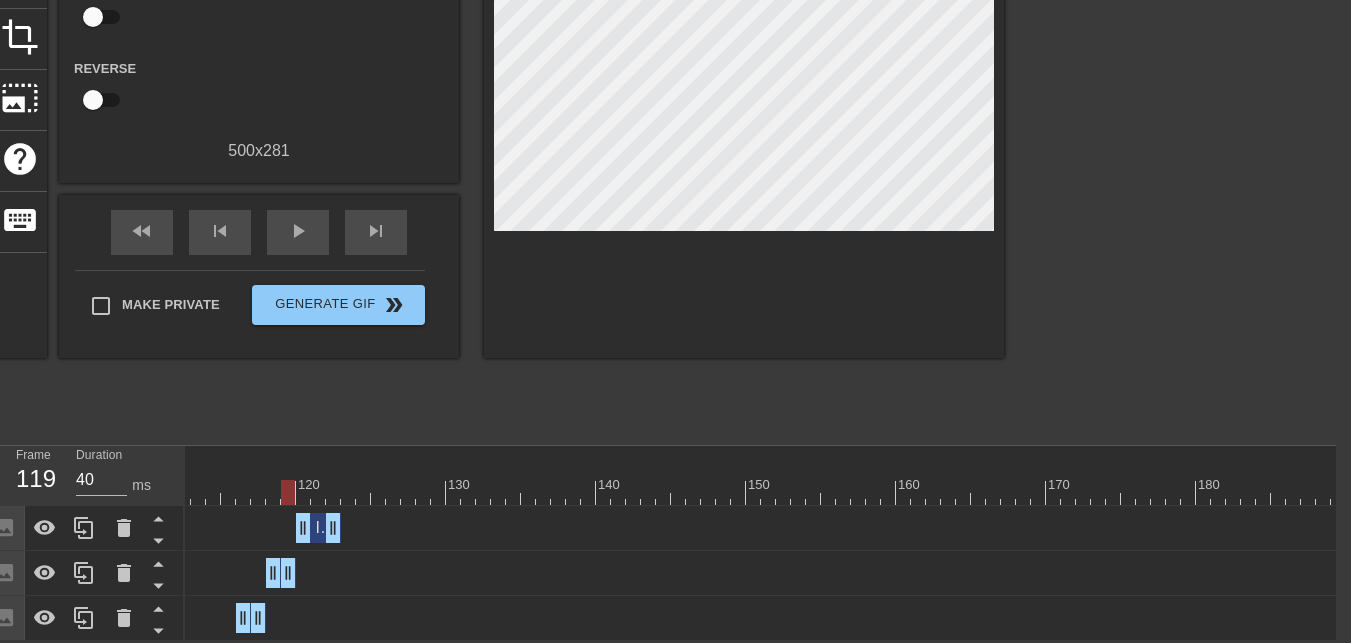 drag, startPoint x: 299, startPoint y: 548, endPoint x: 287, endPoint y: 548, distance: 12 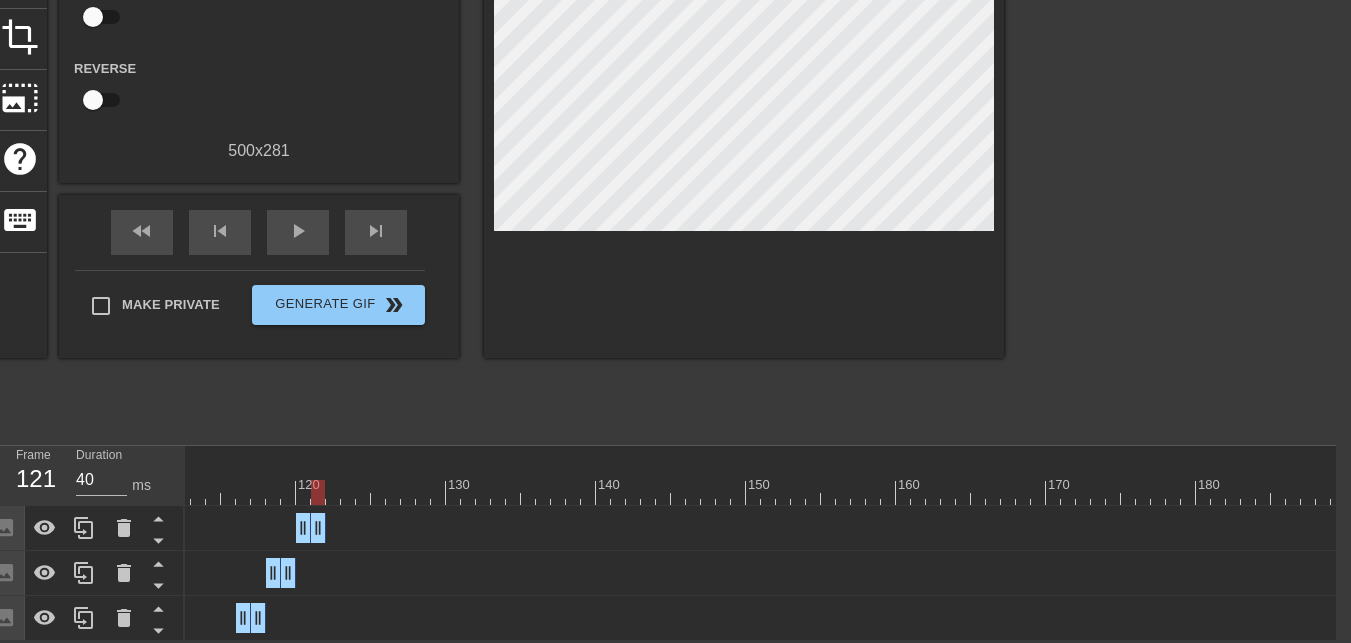 drag, startPoint x: 332, startPoint y: 512, endPoint x: 322, endPoint y: 510, distance: 10.198039 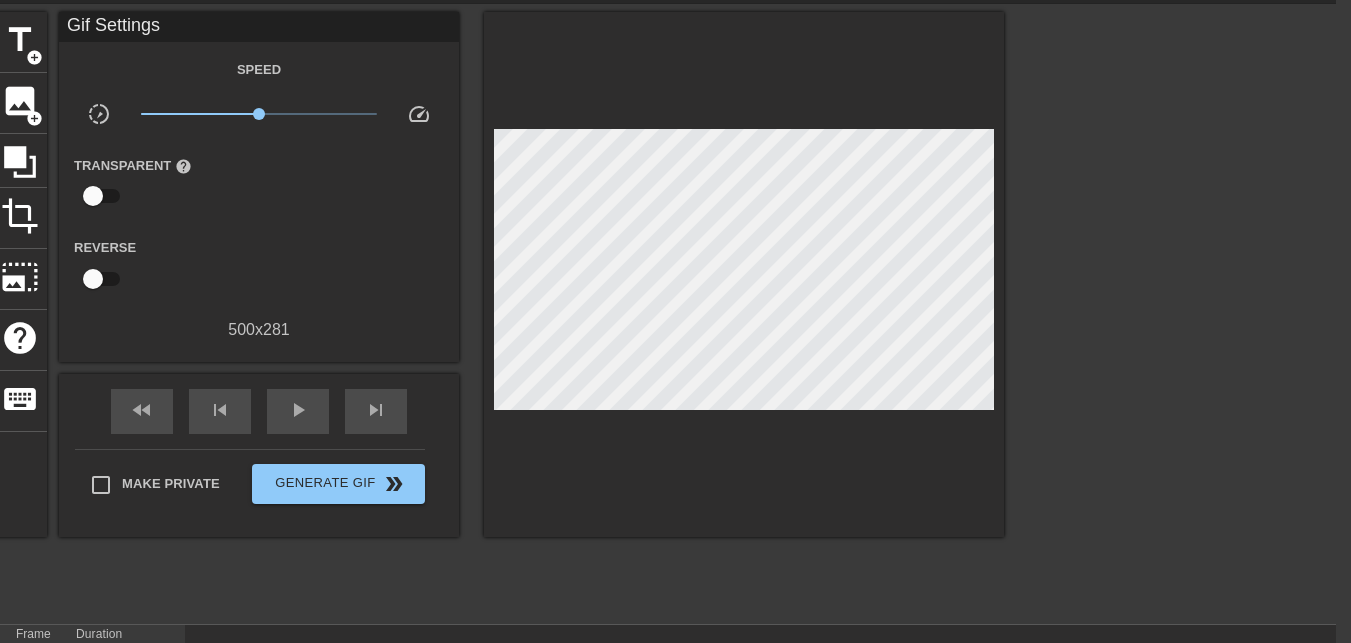 scroll, scrollTop: 59, scrollLeft: 15, axis: both 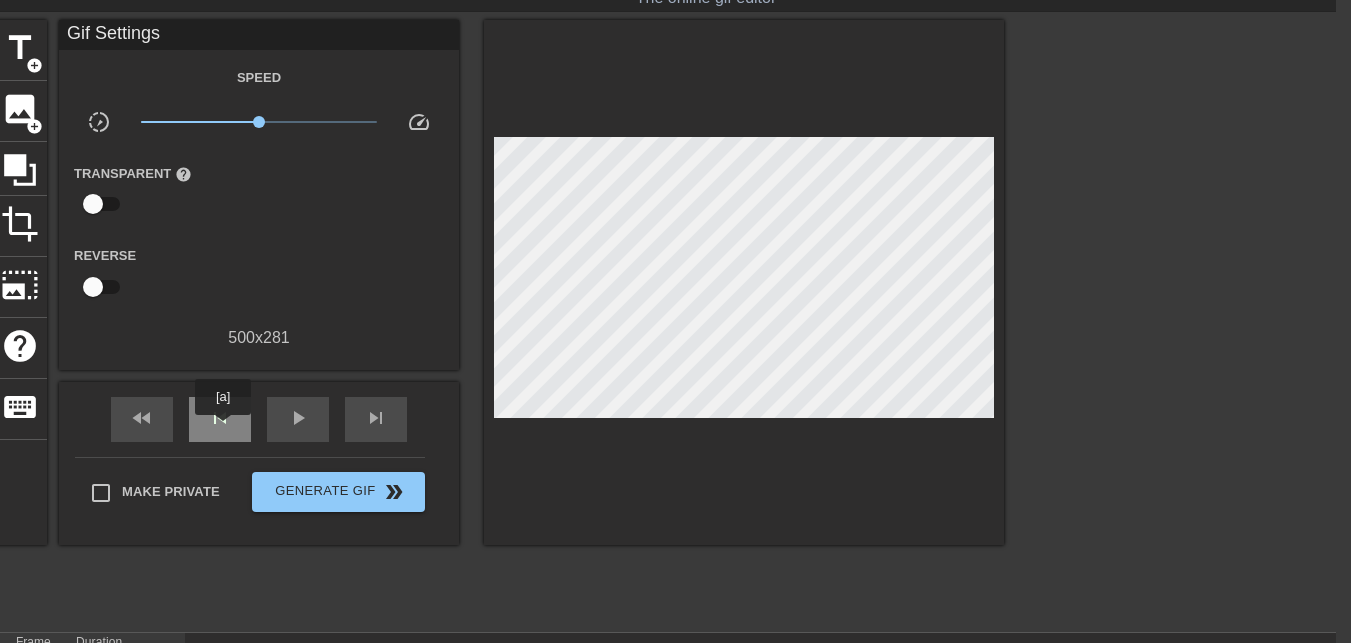 click on "skip_previous" at bounding box center (220, 419) 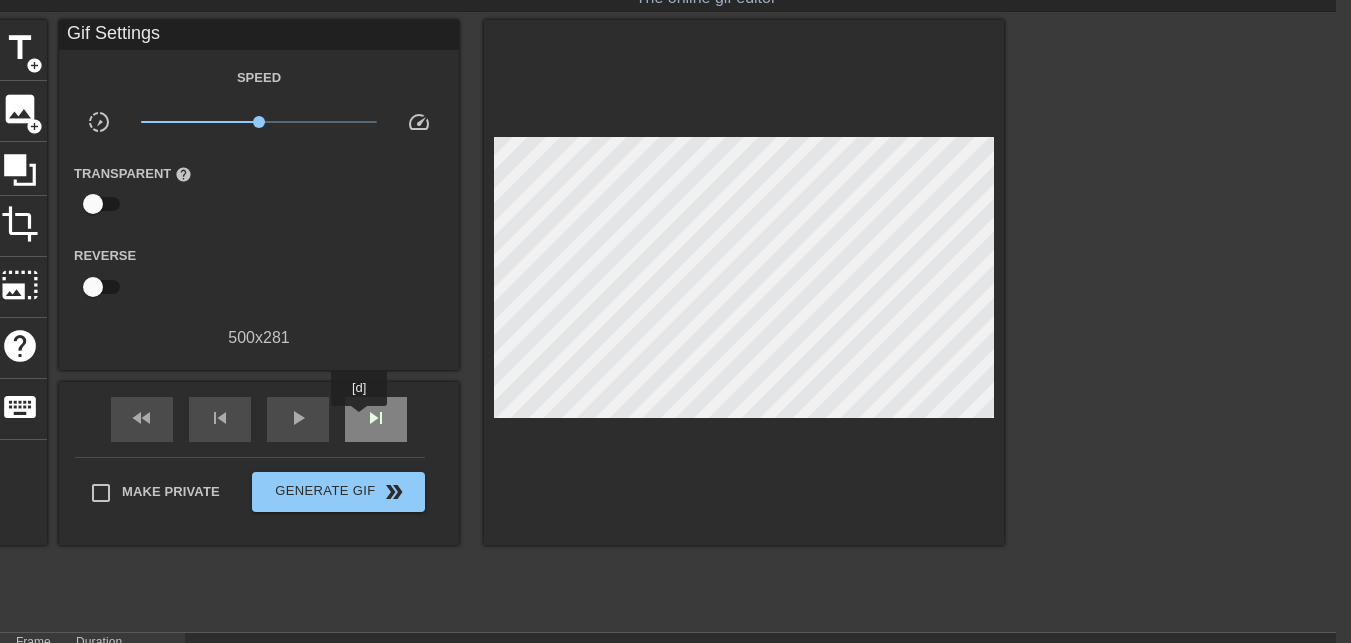 click on "skip_next" at bounding box center [376, 419] 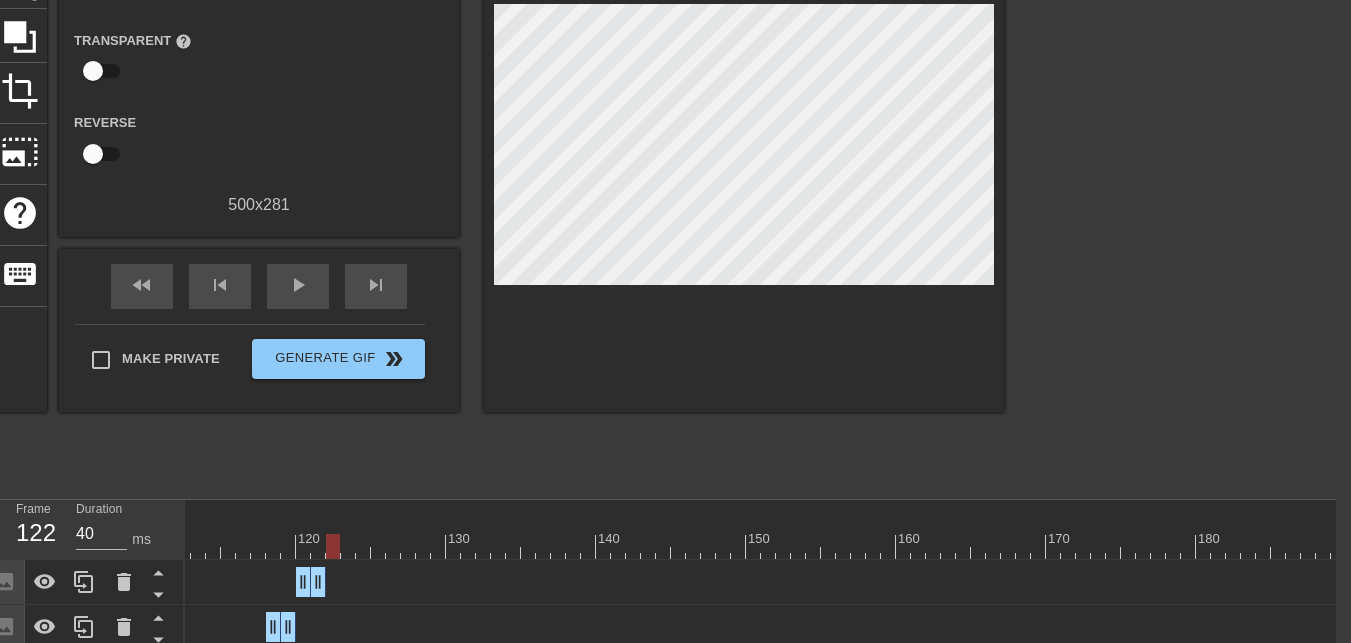 scroll, scrollTop: 159, scrollLeft: 15, axis: both 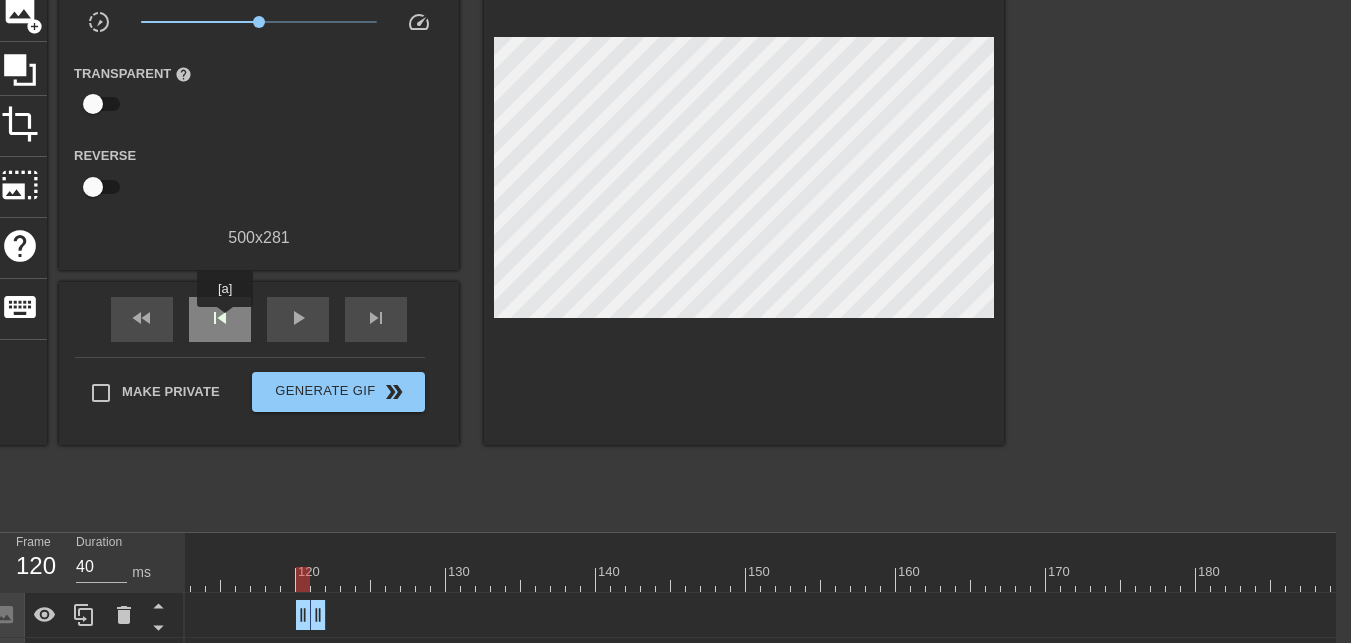 click on "skip_previous" at bounding box center (220, 318) 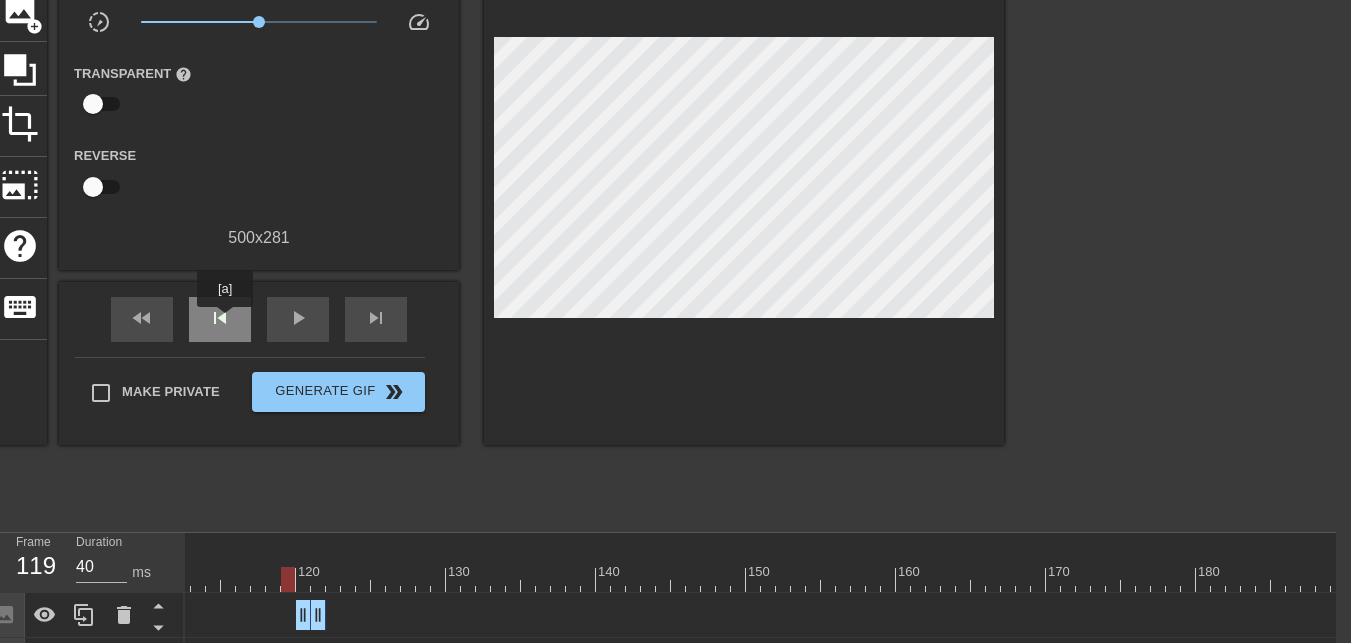 click on "skip_previous" at bounding box center (220, 318) 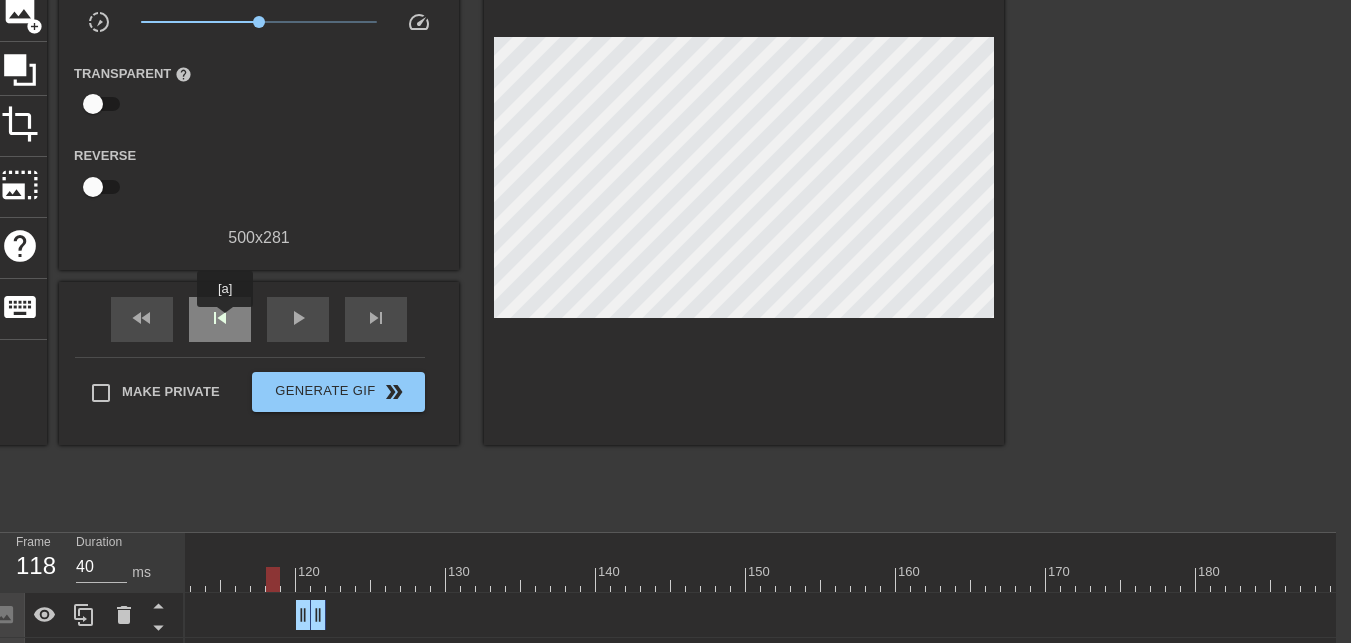 click on "skip_previous" at bounding box center [220, 318] 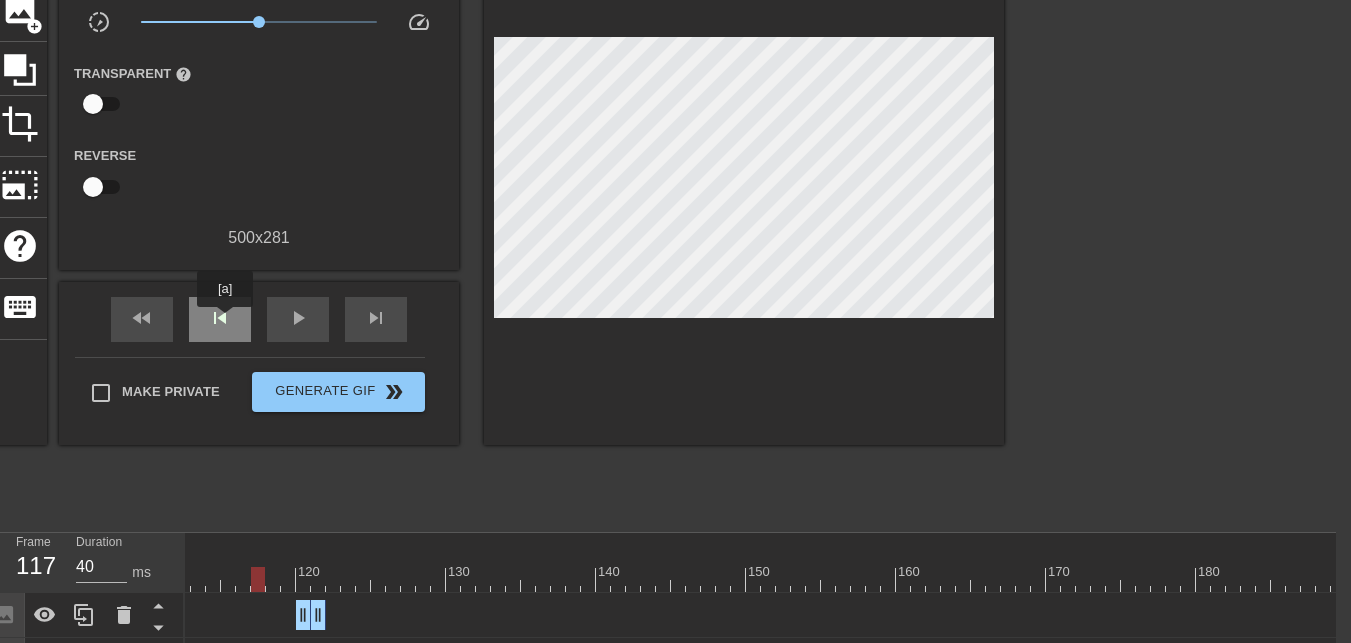 click on "skip_previous" at bounding box center (220, 318) 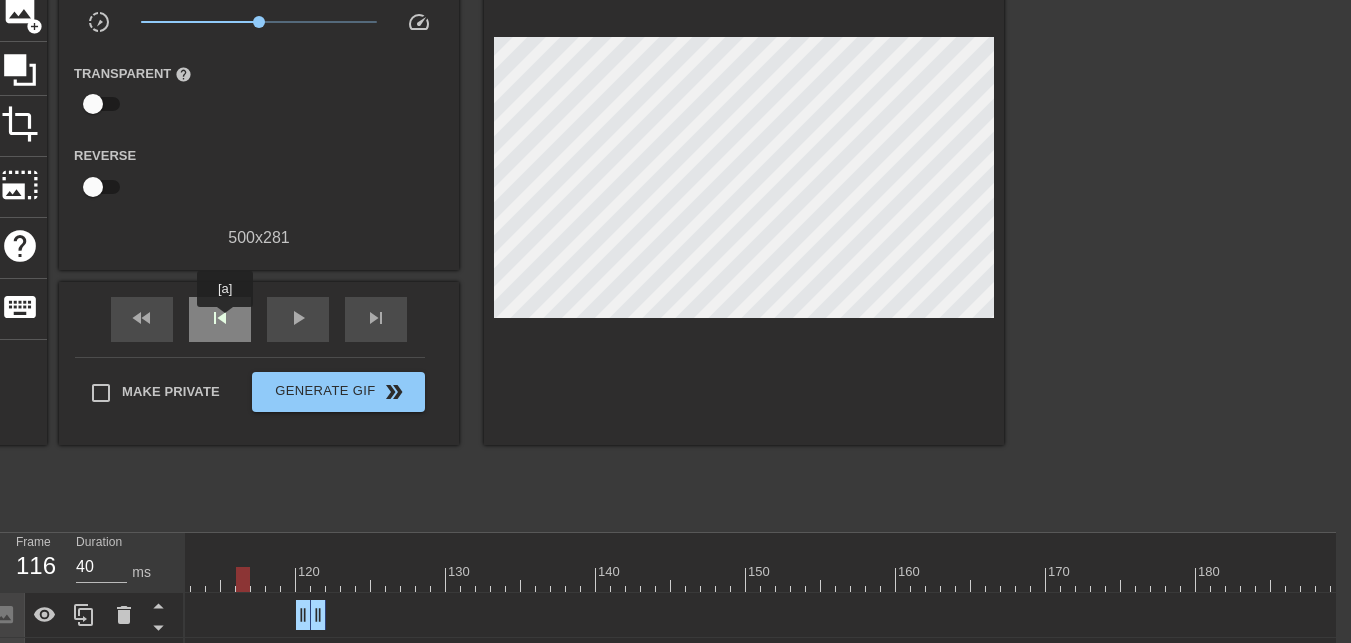 click on "skip_previous" at bounding box center [220, 318] 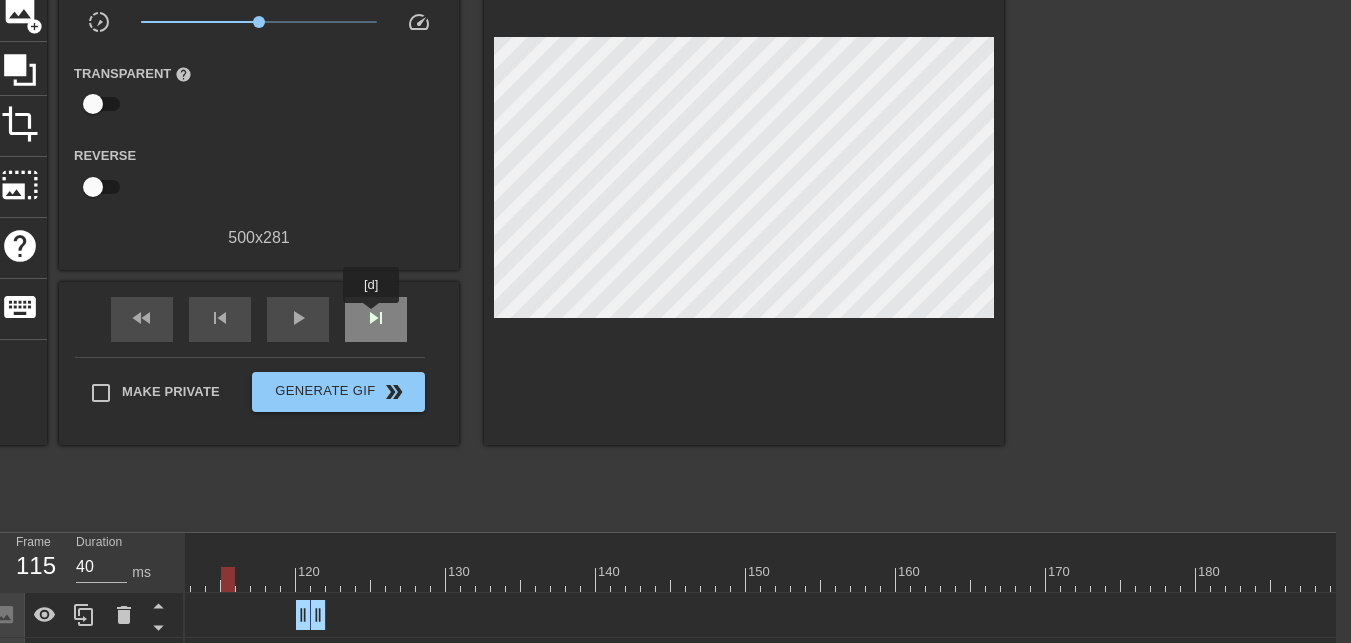 click on "skip_next" at bounding box center [376, 318] 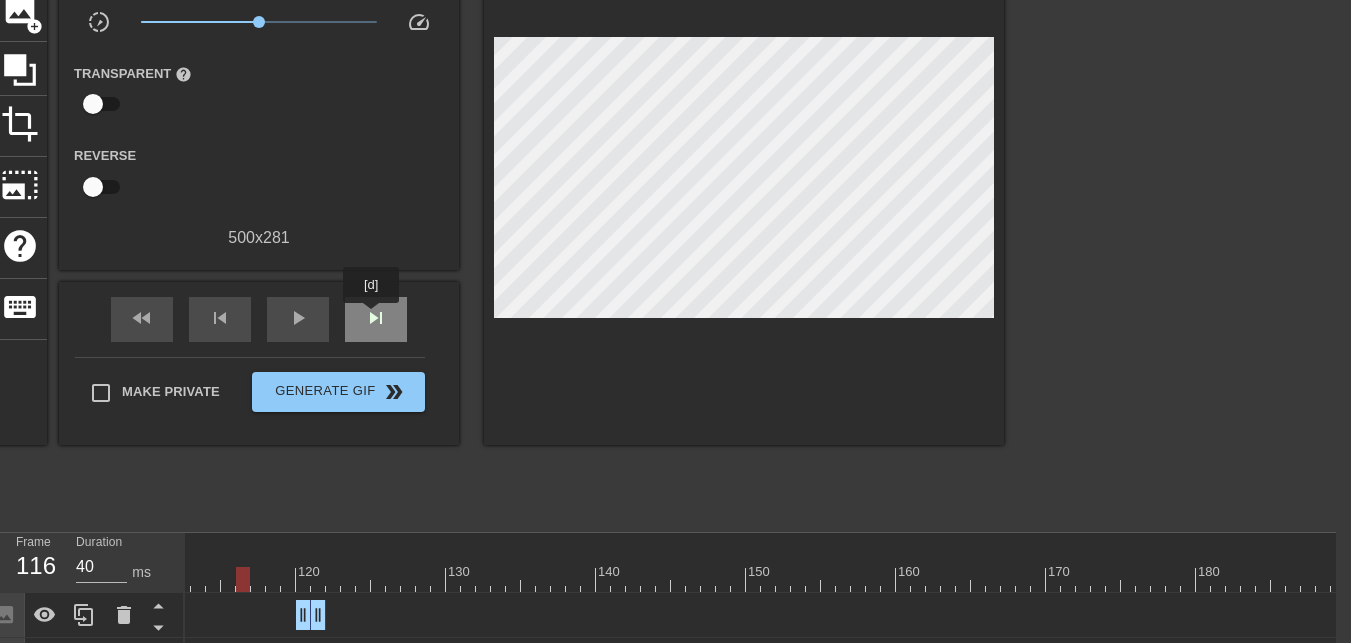 click on "skip_next" at bounding box center (376, 318) 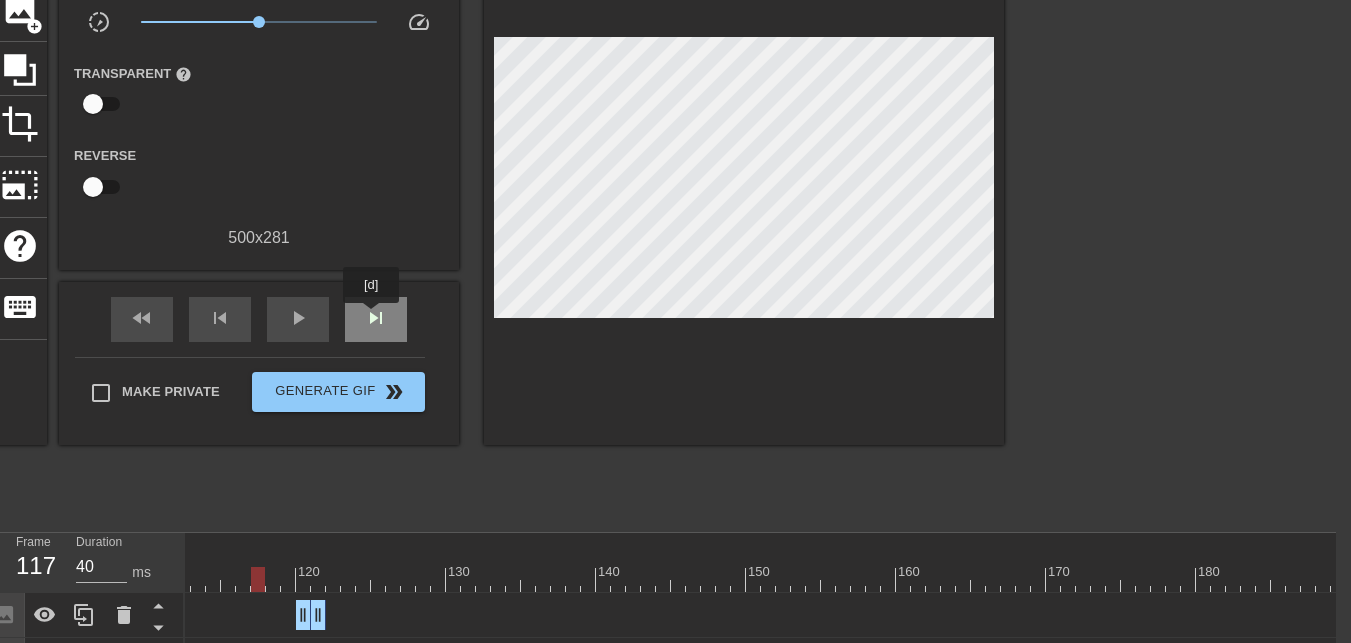 click on "skip_next" at bounding box center [376, 318] 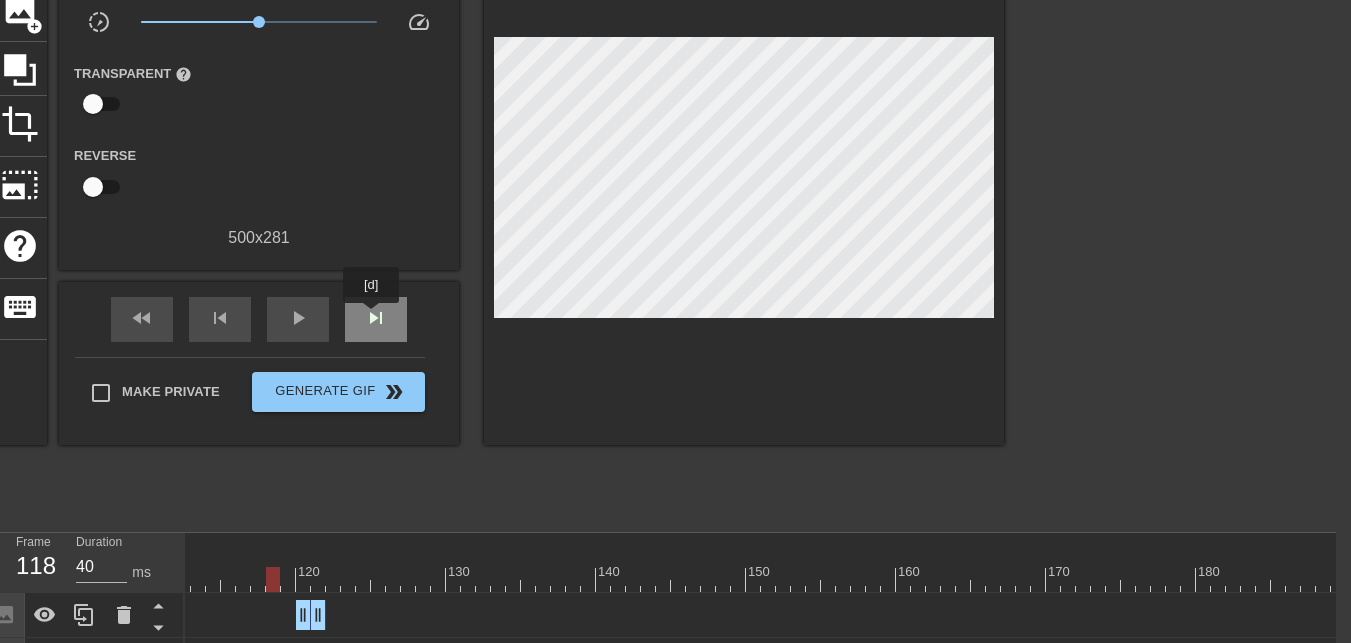 click on "skip_next" at bounding box center [376, 318] 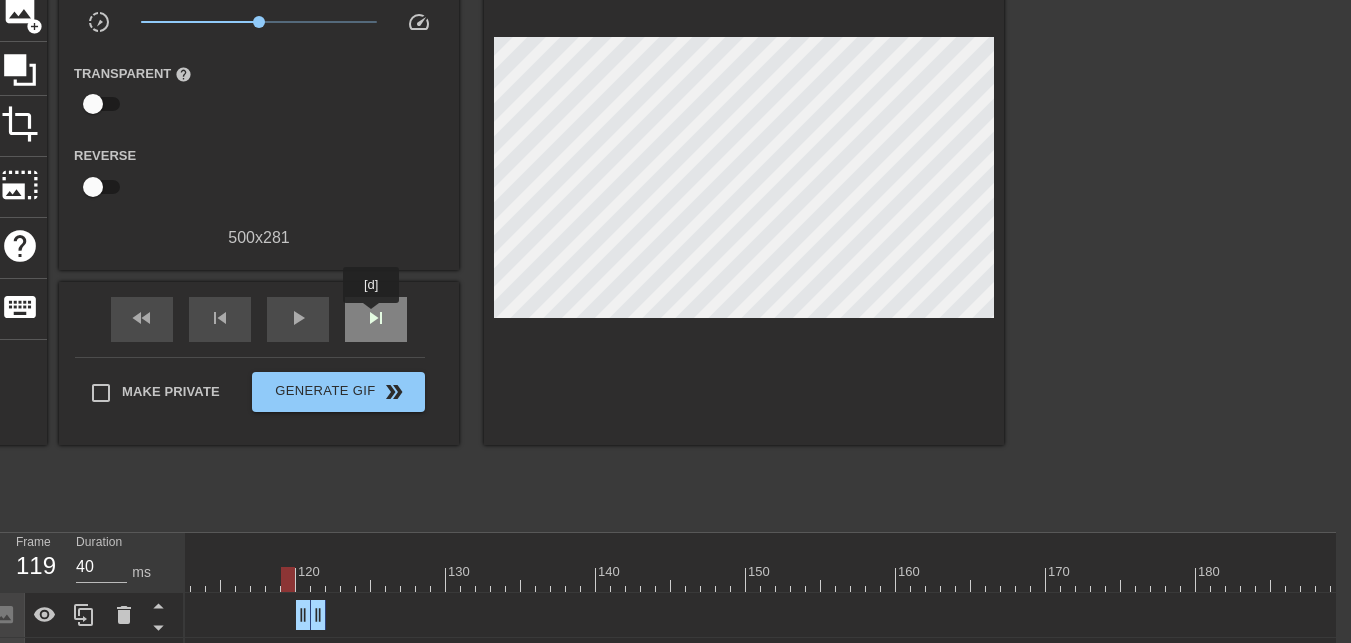 click on "skip_next" at bounding box center [376, 318] 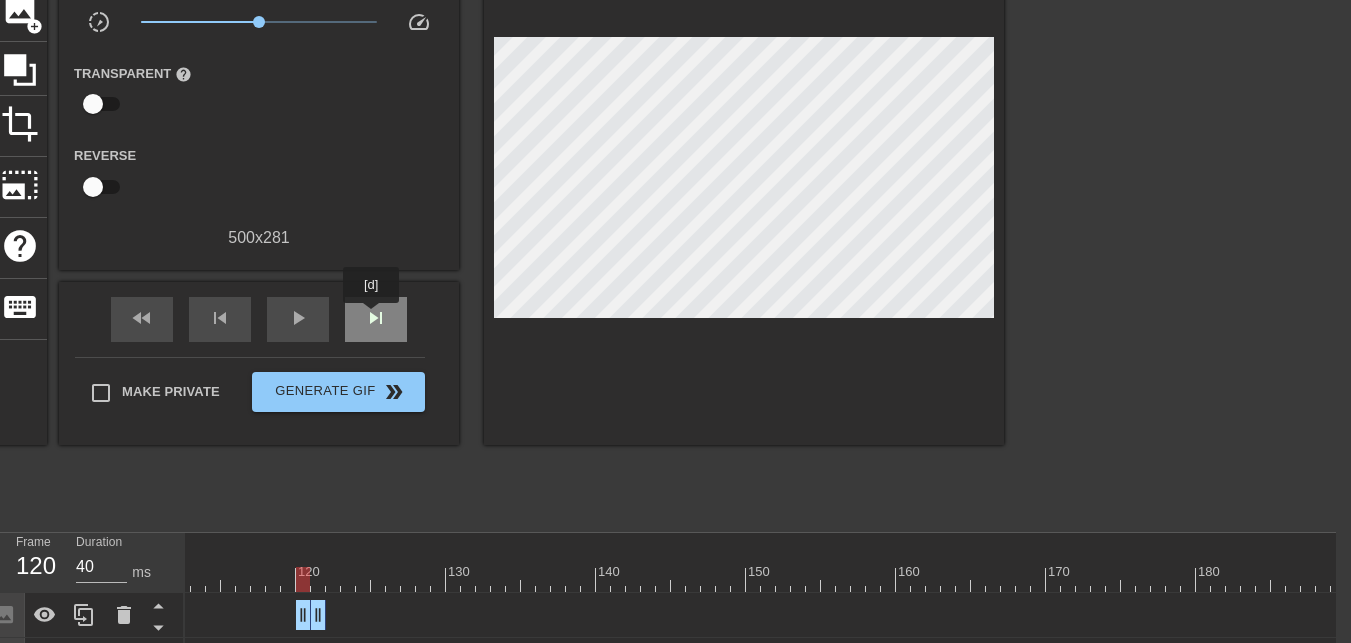 click on "skip_next" at bounding box center (376, 318) 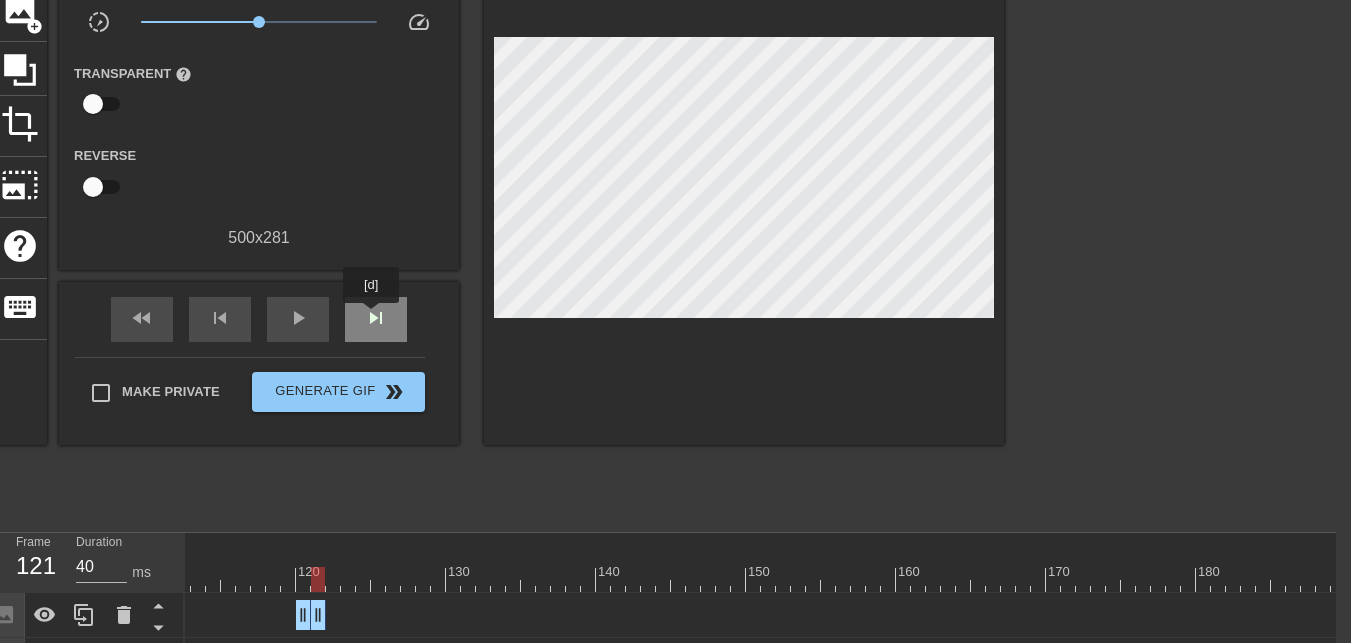 click on "skip_next" at bounding box center [376, 318] 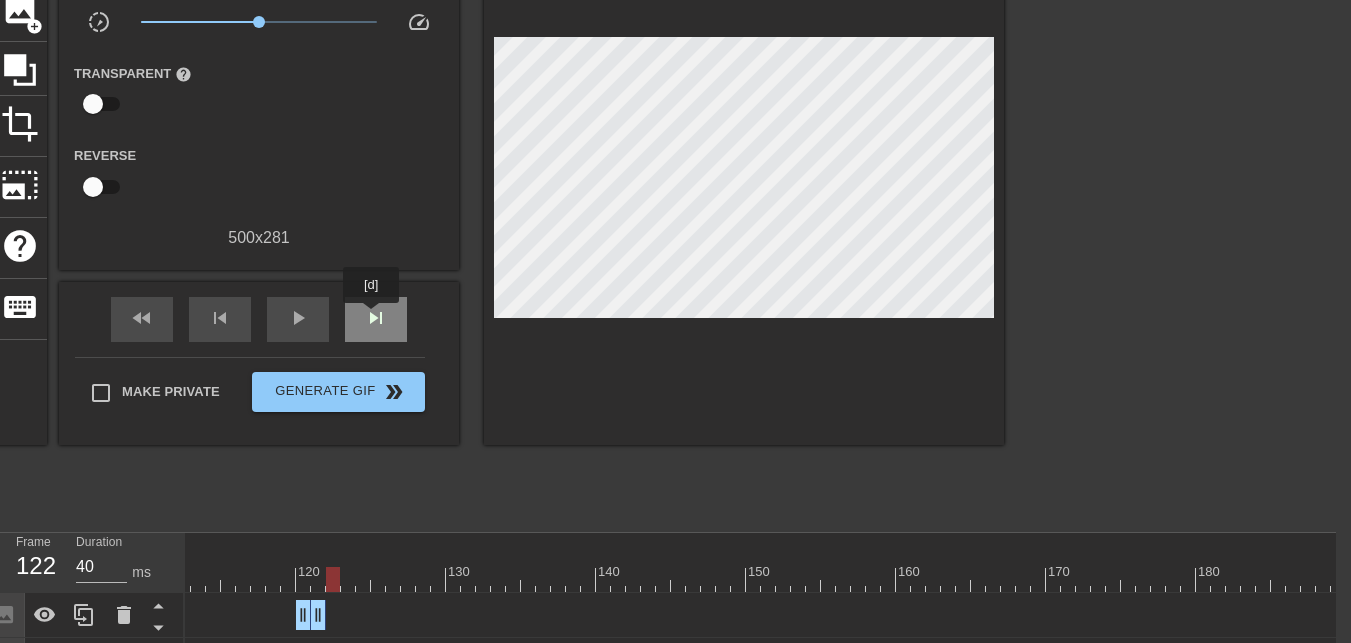 click on "skip_next" at bounding box center (376, 318) 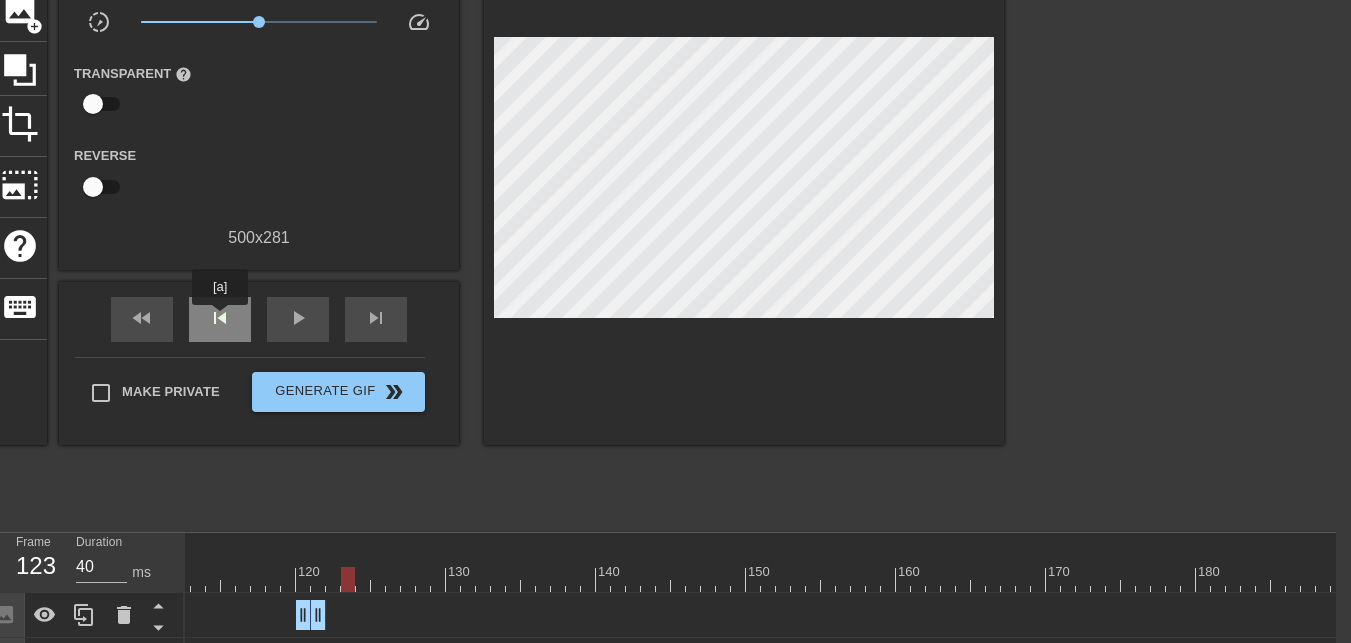 click on "skip_previous" at bounding box center [220, 318] 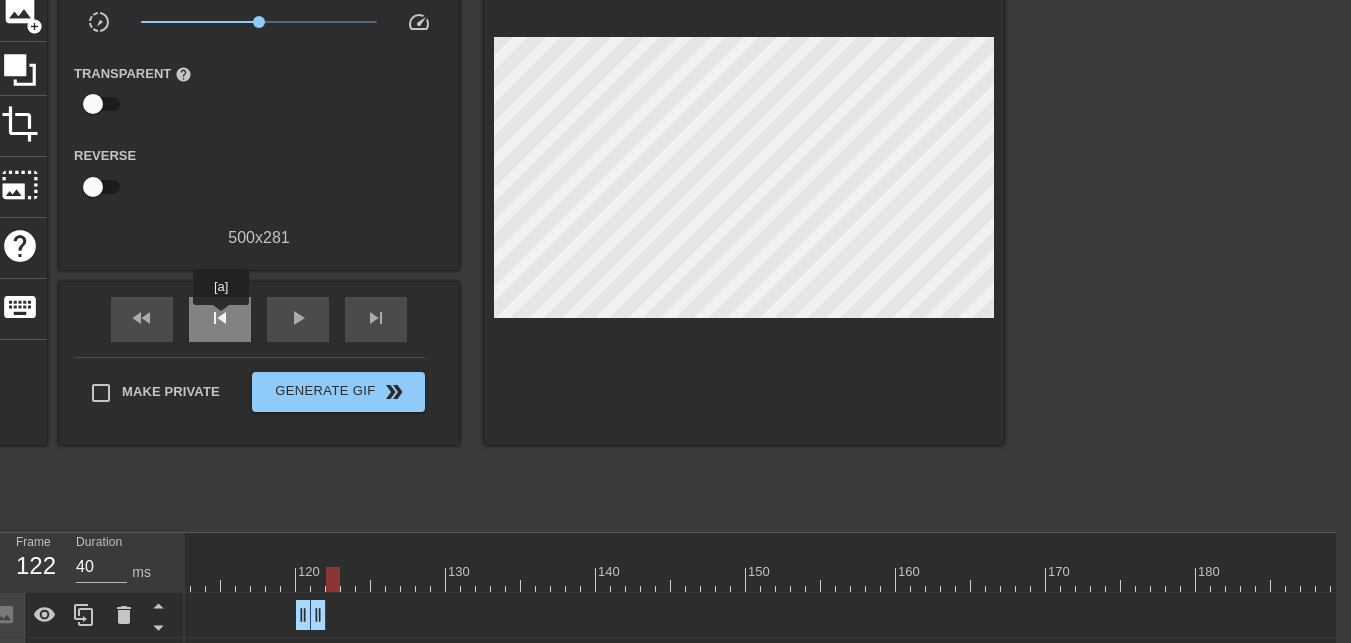 click on "skip_previous" at bounding box center [220, 318] 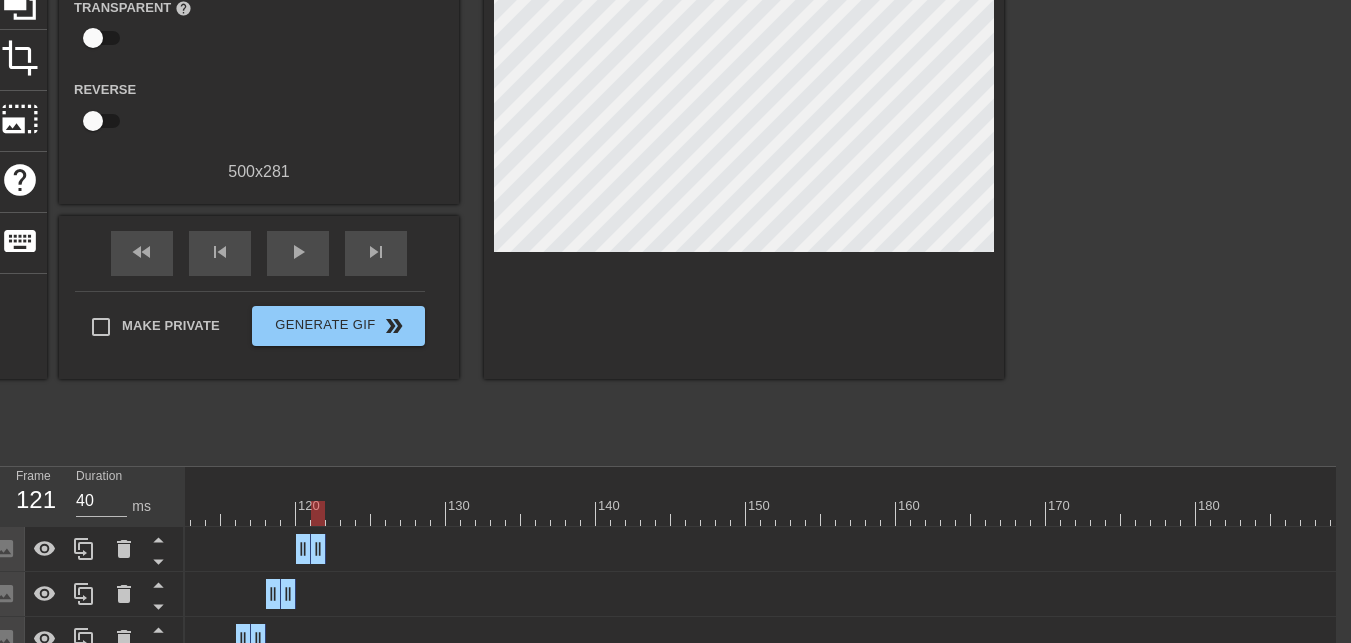 scroll, scrollTop: 259, scrollLeft: 15, axis: both 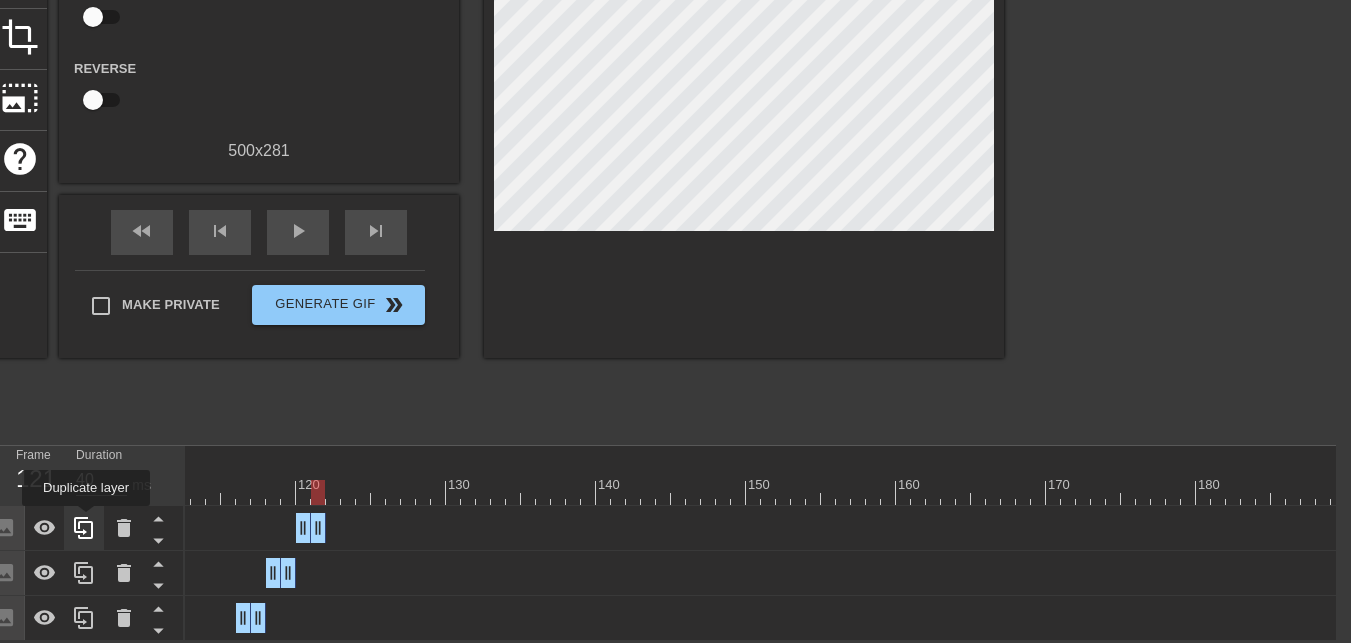 click 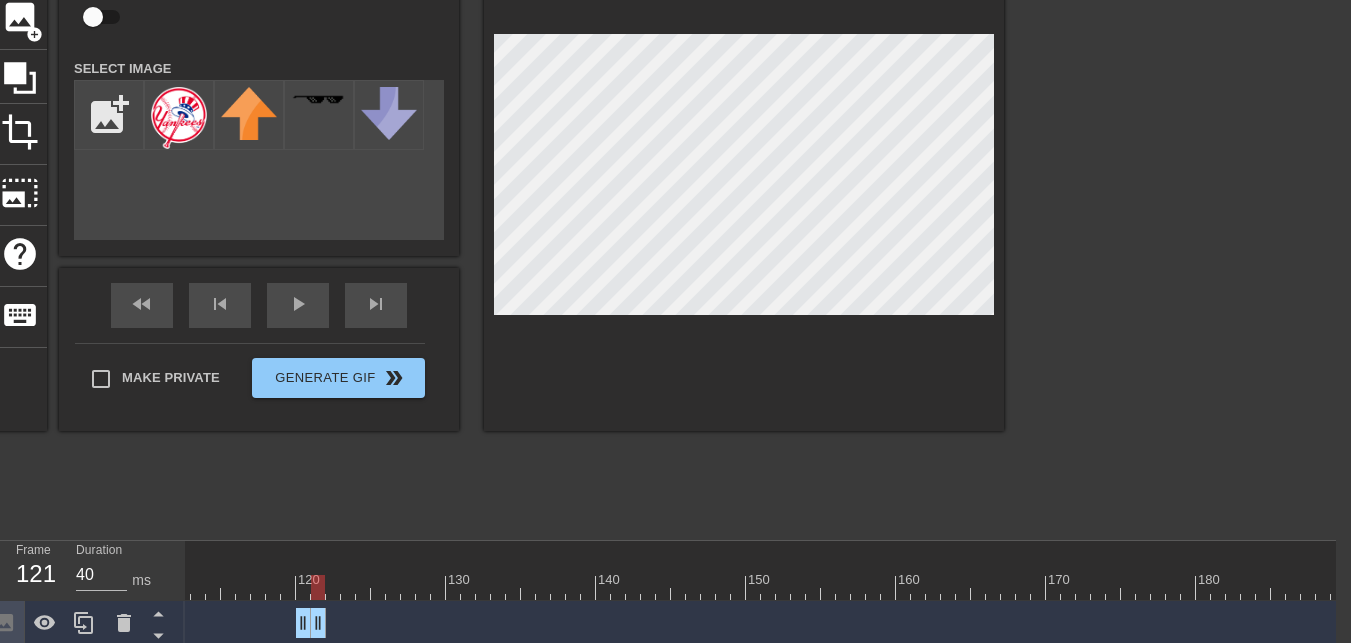 scroll, scrollTop: 304, scrollLeft: 15, axis: both 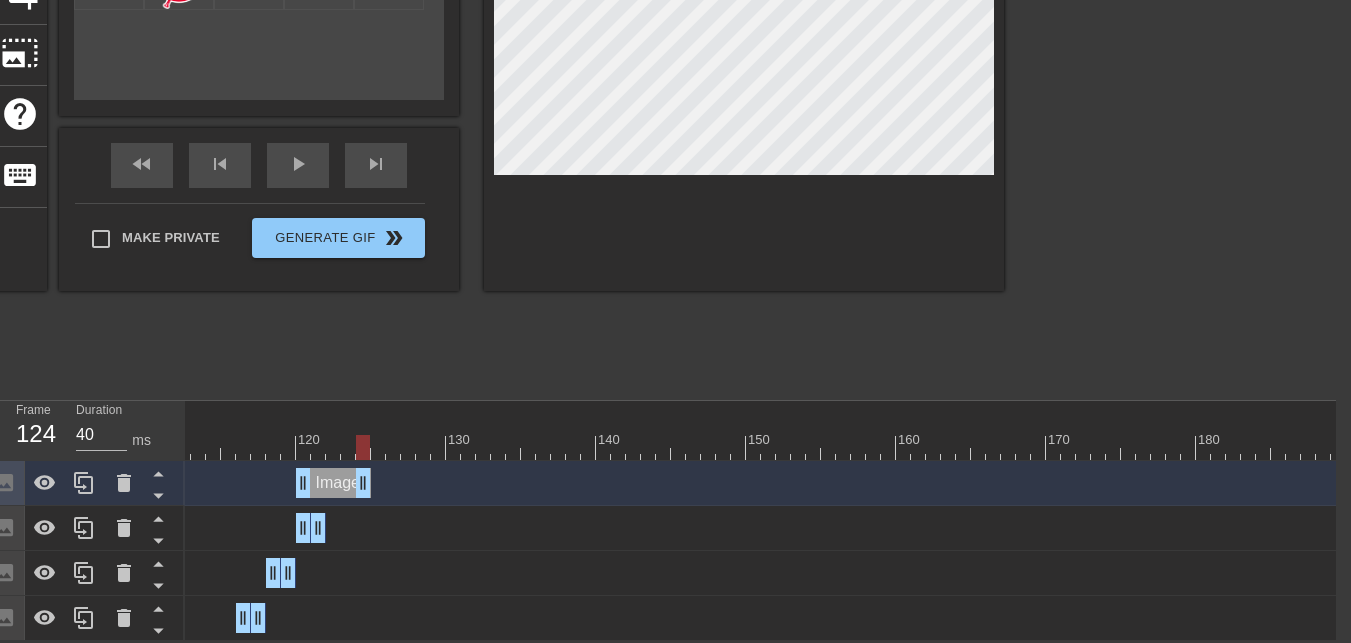 drag, startPoint x: 323, startPoint y: 469, endPoint x: 364, endPoint y: 458, distance: 42.44997 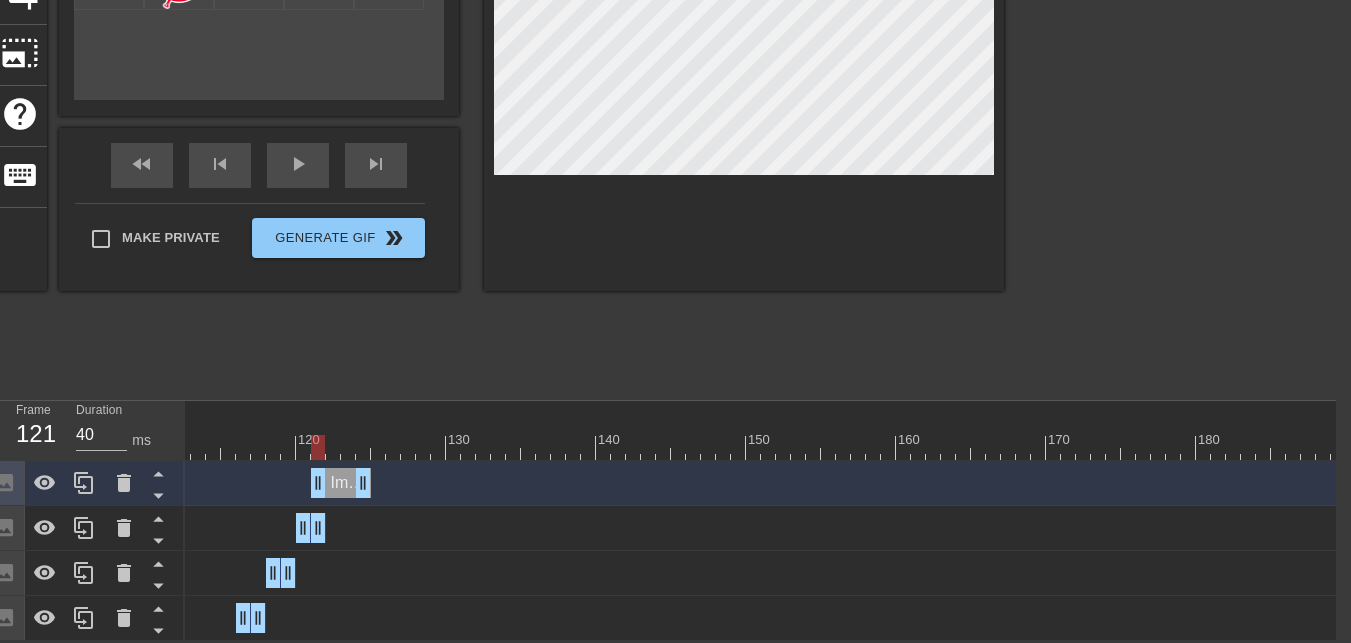 drag, startPoint x: 301, startPoint y: 465, endPoint x: 317, endPoint y: 469, distance: 16.492422 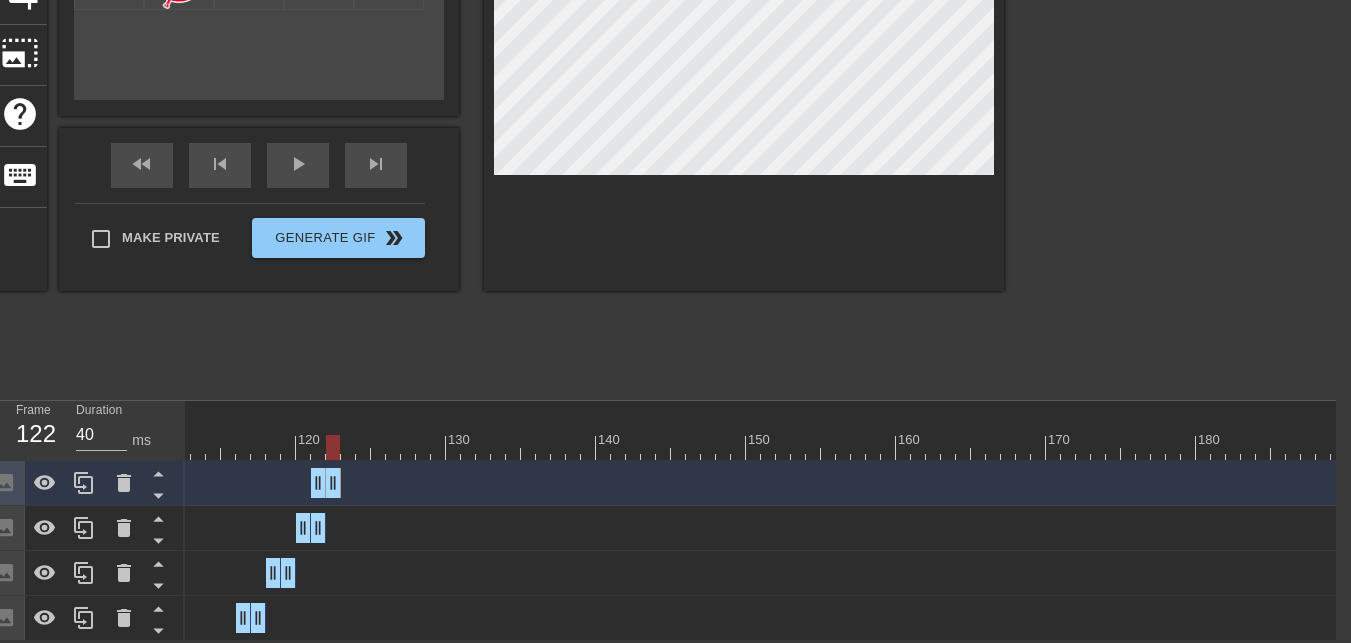drag, startPoint x: 366, startPoint y: 461, endPoint x: 341, endPoint y: 461, distance: 25 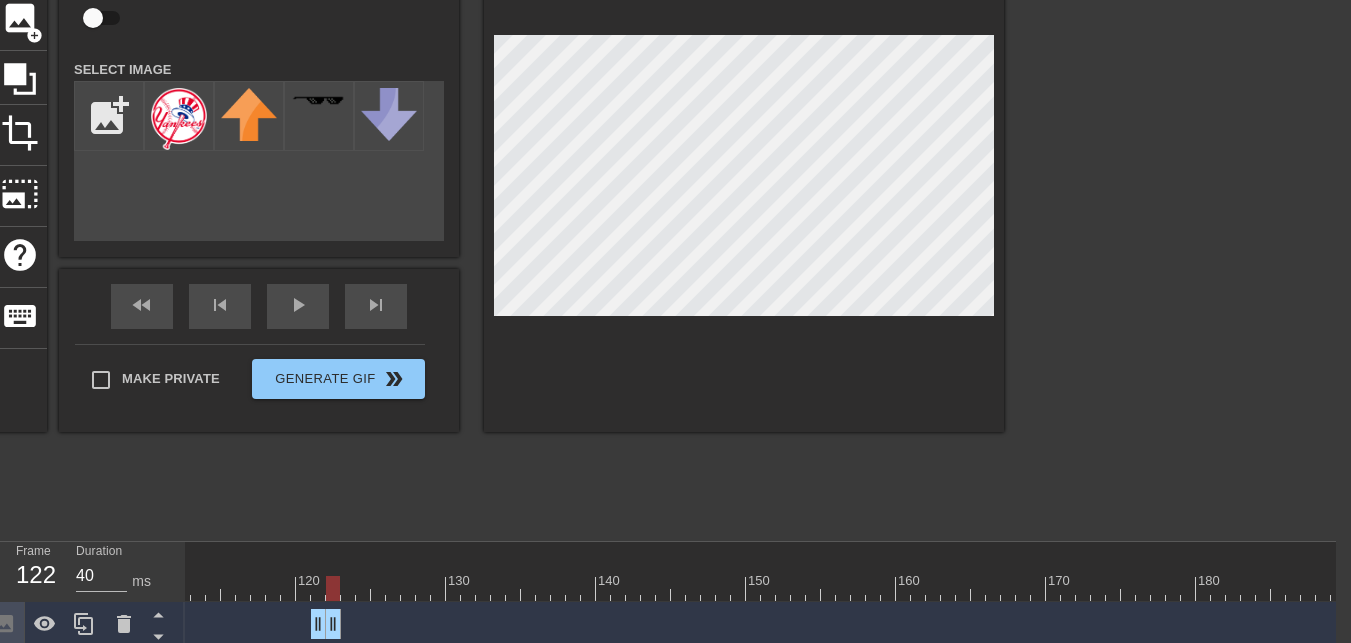 scroll, scrollTop: 0, scrollLeft: 15, axis: horizontal 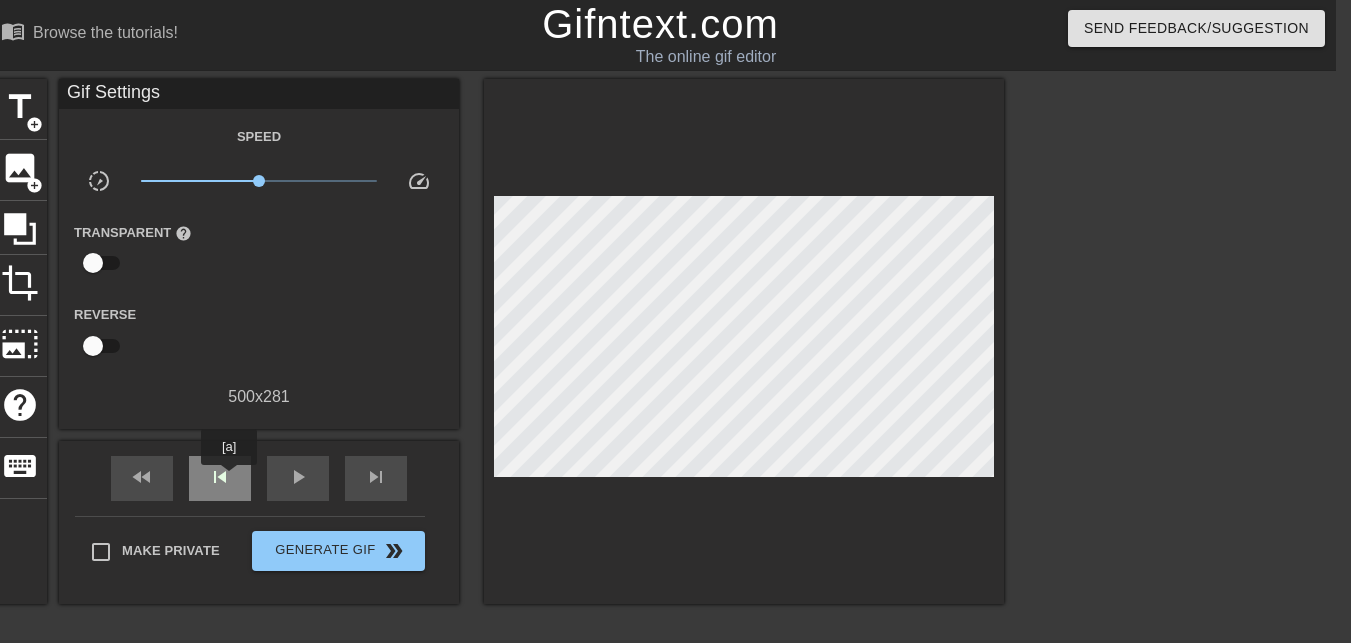 click on "skip_previous" at bounding box center [220, 477] 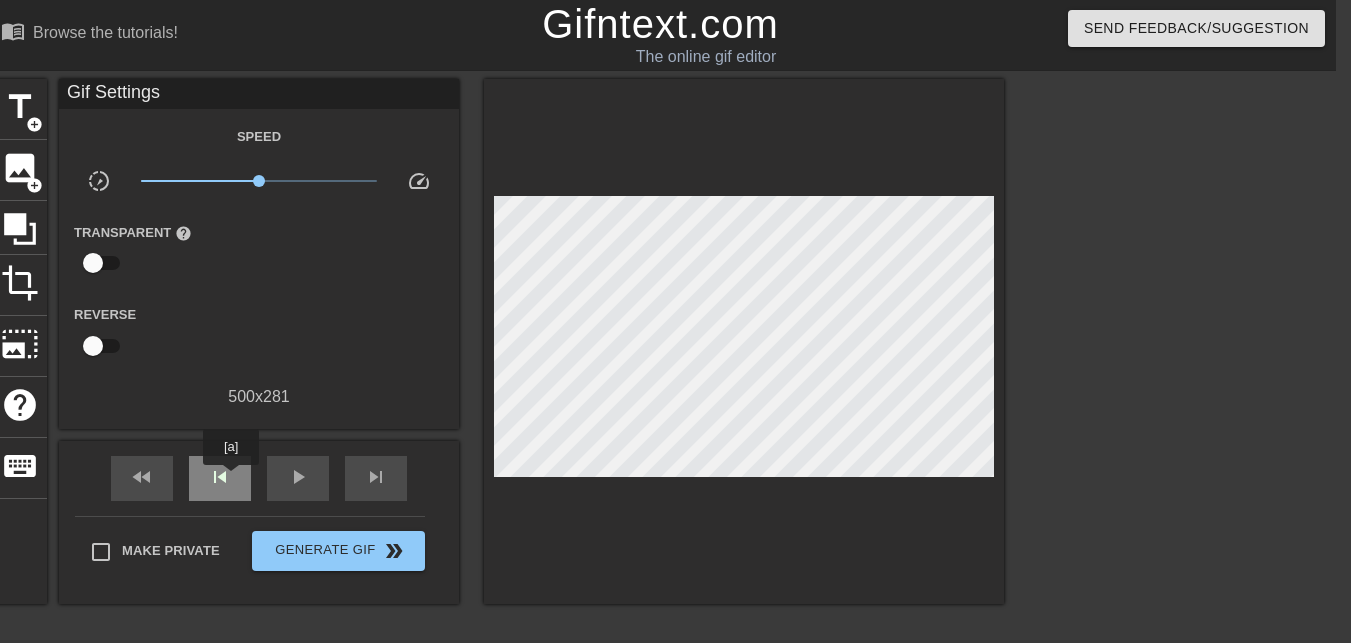 click on "skip_previous" at bounding box center [220, 477] 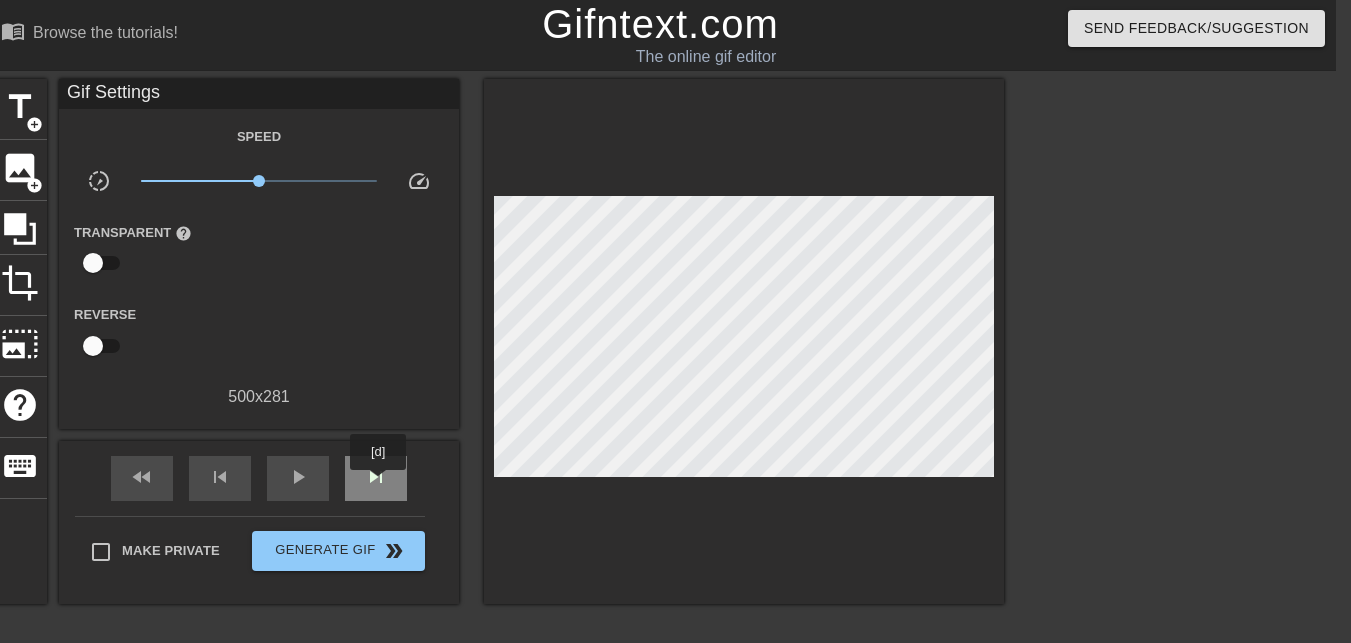 click on "skip_next" at bounding box center [376, 477] 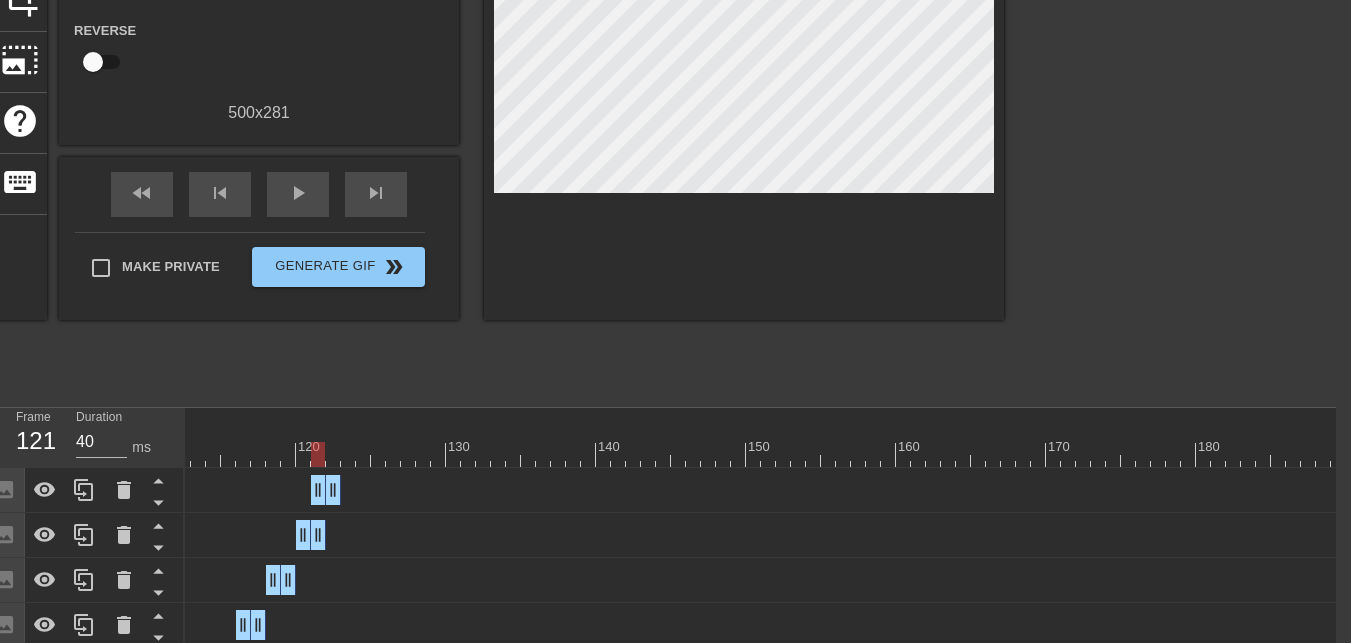 scroll, scrollTop: 304, scrollLeft: 15, axis: both 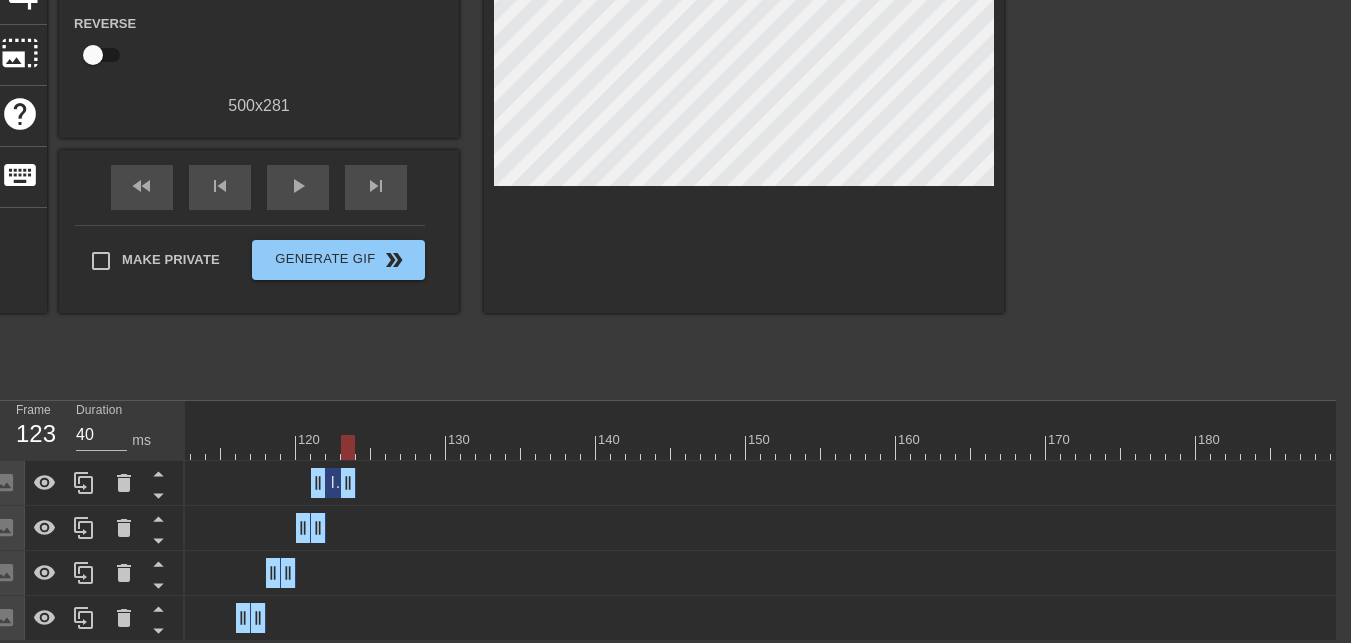drag, startPoint x: 338, startPoint y: 466, endPoint x: 352, endPoint y: 467, distance: 14.035668 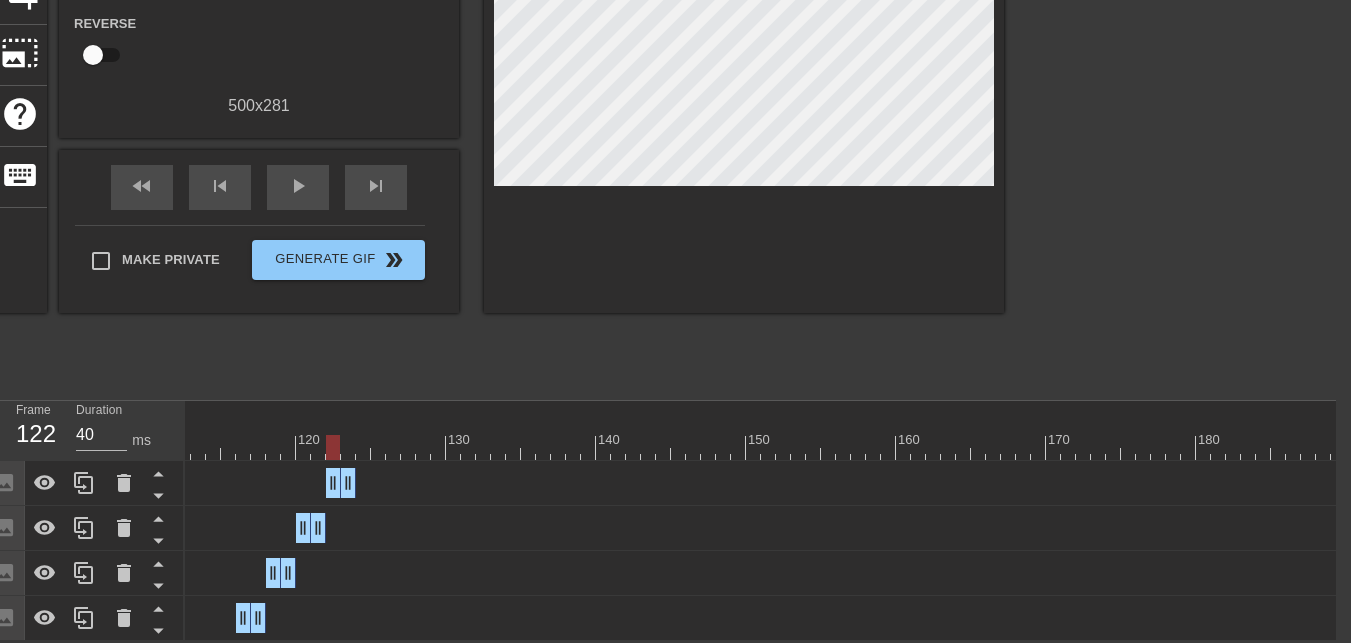 drag, startPoint x: 322, startPoint y: 469, endPoint x: 336, endPoint y: 471, distance: 14.142136 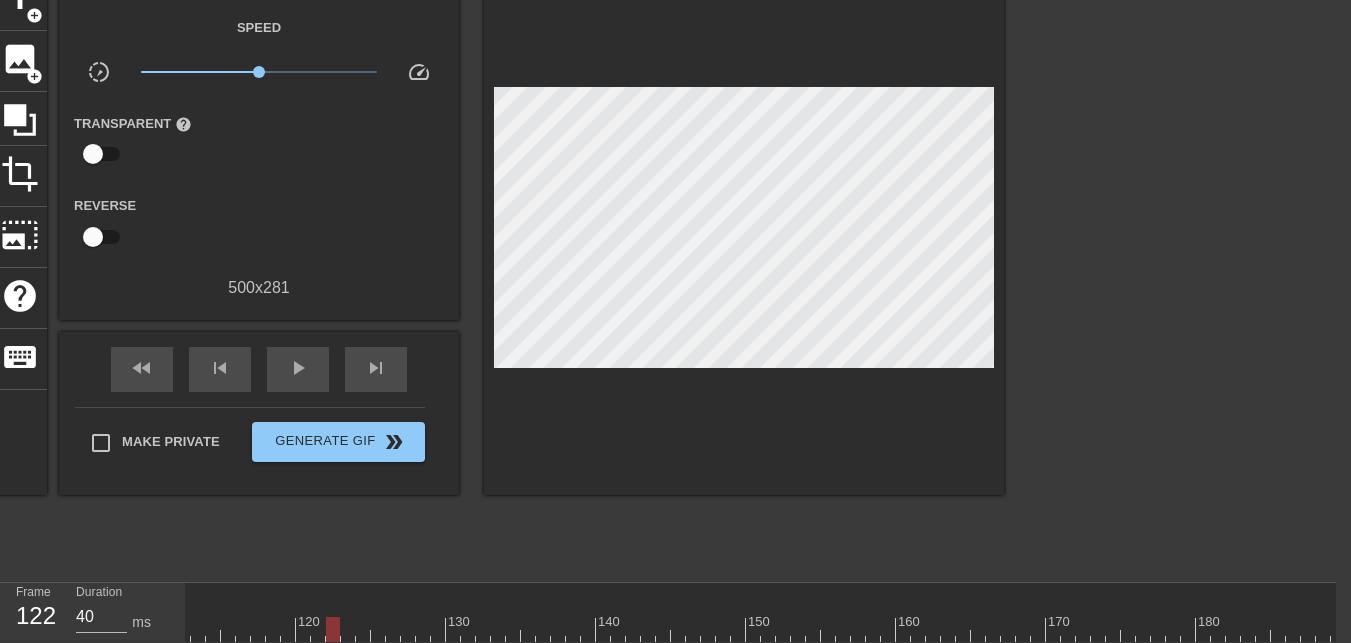 scroll, scrollTop: 104, scrollLeft: 15, axis: both 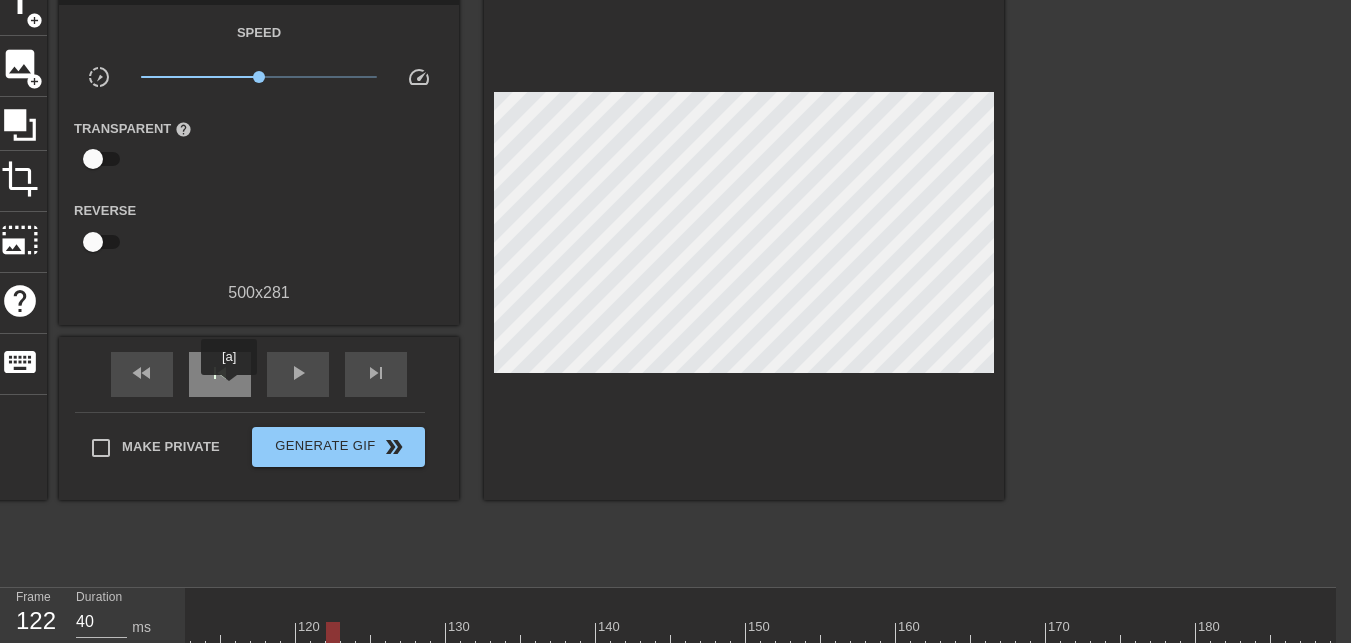 click on "skip_previous" at bounding box center [220, 374] 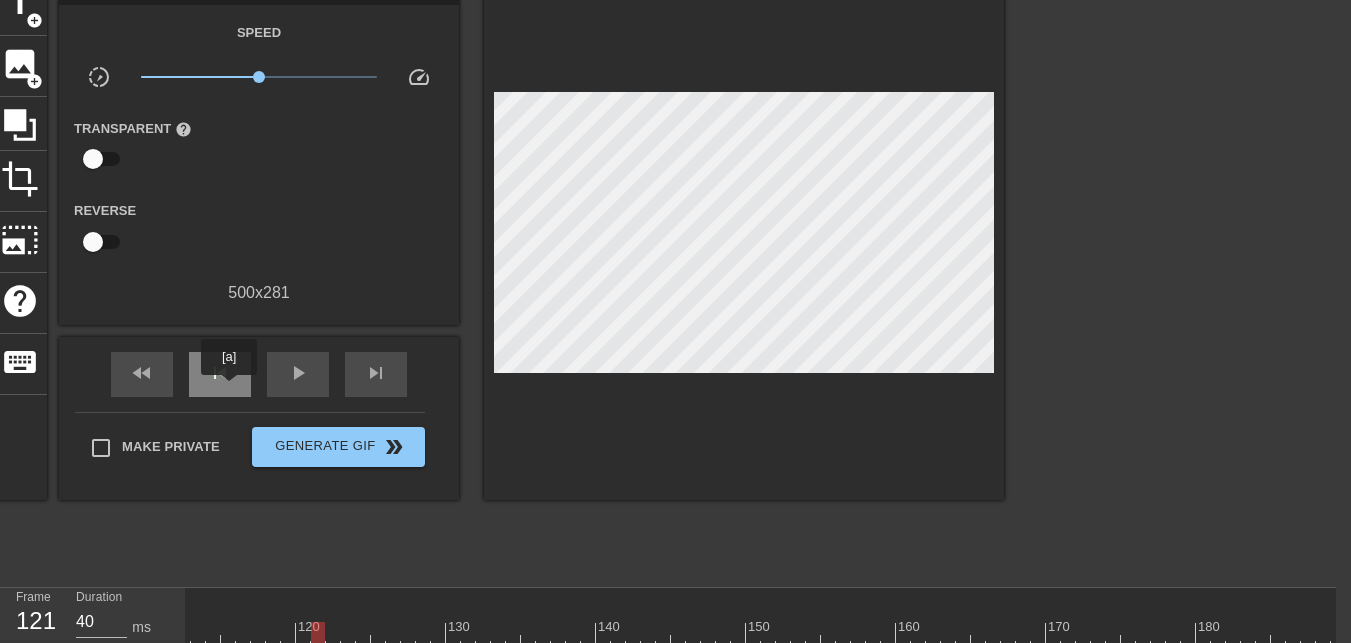 click on "skip_previous" at bounding box center (220, 374) 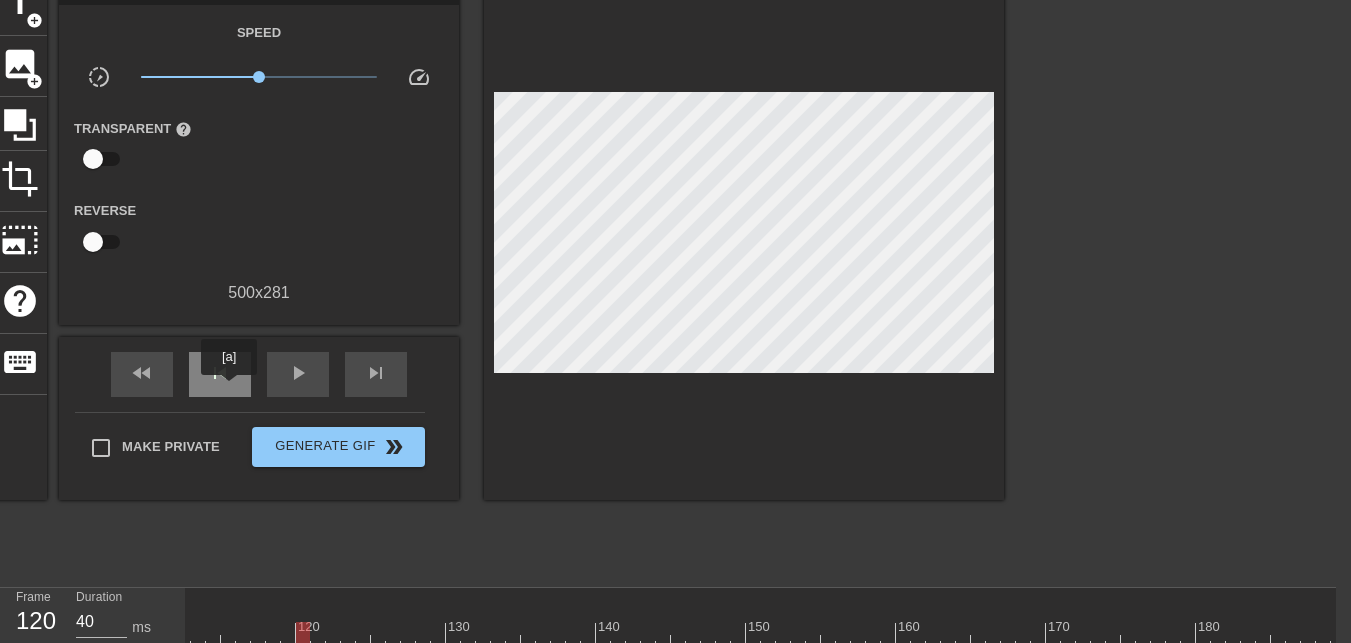 click on "skip_previous" at bounding box center [220, 374] 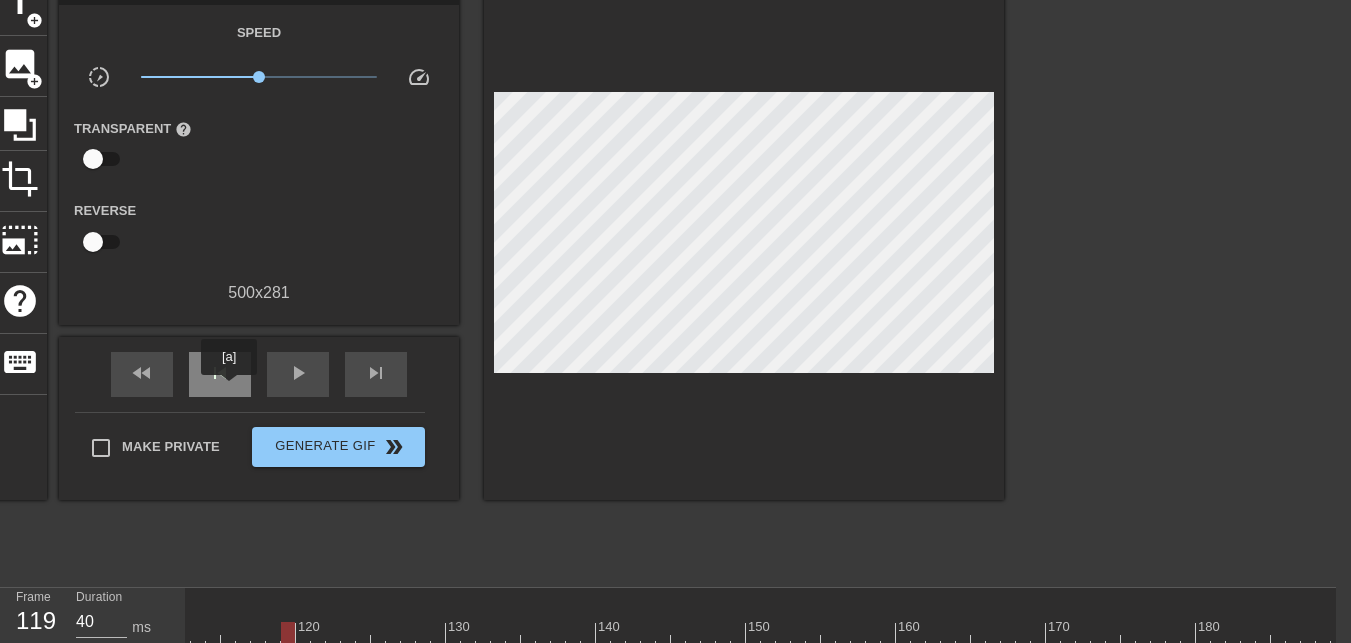 click on "skip_previous" at bounding box center (220, 374) 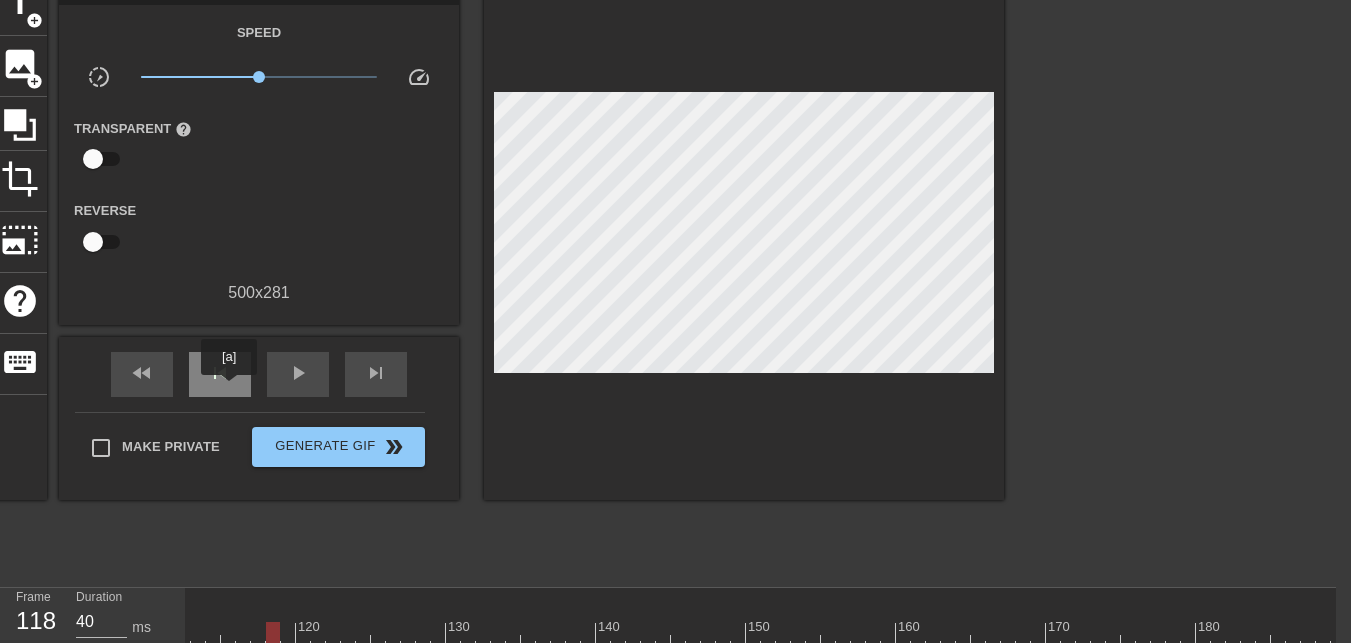 click on "skip_previous" at bounding box center (220, 374) 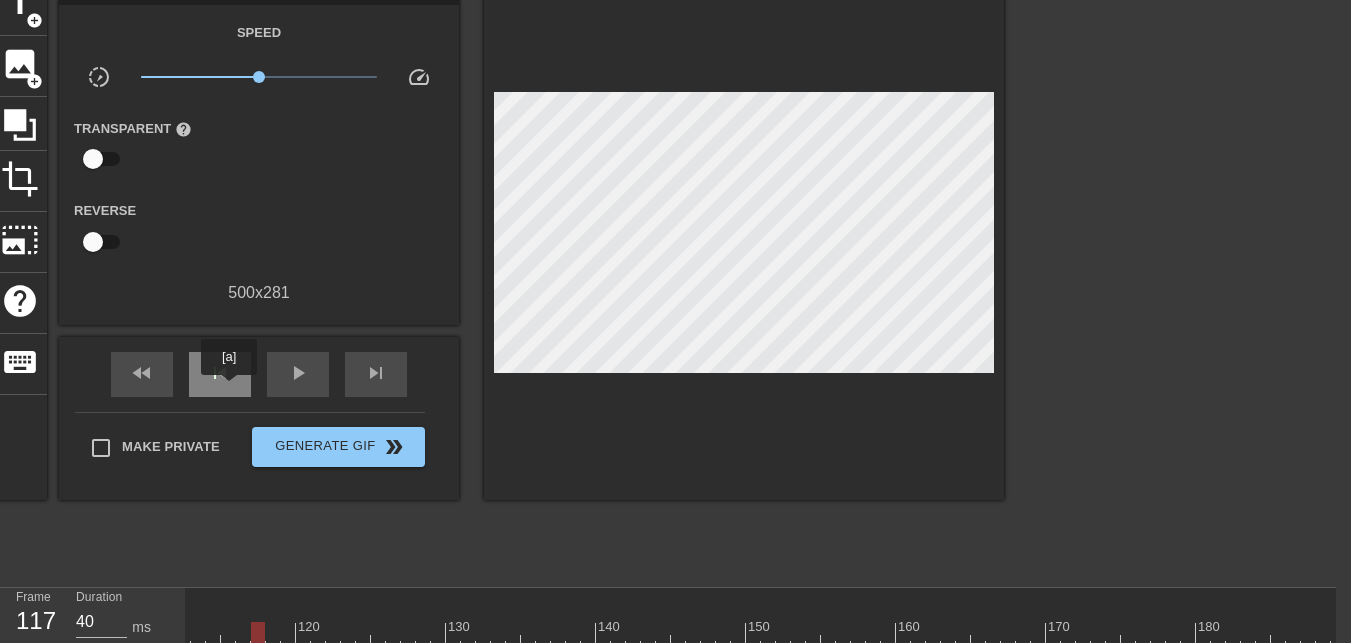 click on "skip_previous" at bounding box center [220, 374] 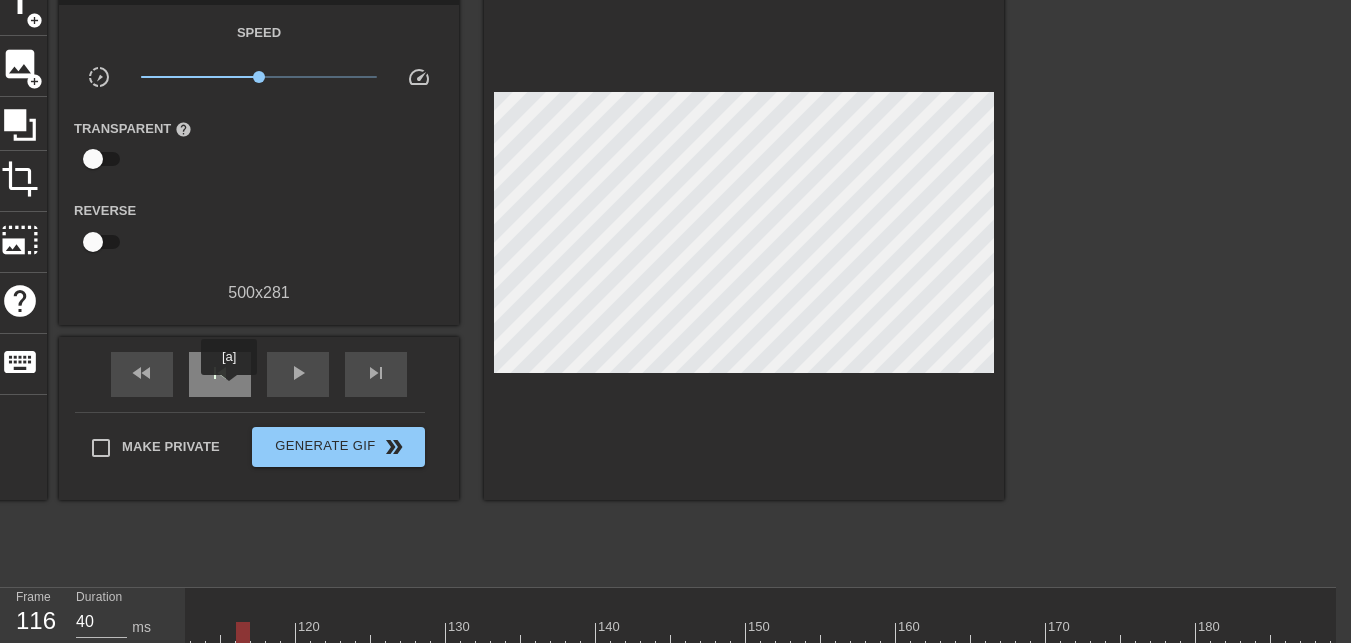 click on "skip_previous" at bounding box center [220, 374] 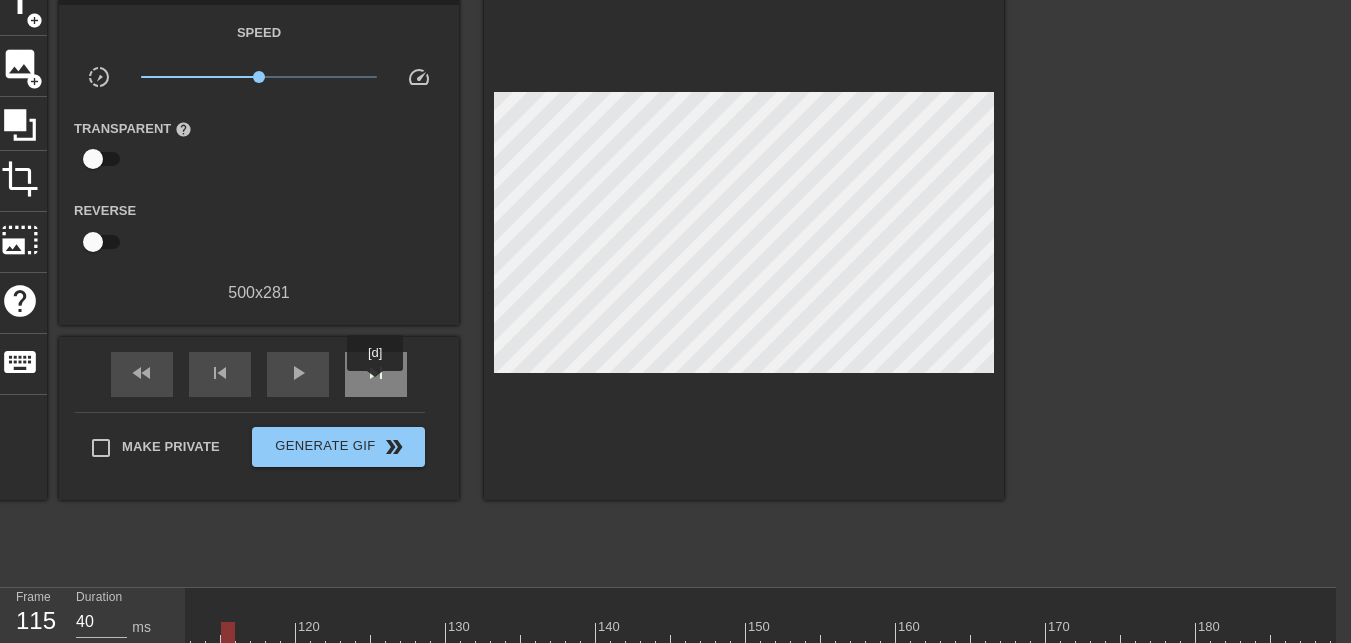 click on "skip_next" at bounding box center (376, 374) 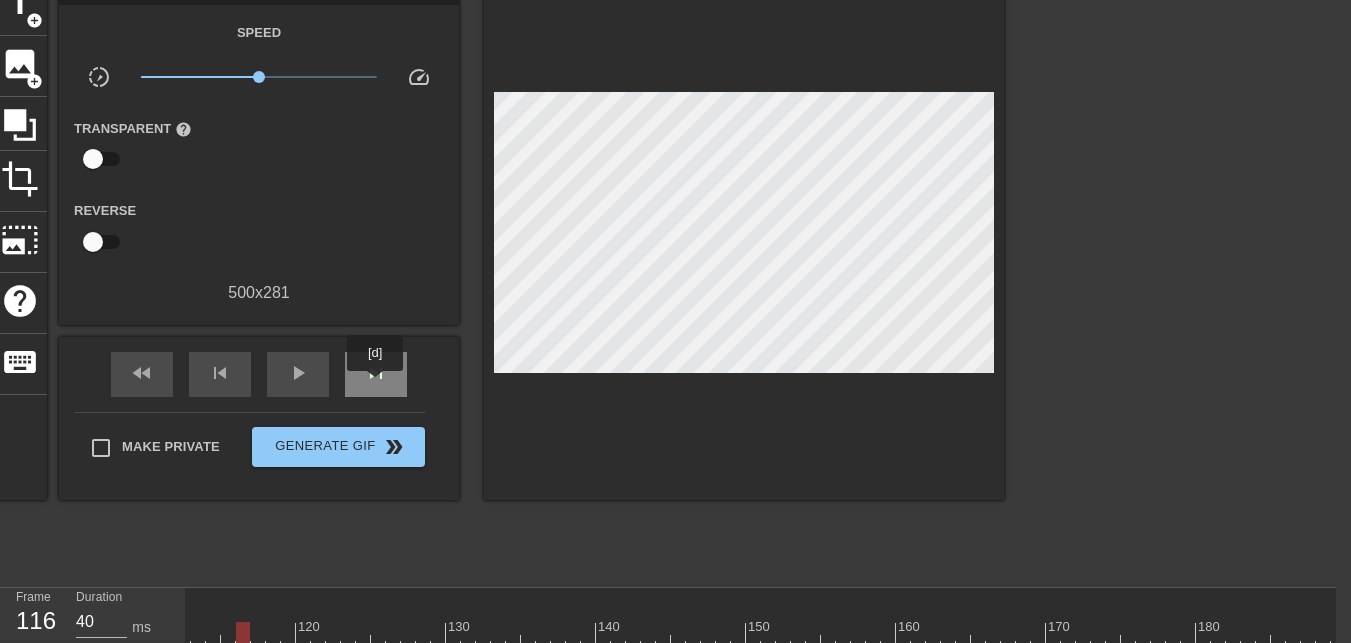 click on "skip_next" at bounding box center (376, 374) 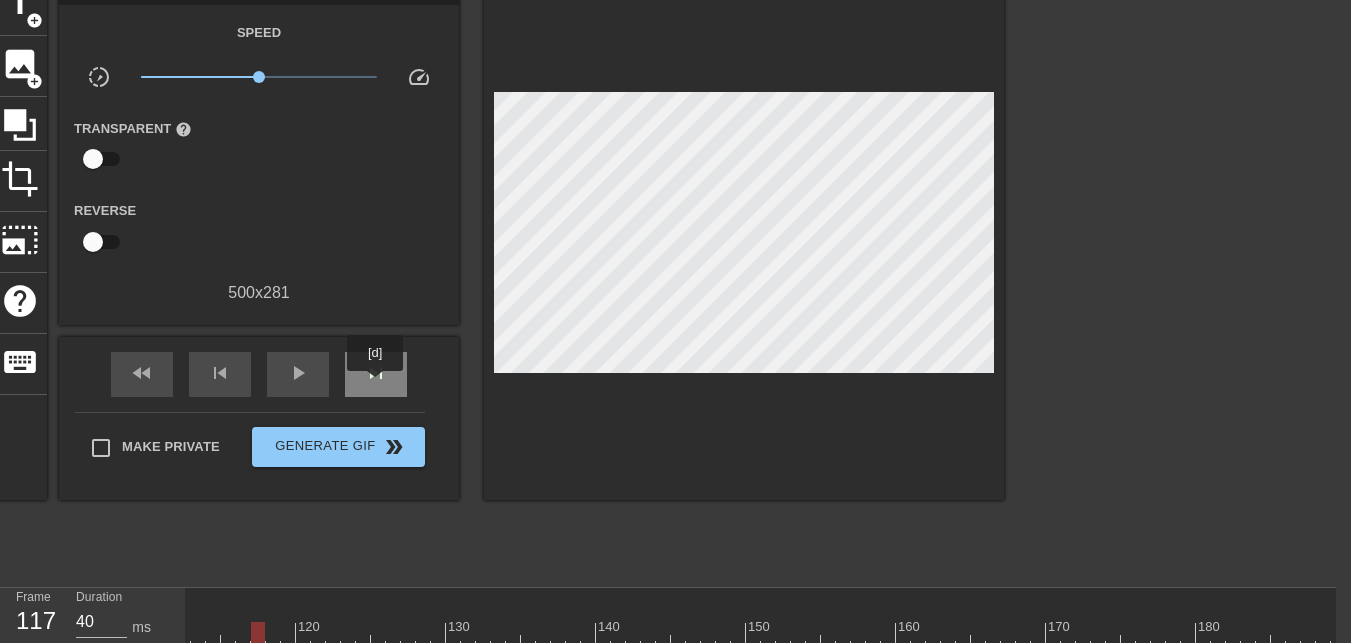 click on "skip_next" at bounding box center [376, 374] 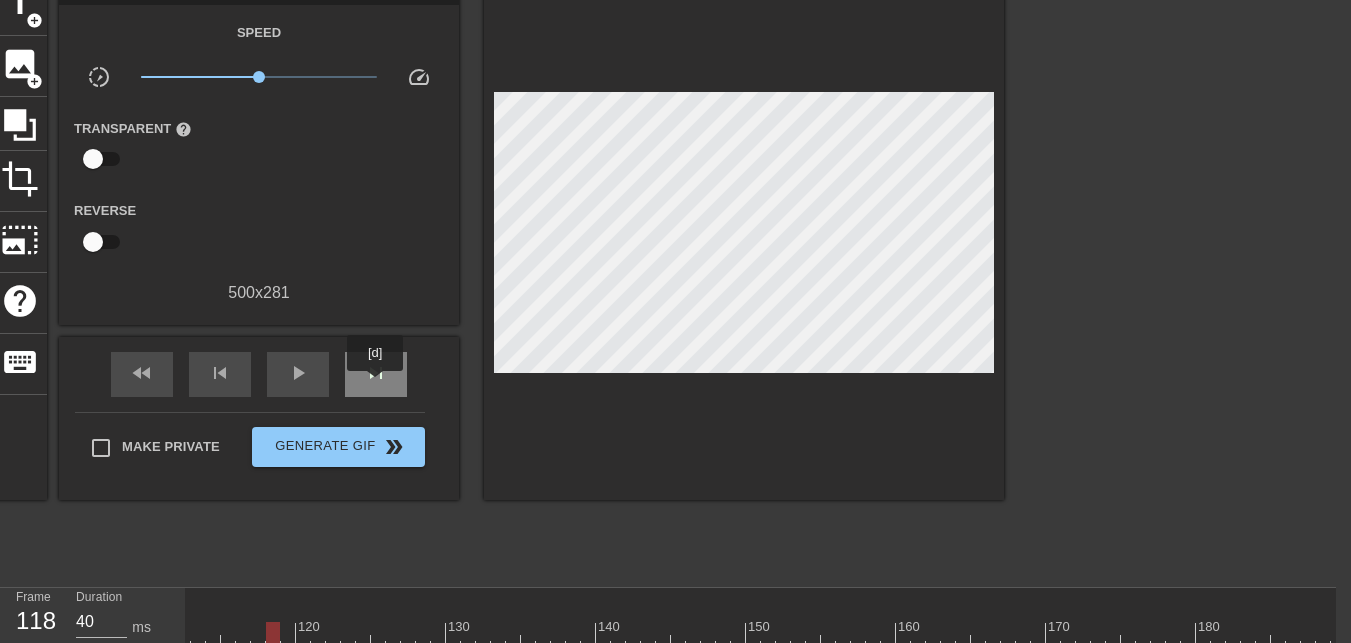 click on "skip_next" at bounding box center [376, 374] 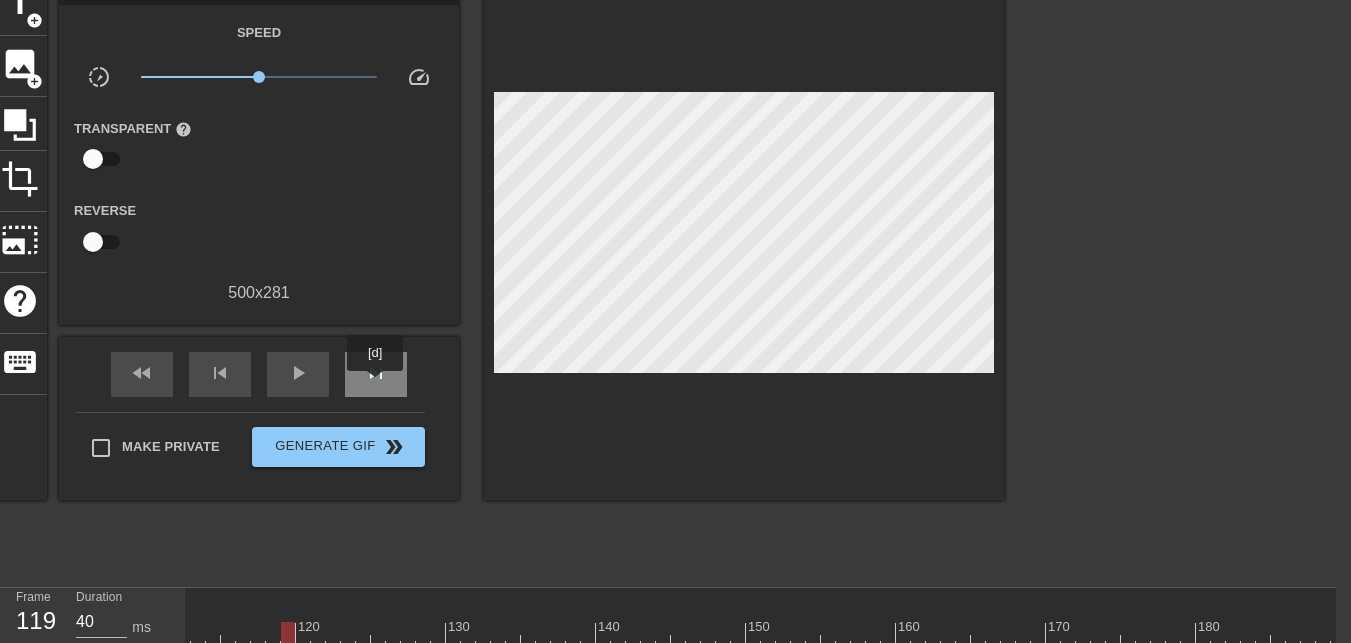 click on "skip_next" at bounding box center [376, 374] 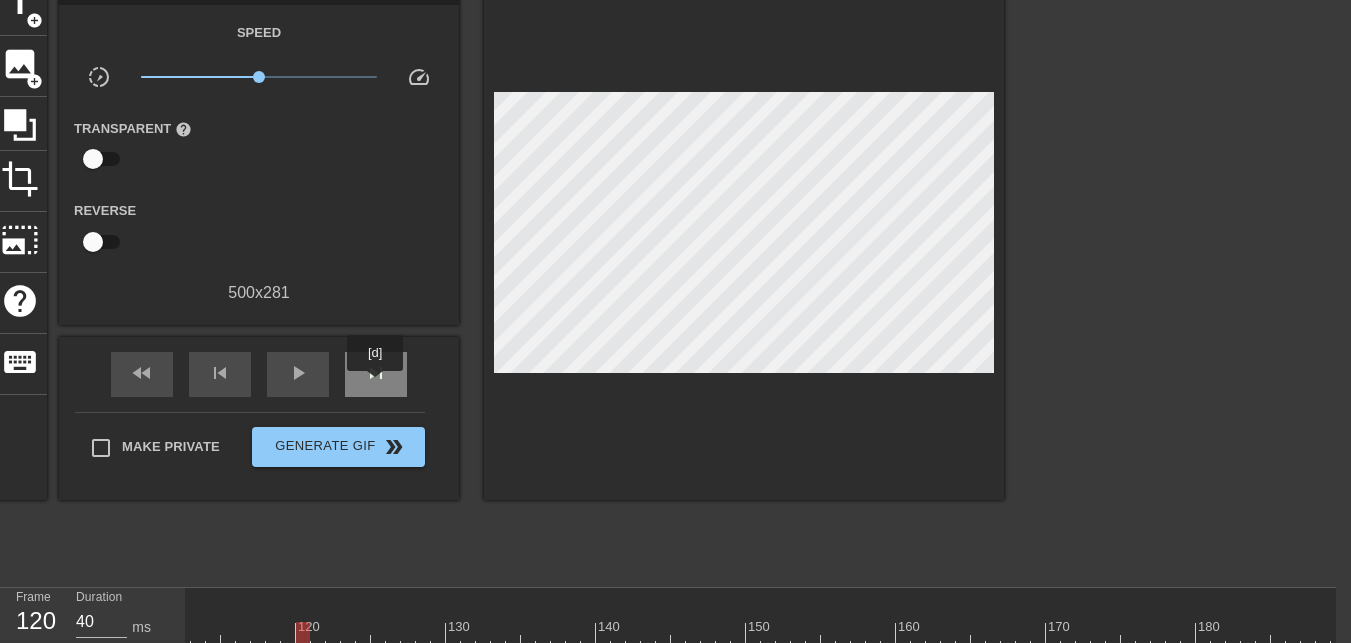 click on "skip_next" at bounding box center (376, 374) 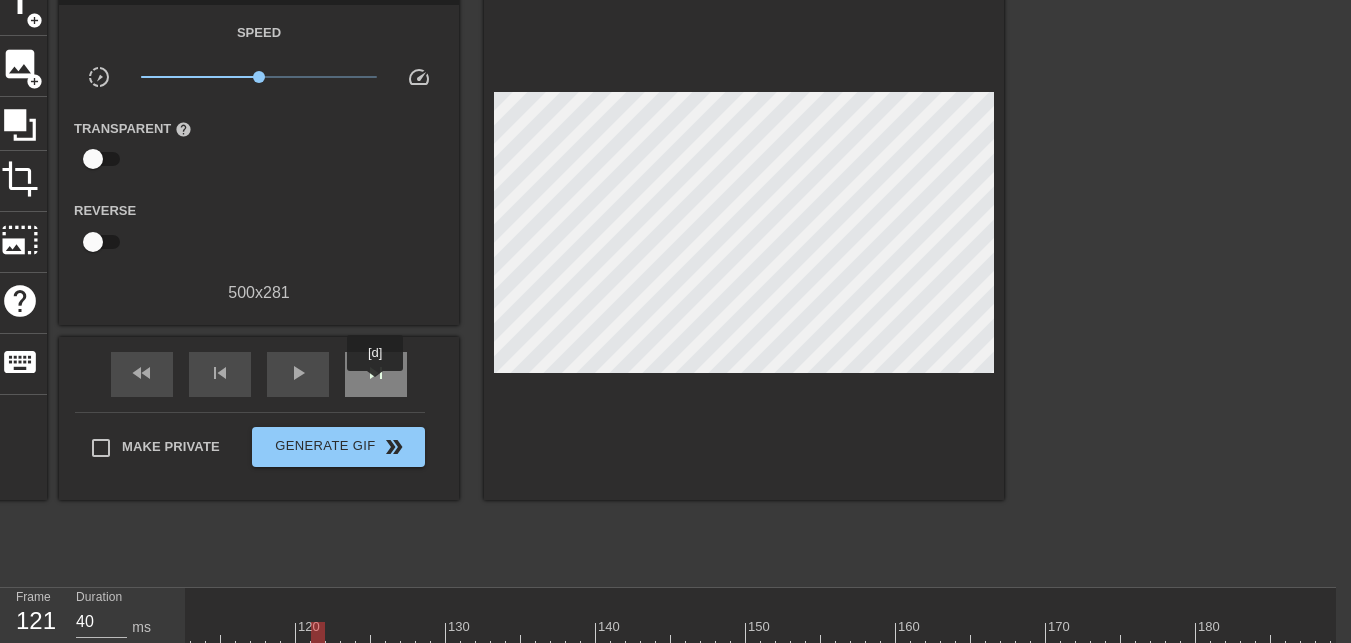 click on "skip_next" at bounding box center [376, 374] 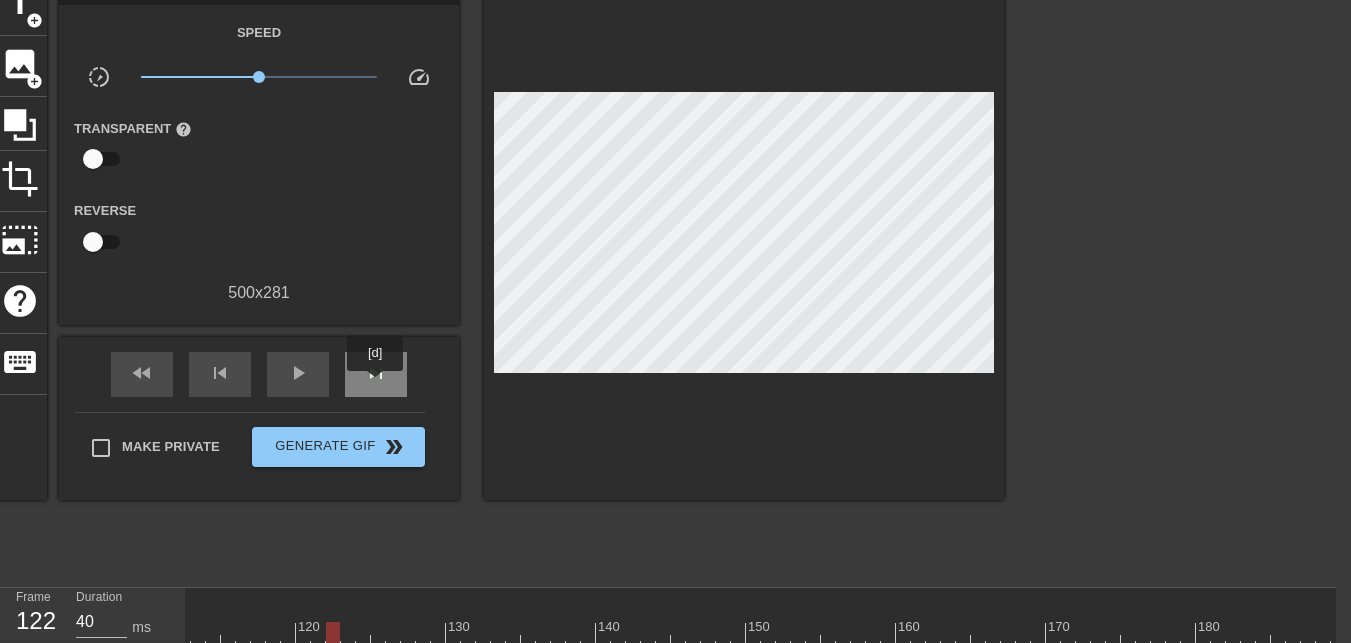 click on "skip_next" at bounding box center [376, 374] 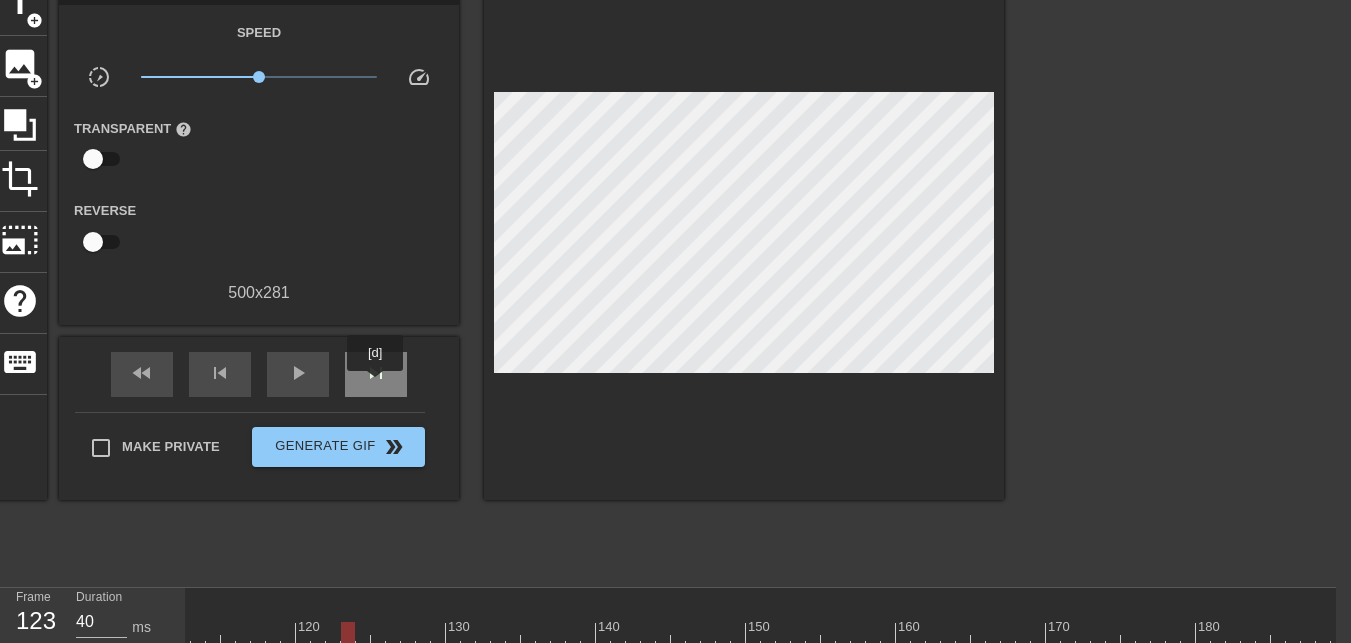 click on "skip_next" at bounding box center (376, 374) 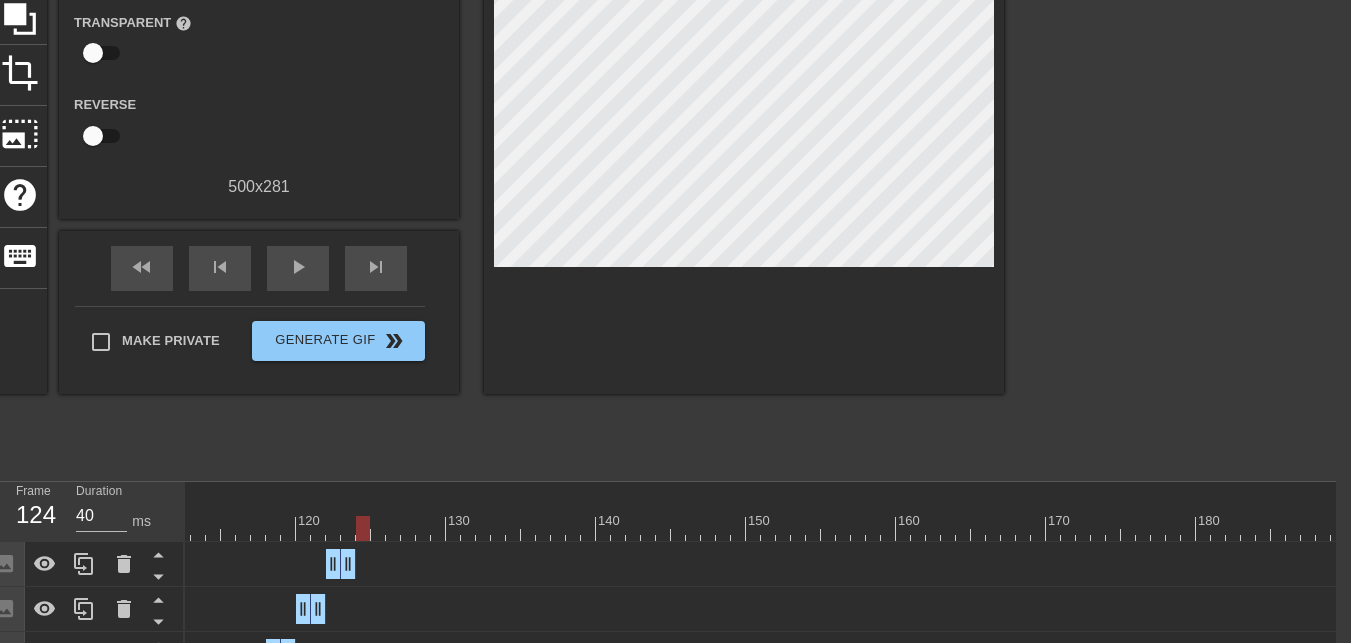 scroll, scrollTop: 304, scrollLeft: 15, axis: both 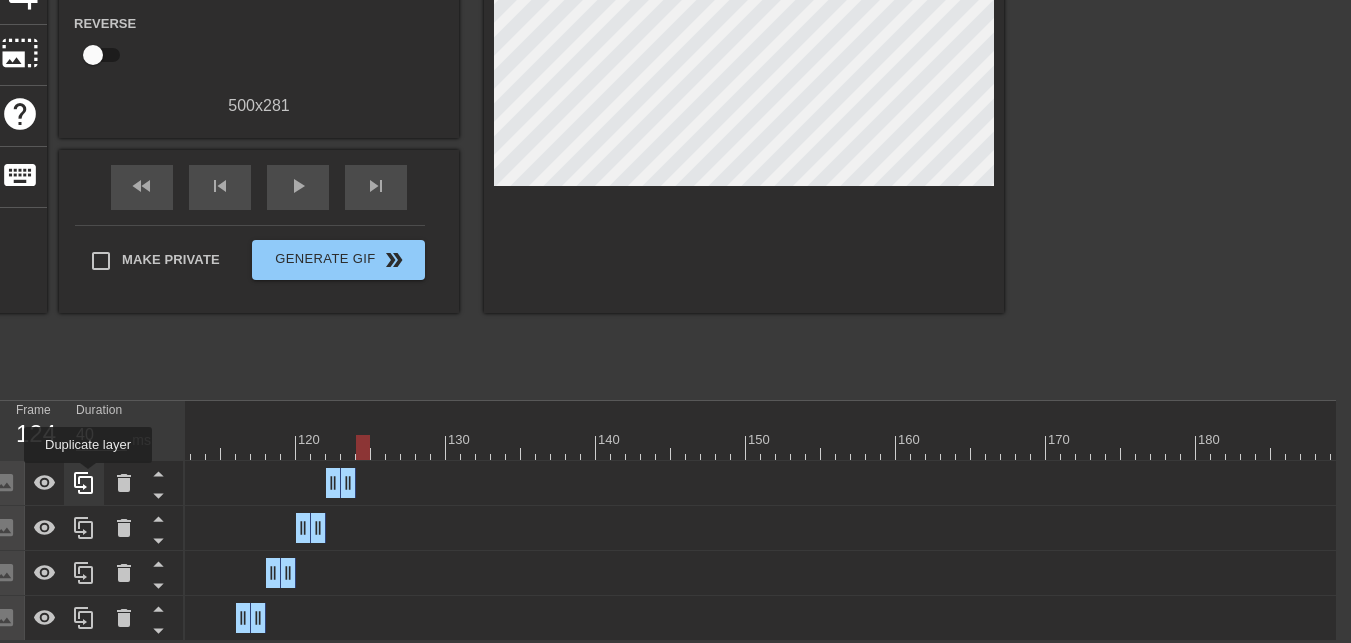 click 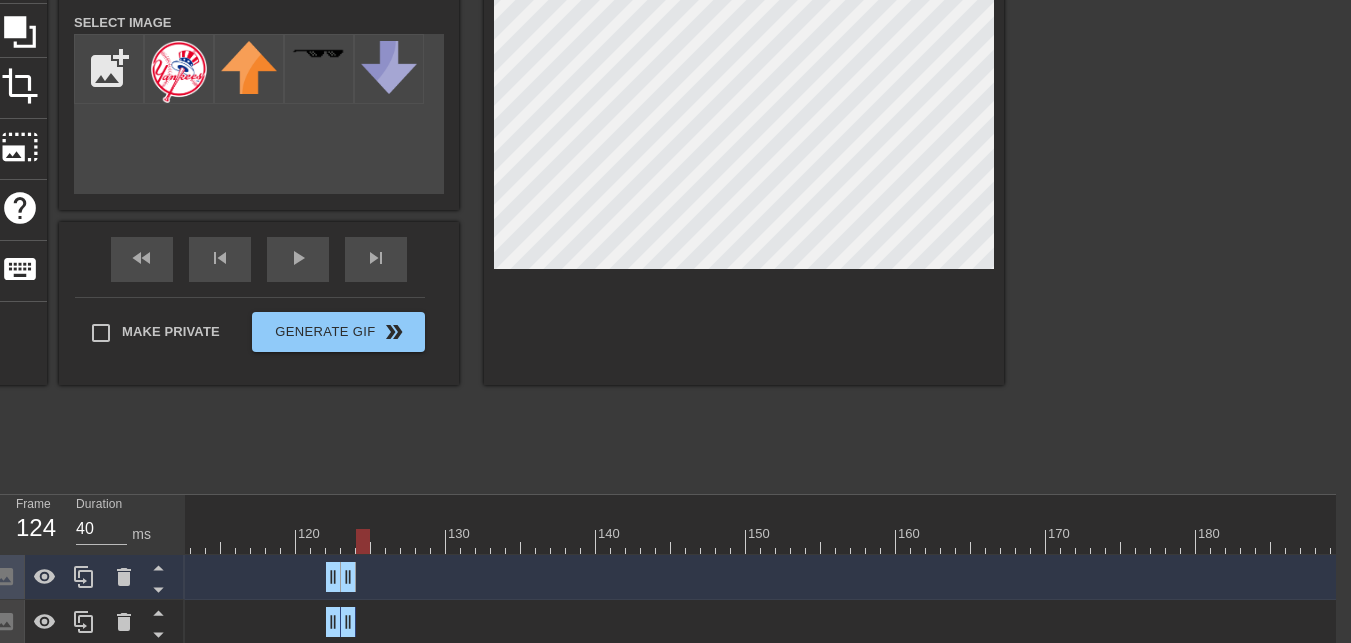 scroll, scrollTop: 0, scrollLeft: 15, axis: horizontal 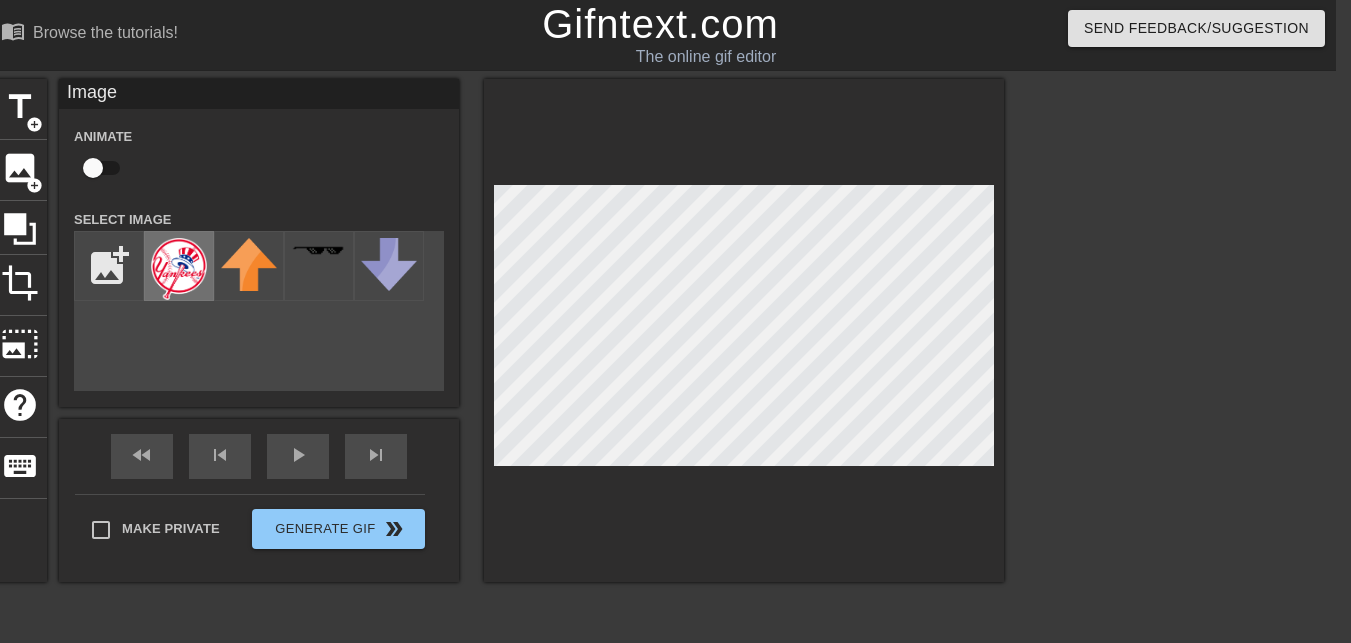 click at bounding box center (179, 269) 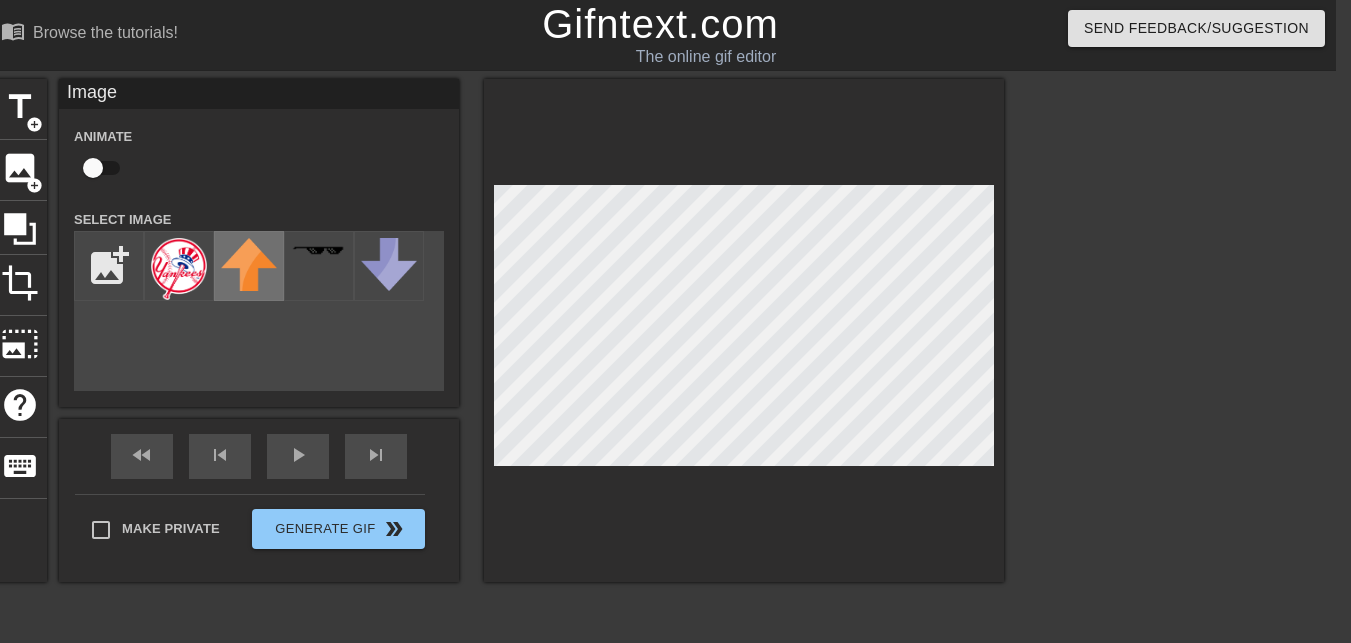 click at bounding box center [249, 264] 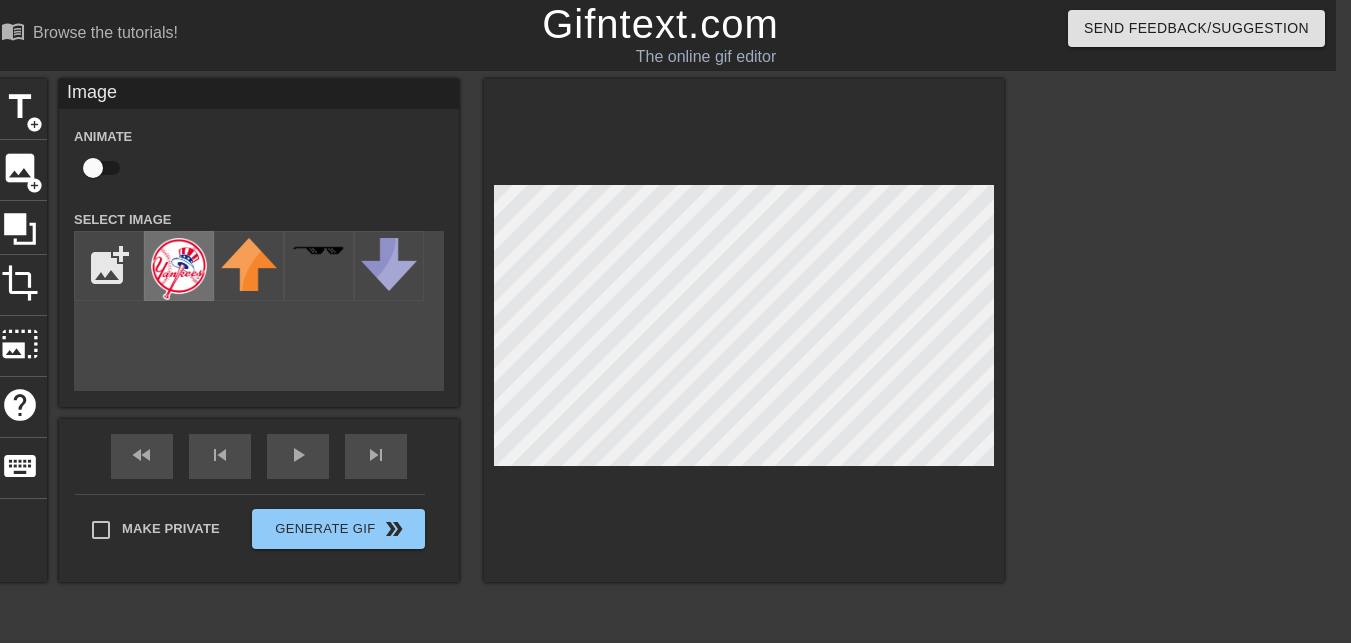 click at bounding box center [179, 269] 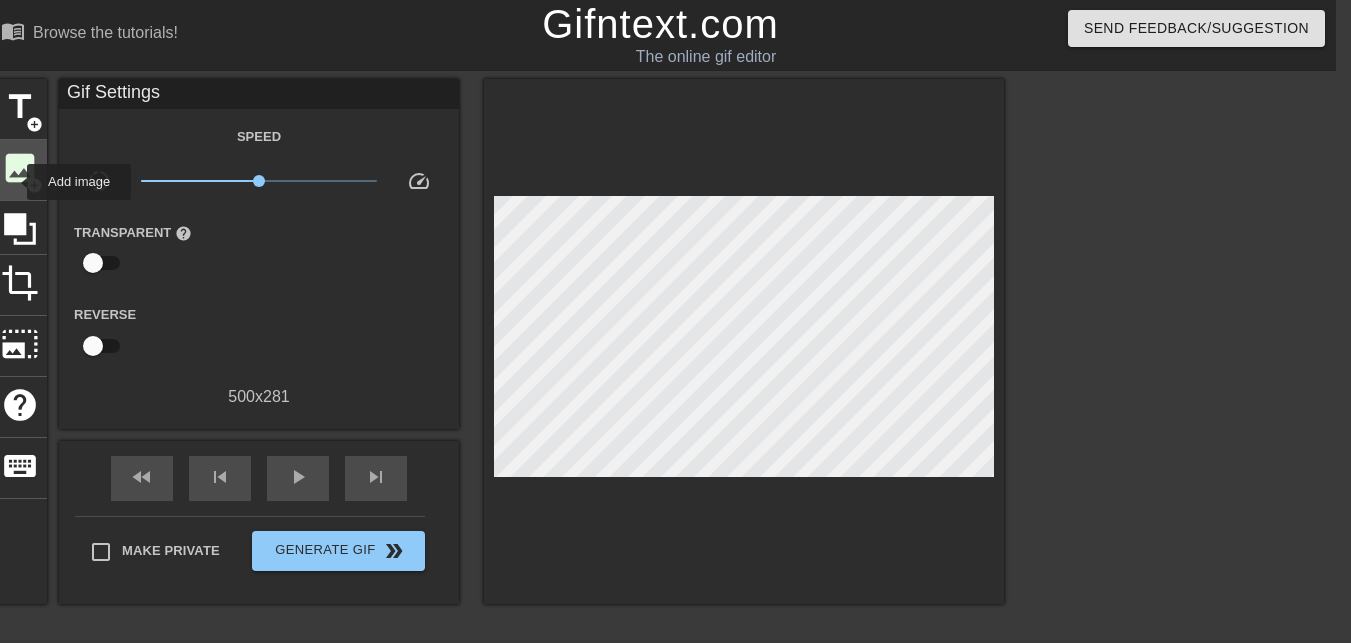 click on "image" at bounding box center [20, 168] 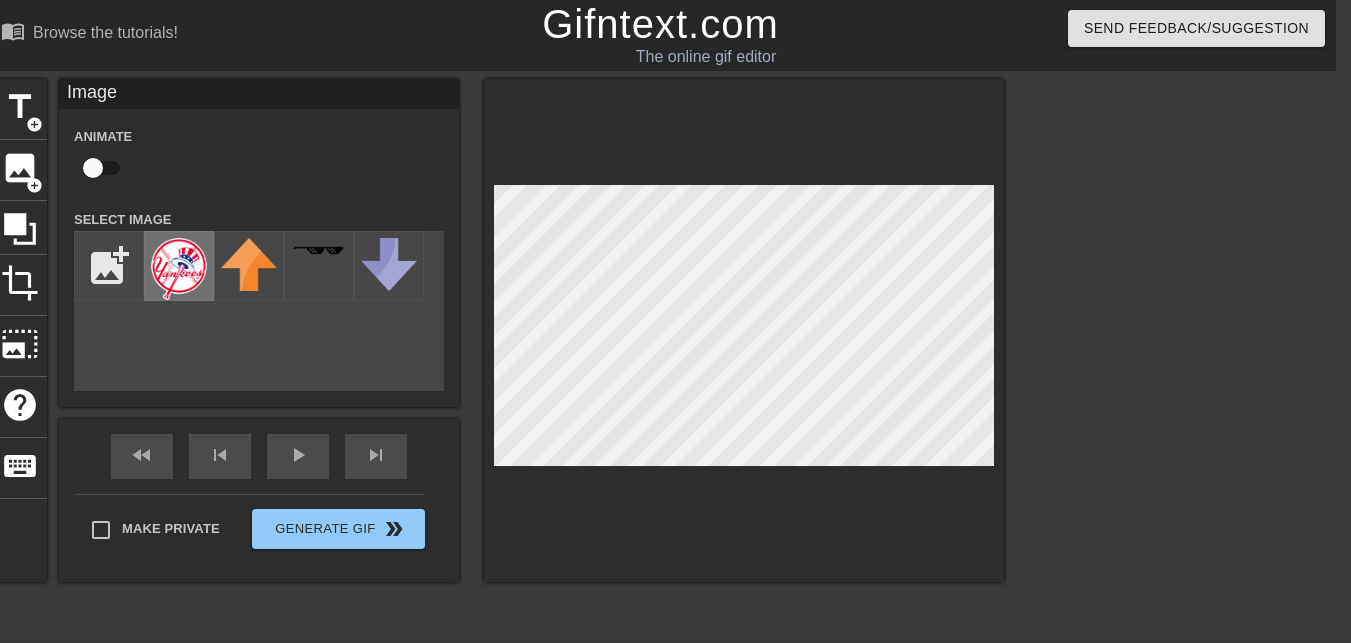 click at bounding box center [179, 269] 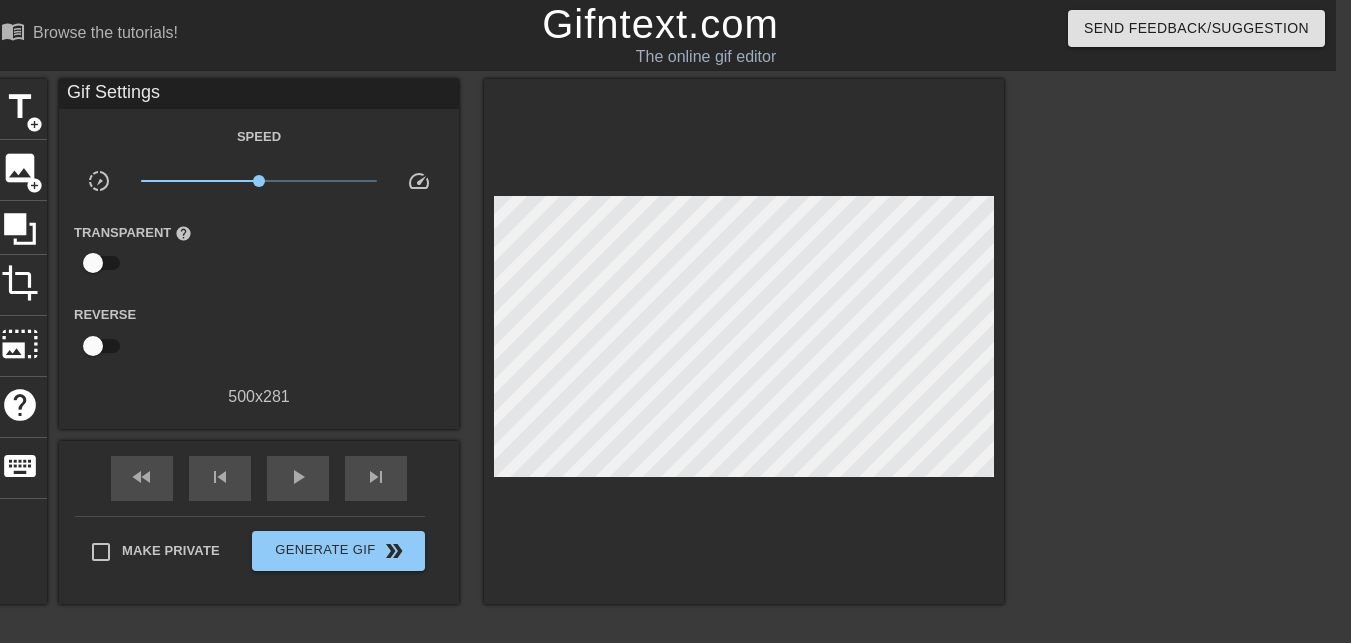 scroll, scrollTop: 394, scrollLeft: 15, axis: both 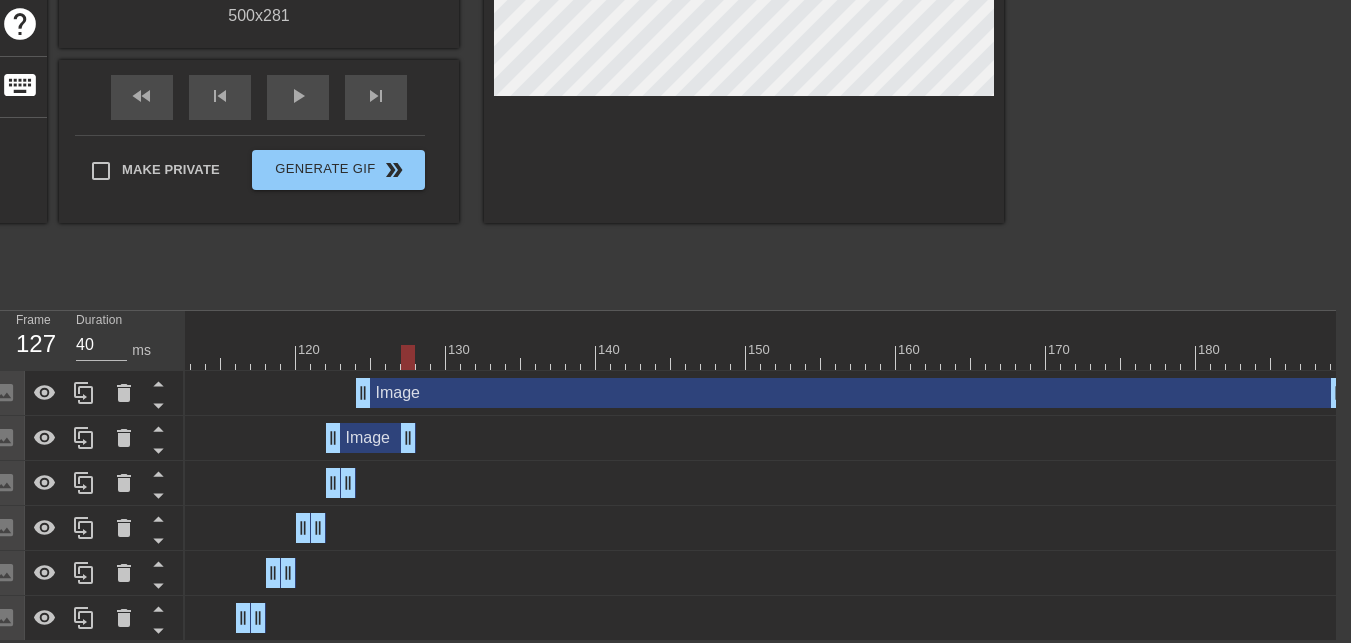 drag, startPoint x: 351, startPoint y: 428, endPoint x: 417, endPoint y: 424, distance: 66.1211 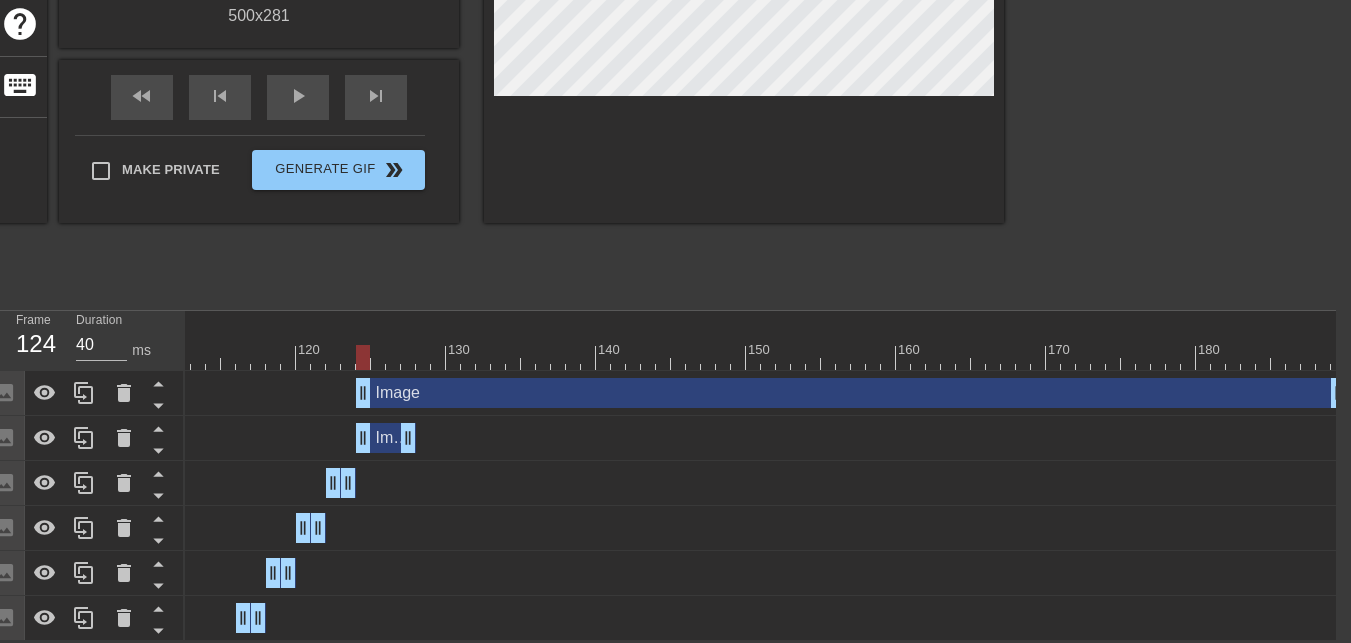 drag, startPoint x: 331, startPoint y: 423, endPoint x: 356, endPoint y: 426, distance: 25.179358 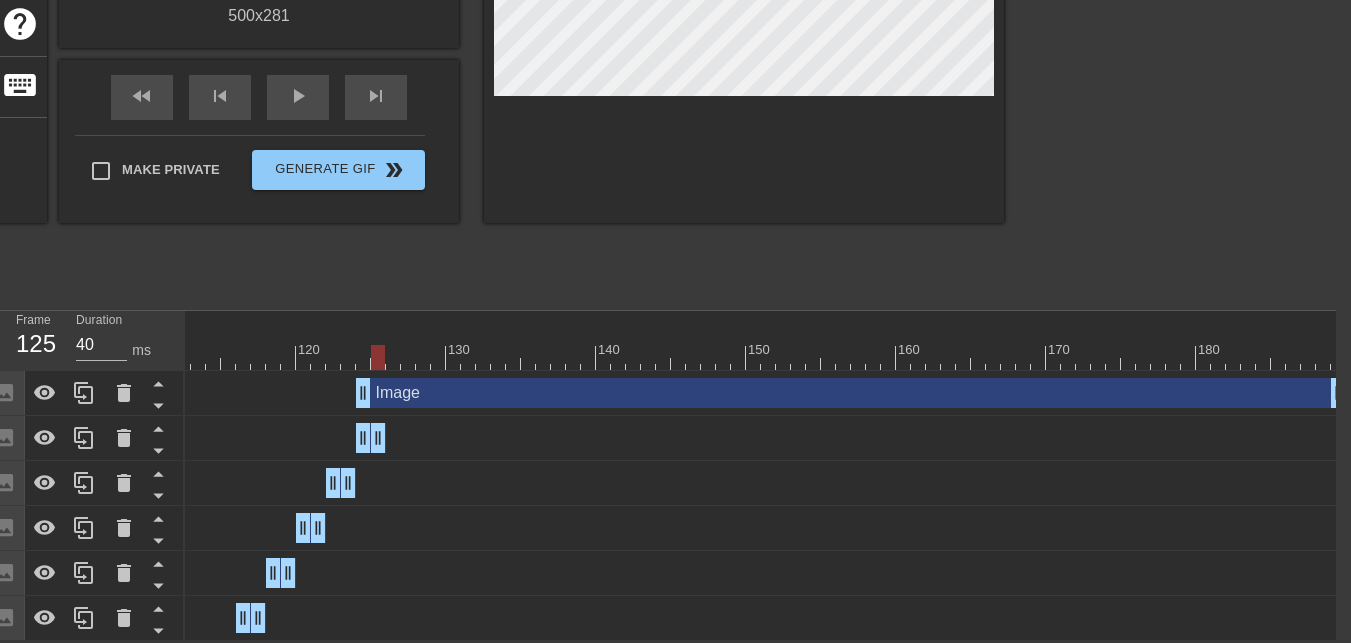 drag, startPoint x: 405, startPoint y: 424, endPoint x: 390, endPoint y: 404, distance: 25 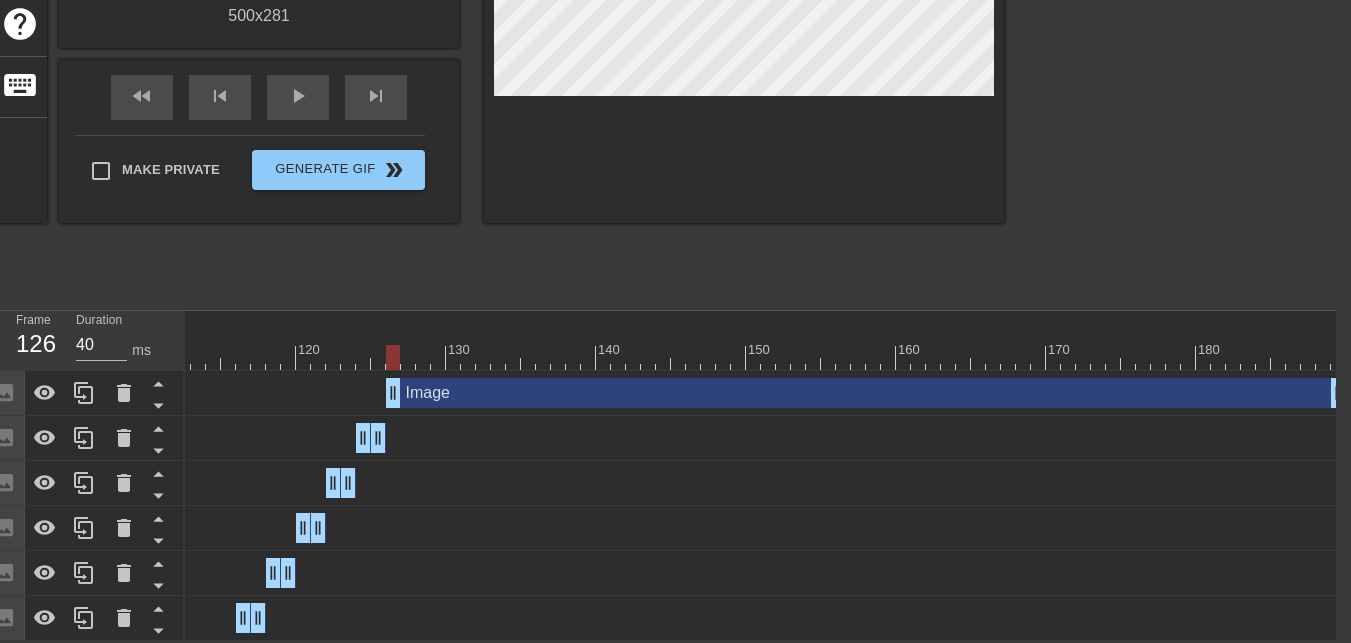 drag, startPoint x: 361, startPoint y: 378, endPoint x: 391, endPoint y: 387, distance: 31.320919 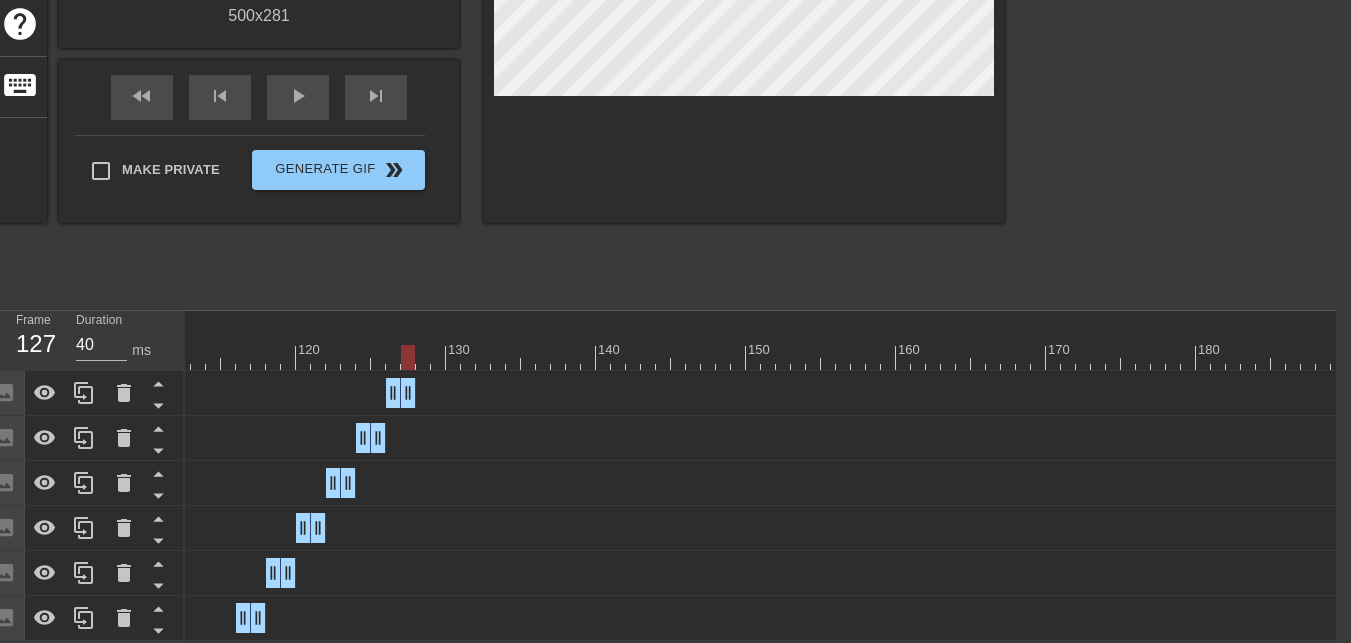 drag, startPoint x: 1330, startPoint y: 386, endPoint x: 460, endPoint y: 382, distance: 870.0092 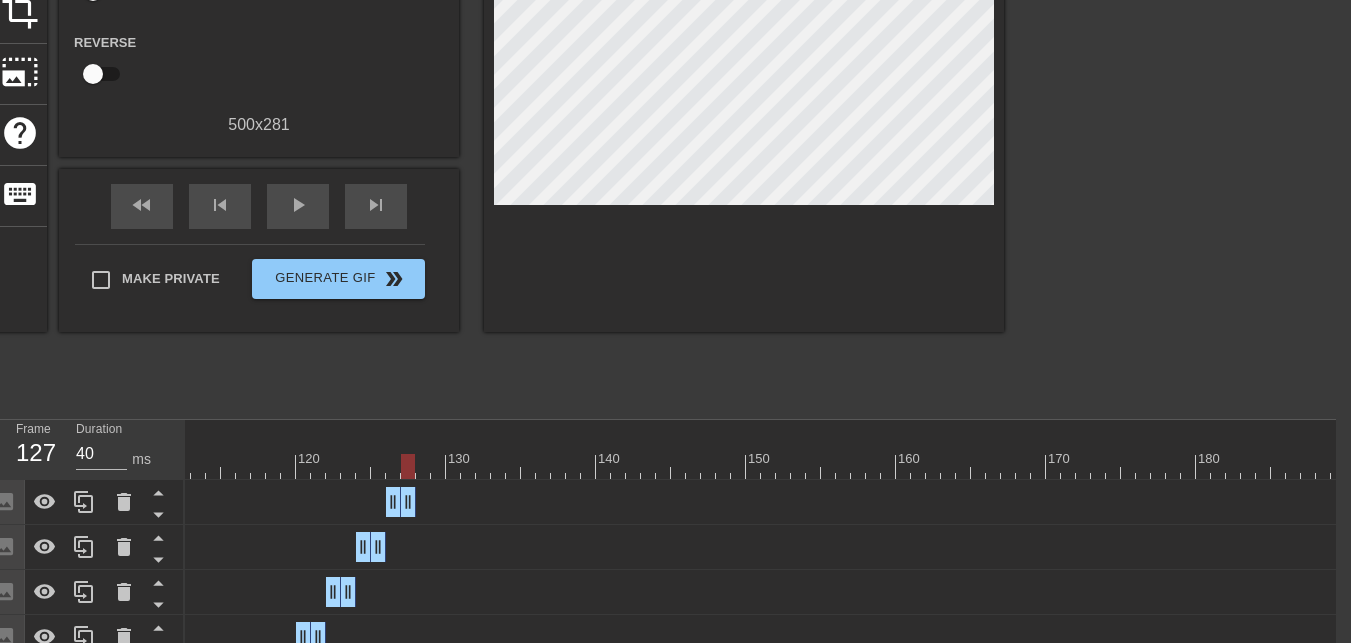 scroll, scrollTop: 0, scrollLeft: 15, axis: horizontal 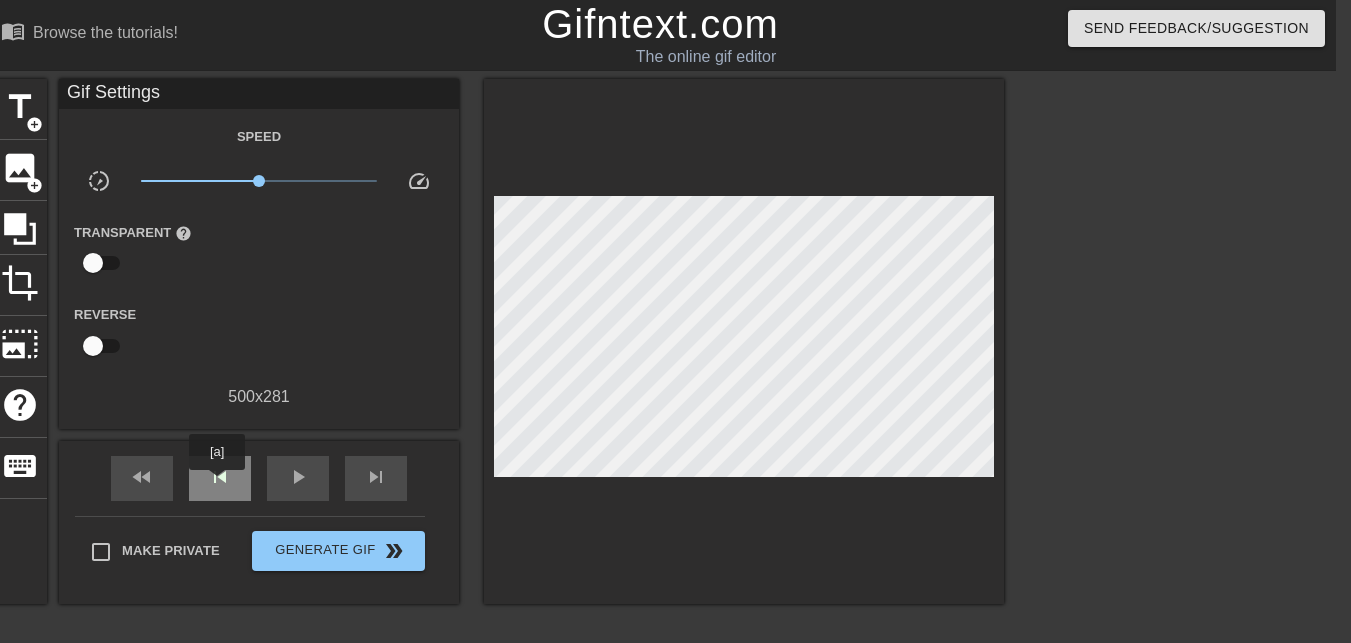 click on "skip_previous" at bounding box center [220, 477] 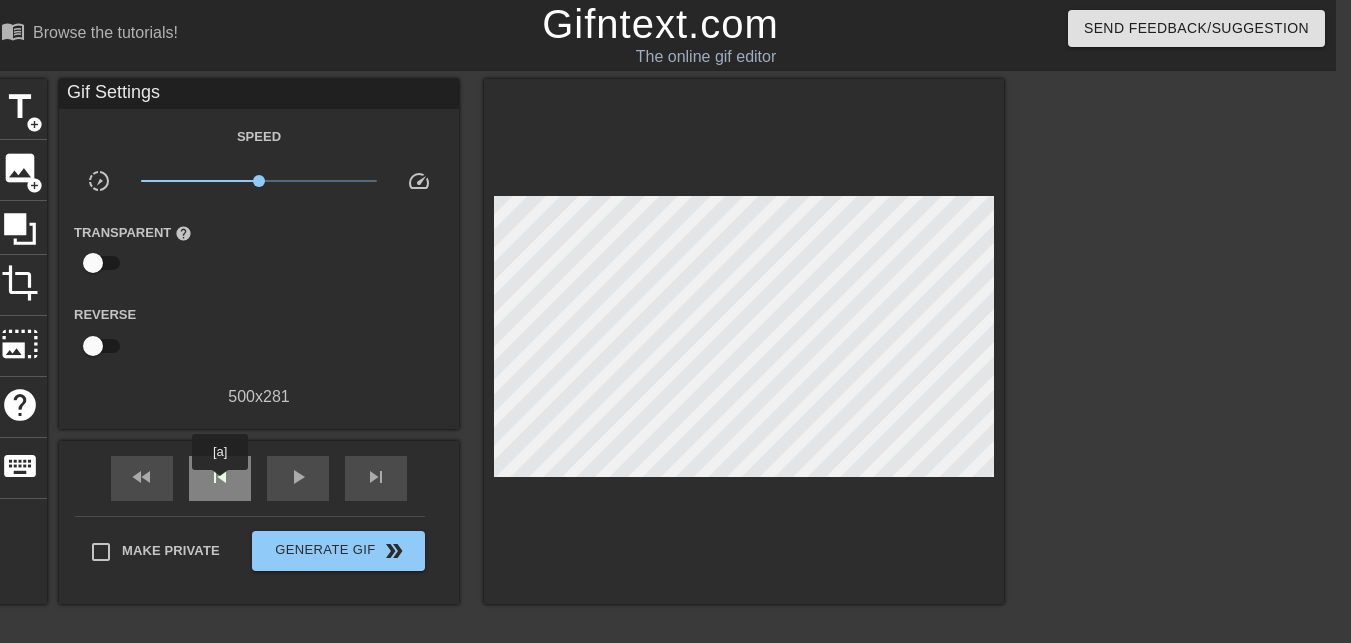 click on "skip_previous" at bounding box center [220, 477] 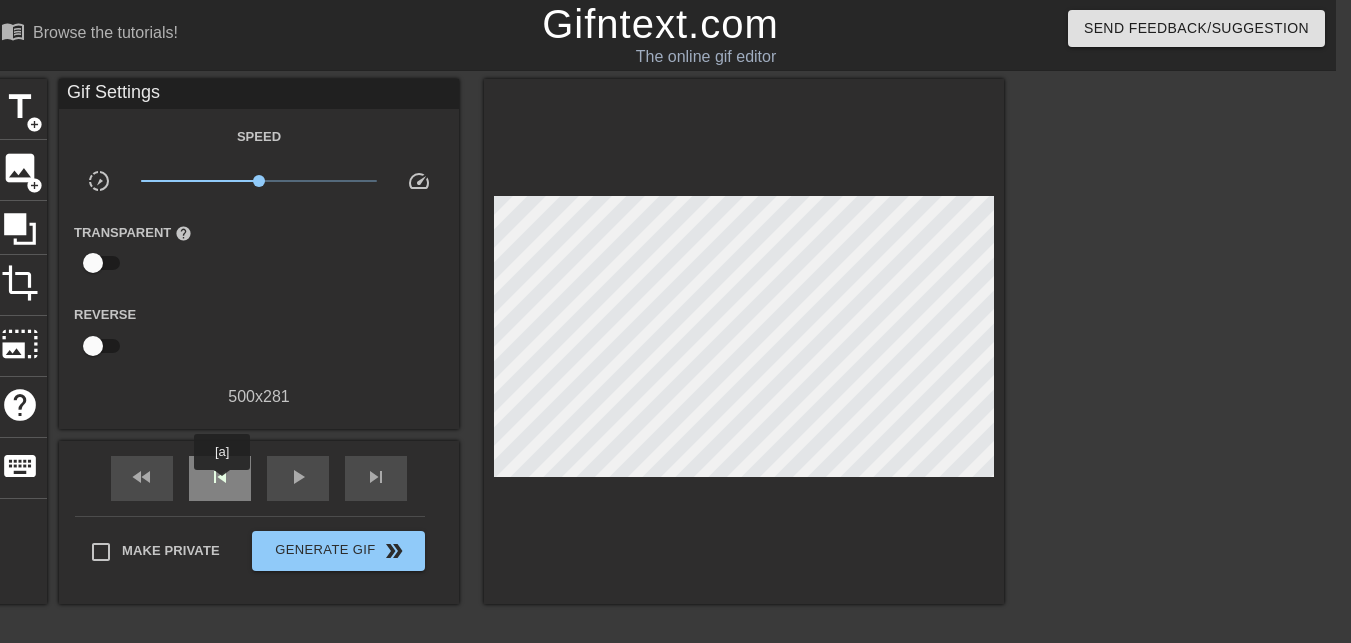 click on "skip_previous" at bounding box center (220, 477) 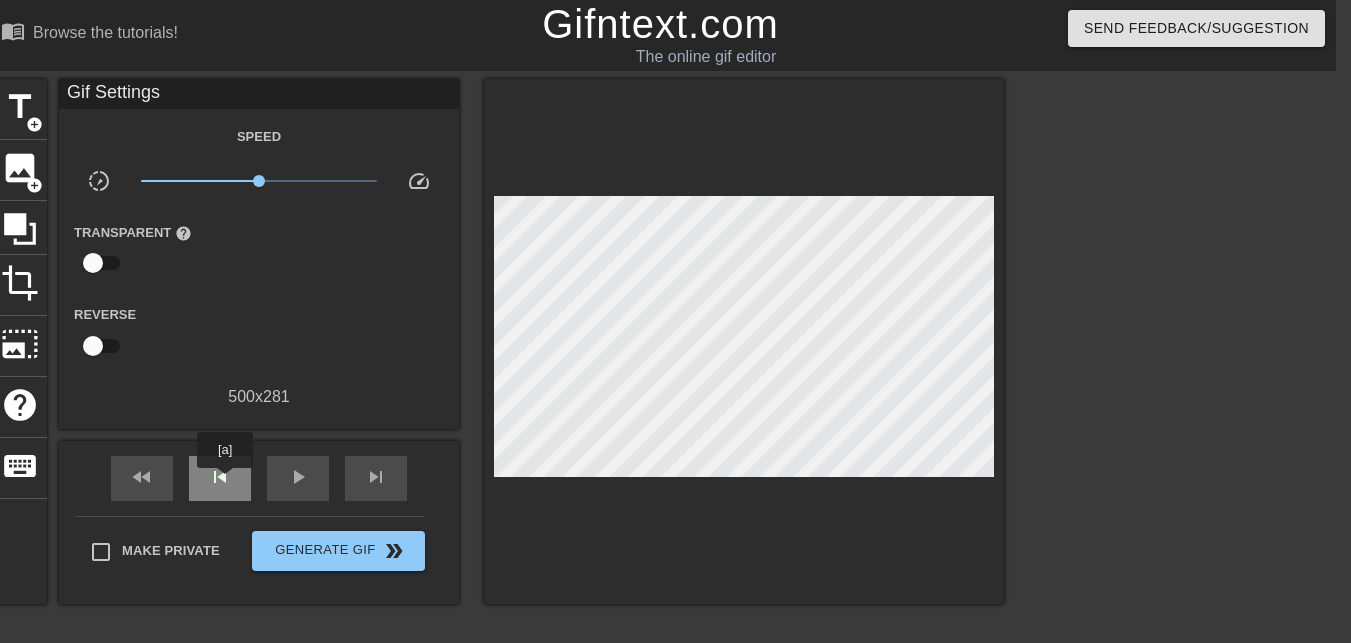 click on "skip_previous" at bounding box center (220, 477) 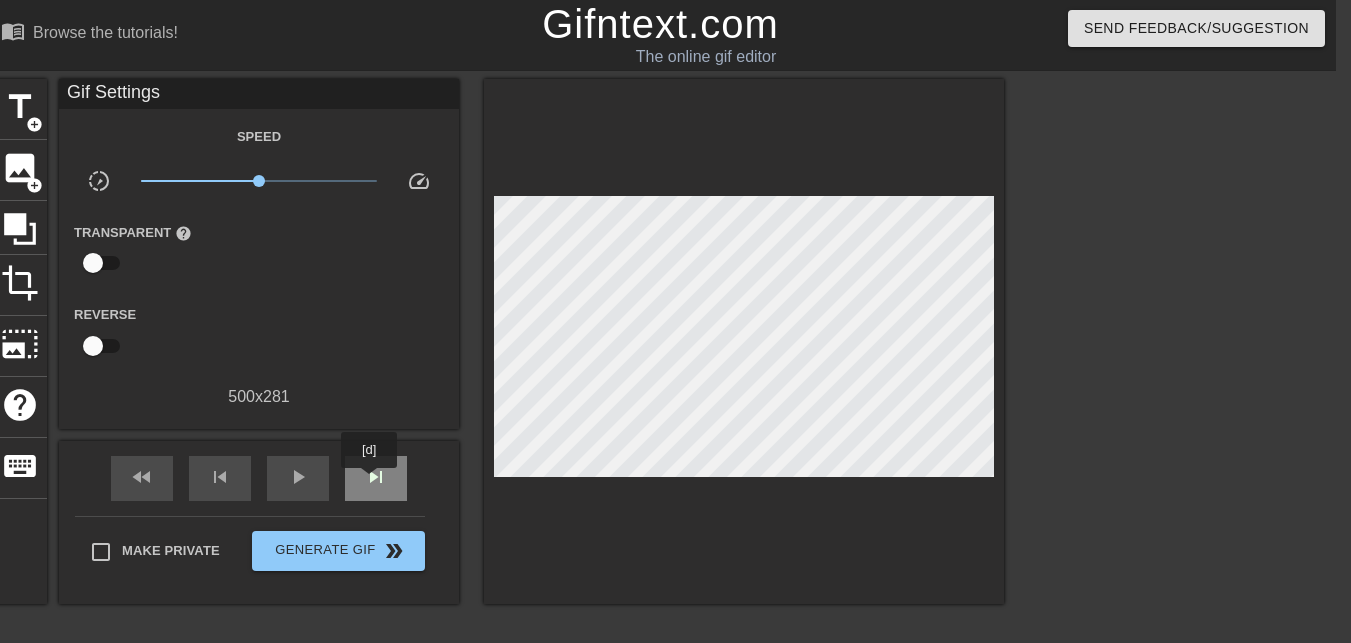 click on "skip_next" at bounding box center [376, 477] 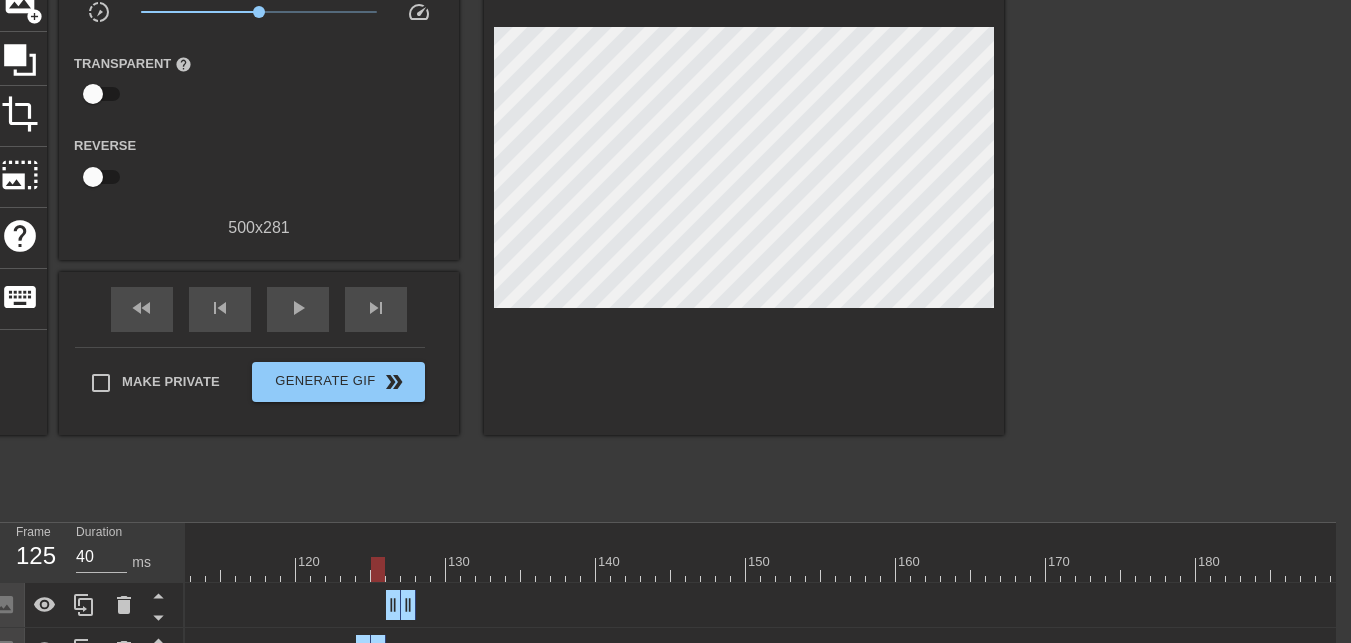 scroll, scrollTop: 0, scrollLeft: 15, axis: horizontal 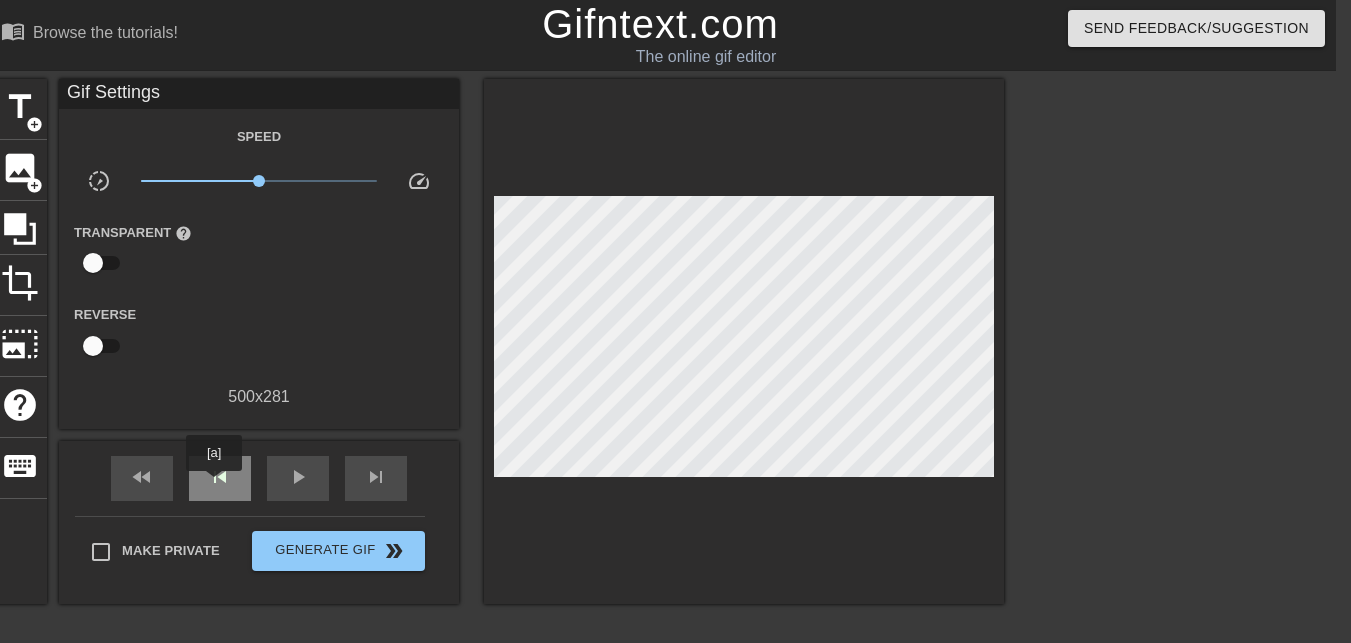 click on "skip_previous" at bounding box center (220, 477) 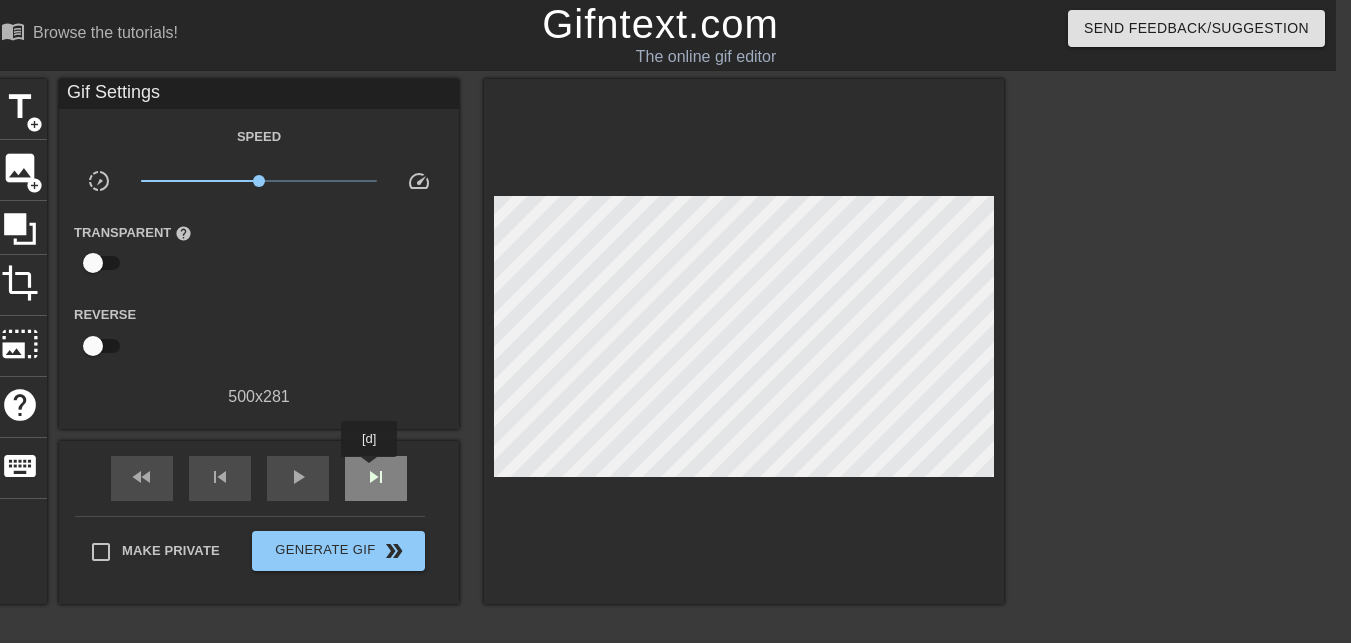 click on "skip_next" at bounding box center [376, 477] 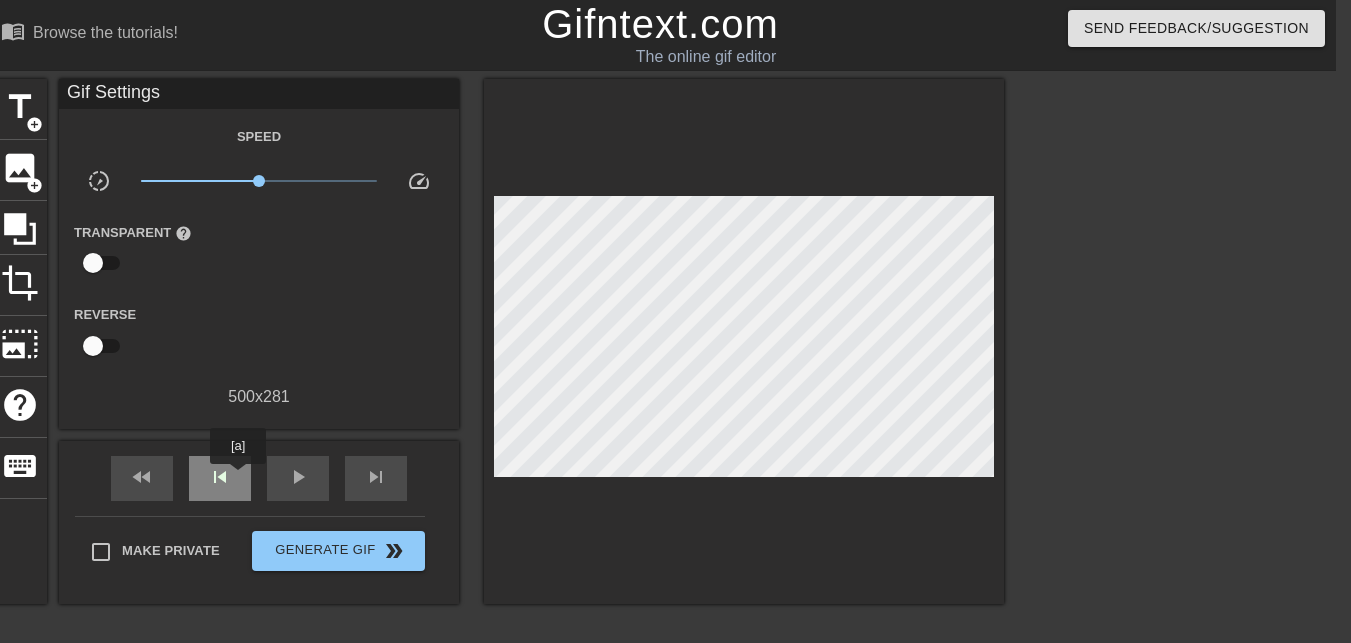 click on "skip_previous" at bounding box center (220, 478) 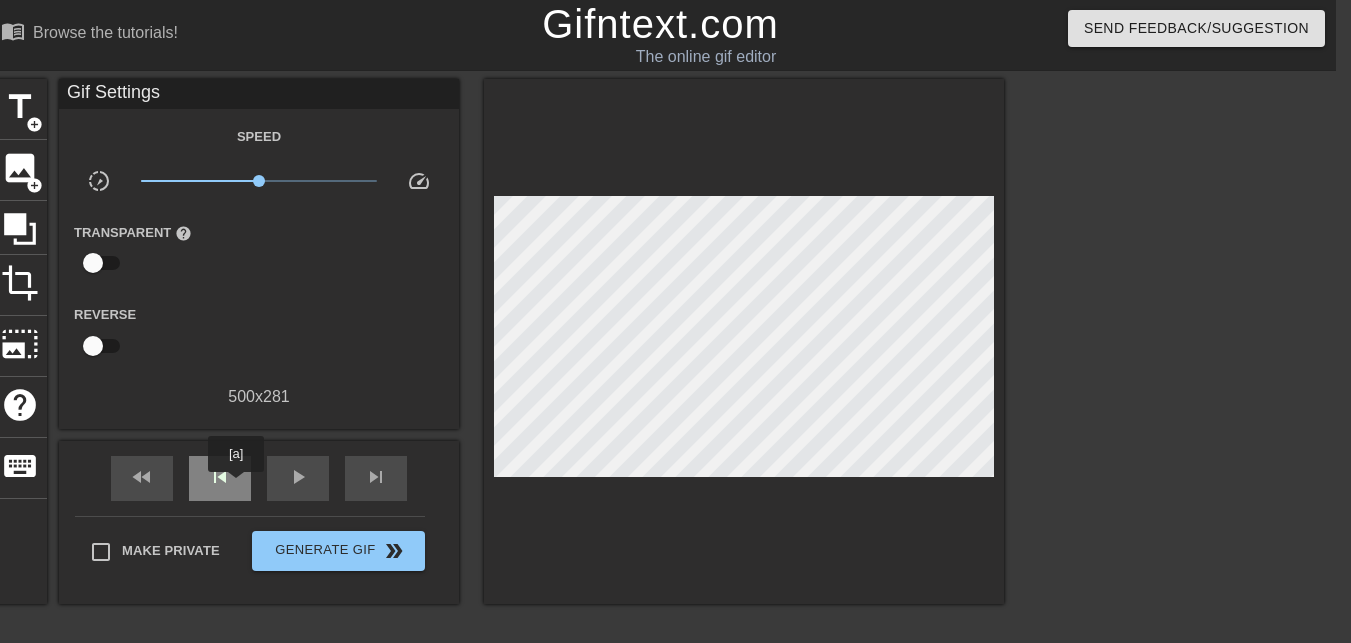 click on "skip_previous" at bounding box center [220, 478] 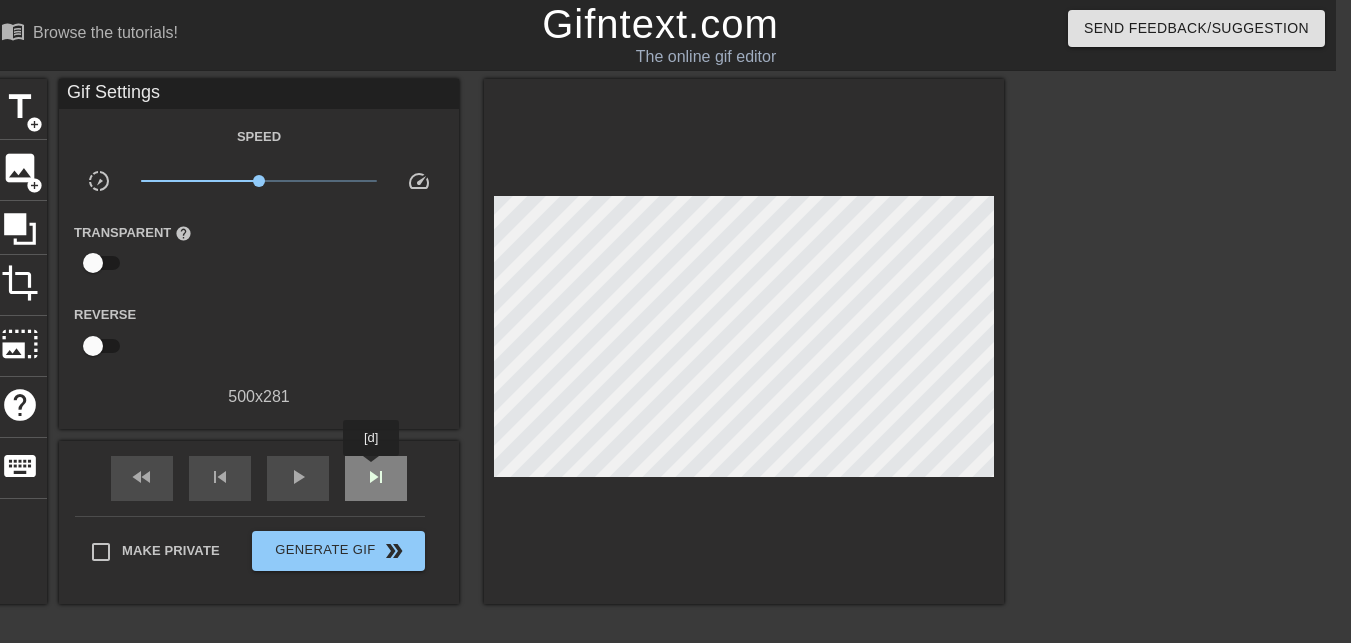 click on "skip_next" at bounding box center (376, 477) 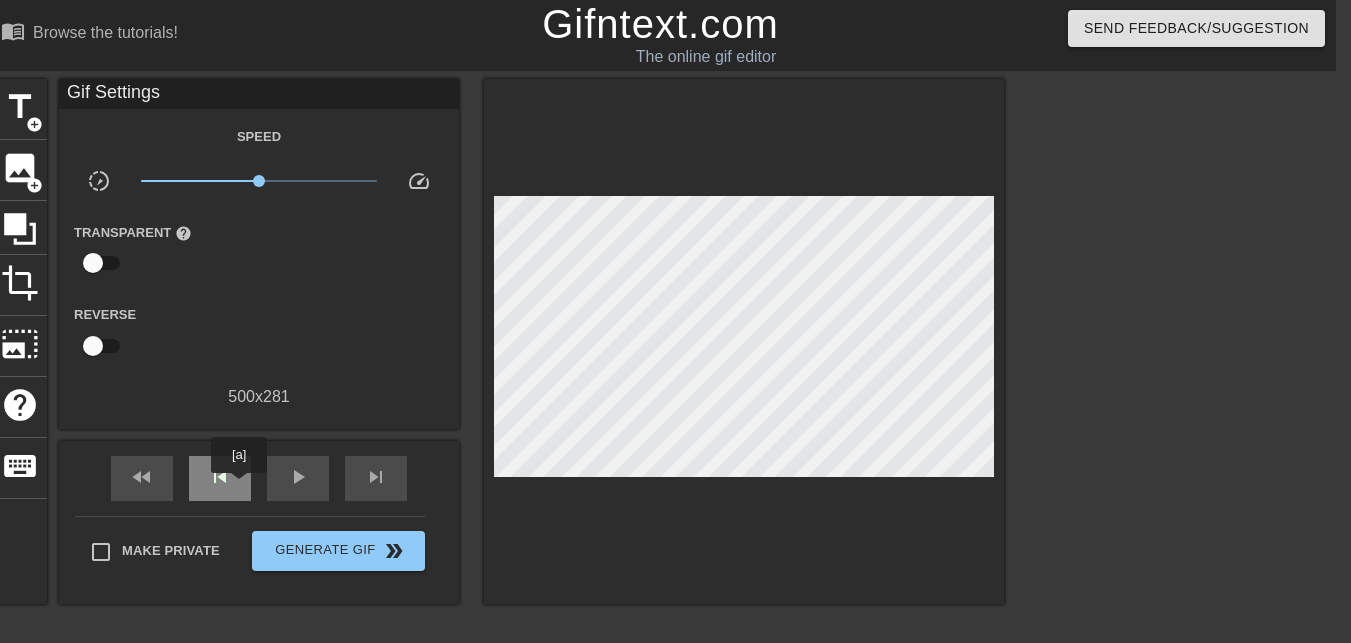 click on "skip_previous" at bounding box center (220, 478) 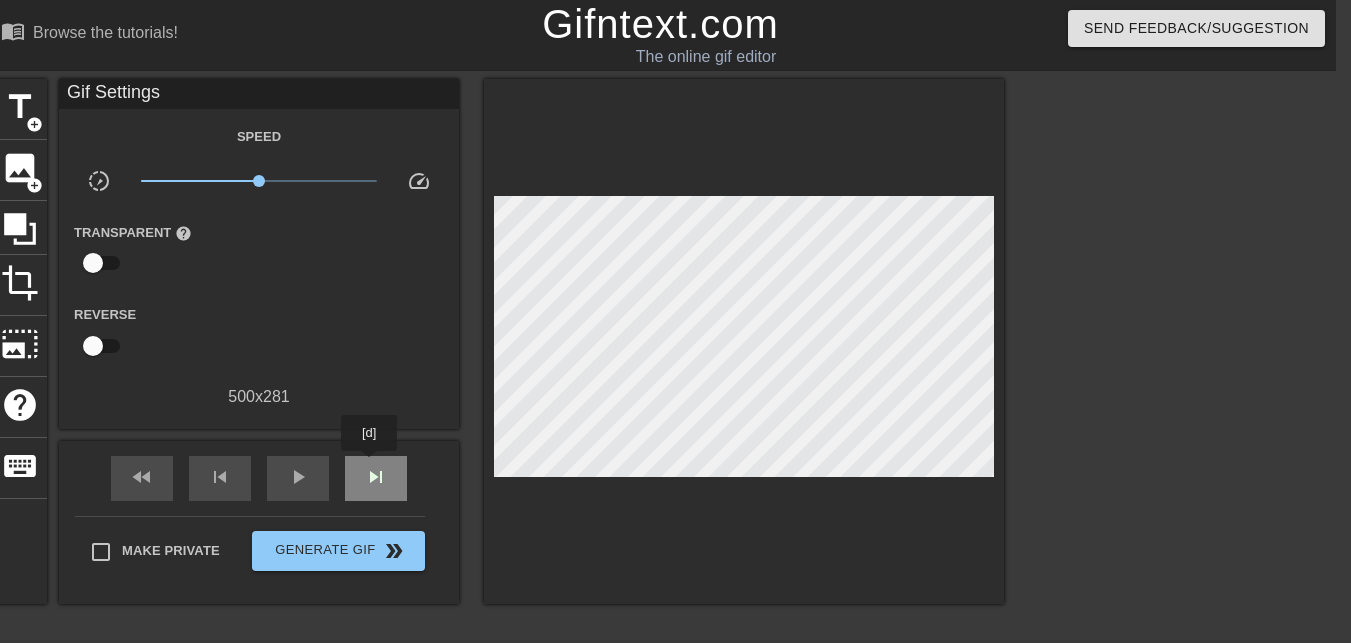 click on "skip_next" at bounding box center [376, 477] 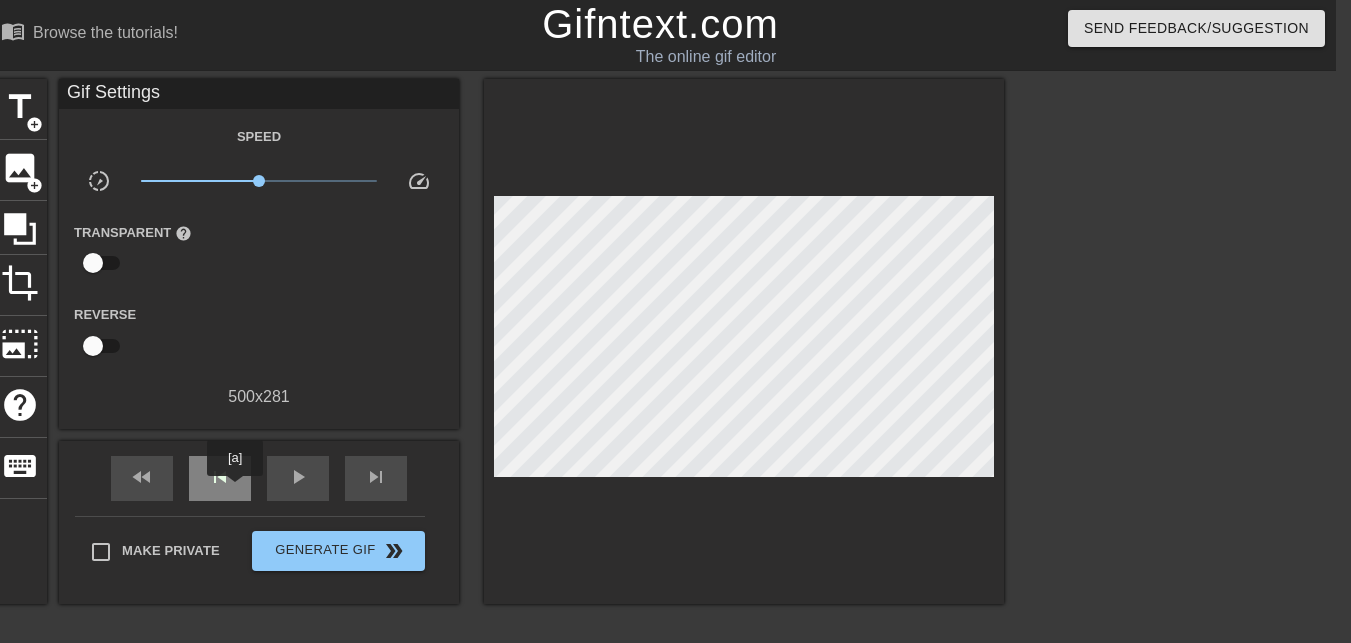 click on "skip_previous" at bounding box center [220, 478] 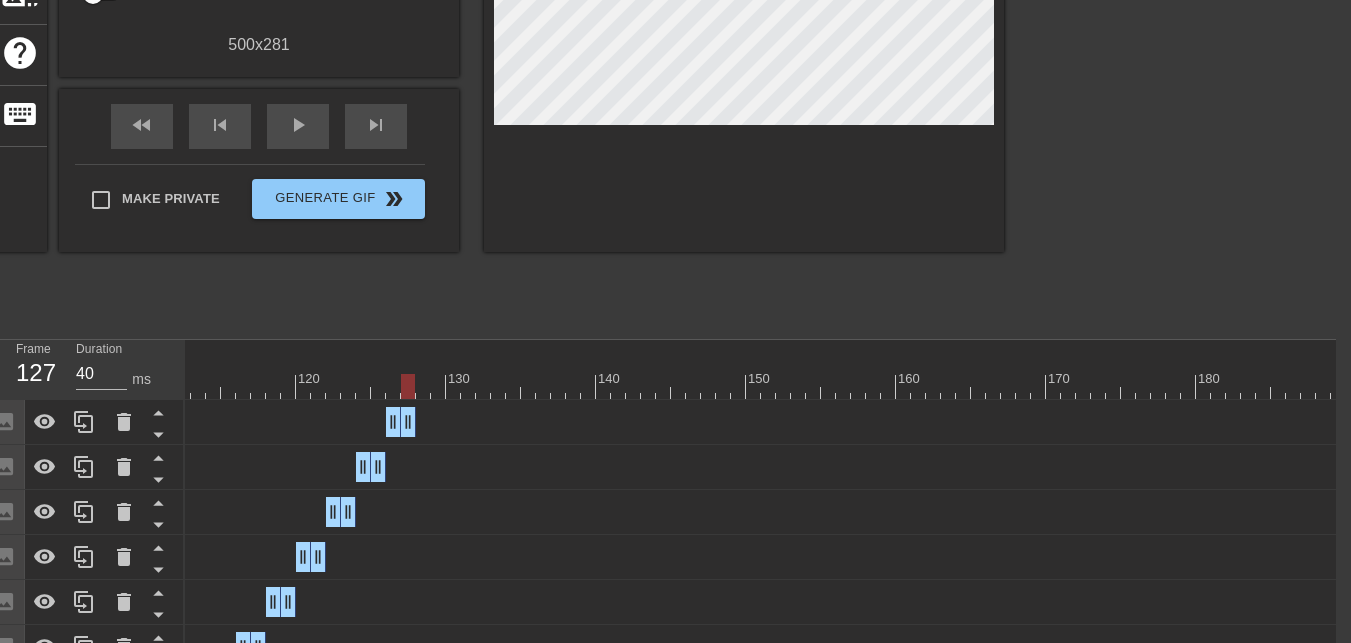 scroll, scrollTop: 394, scrollLeft: 15, axis: both 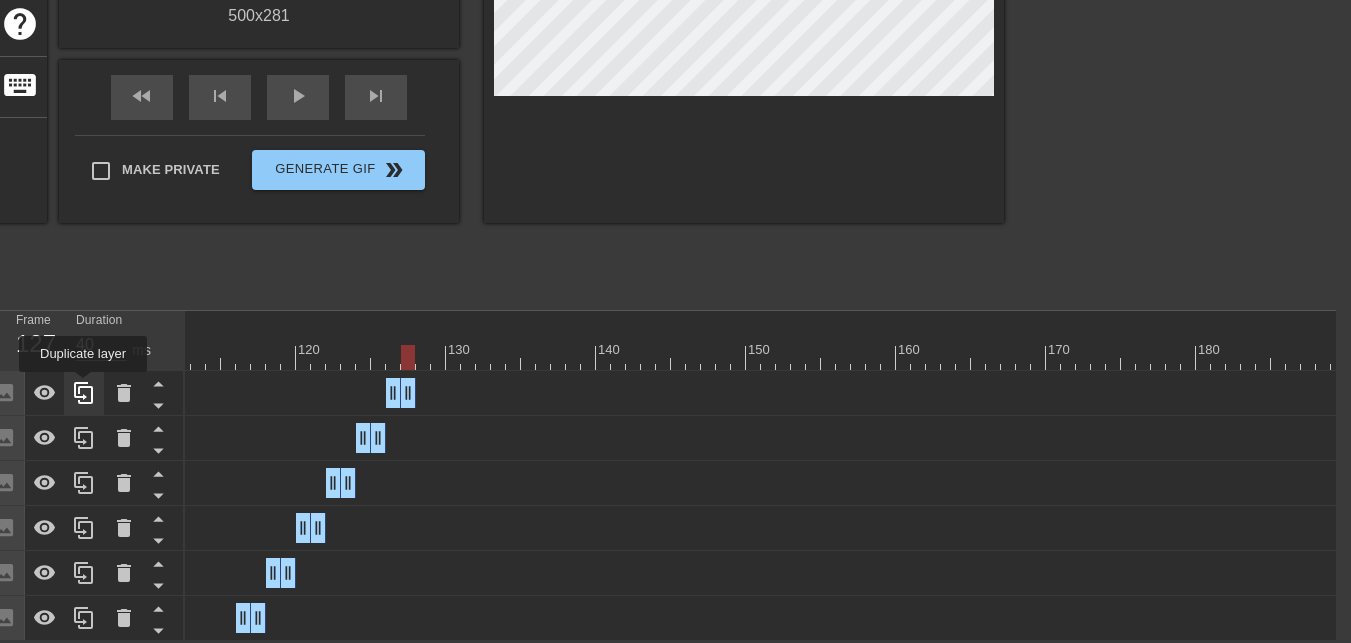 click 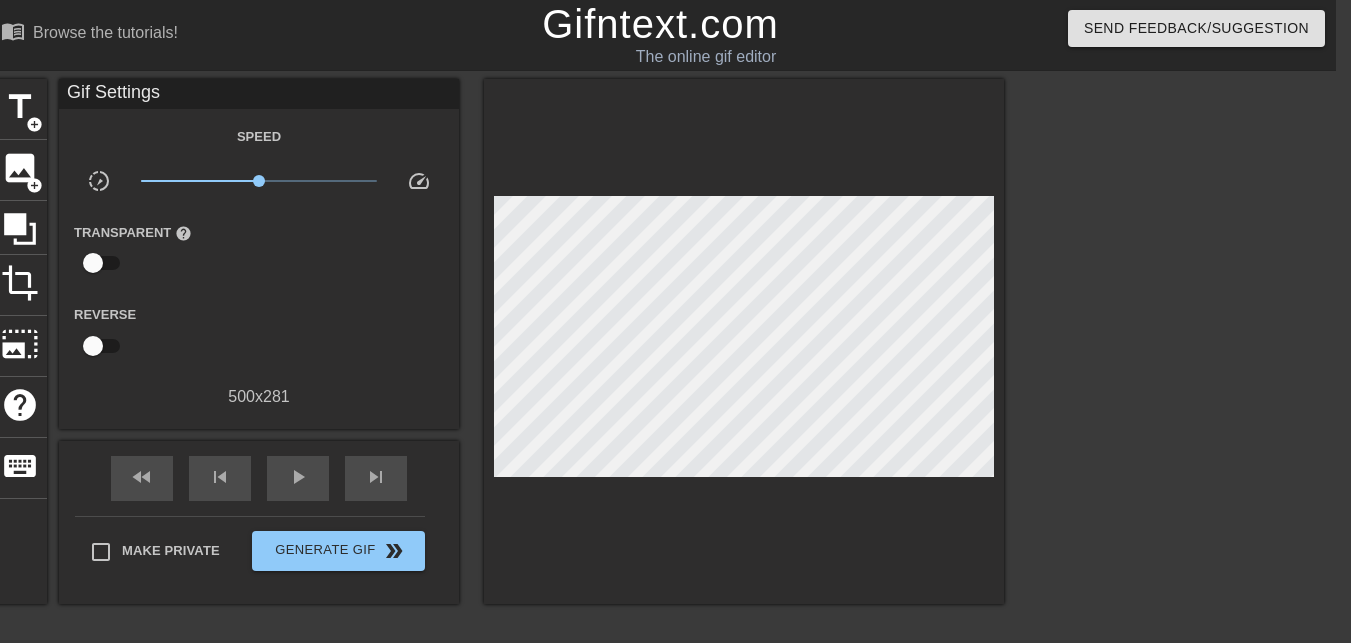 scroll, scrollTop: 439, scrollLeft: 15, axis: both 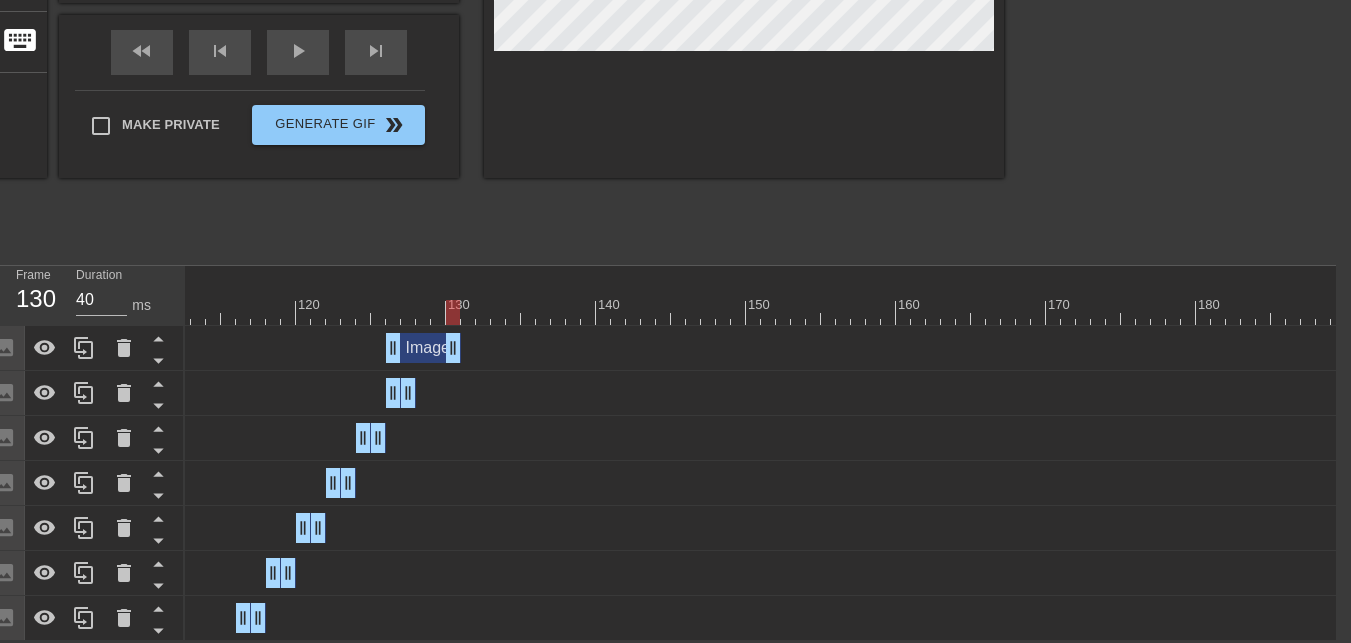 drag, startPoint x: 414, startPoint y: 347, endPoint x: 458, endPoint y: 342, distance: 44.28318 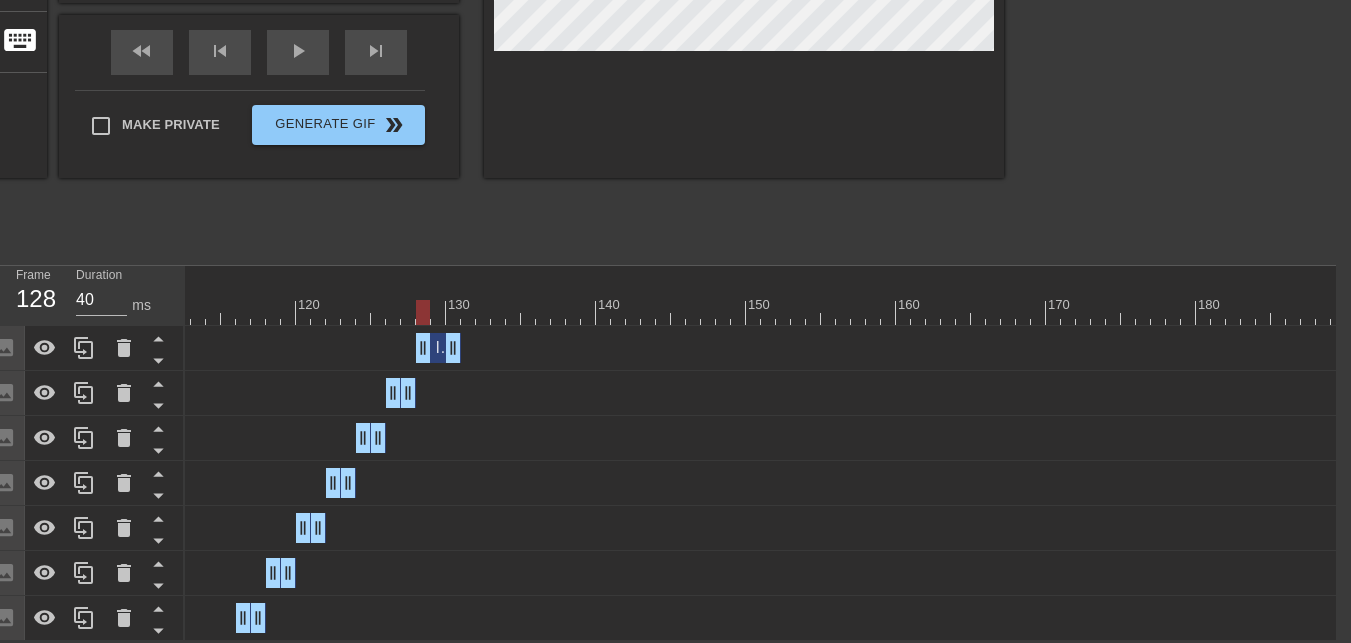drag, startPoint x: 394, startPoint y: 330, endPoint x: 423, endPoint y: 326, distance: 29.274563 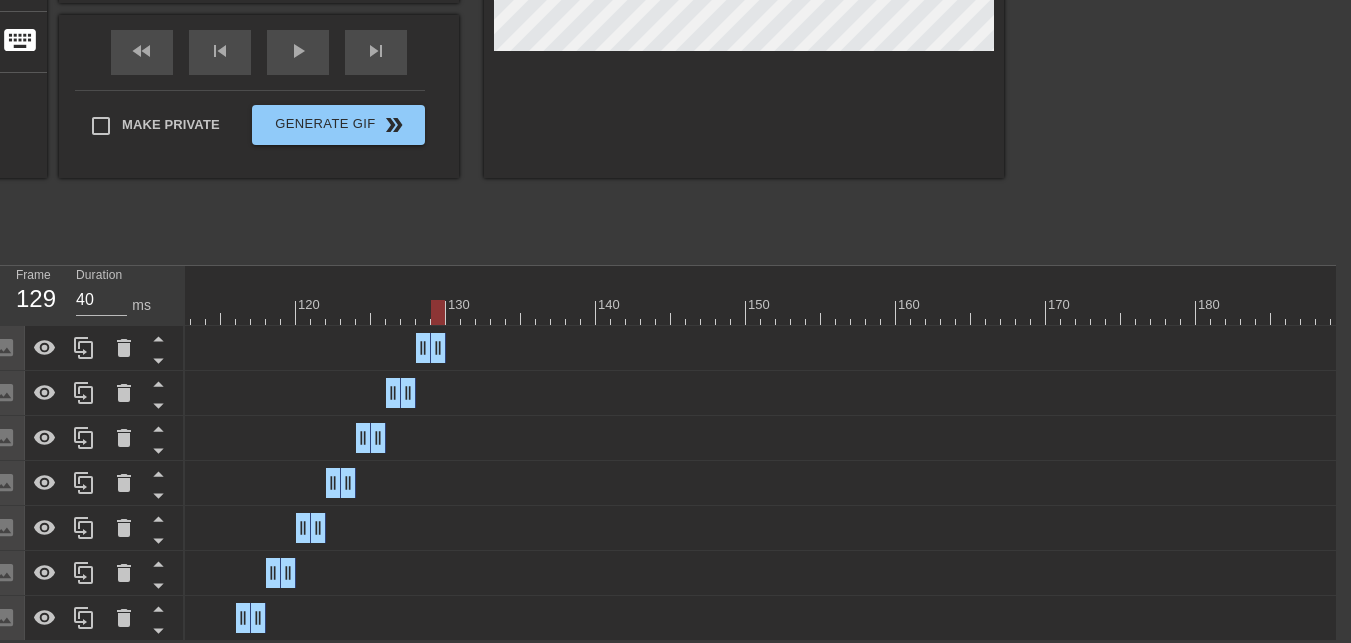 drag, startPoint x: 454, startPoint y: 333, endPoint x: 439, endPoint y: 332, distance: 15.033297 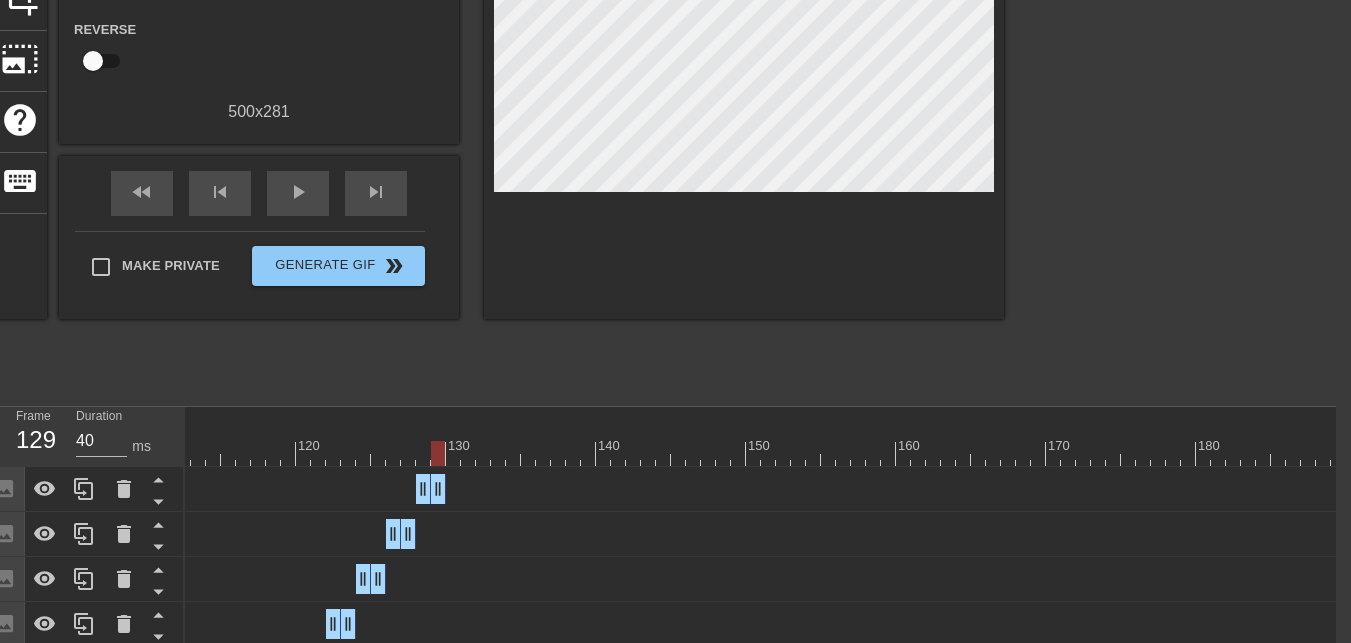 scroll, scrollTop: 0, scrollLeft: 15, axis: horizontal 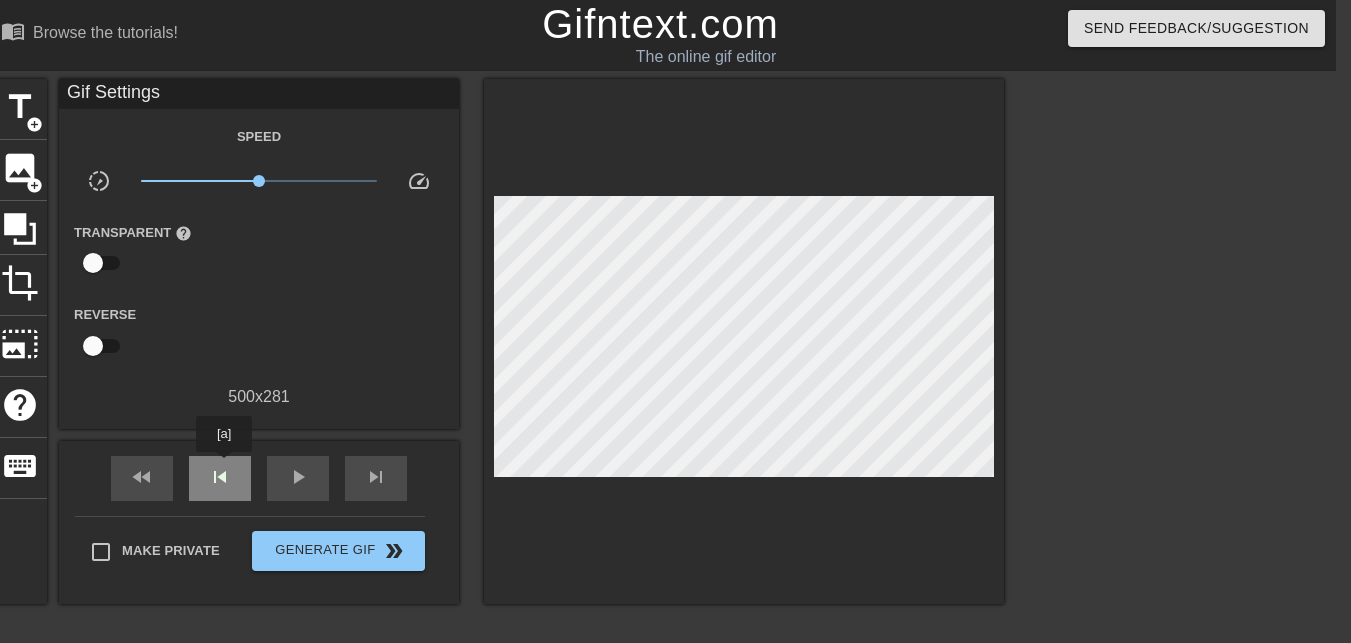 click on "skip_previous" at bounding box center (220, 477) 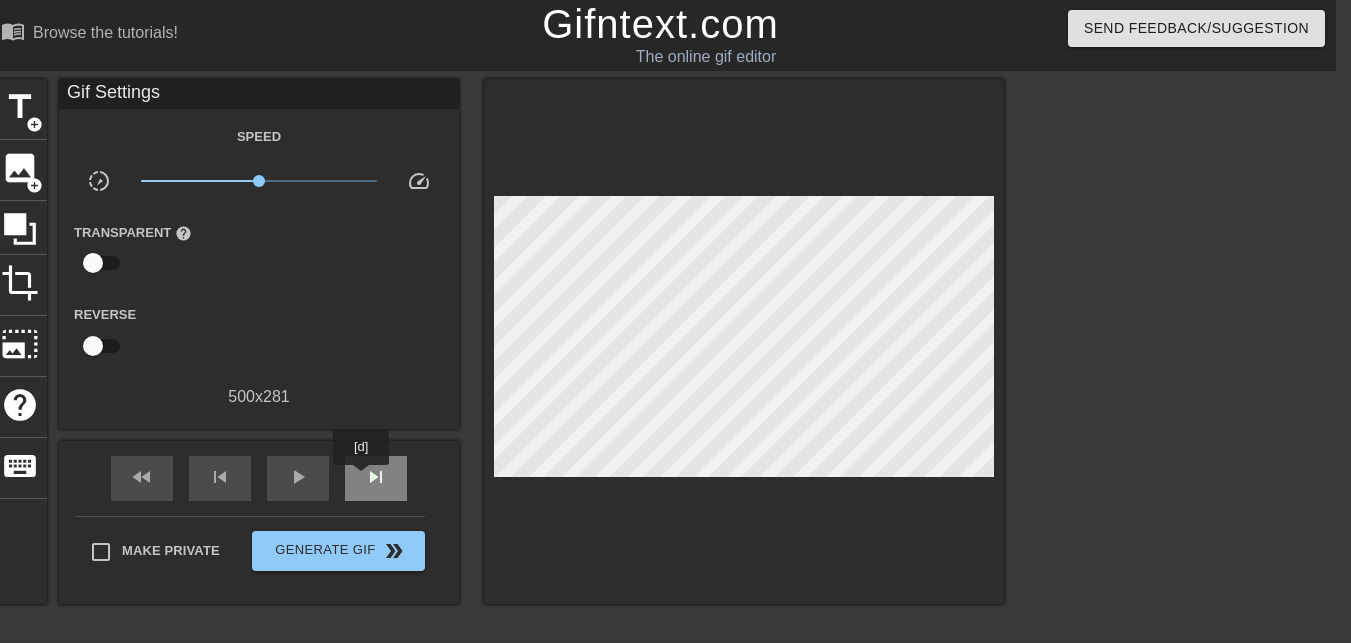 click on "skip_next" at bounding box center (376, 478) 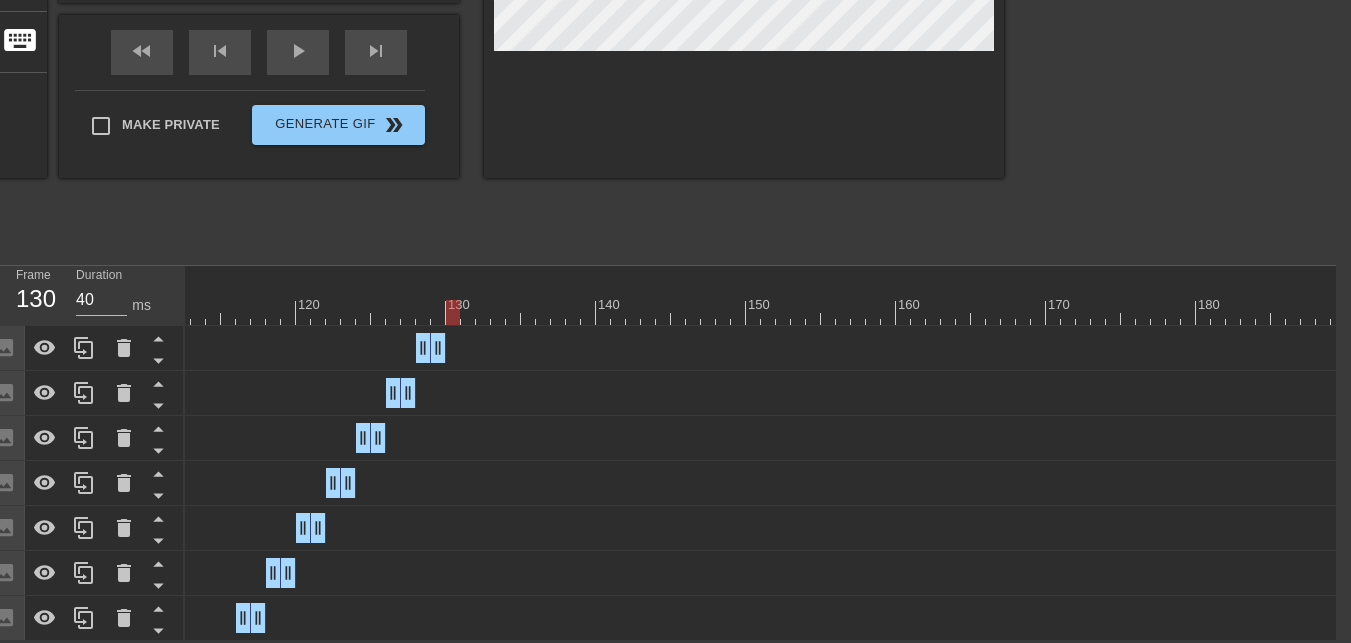 scroll, scrollTop: 439, scrollLeft: 15, axis: both 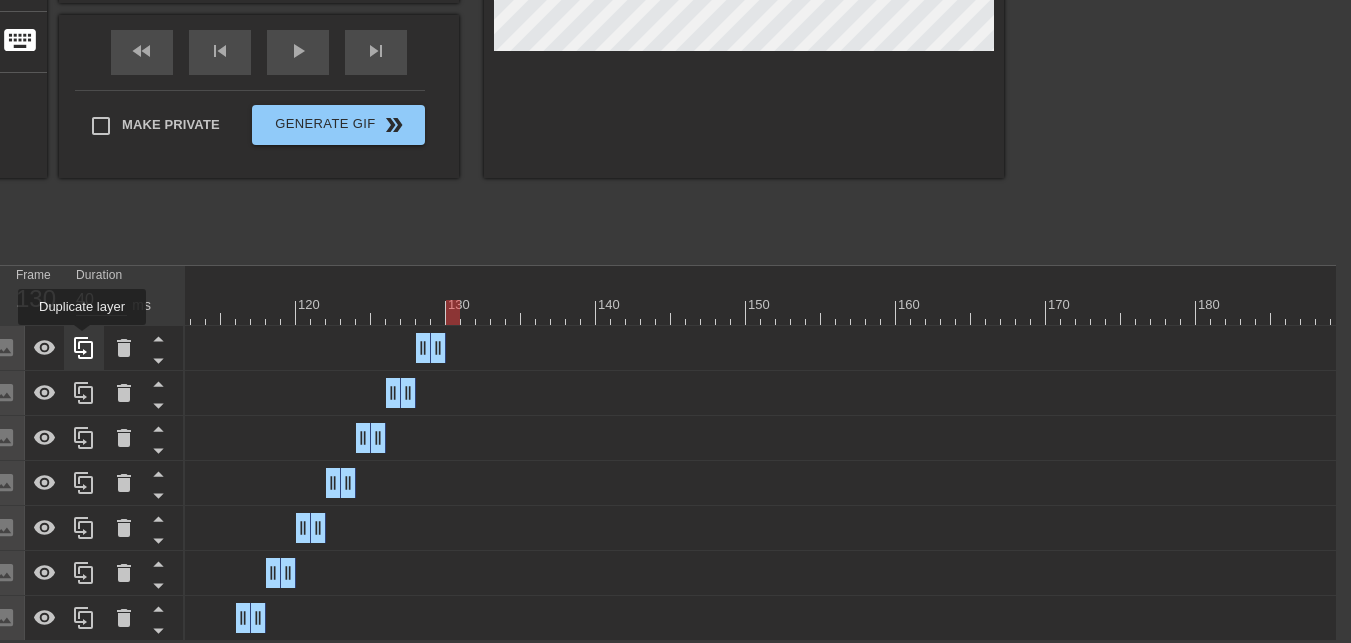 click 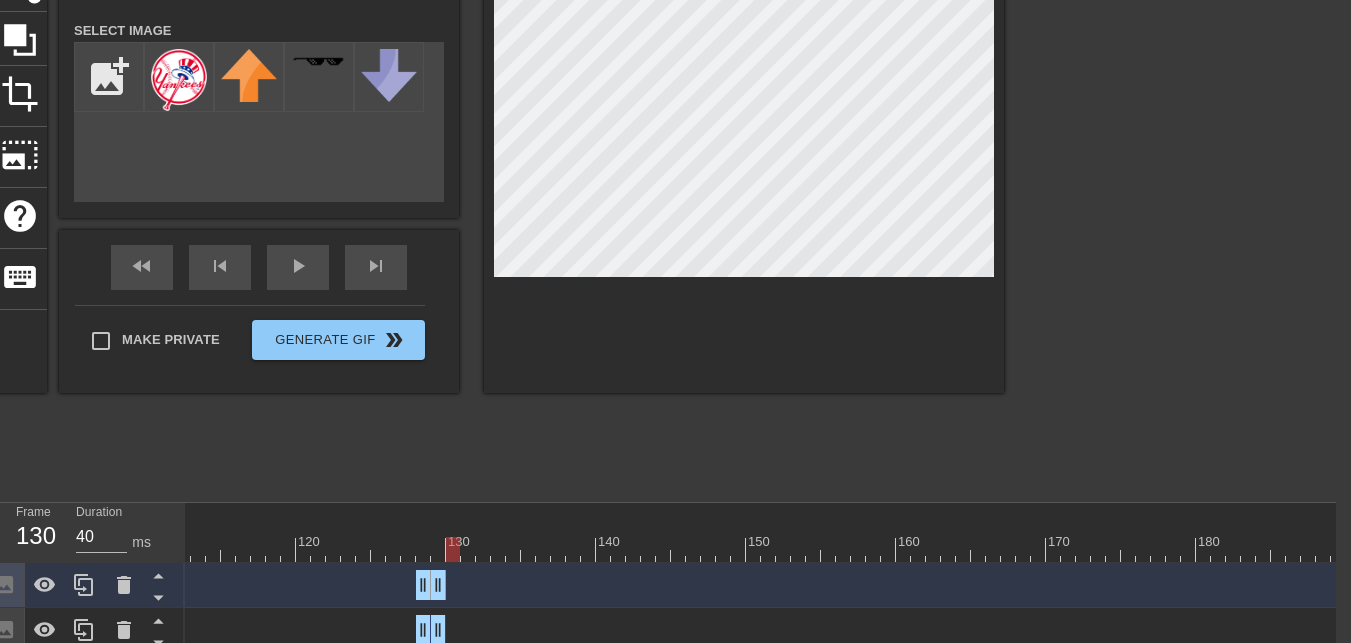 scroll, scrollTop: 0, scrollLeft: 15, axis: horizontal 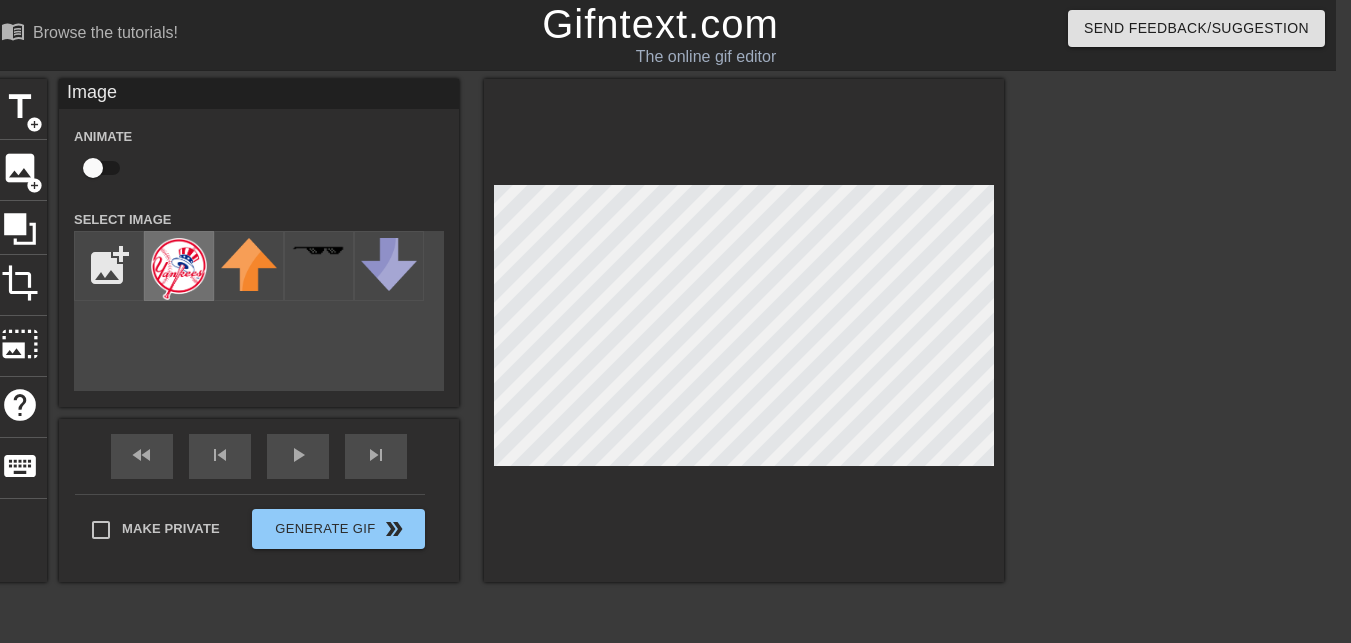 click at bounding box center (179, 269) 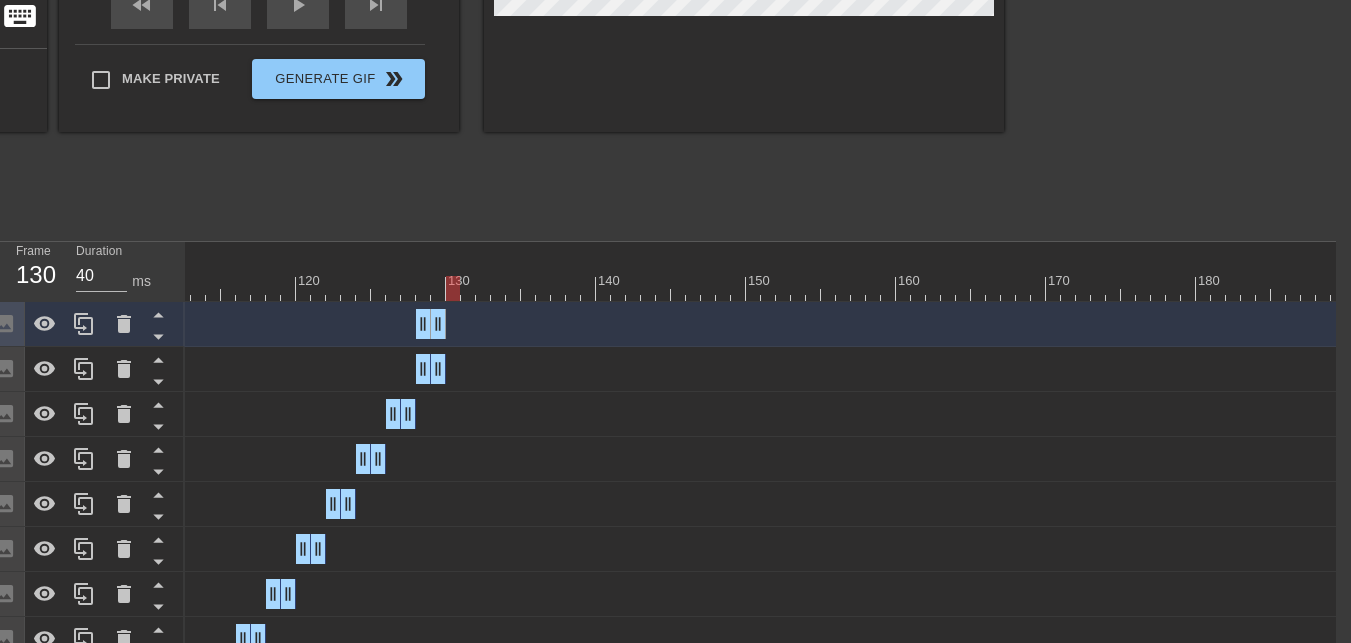 scroll, scrollTop: 484, scrollLeft: 15, axis: both 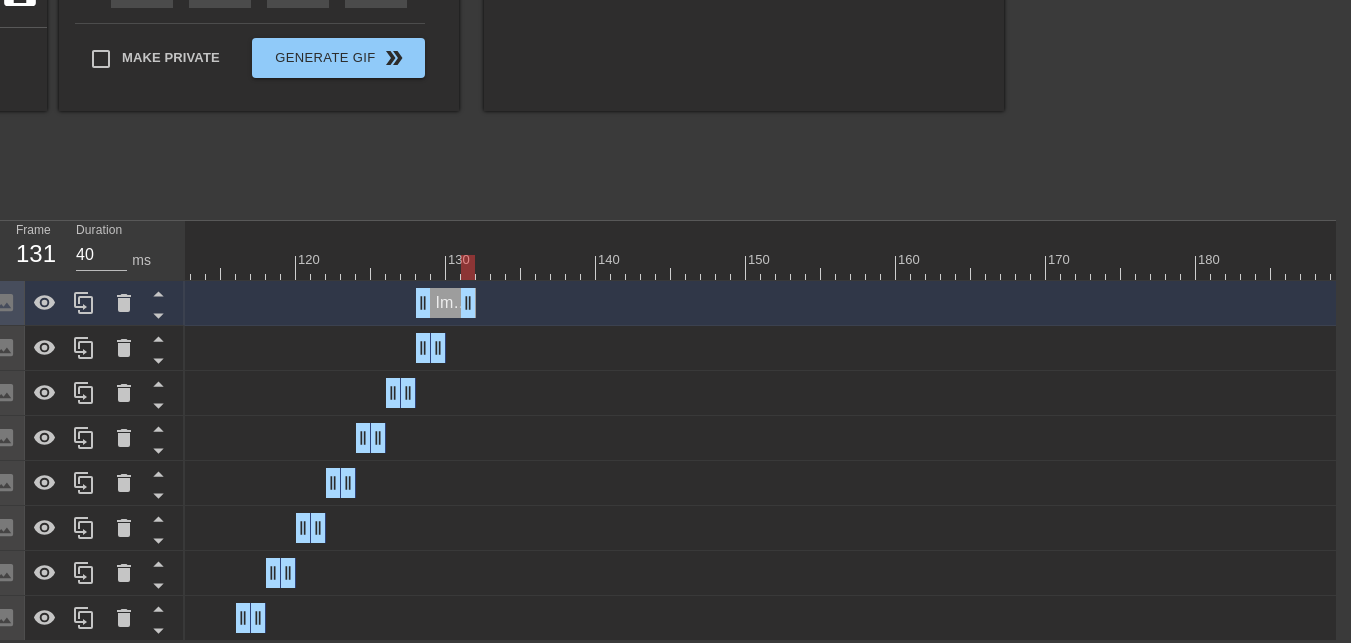 drag, startPoint x: 440, startPoint y: 303, endPoint x: 474, endPoint y: 306, distance: 34.132095 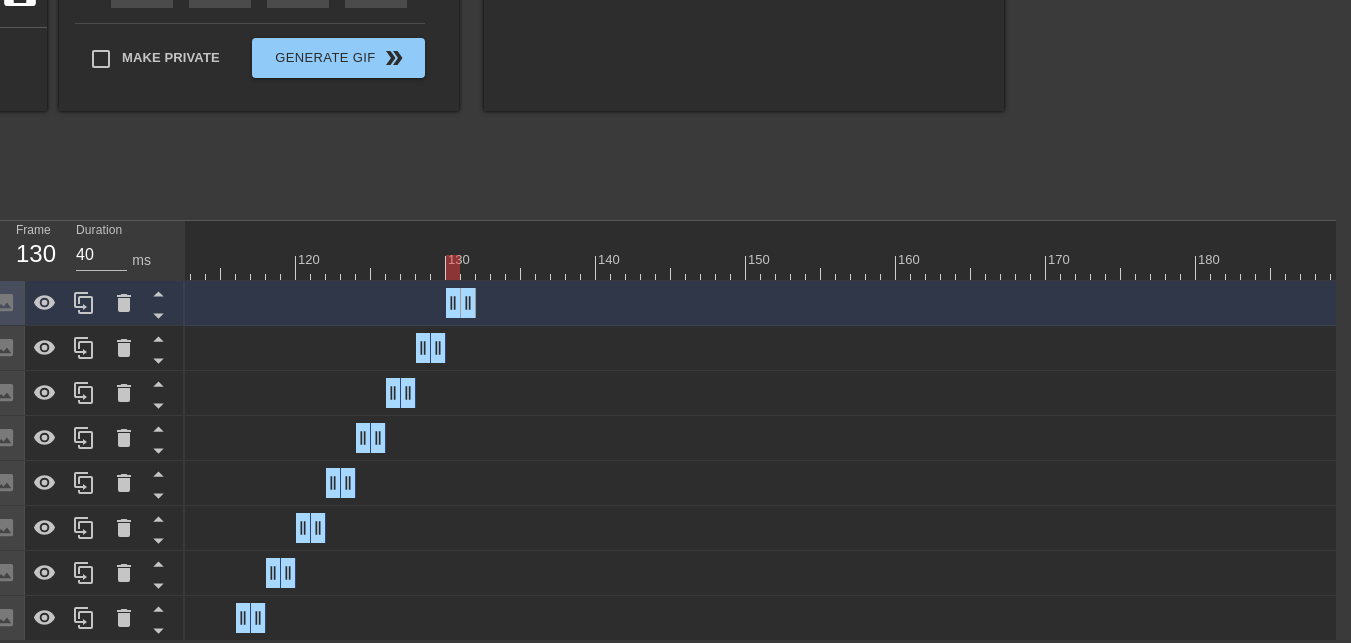 drag, startPoint x: 419, startPoint y: 287, endPoint x: 451, endPoint y: 297, distance: 33.526108 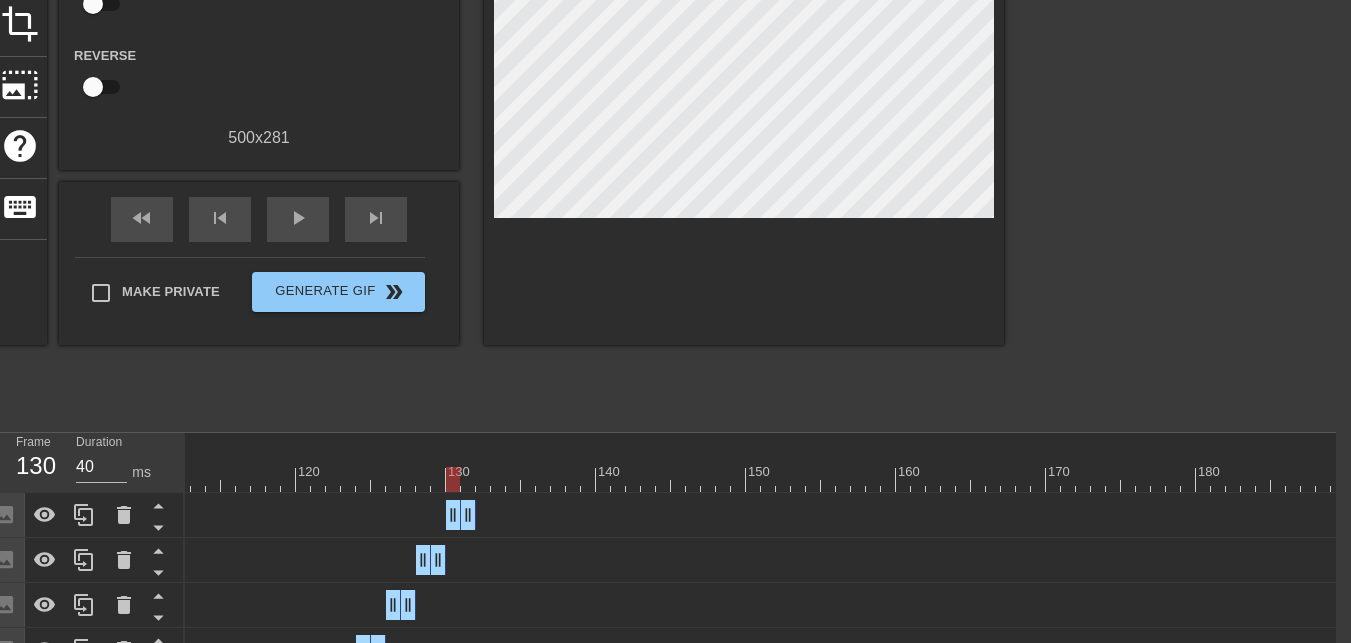 scroll, scrollTop: 84, scrollLeft: 15, axis: both 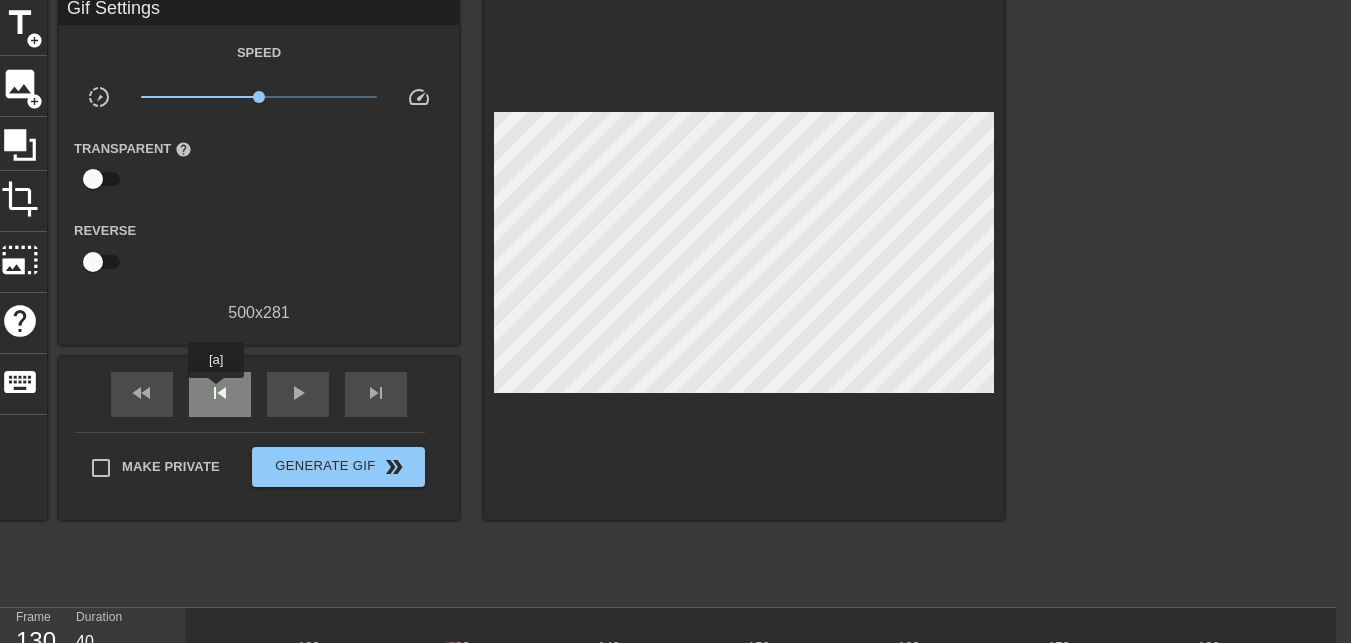 click on "skip_previous" at bounding box center (220, 393) 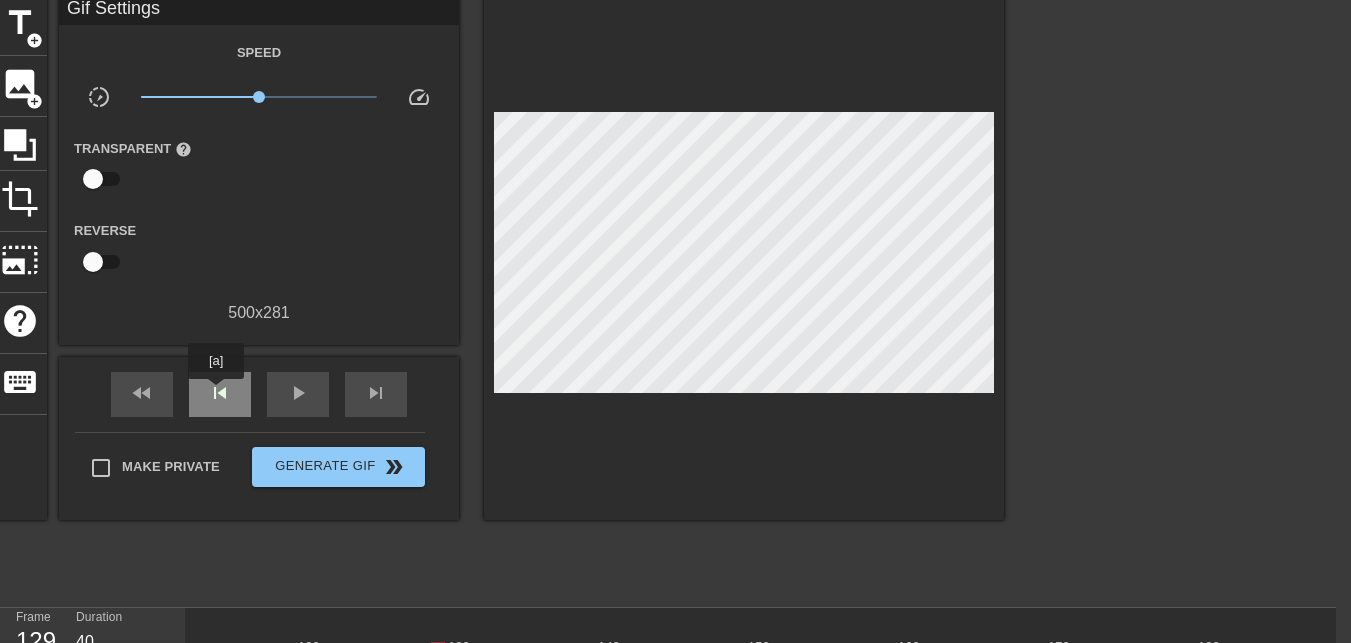 click on "skip_previous" at bounding box center [220, 393] 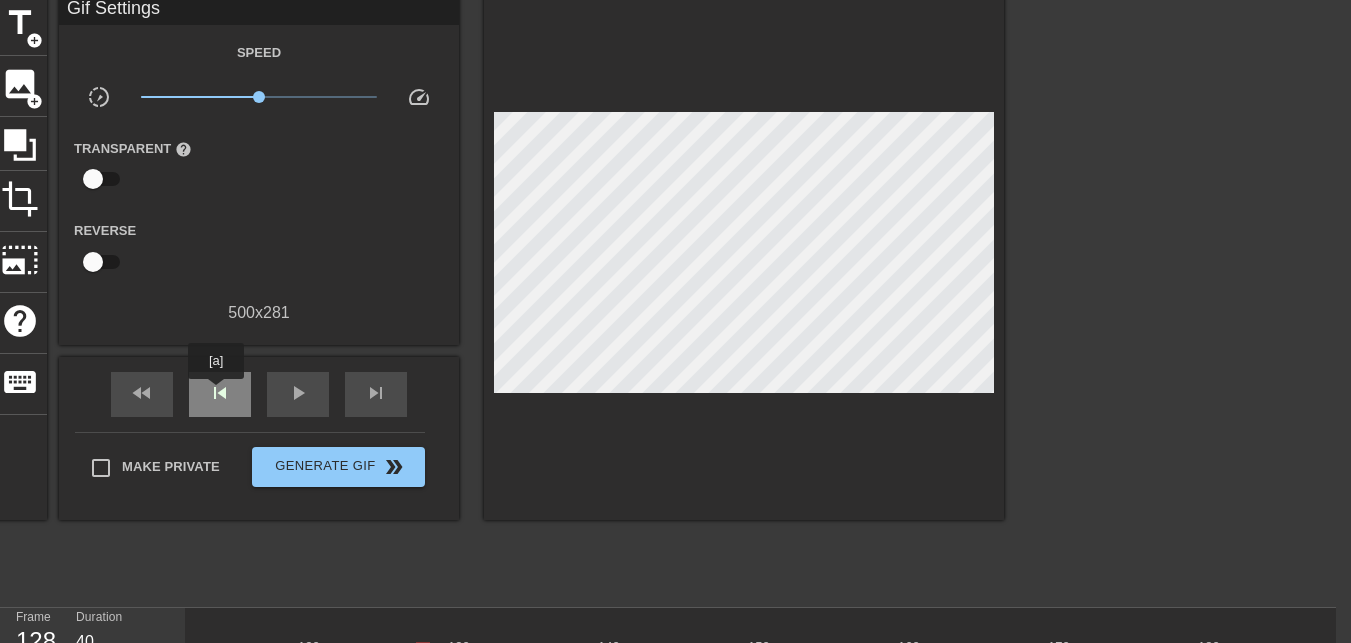 click on "skip_previous" at bounding box center [220, 393] 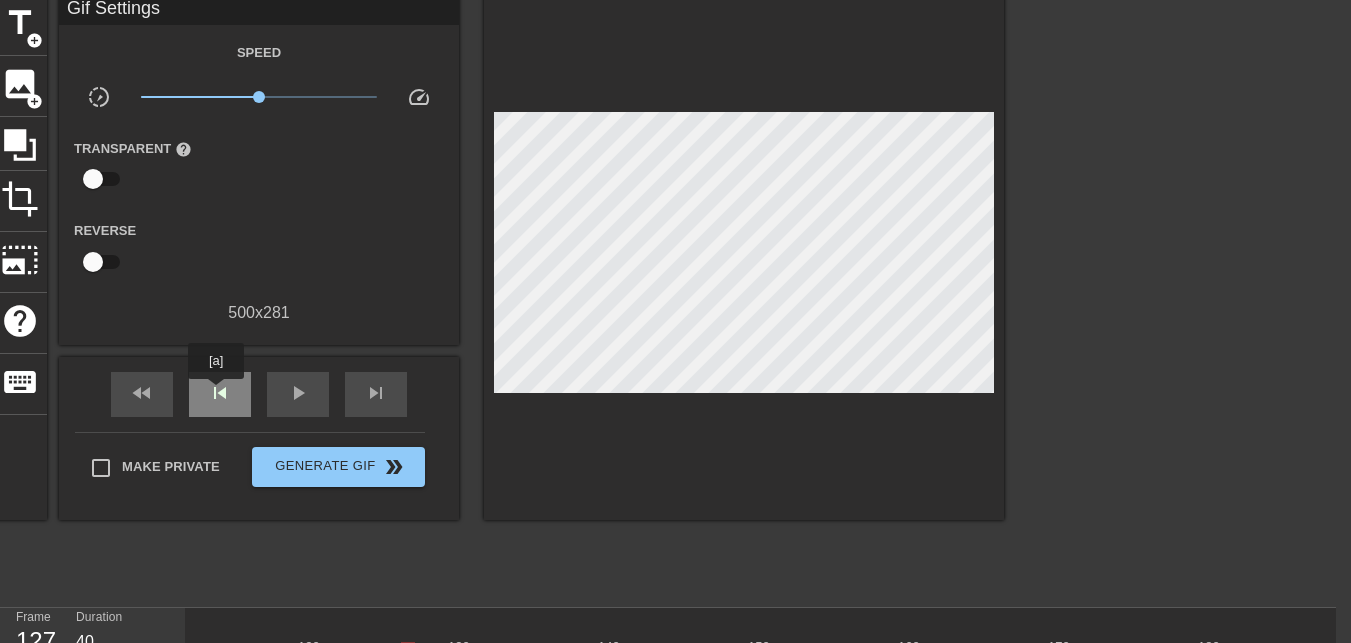 click on "skip_previous" at bounding box center (220, 393) 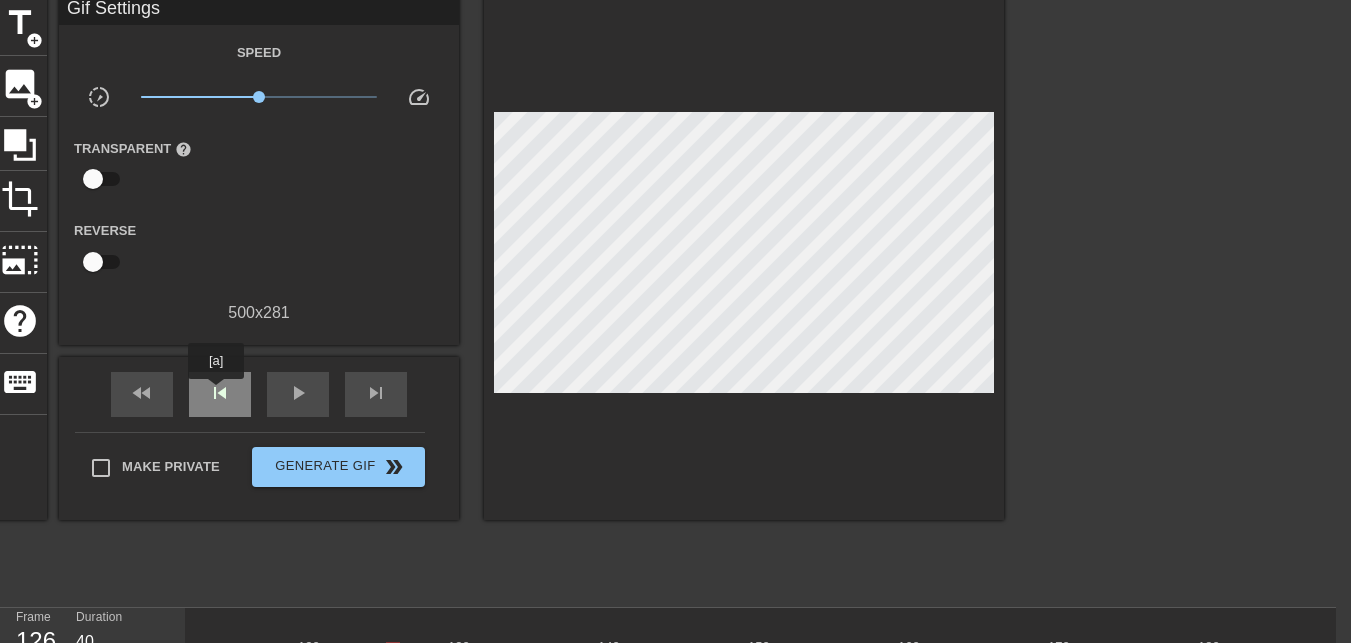 click on "skip_previous" at bounding box center [220, 393] 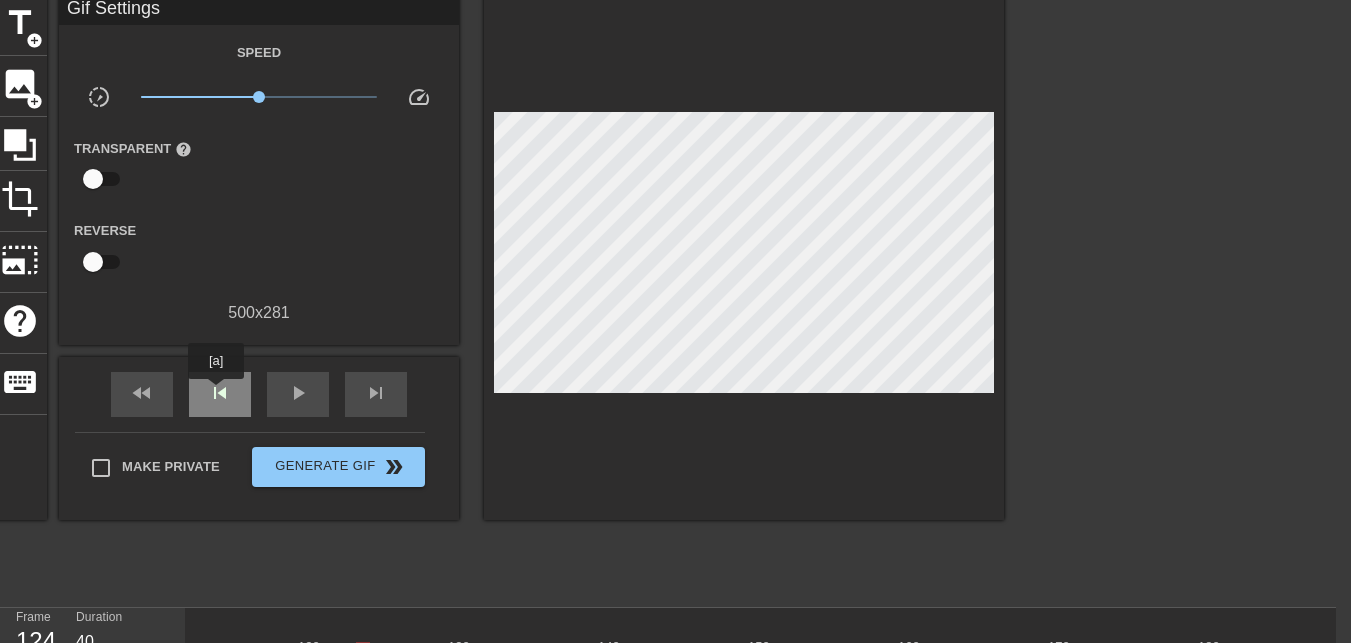 click on "skip_previous" at bounding box center (220, 393) 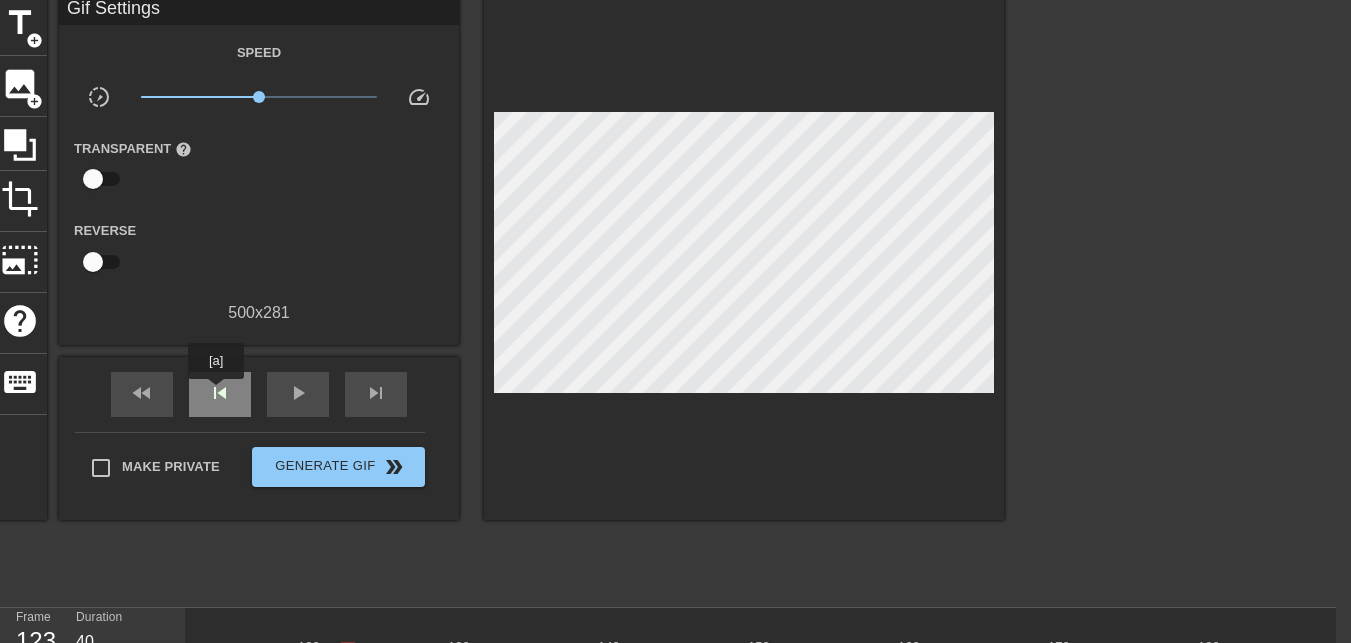 click on "skip_previous" at bounding box center (220, 393) 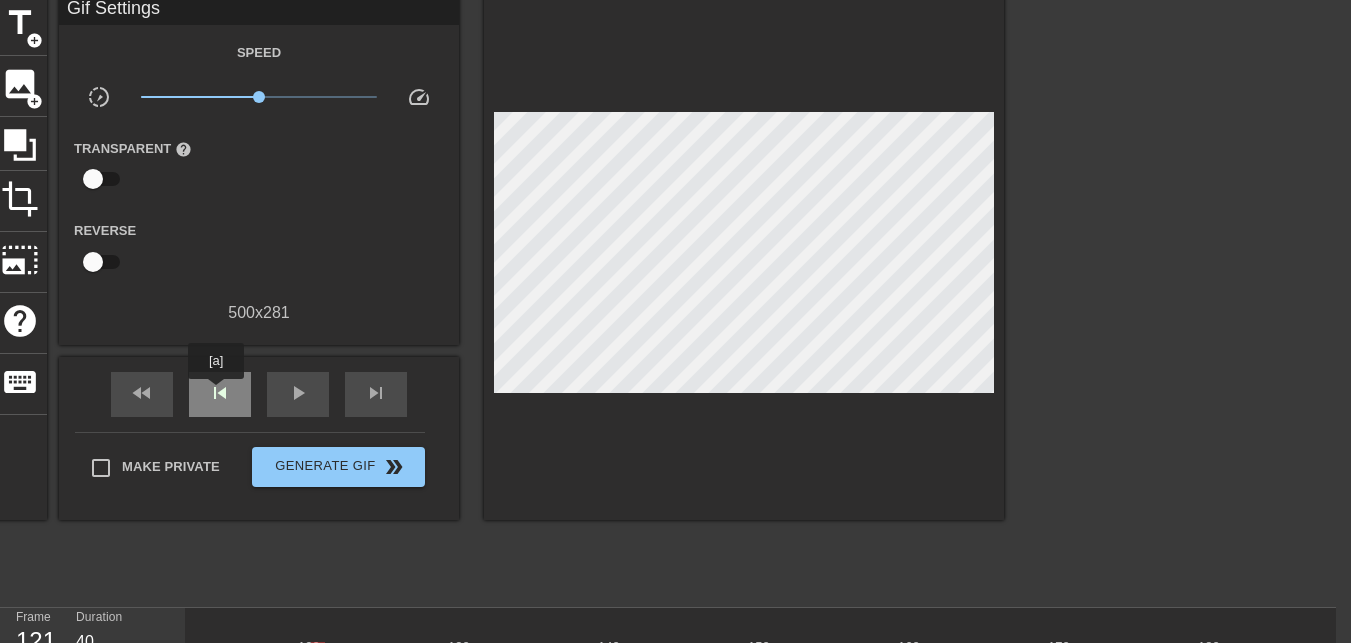 click on "skip_previous" at bounding box center [220, 393] 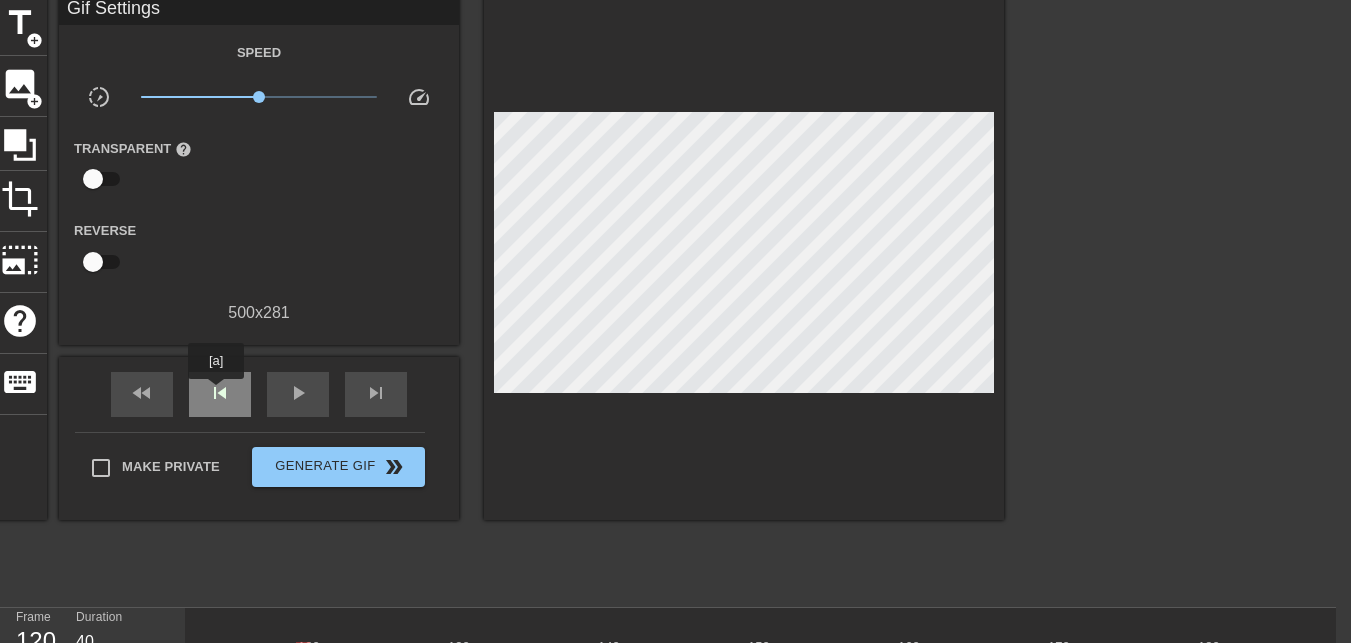 click on "skip_previous" at bounding box center [220, 393] 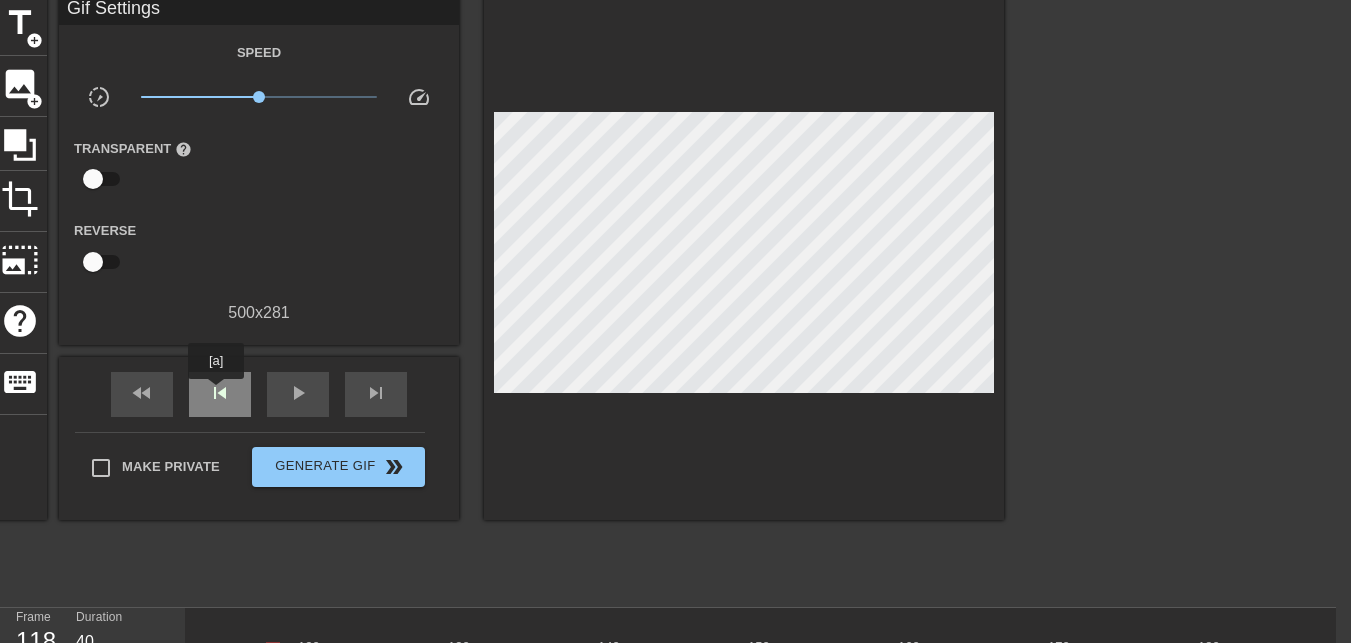 click on "skip_previous" at bounding box center (220, 393) 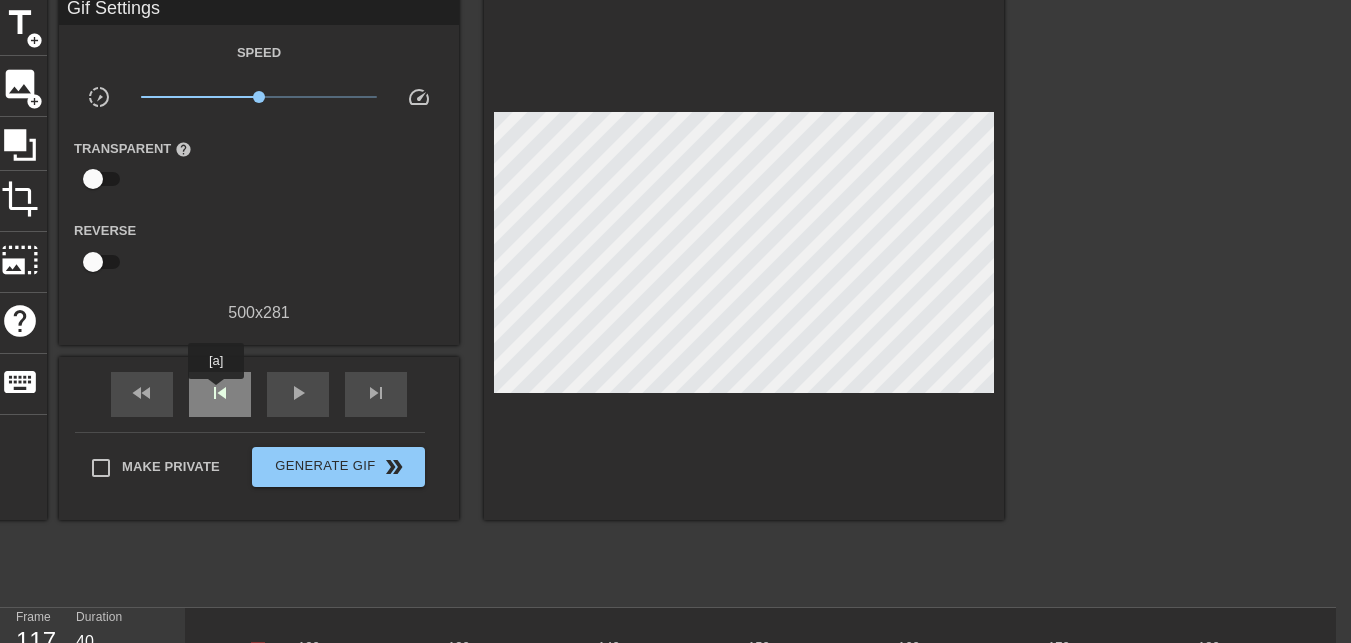 click on "skip_previous" at bounding box center (220, 393) 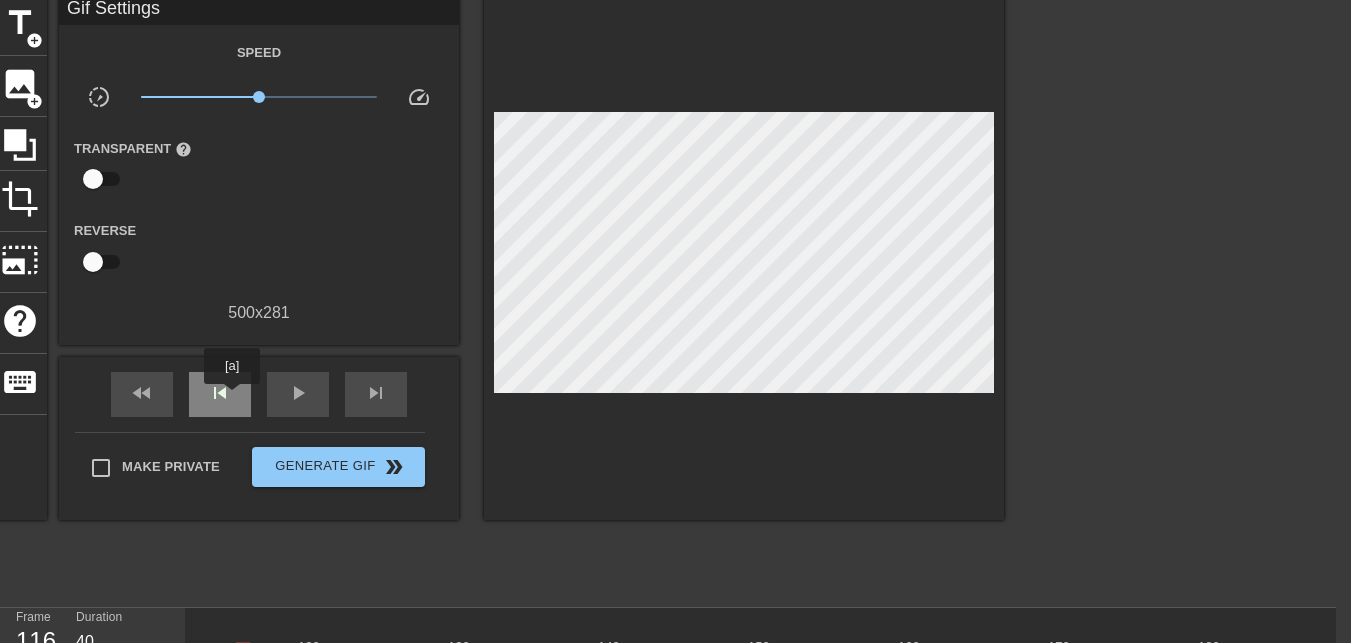 click on "skip_previous" at bounding box center [220, 394] 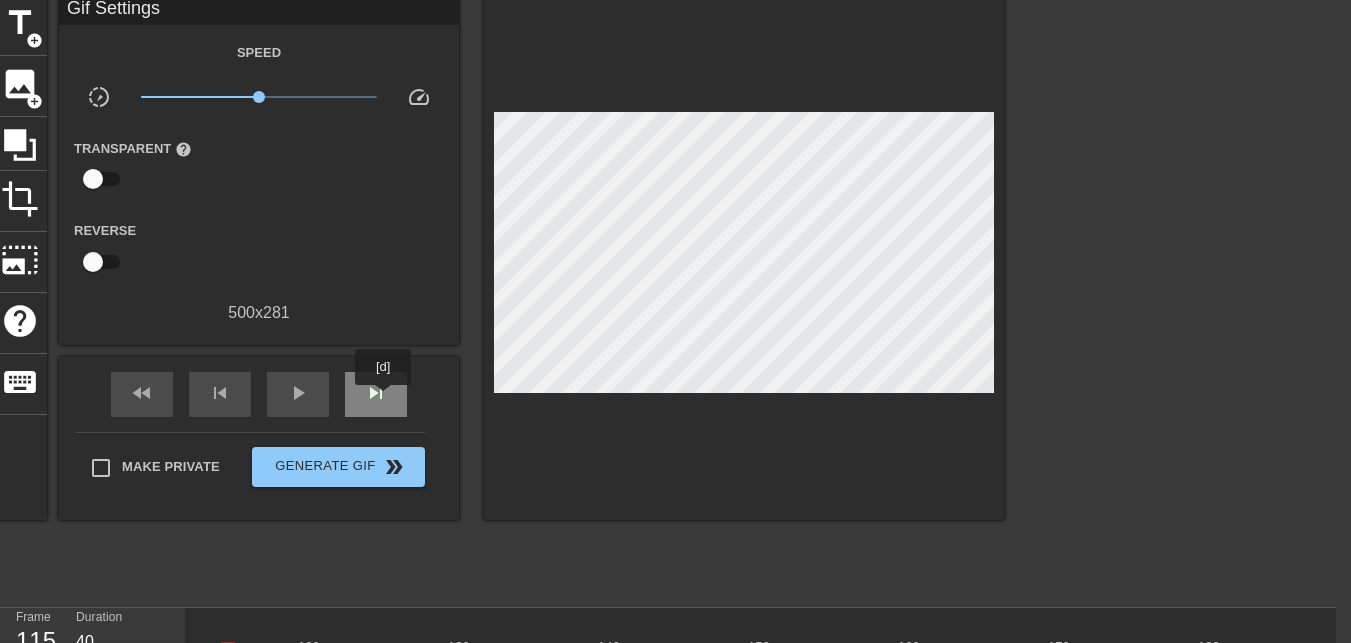 click on "skip_next" at bounding box center [376, 393] 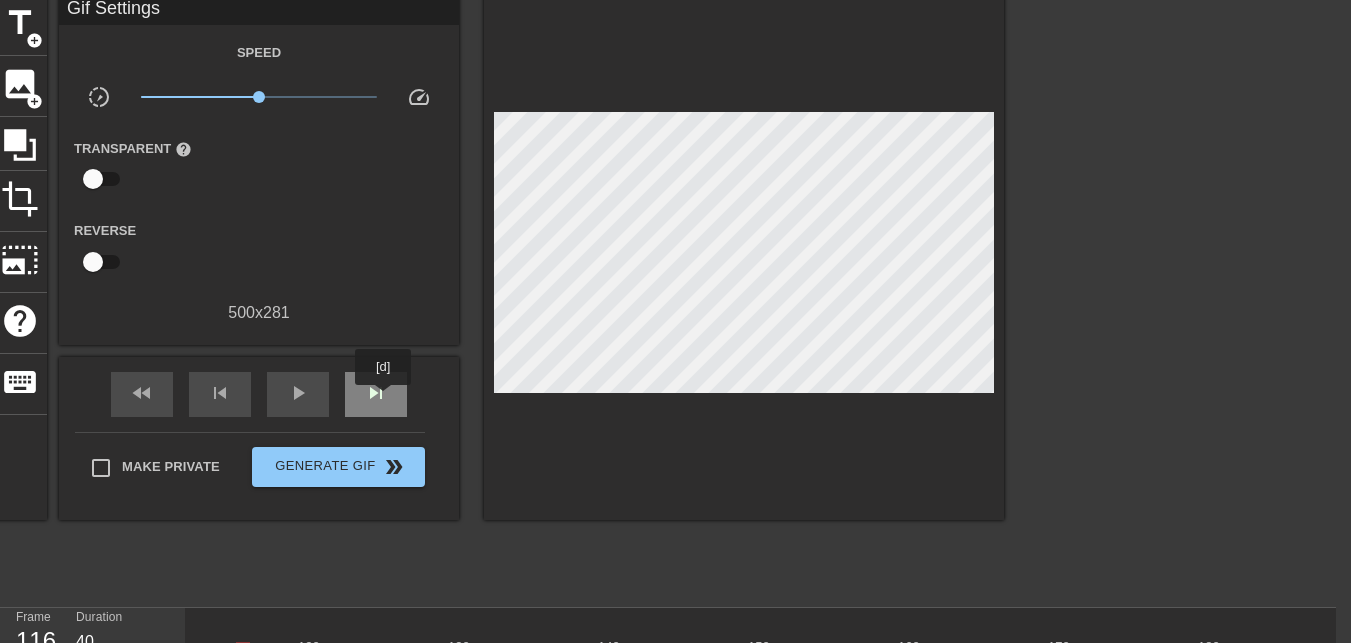 click on "skip_next" at bounding box center (376, 393) 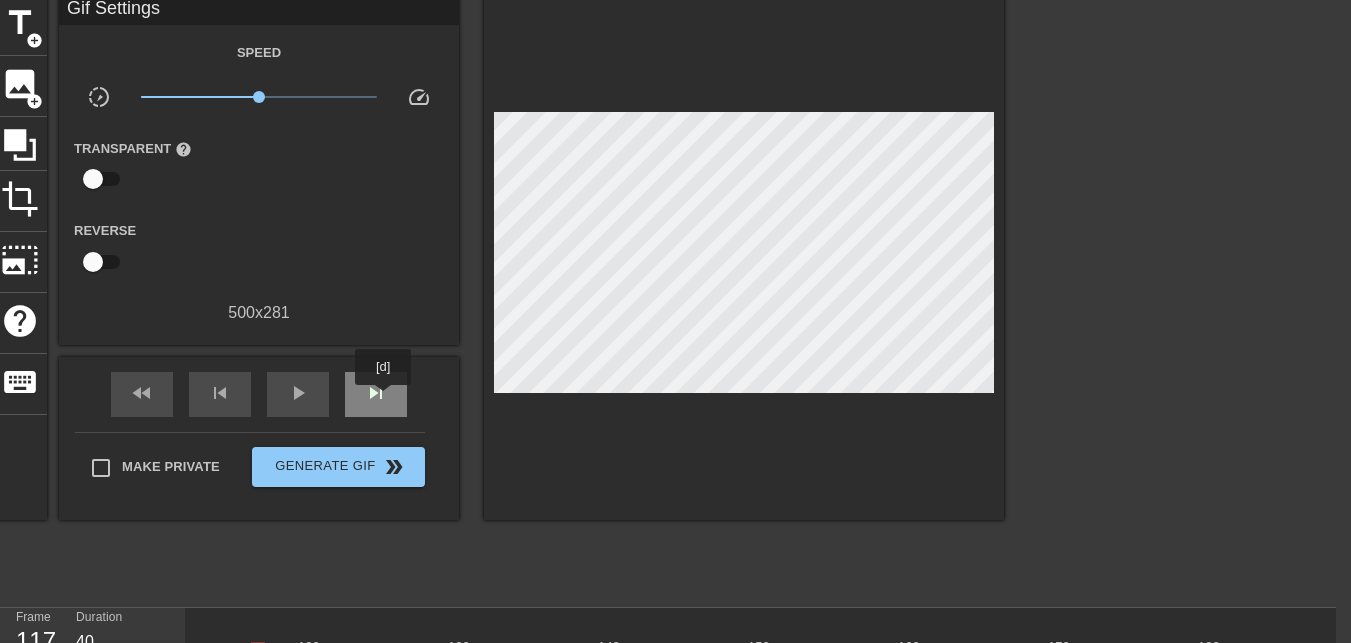 click on "skip_next" at bounding box center (376, 393) 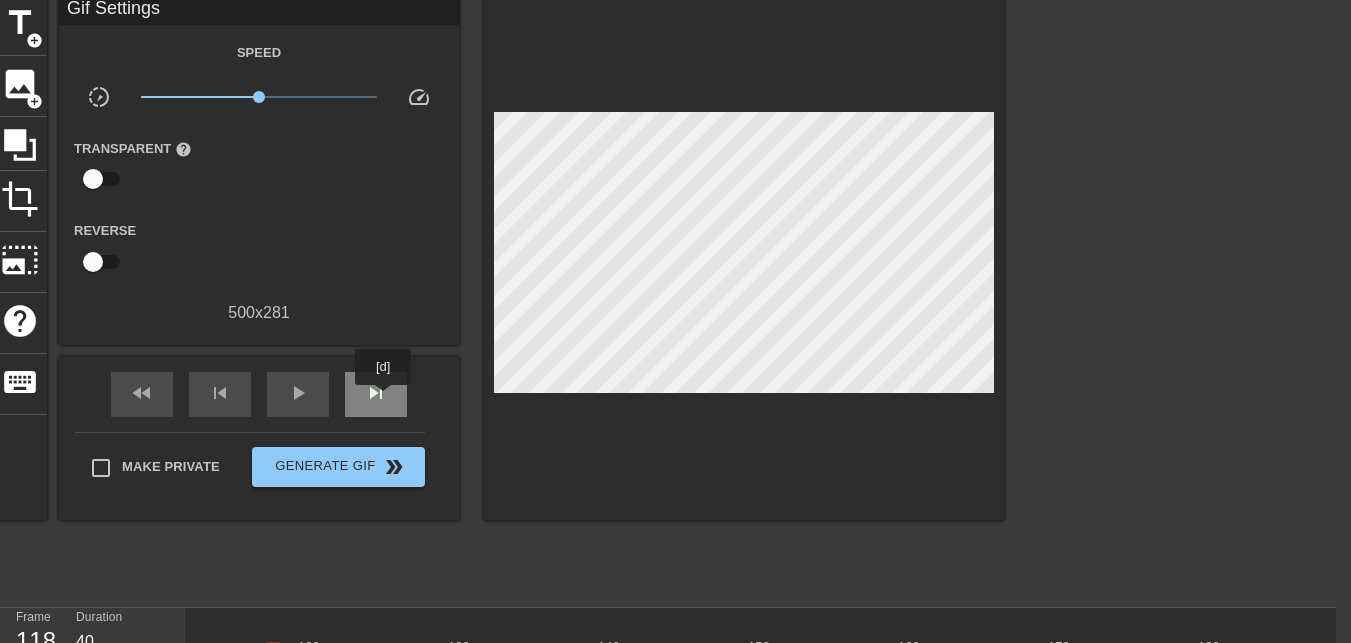 click on "skip_next" at bounding box center (376, 393) 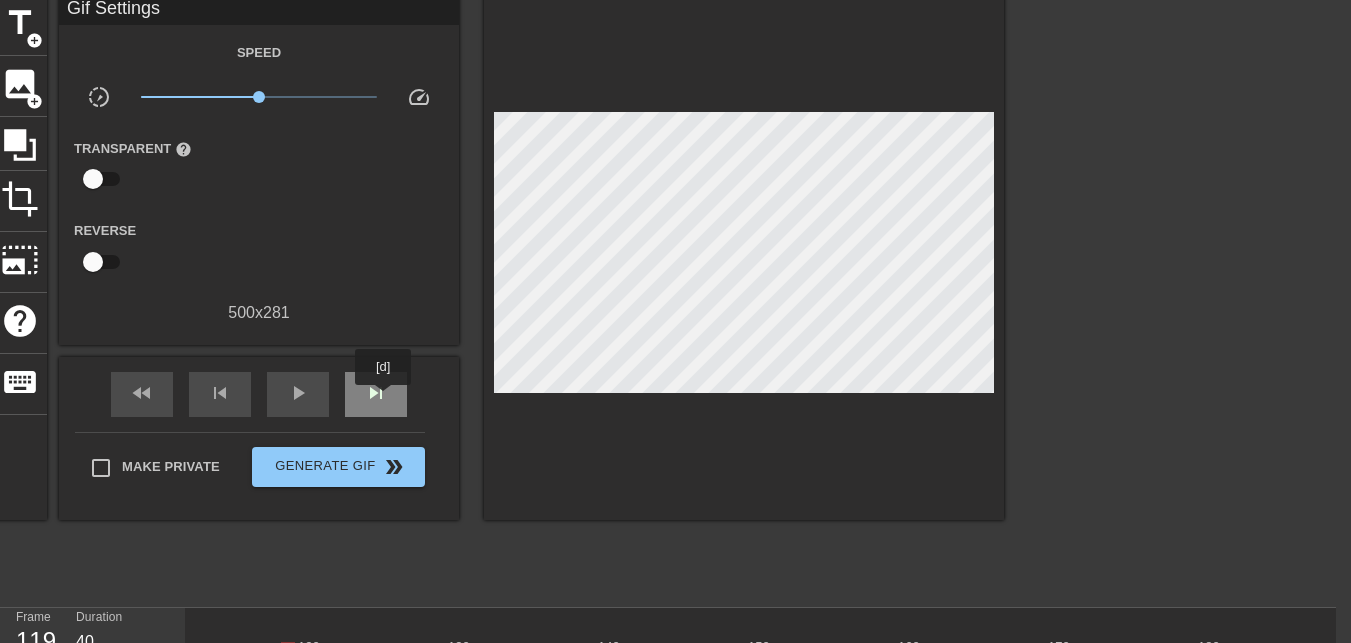 click on "skip_next" at bounding box center [376, 393] 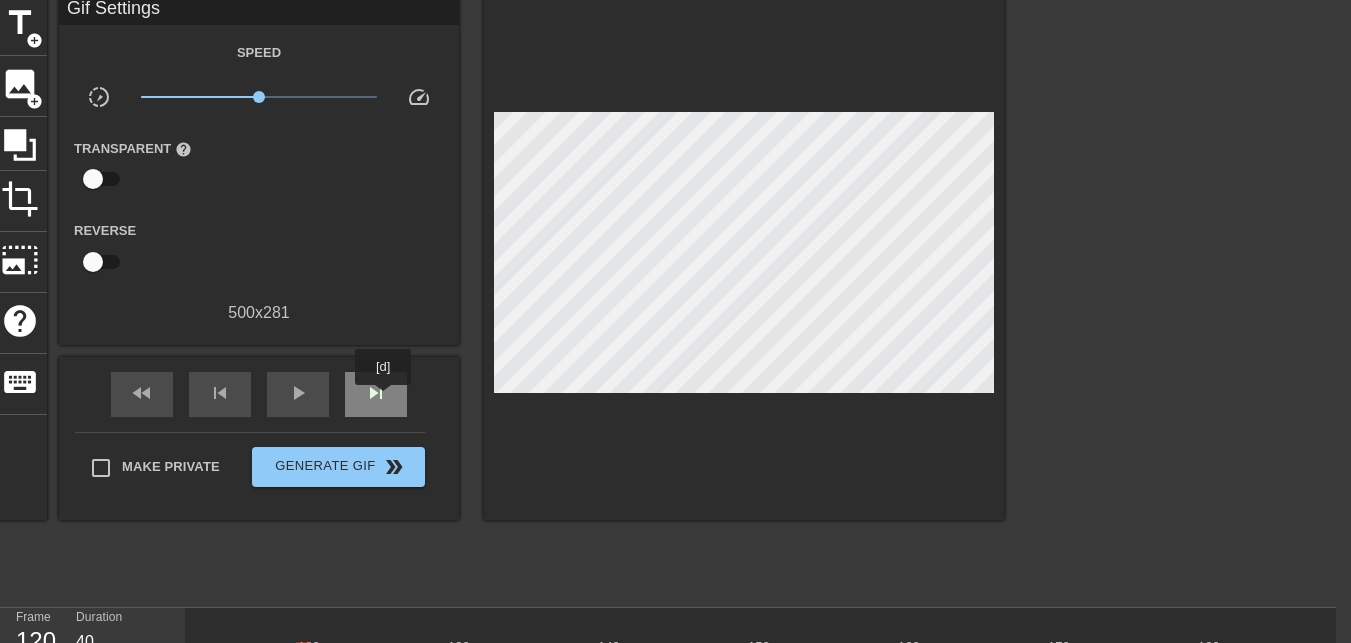 click on "skip_next" at bounding box center (376, 393) 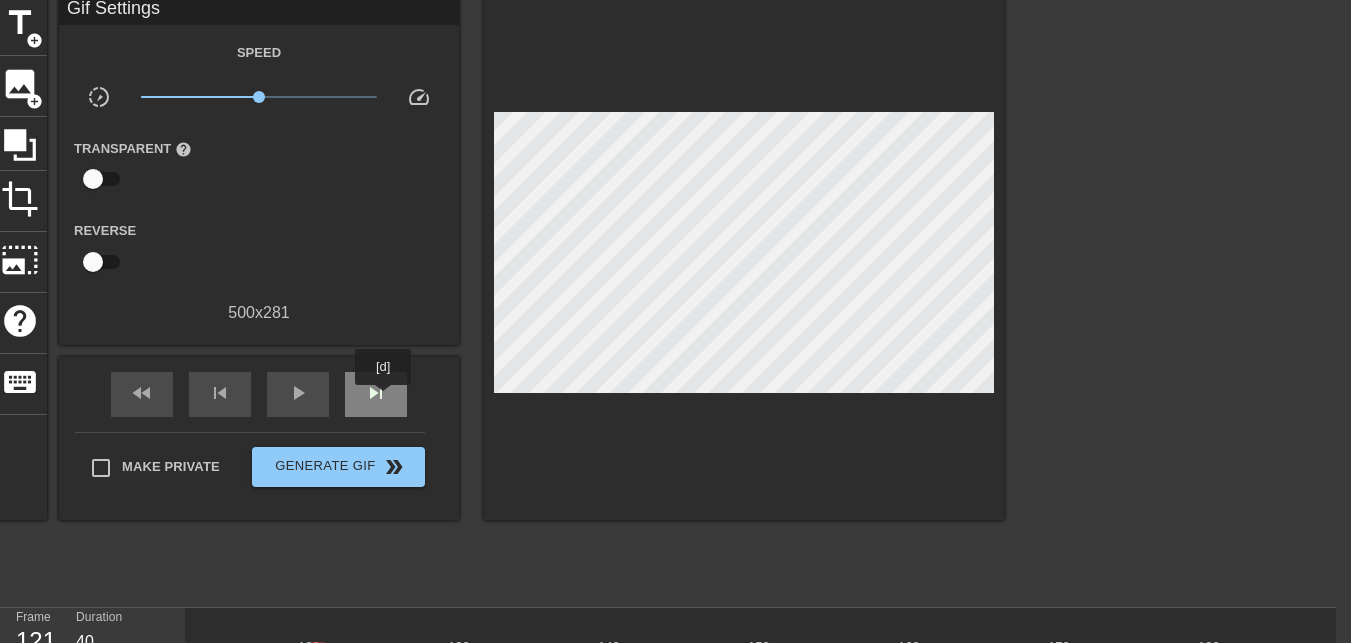 click on "skip_next" at bounding box center [376, 393] 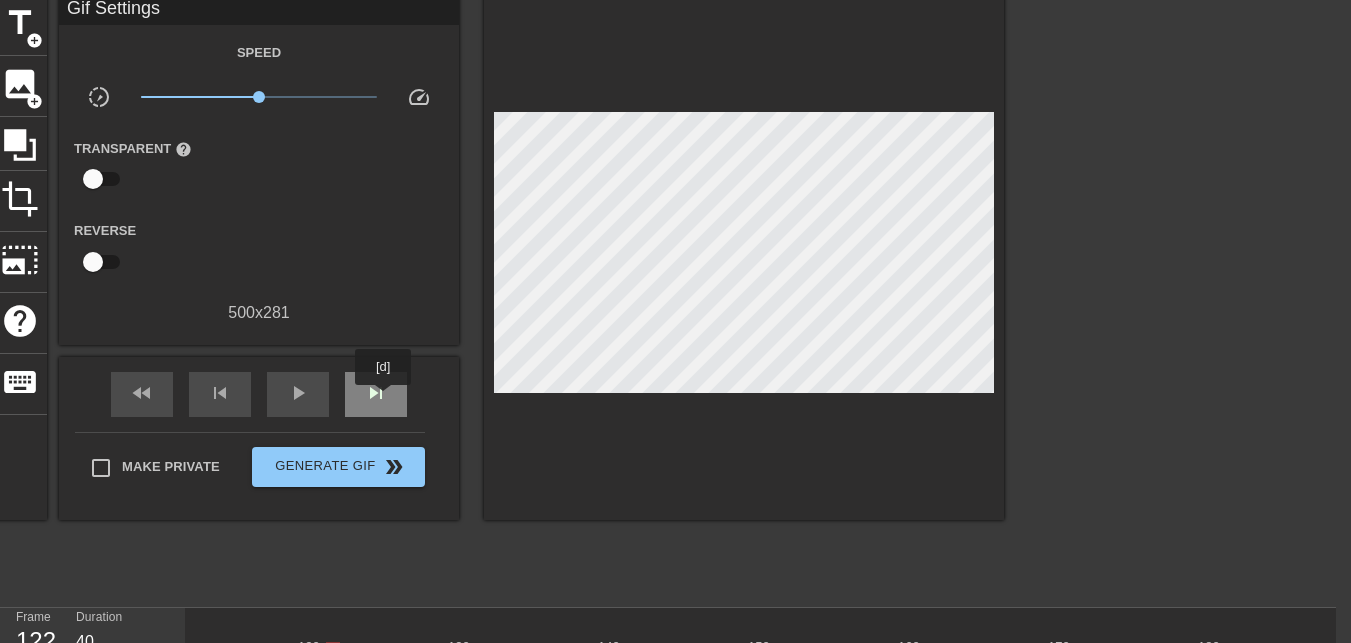 click on "skip_next" at bounding box center [376, 393] 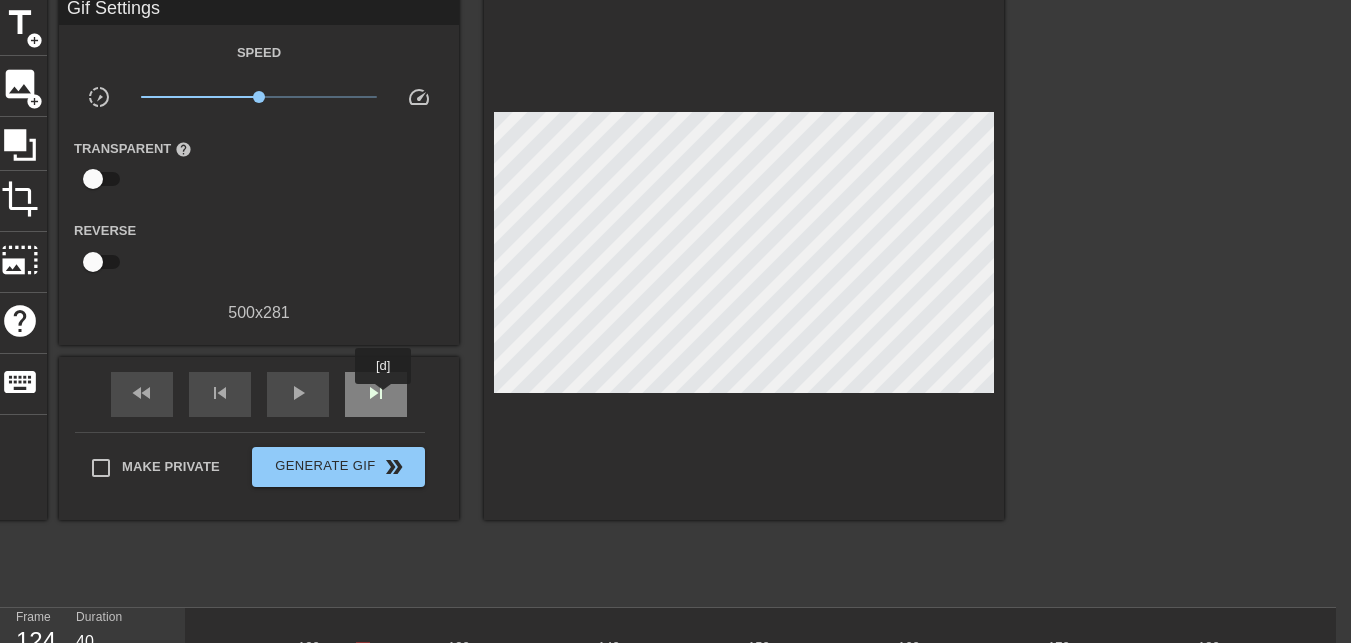 click on "skip_next" at bounding box center [376, 393] 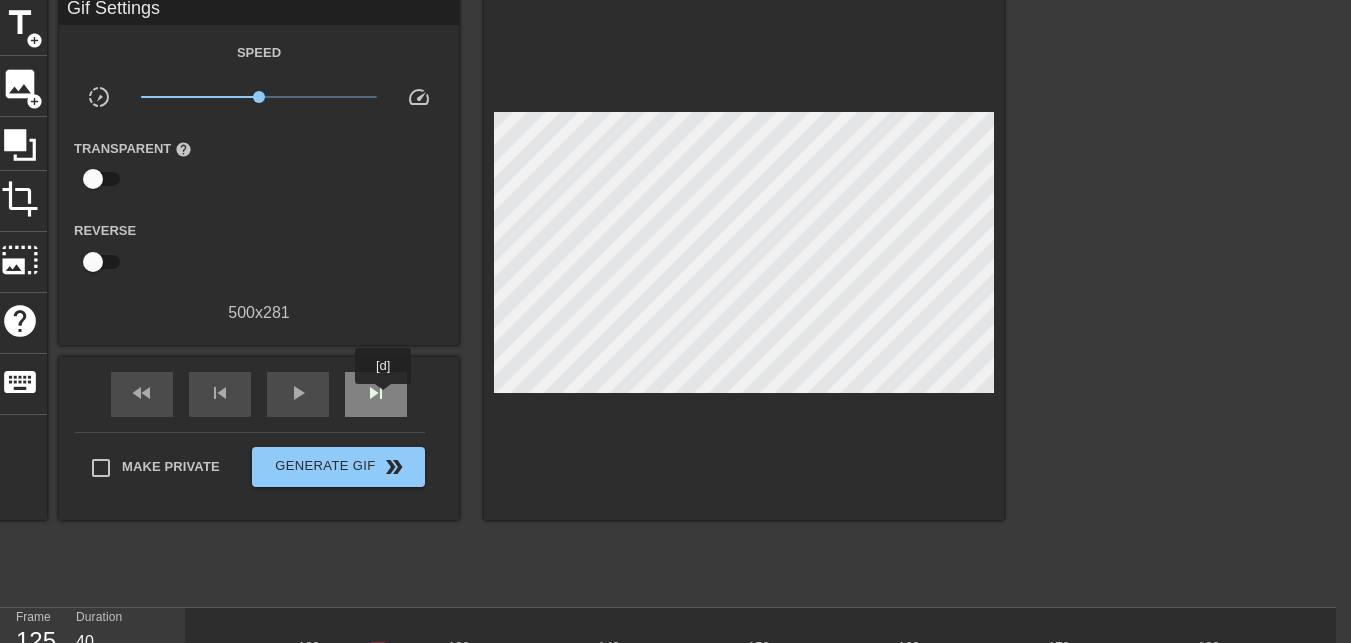 click on "skip_next" at bounding box center [376, 393] 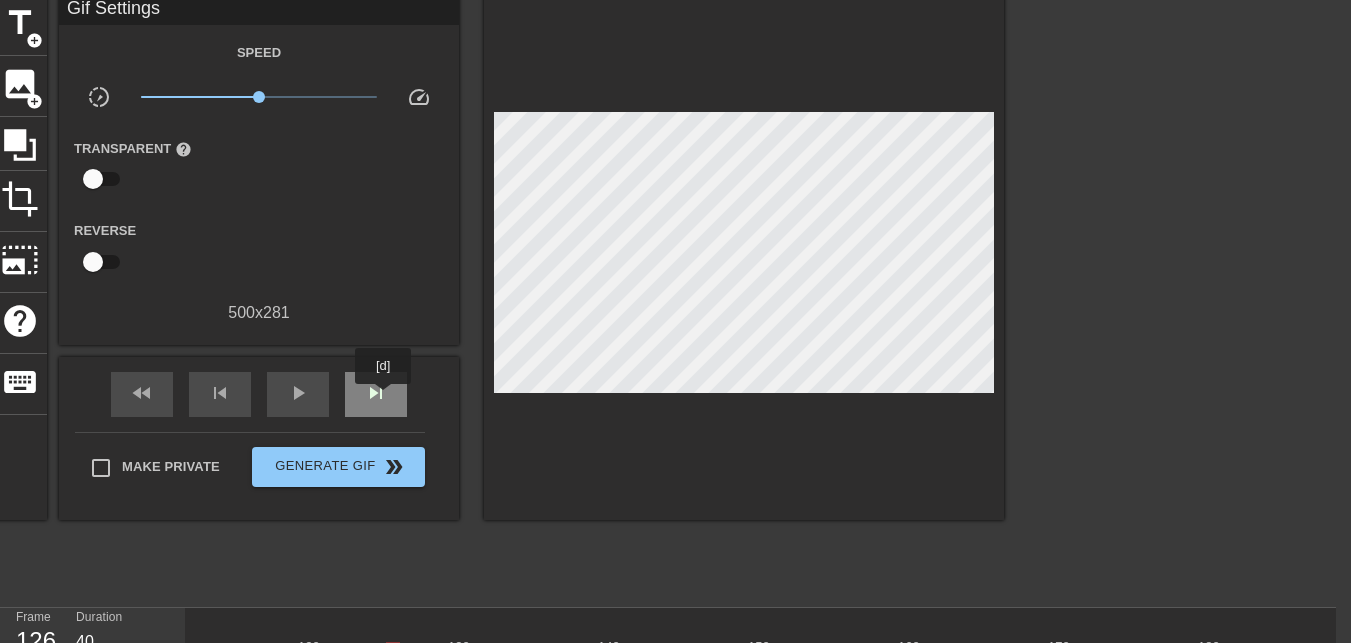 click on "skip_next" at bounding box center (376, 393) 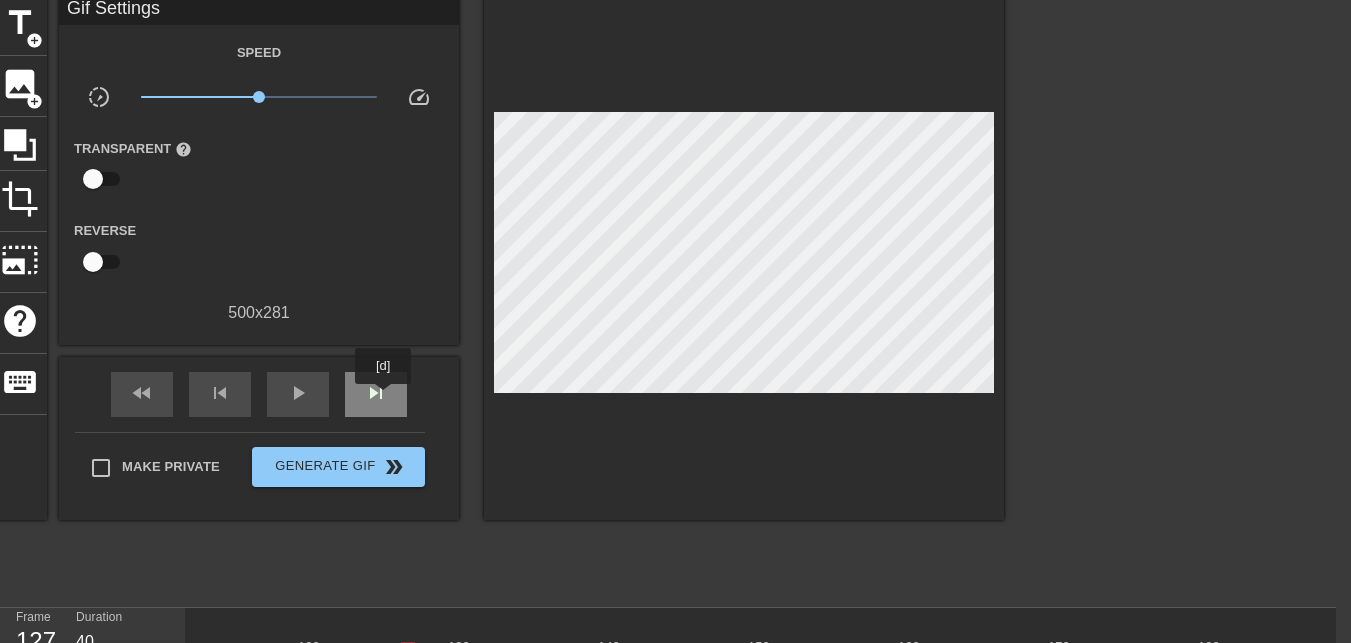 click on "skip_next" at bounding box center [376, 393] 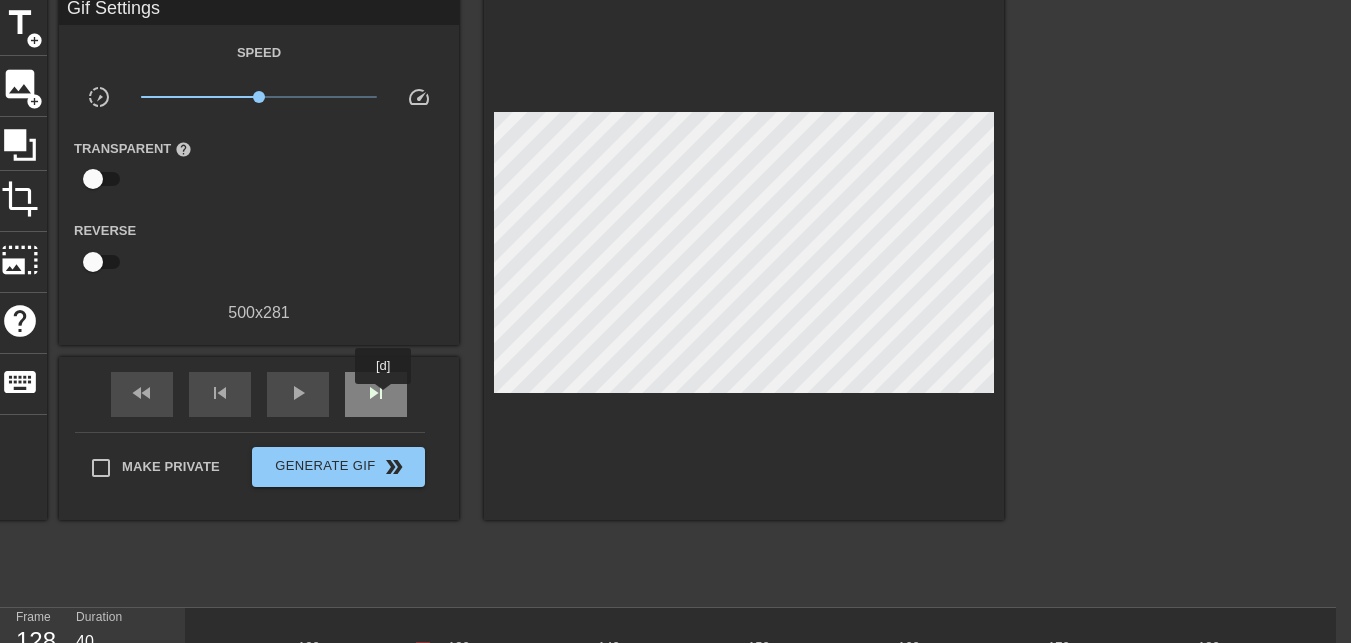 click on "skip_next" at bounding box center [376, 393] 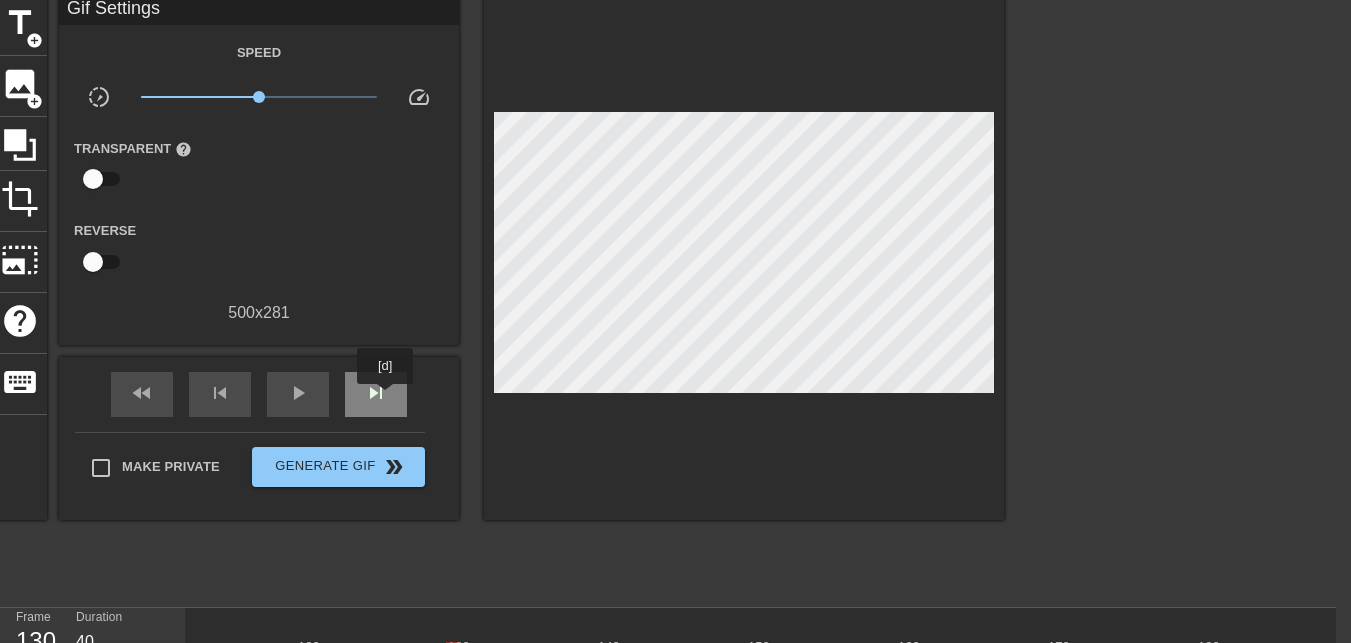 click on "skip_next" at bounding box center (376, 393) 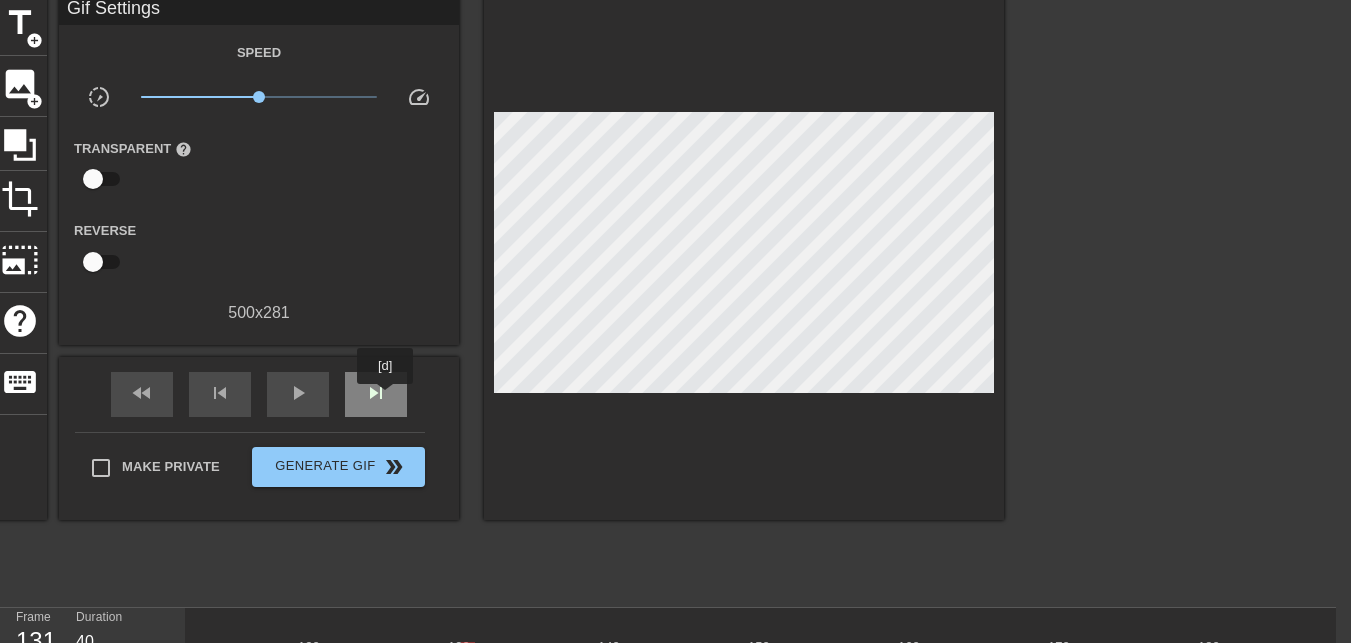 click on "skip_next" at bounding box center [376, 393] 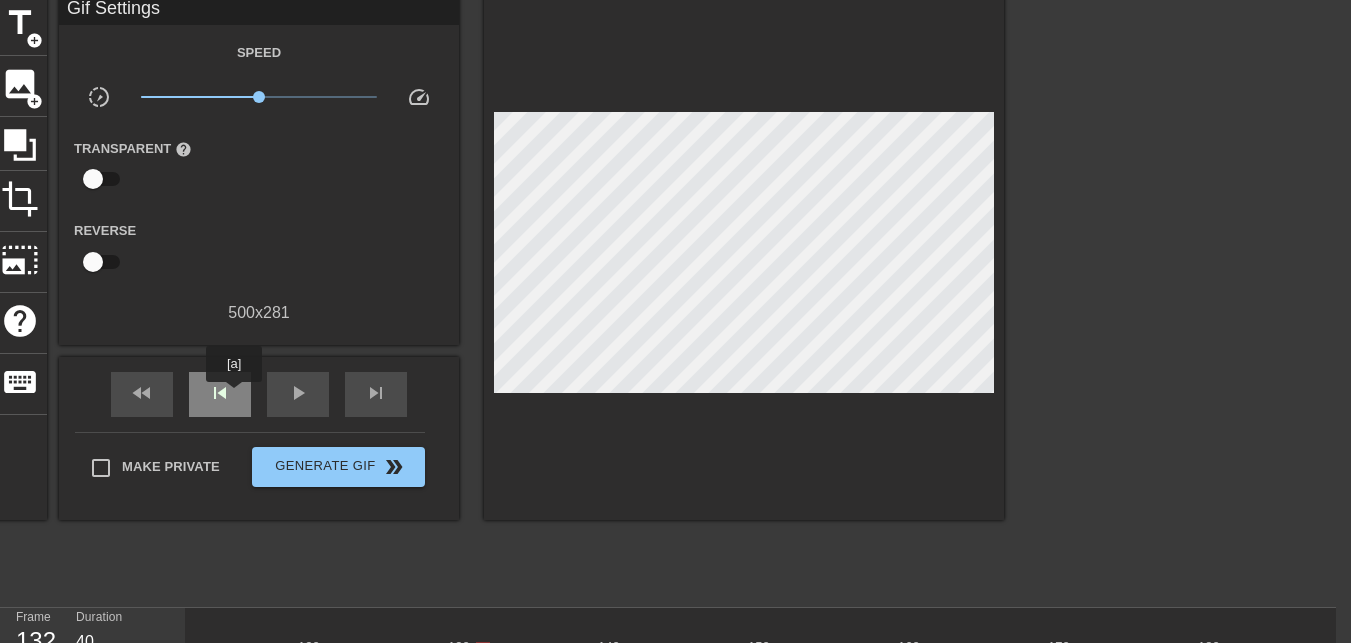 click on "skip_previous" at bounding box center [220, 394] 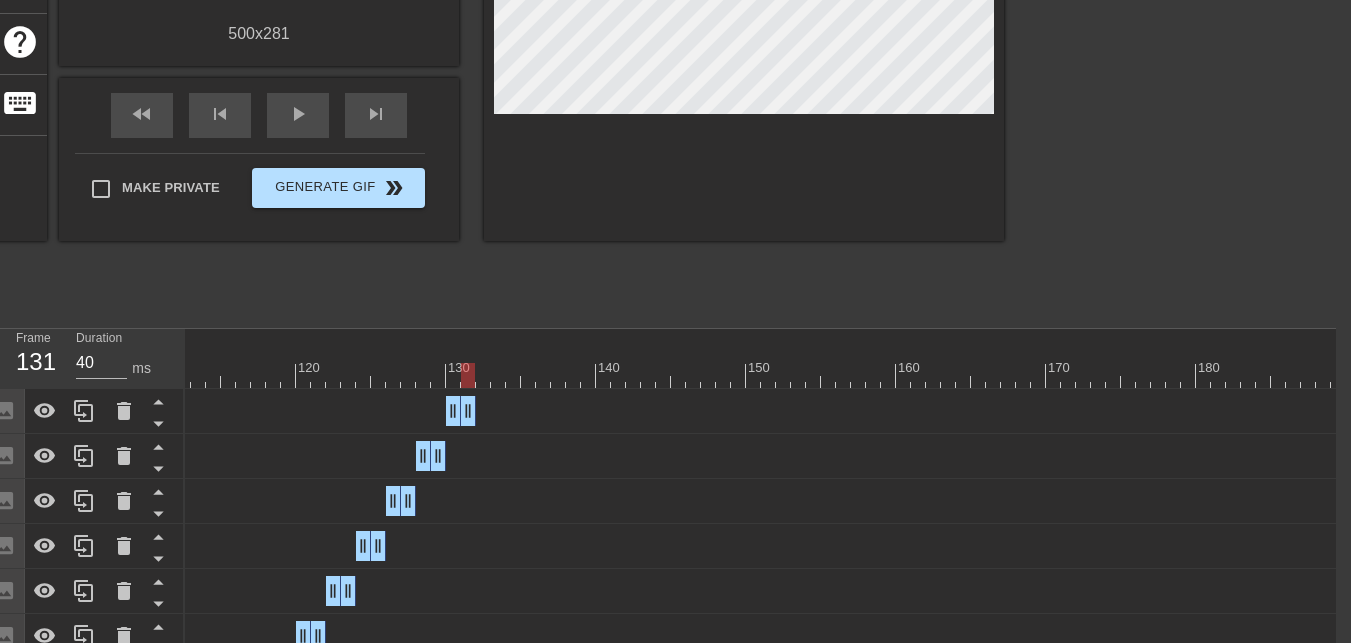 scroll, scrollTop: 484, scrollLeft: 15, axis: both 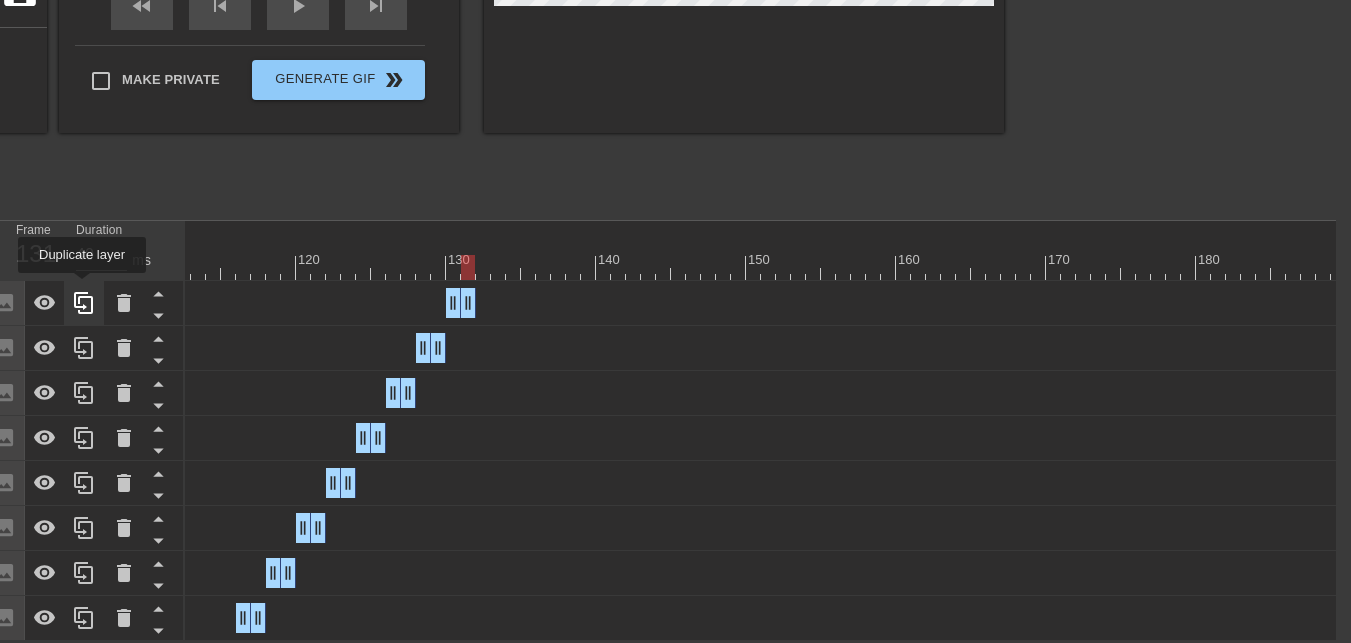 click 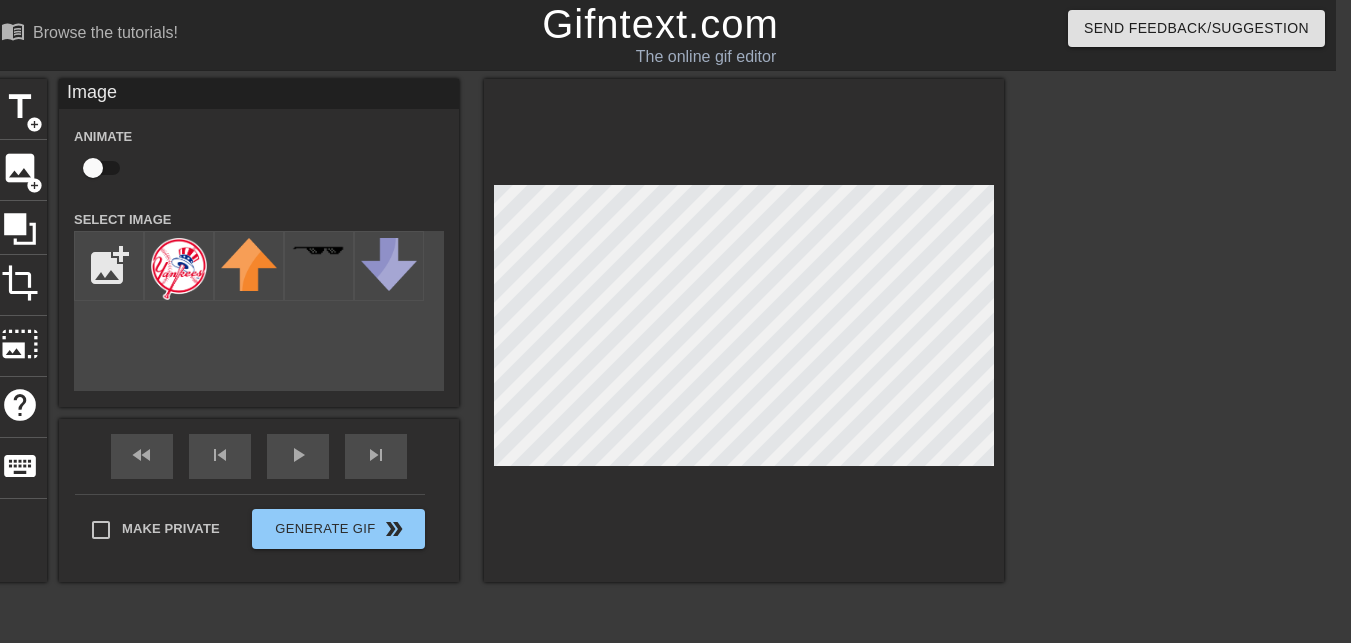 scroll, scrollTop: 529, scrollLeft: 15, axis: both 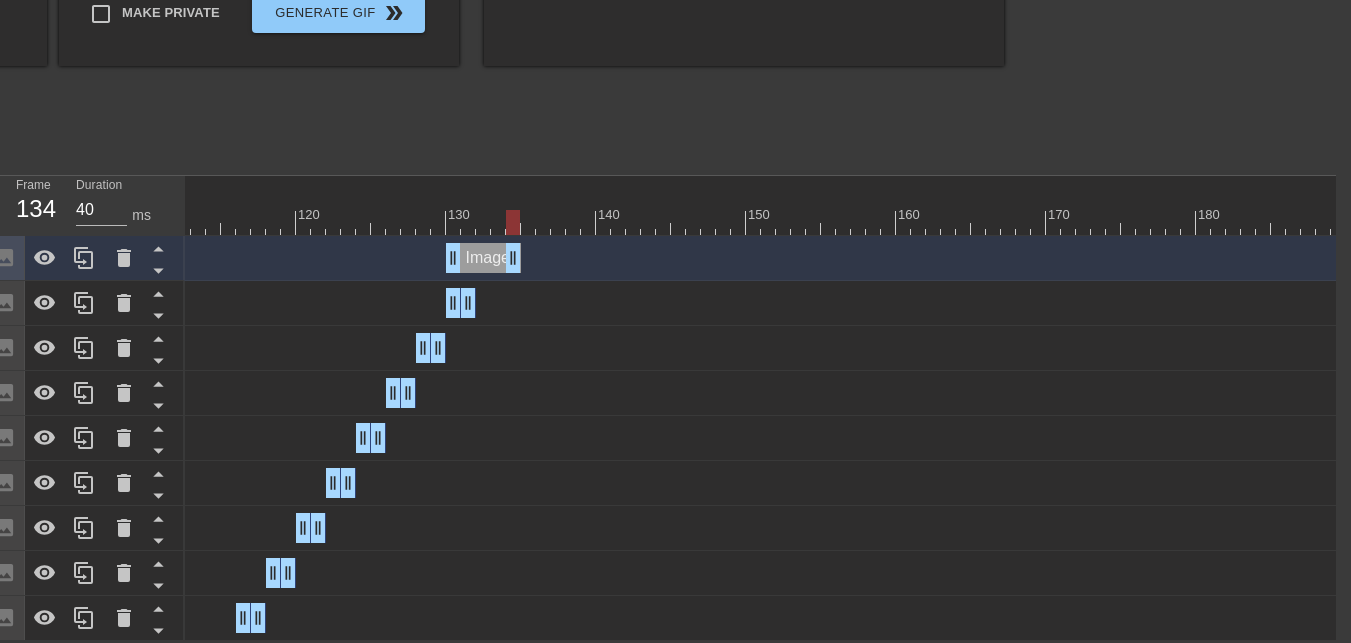 drag, startPoint x: 466, startPoint y: 245, endPoint x: 511, endPoint y: 248, distance: 45.099888 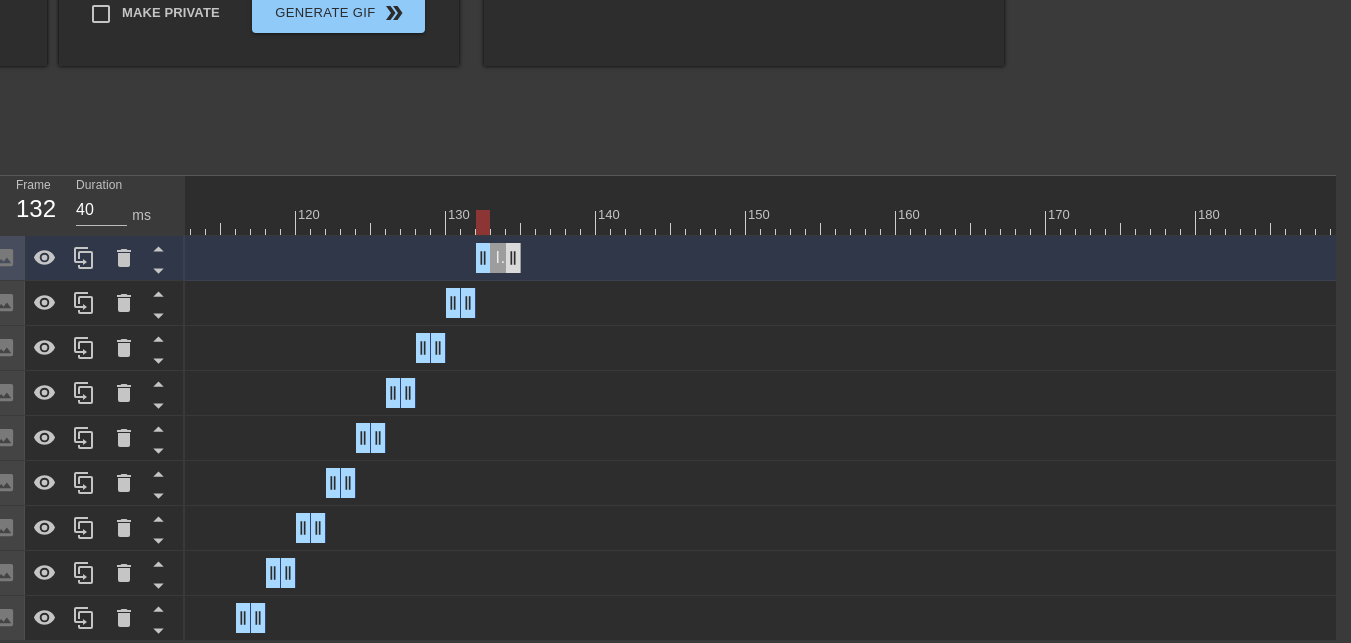 drag, startPoint x: 452, startPoint y: 243, endPoint x: 515, endPoint y: 243, distance: 63 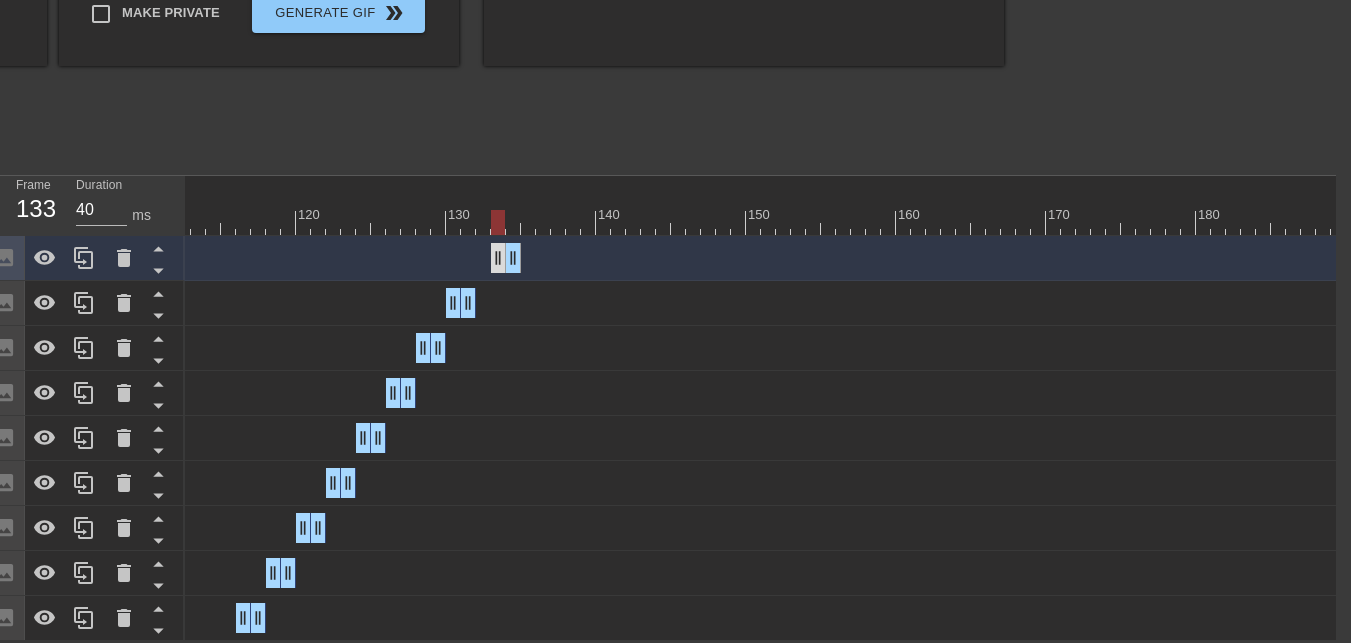 click on "Image drag_handle drag_handle" at bounding box center (-72, 258) 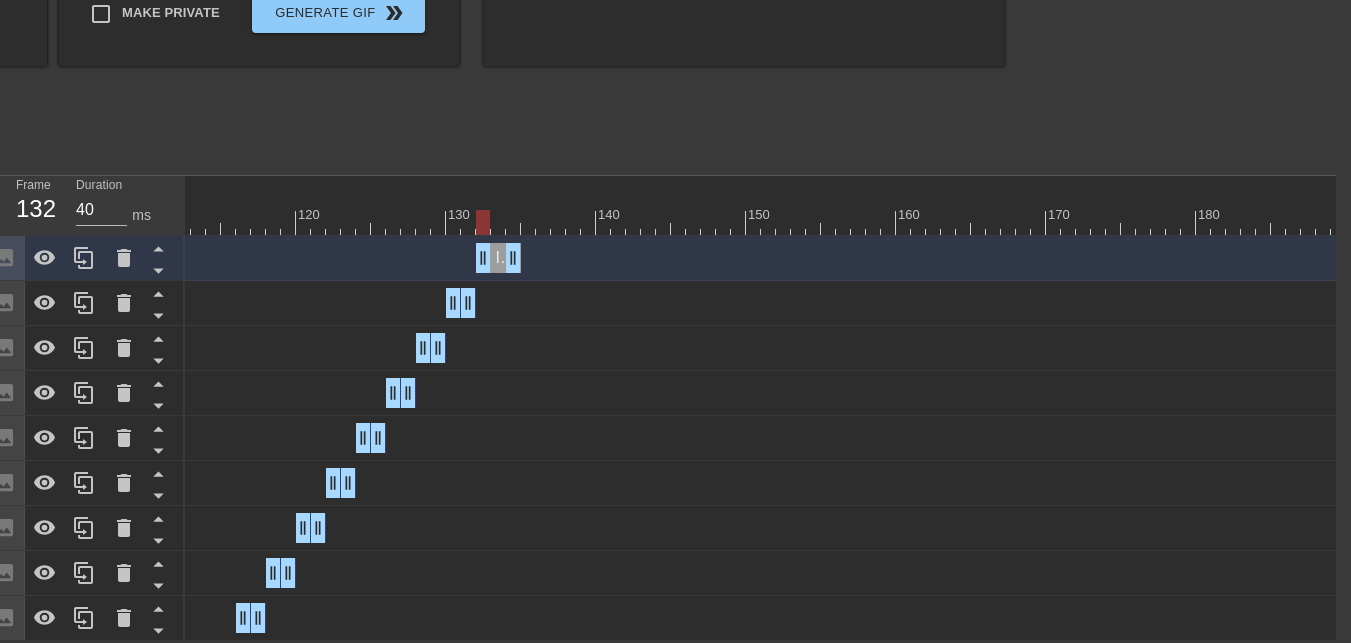 drag, startPoint x: 499, startPoint y: 244, endPoint x: 488, endPoint y: 242, distance: 11.18034 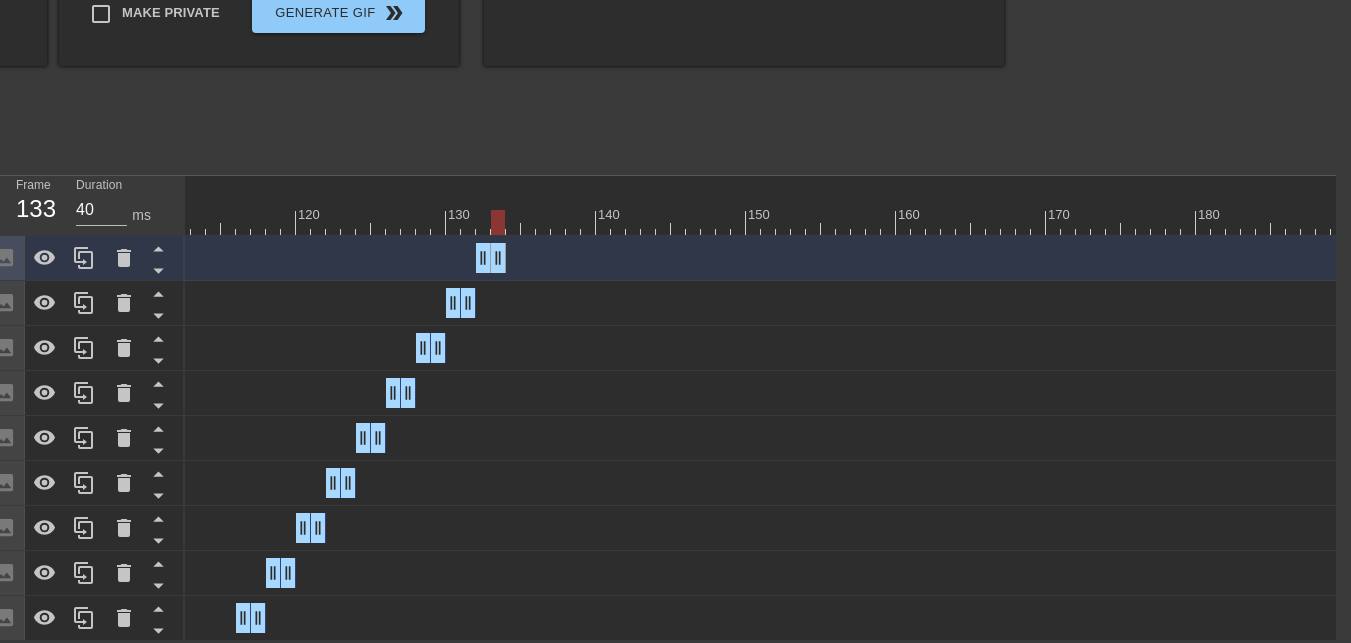 drag, startPoint x: 511, startPoint y: 246, endPoint x: 497, endPoint y: 246, distance: 14 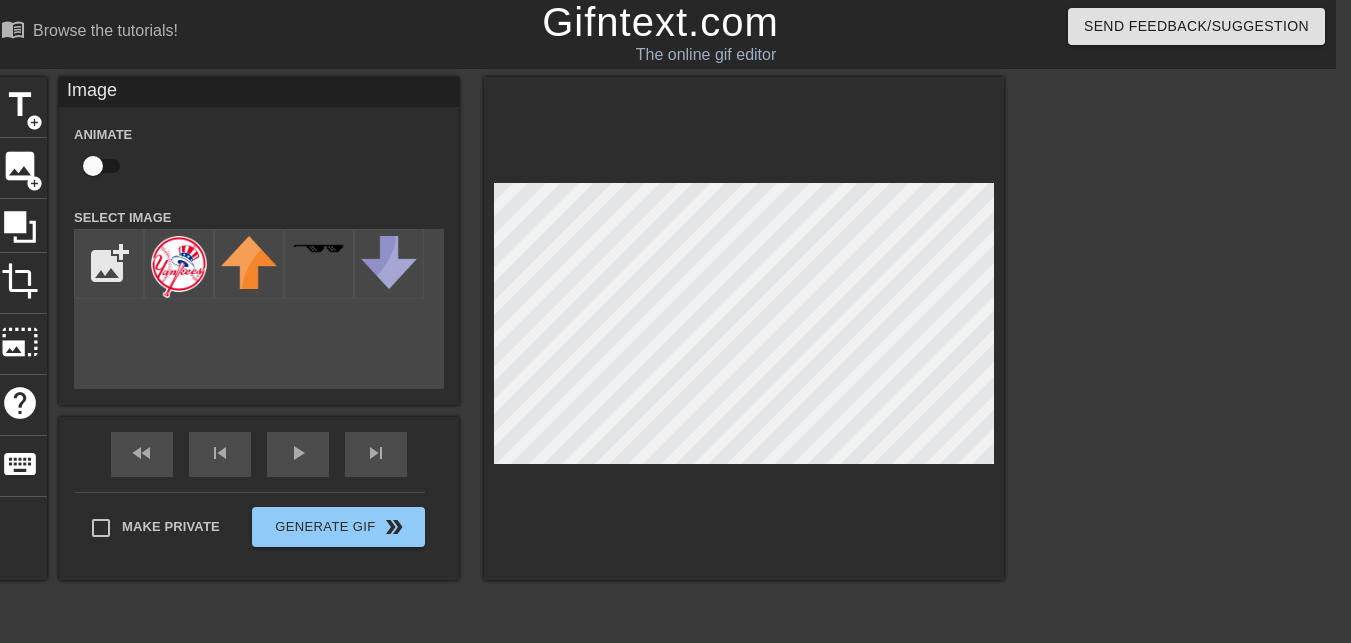 scroll, scrollTop: 0, scrollLeft: 15, axis: horizontal 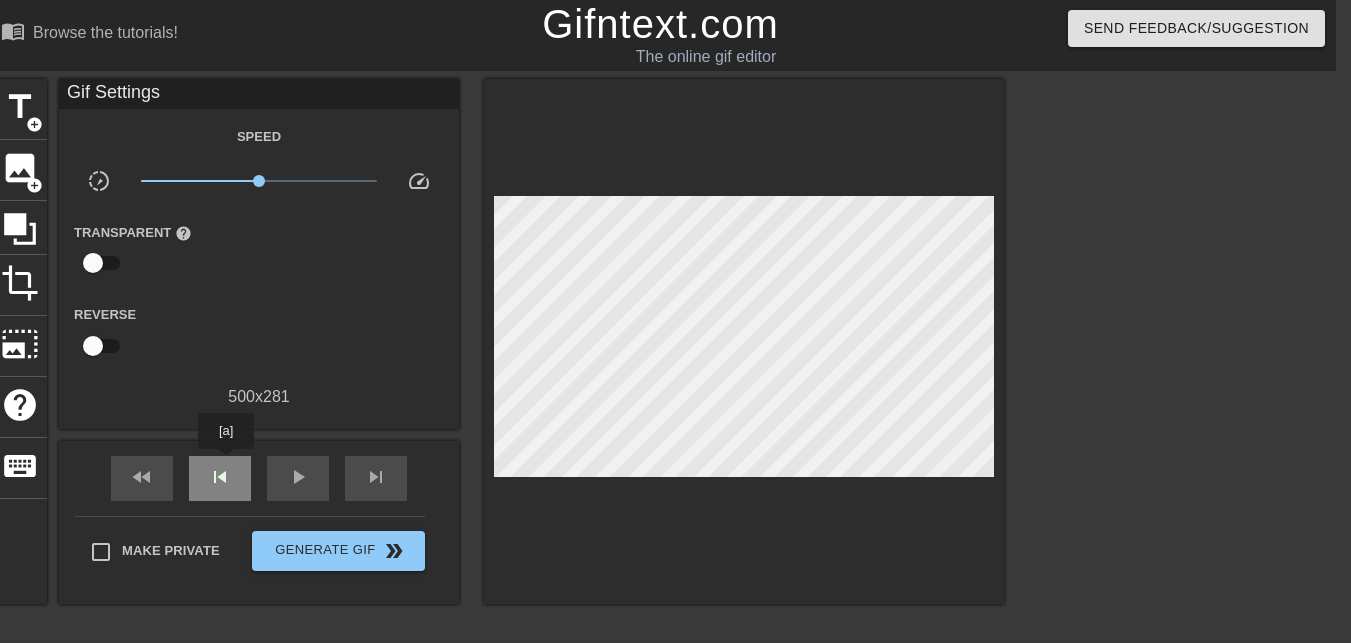 click on "skip_previous" at bounding box center [220, 477] 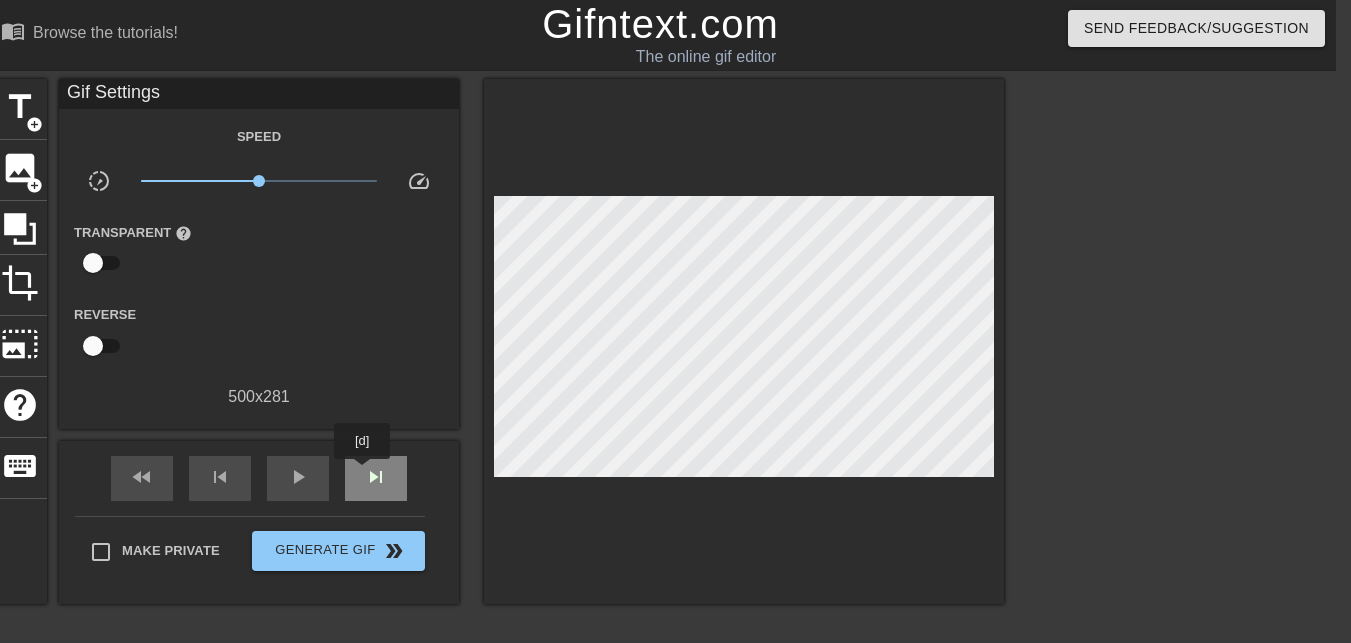 click on "skip_next" at bounding box center (376, 478) 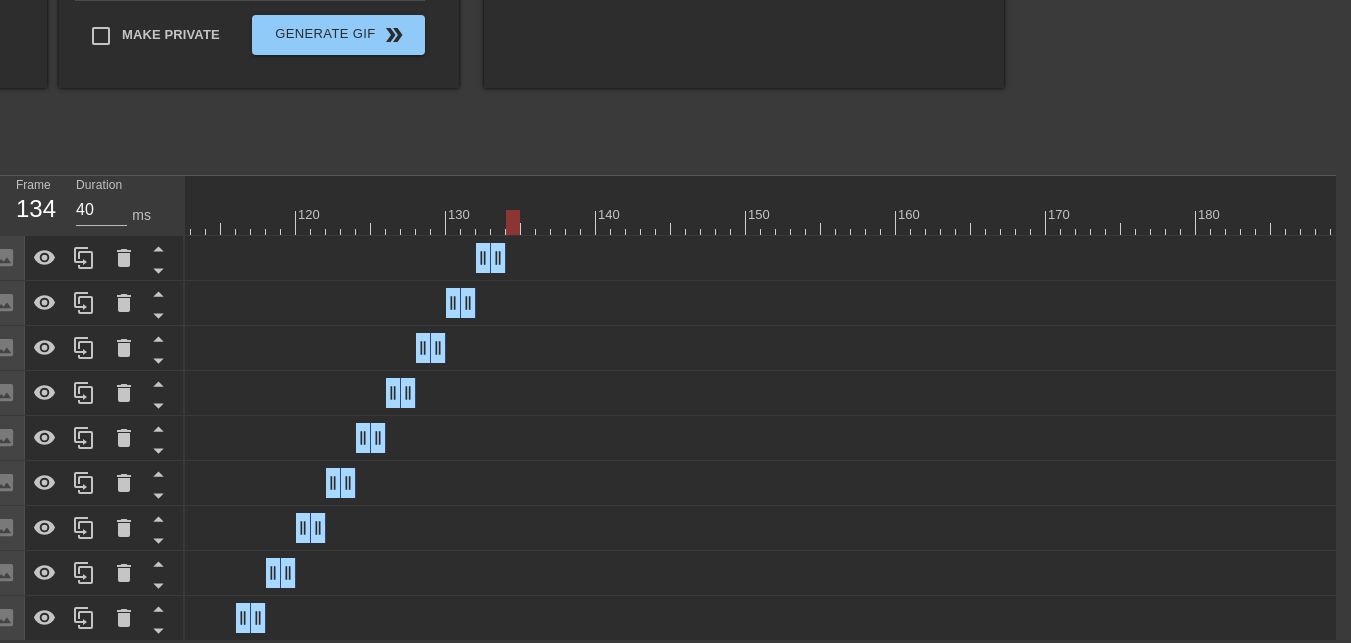 scroll, scrollTop: 529, scrollLeft: 15, axis: both 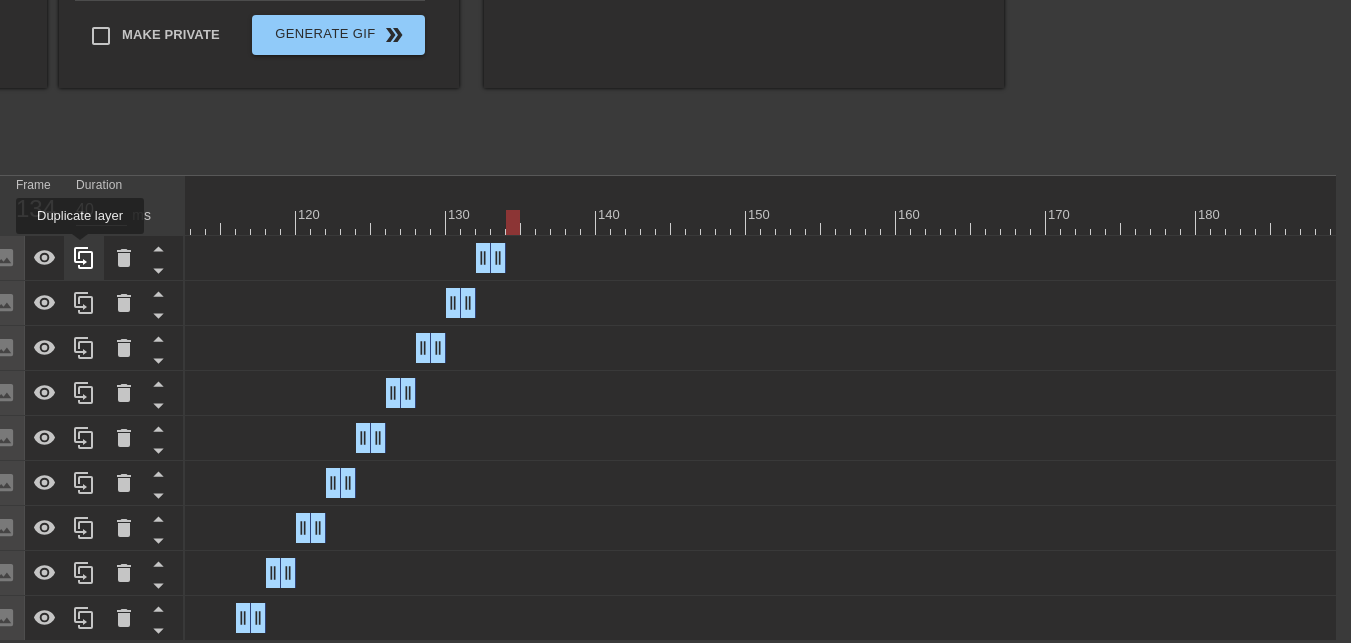 click 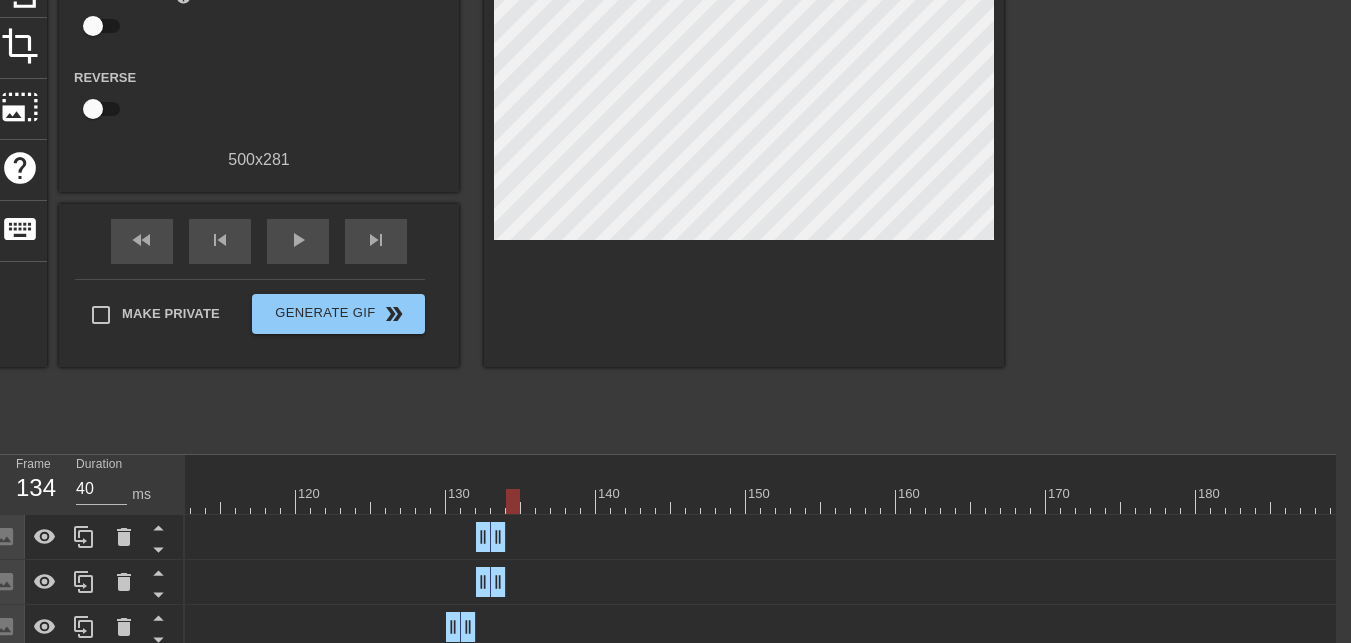 scroll, scrollTop: 500, scrollLeft: 15, axis: both 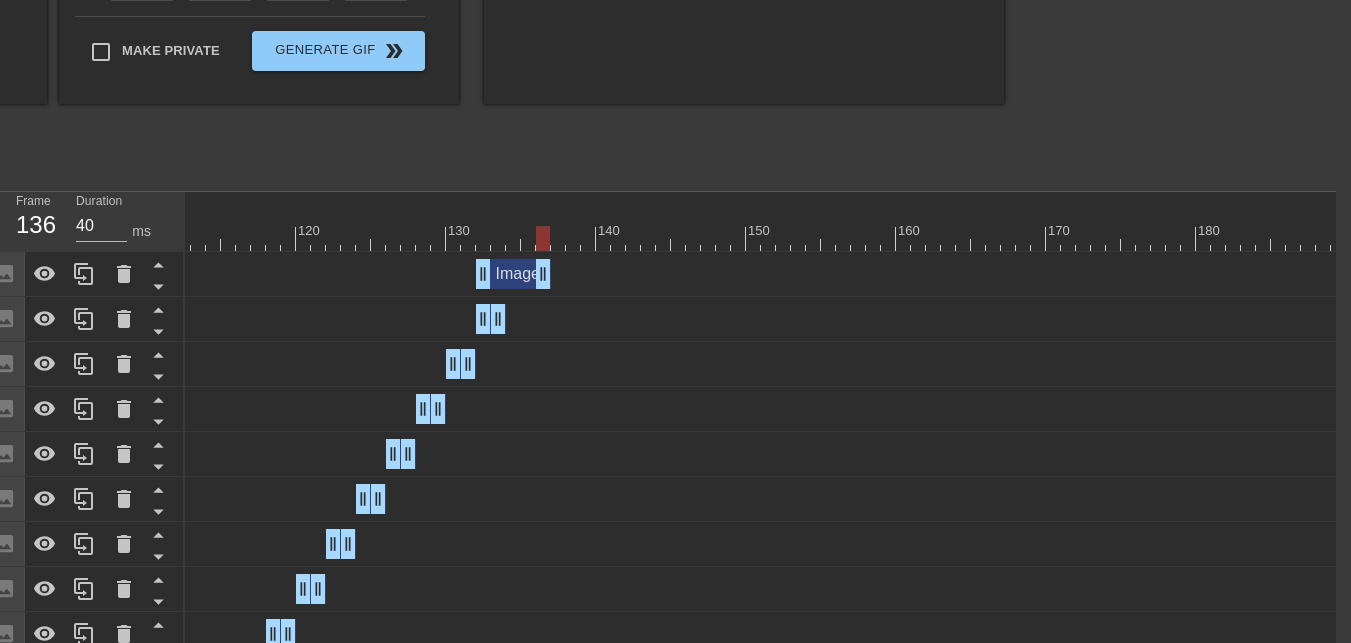 drag, startPoint x: 496, startPoint y: 283, endPoint x: 551, endPoint y: 279, distance: 55.145264 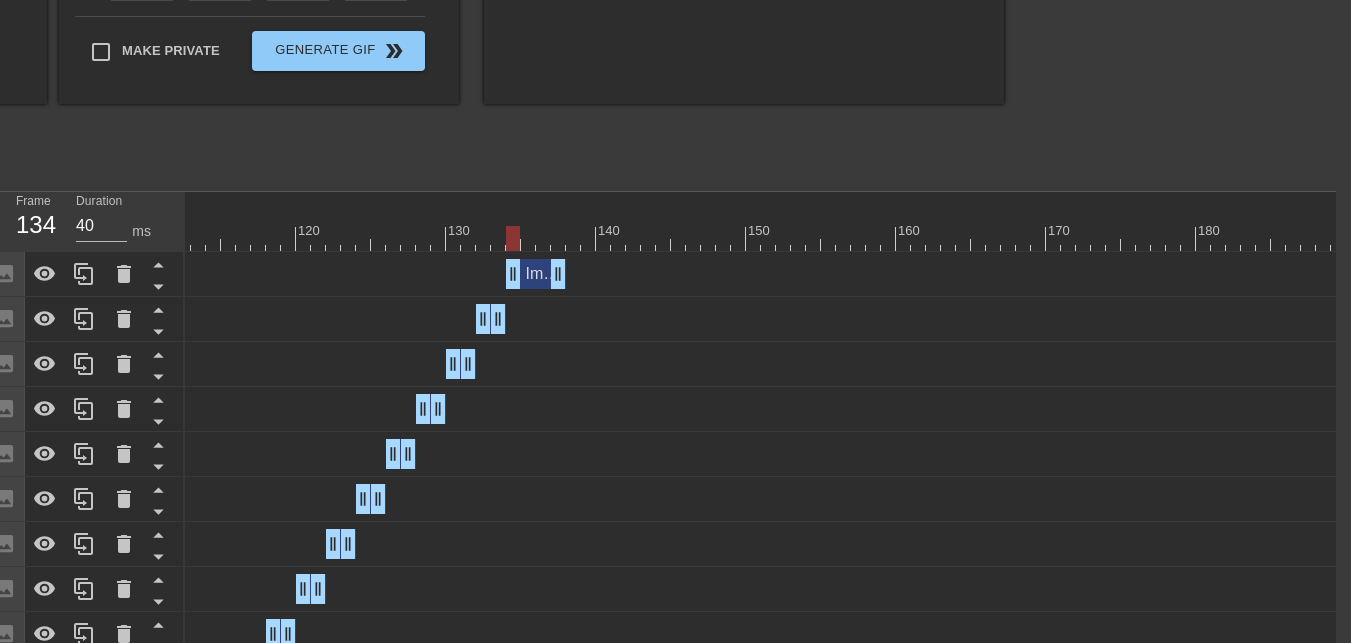 drag, startPoint x: 485, startPoint y: 280, endPoint x: 517, endPoint y: 284, distance: 32.24903 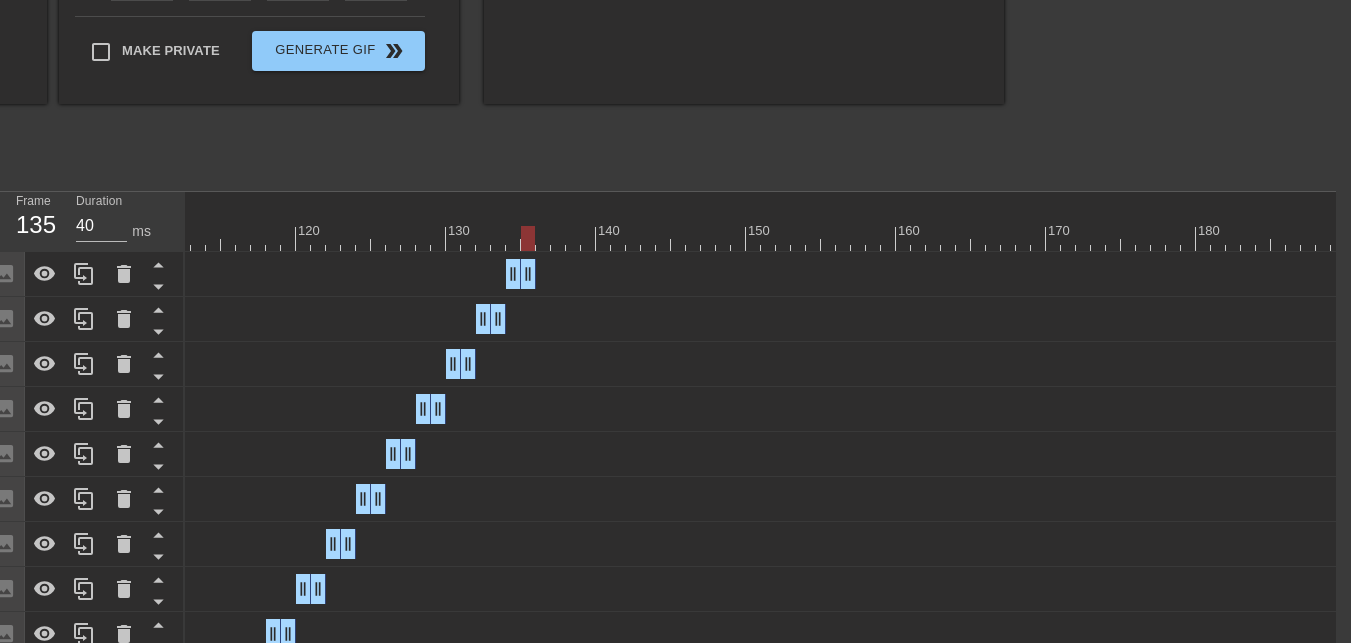 drag, startPoint x: 556, startPoint y: 270, endPoint x: 527, endPoint y: 273, distance: 29.15476 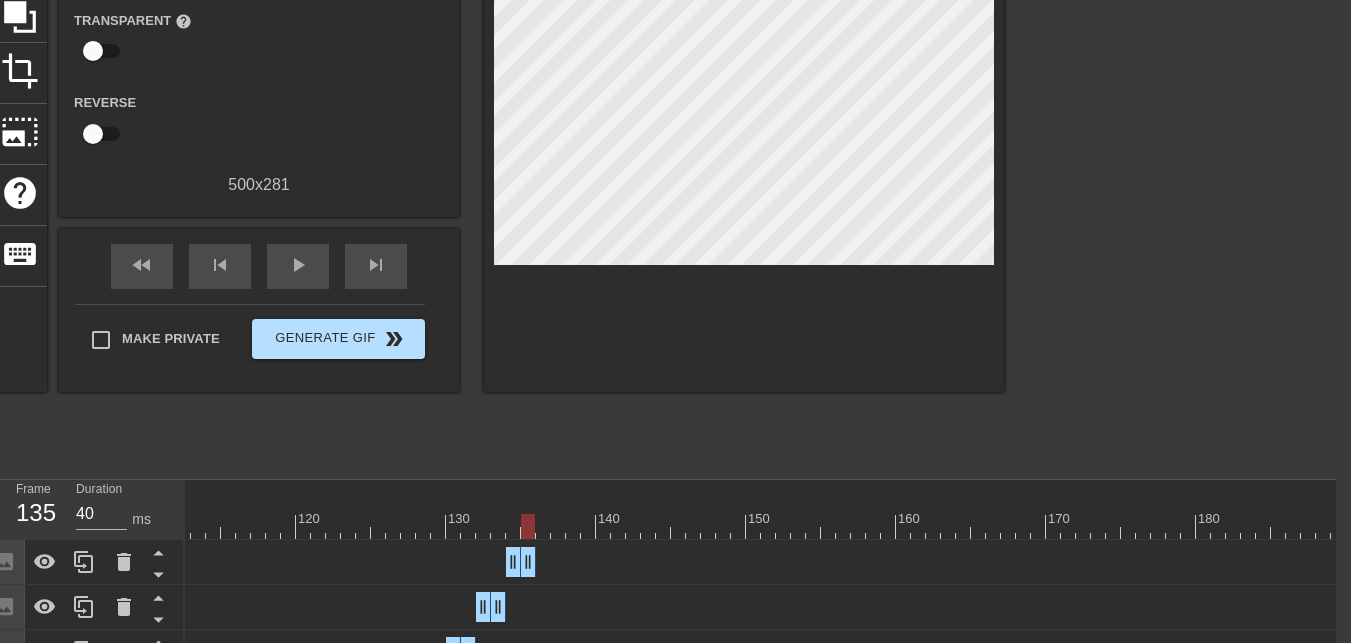 scroll, scrollTop: 100, scrollLeft: 15, axis: both 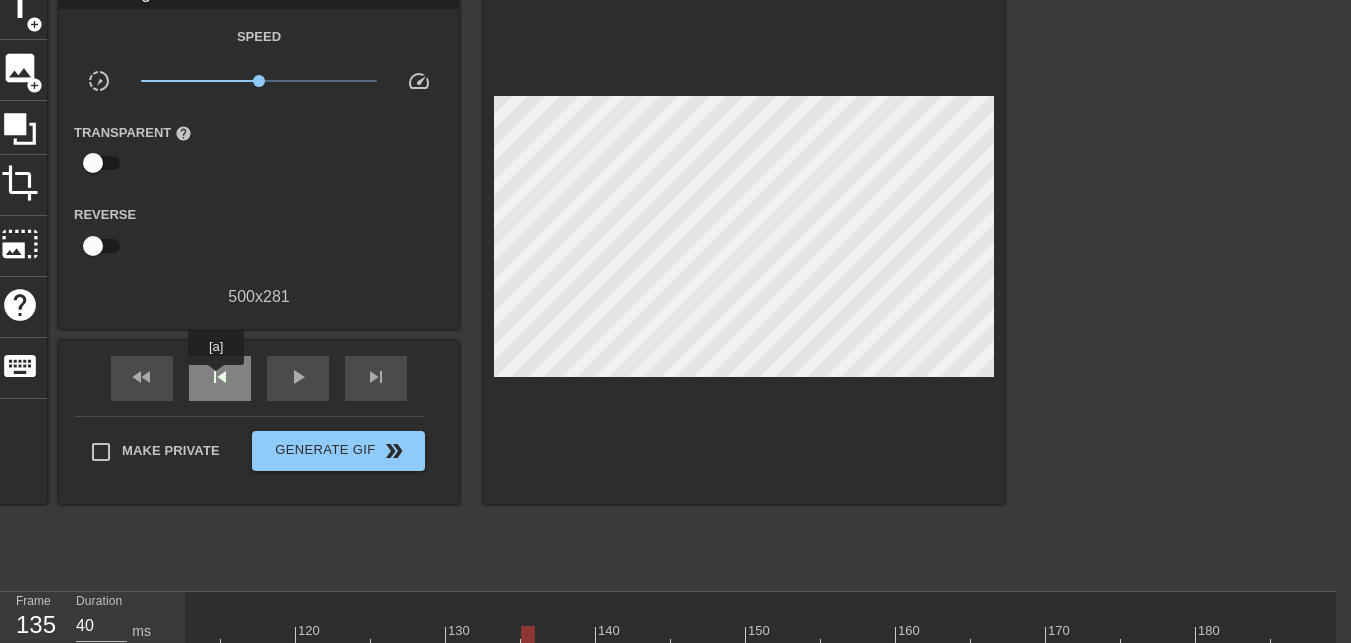 click on "skip_previous" at bounding box center [220, 377] 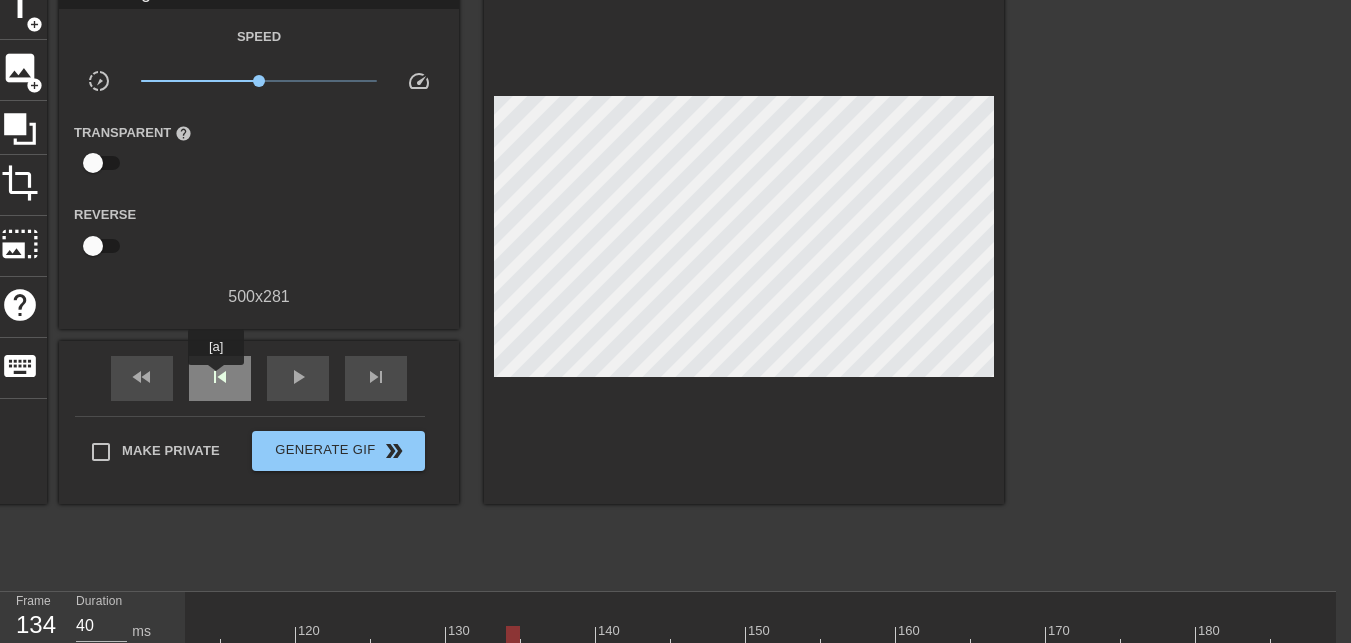 click on "skip_previous" at bounding box center (220, 377) 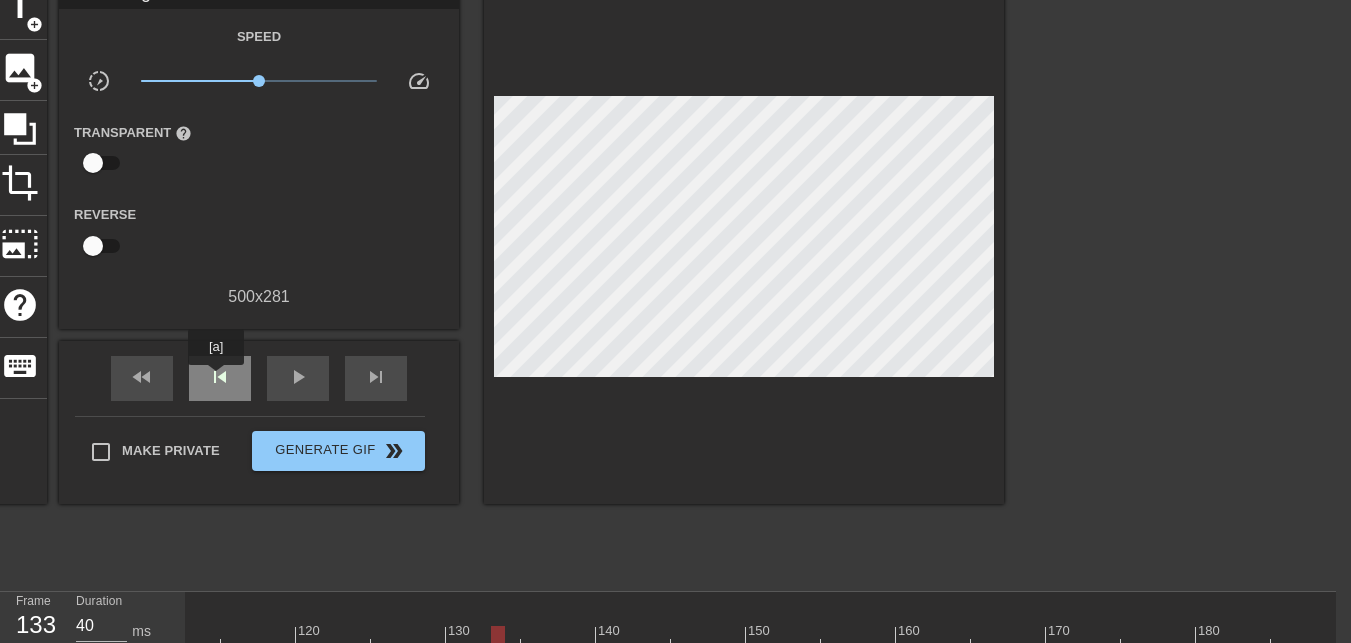 click on "skip_previous" at bounding box center (220, 377) 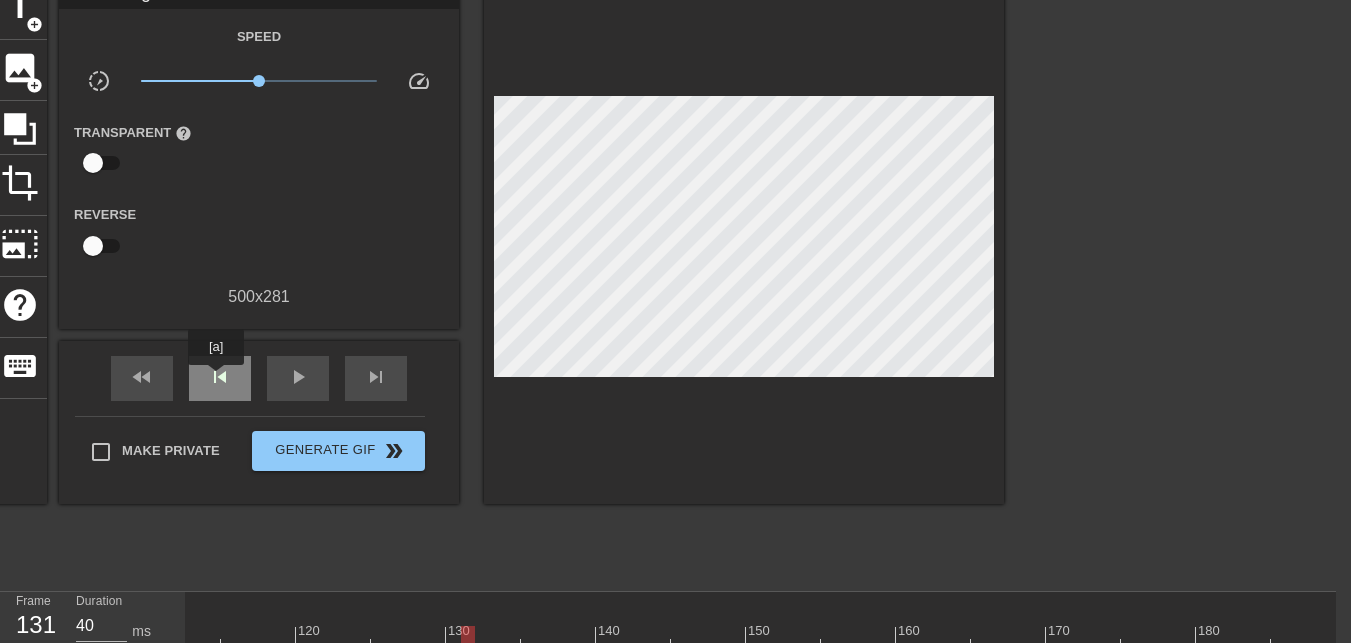 click on "skip_previous" at bounding box center [220, 377] 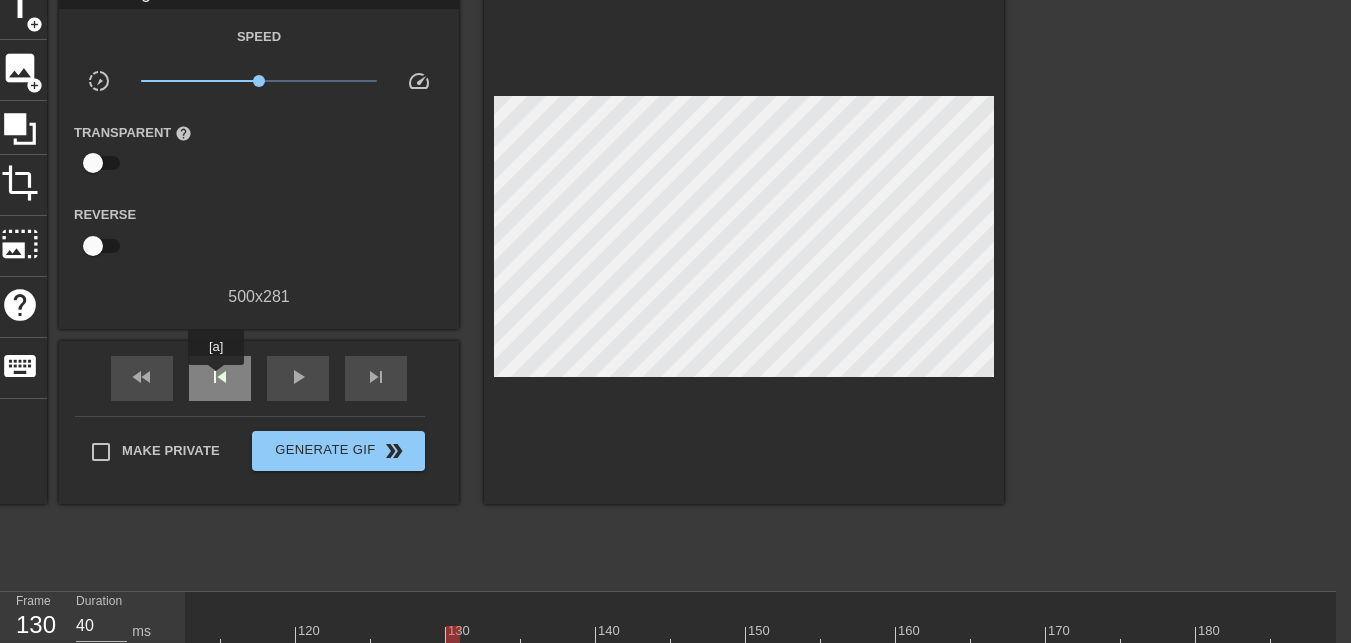click on "skip_previous" at bounding box center [220, 377] 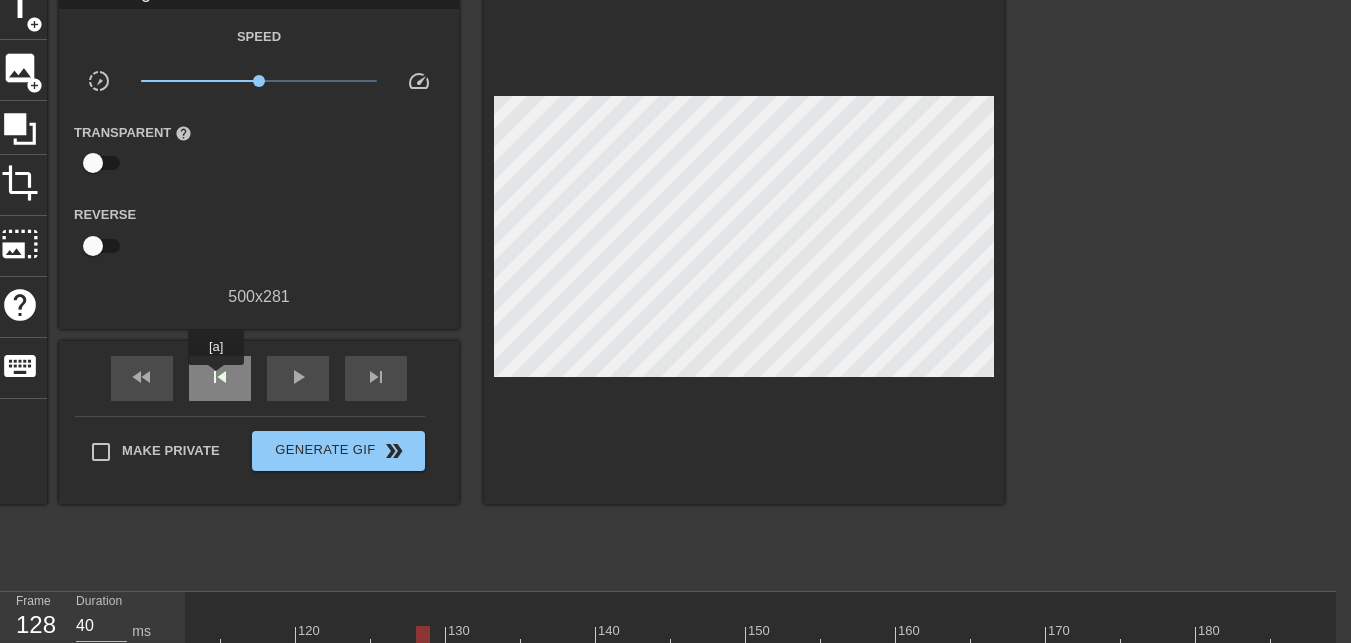 click on "skip_previous" at bounding box center [220, 377] 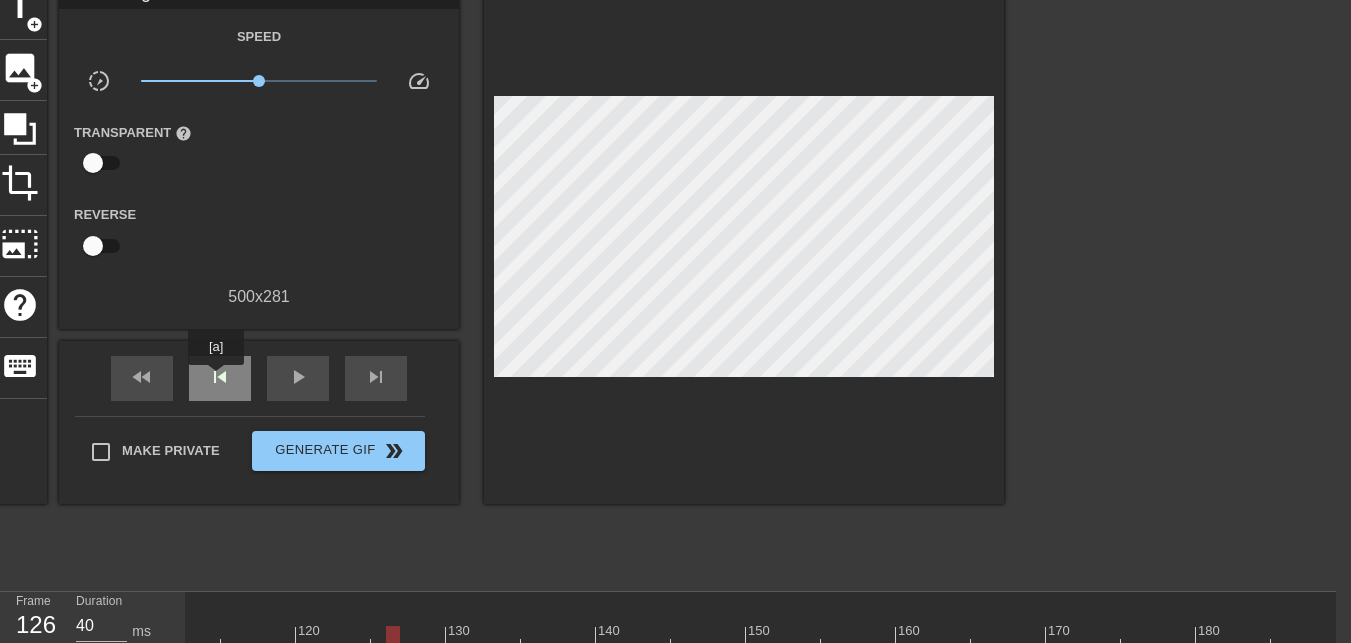 click on "skip_previous" at bounding box center (220, 377) 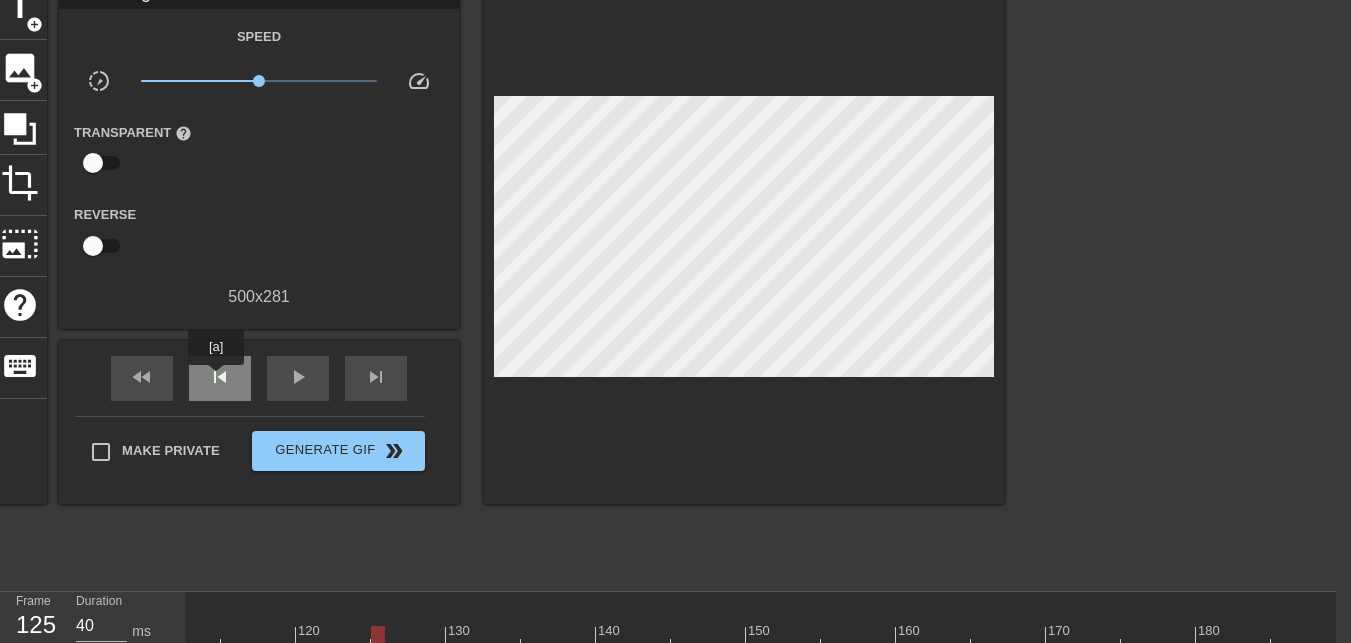 click on "skip_previous" at bounding box center (220, 377) 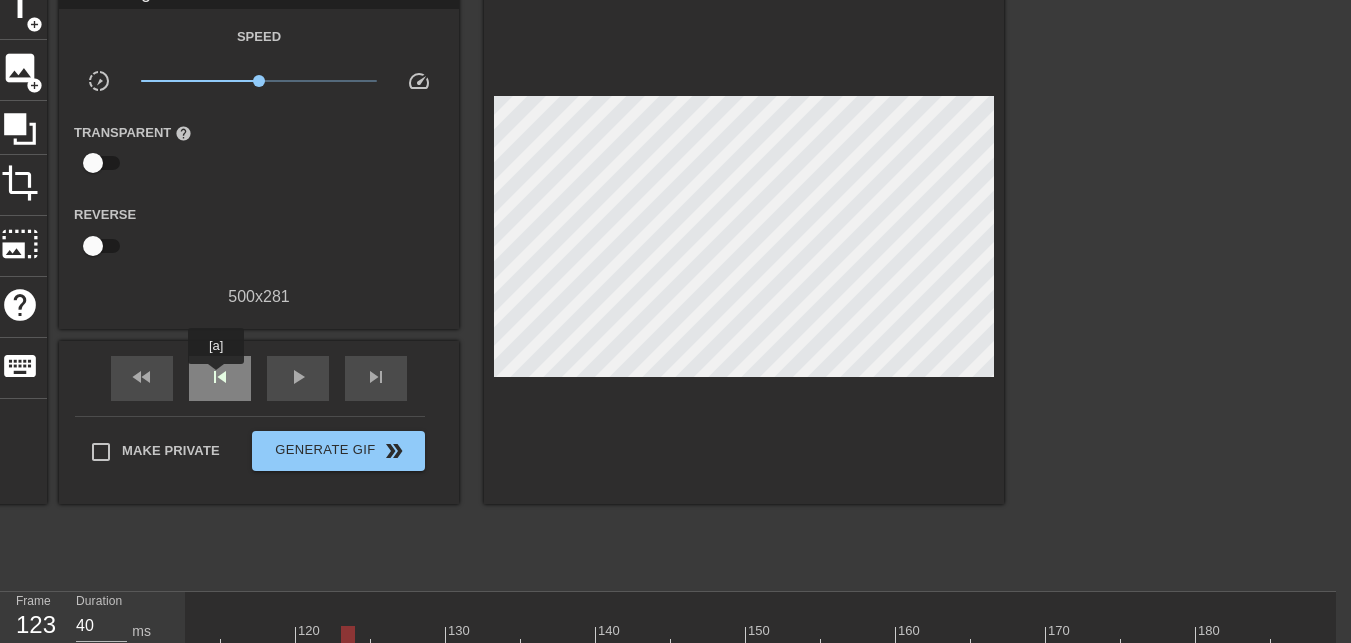 click on "skip_previous" at bounding box center (220, 377) 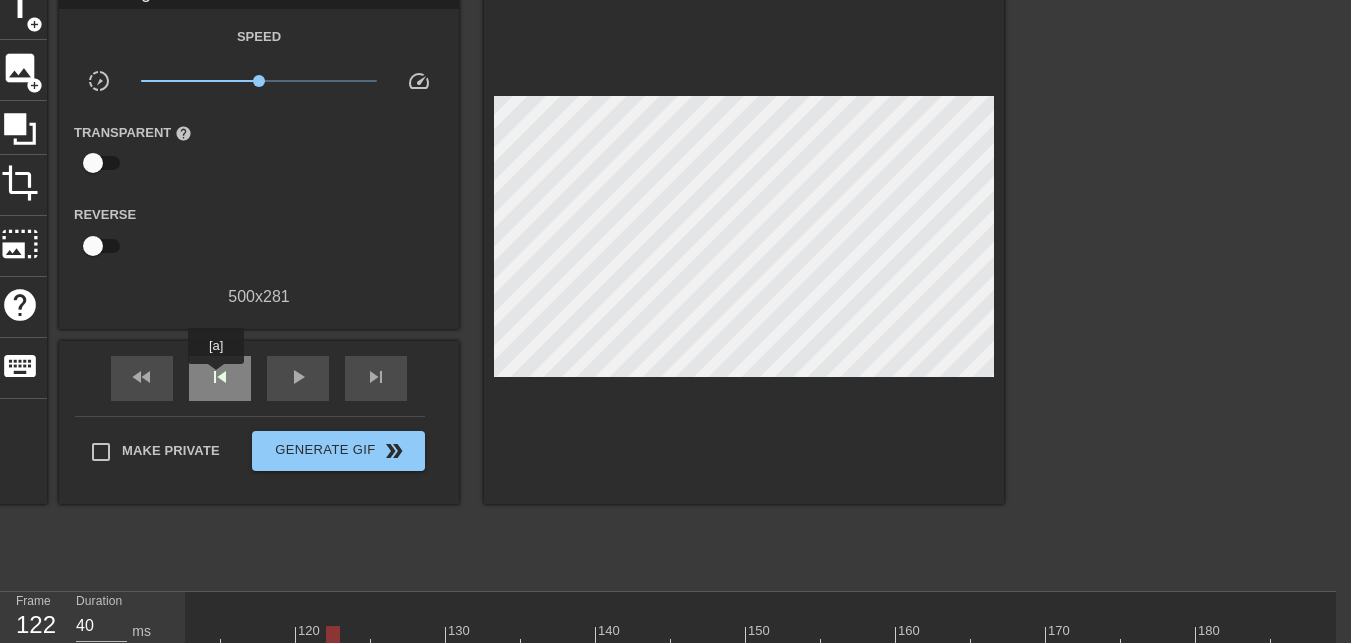 click on "skip_previous" at bounding box center (220, 377) 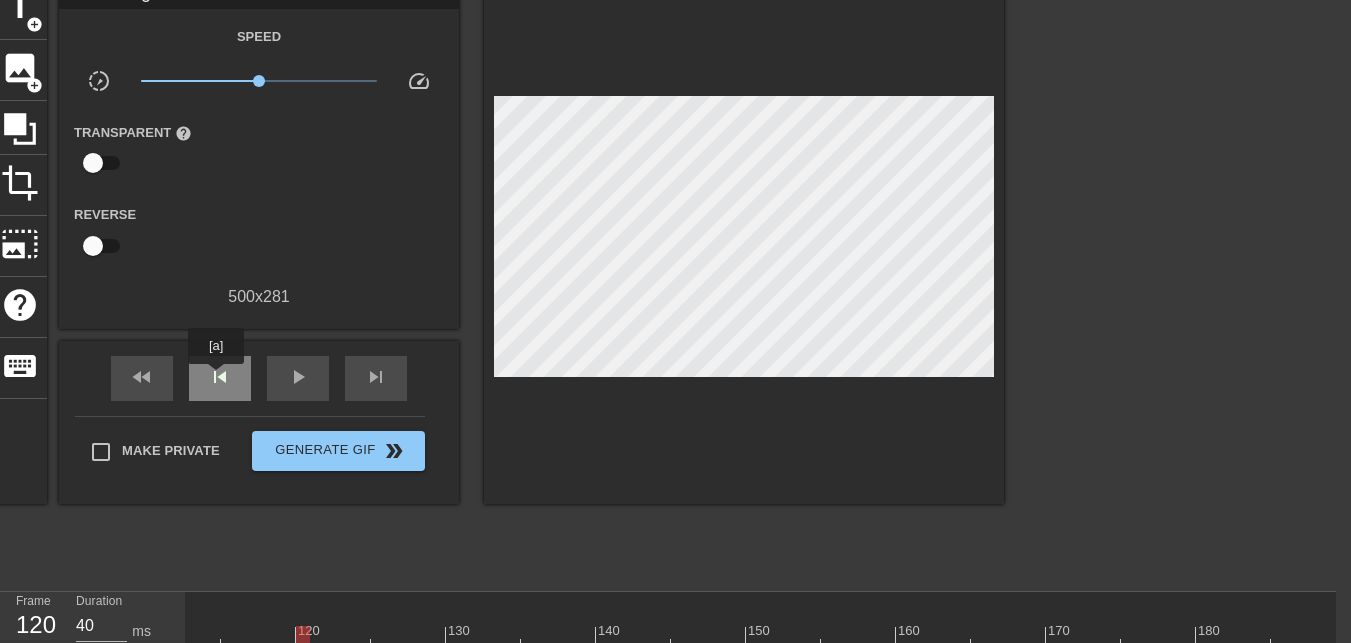 click on "skip_previous" at bounding box center [220, 377] 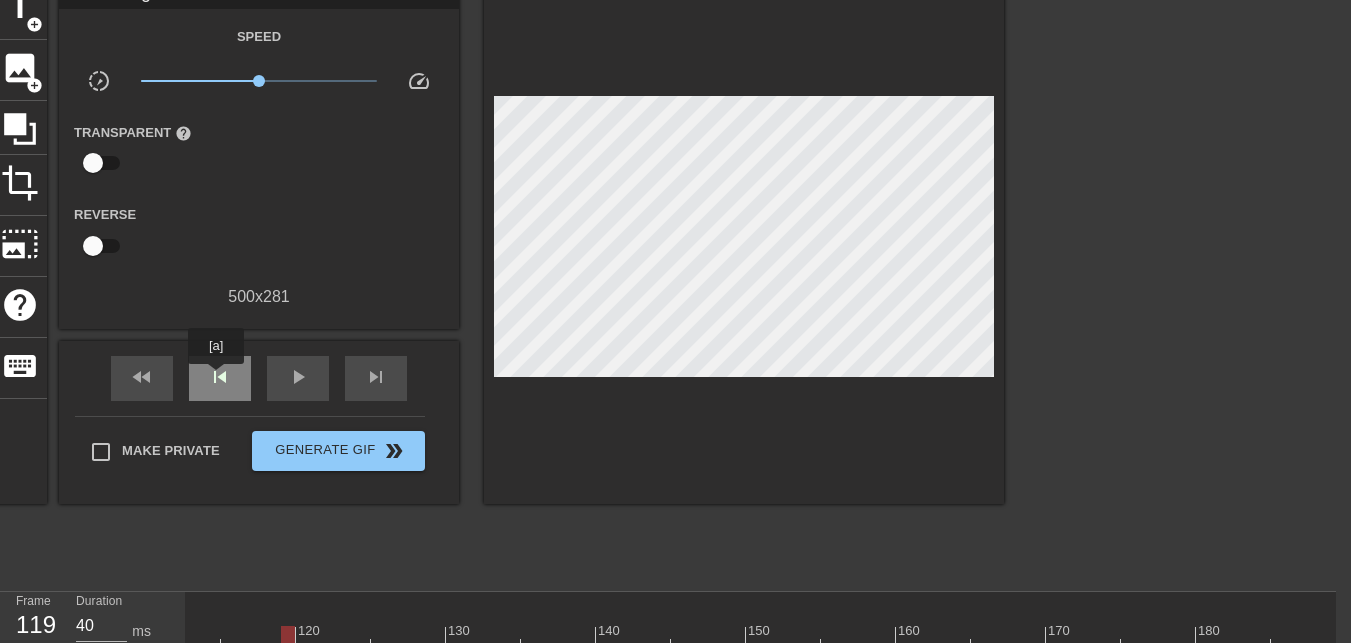 click on "skip_previous" at bounding box center (220, 377) 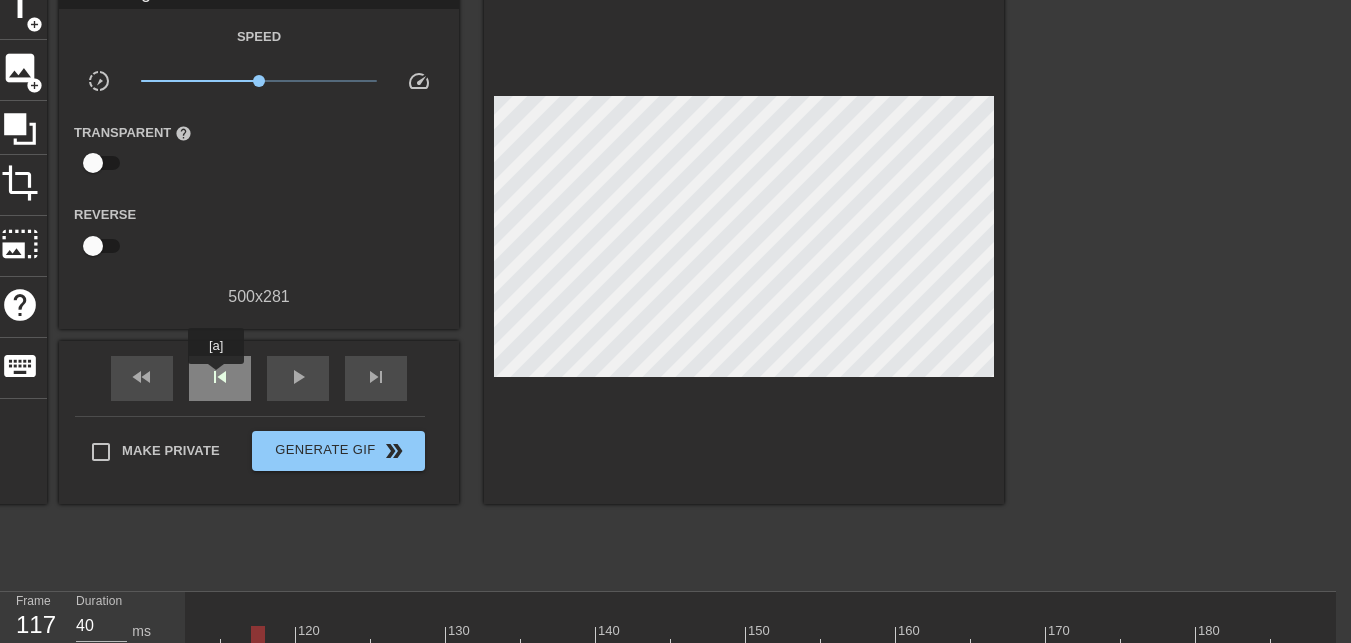 click on "skip_previous" at bounding box center [220, 377] 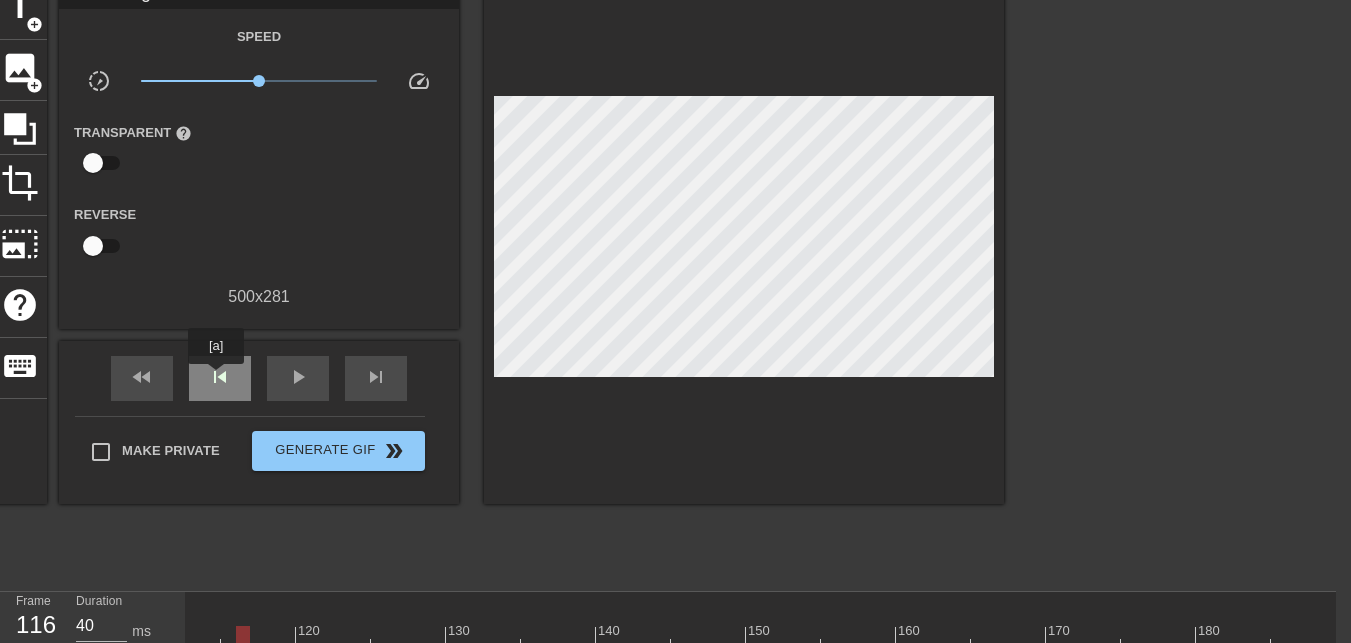 click on "skip_previous" at bounding box center (220, 377) 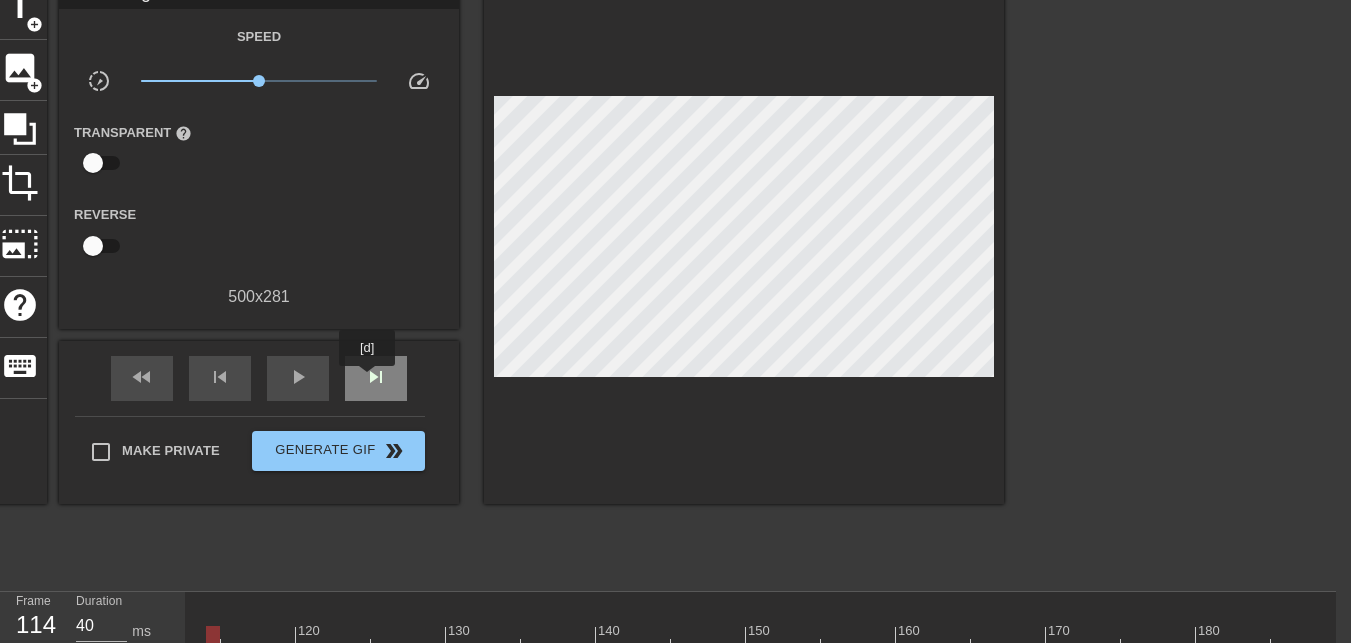 click on "skip_next" at bounding box center [376, 377] 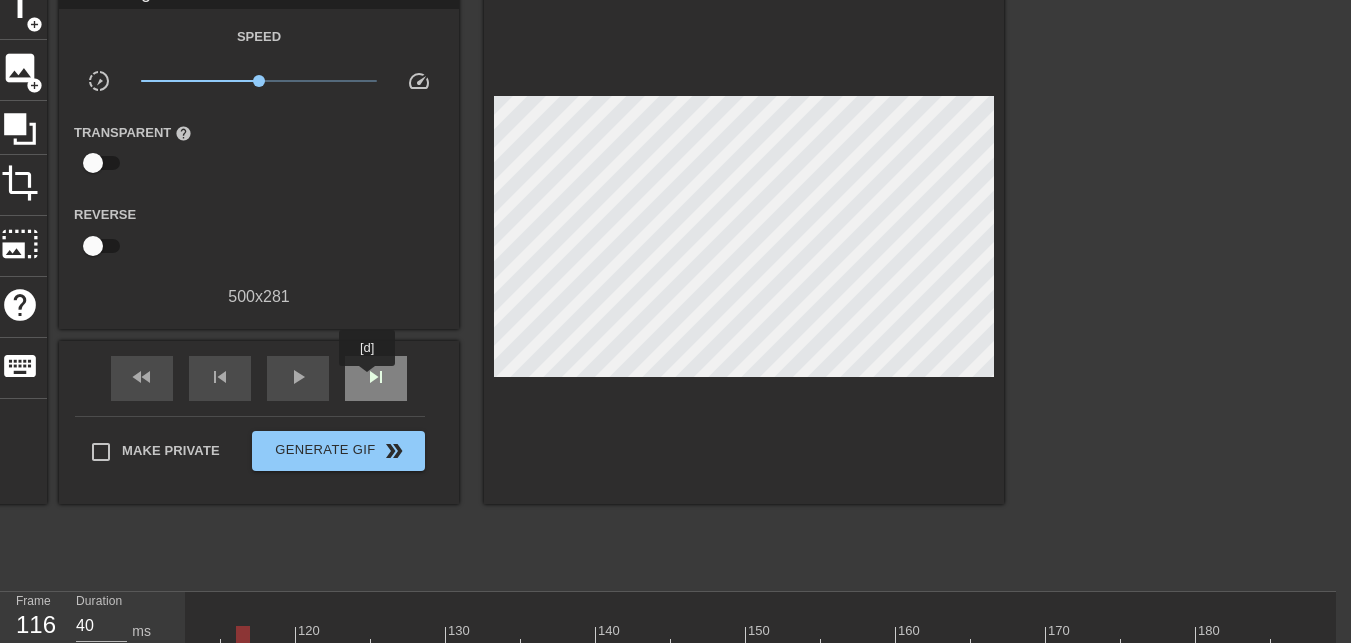click on "skip_next" at bounding box center [376, 377] 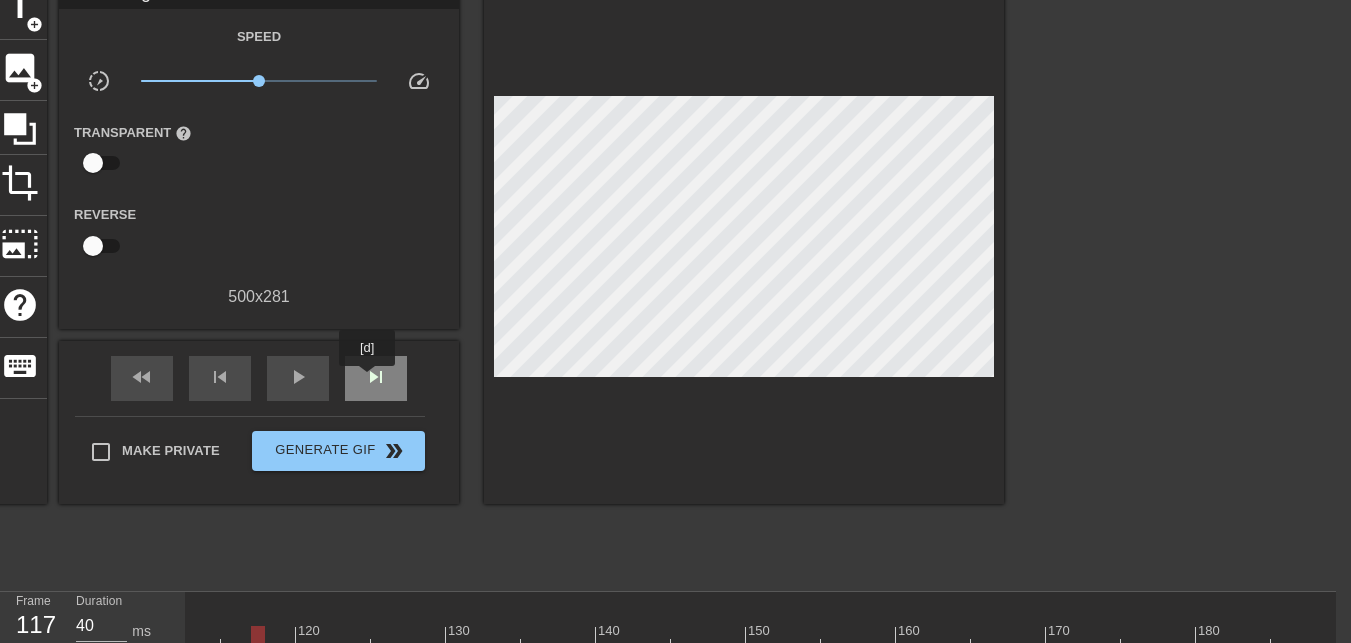 click on "skip_next" at bounding box center (376, 377) 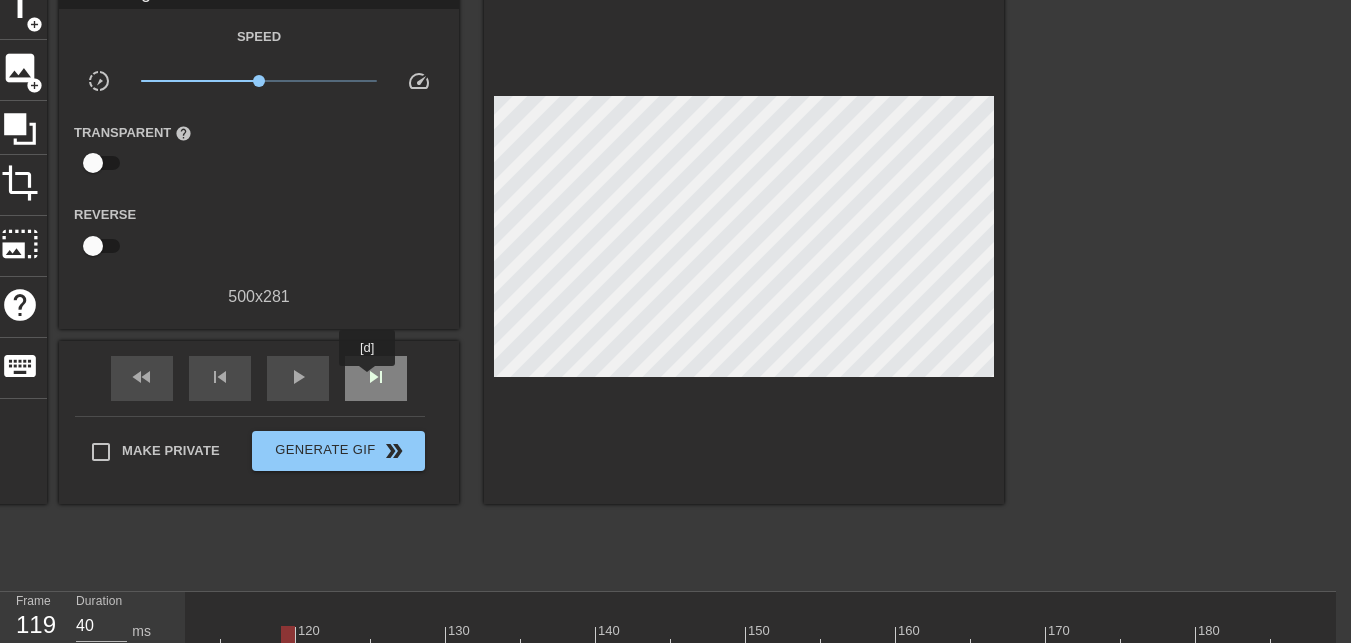click on "skip_next" at bounding box center [376, 377] 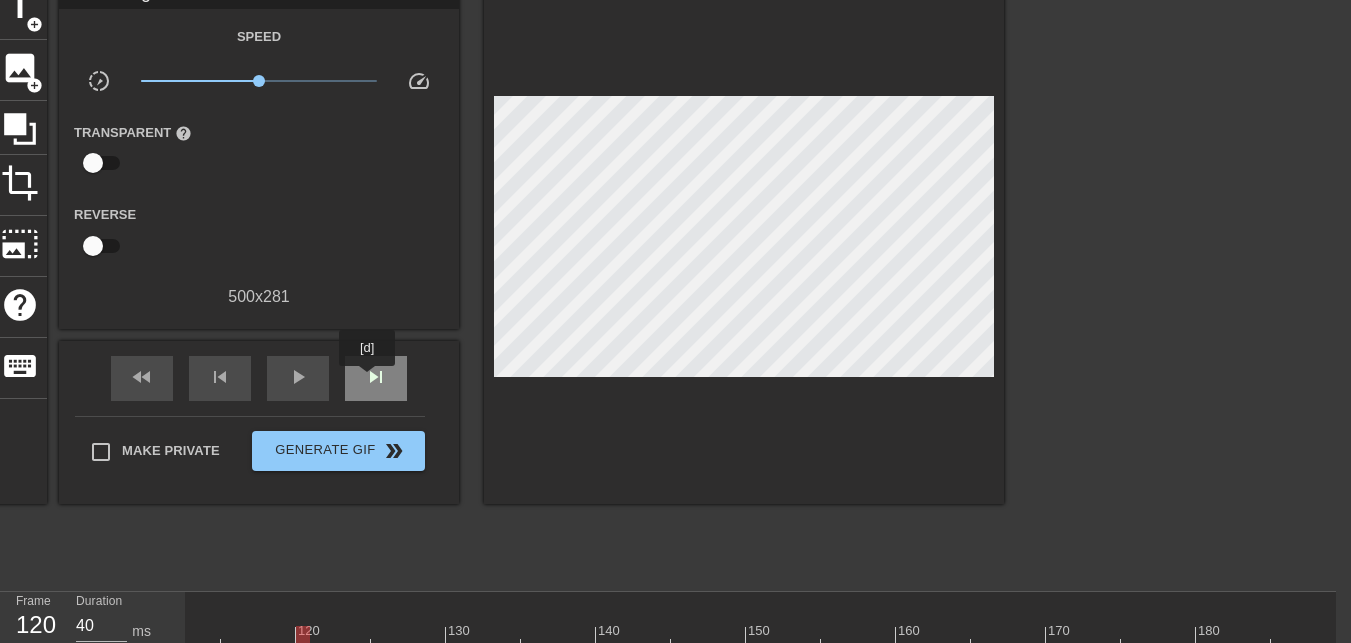 click on "skip_next" at bounding box center [376, 377] 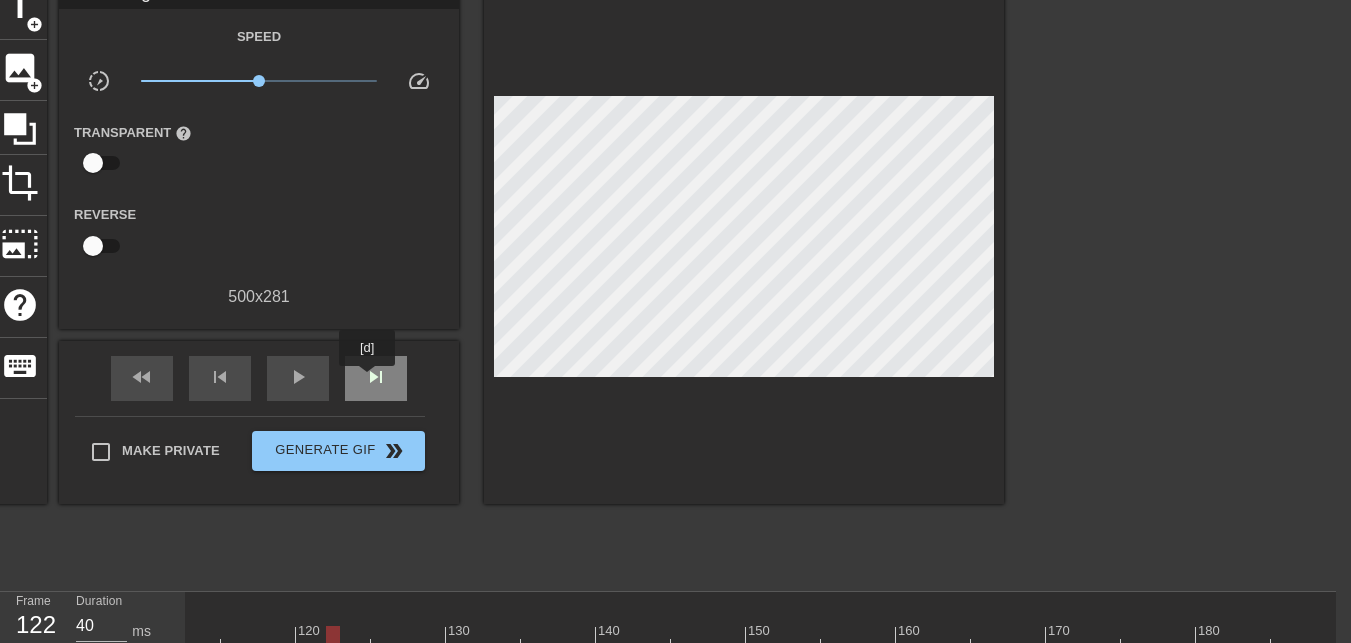 click on "skip_next" at bounding box center [376, 377] 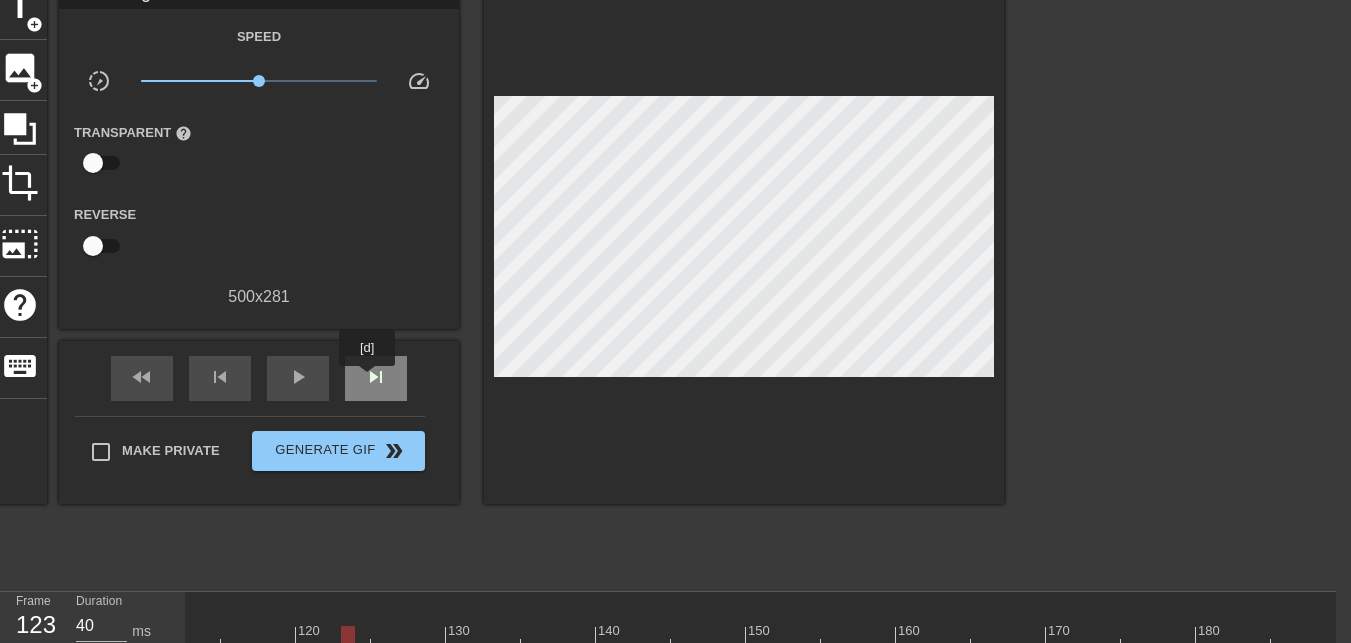 click on "skip_next" at bounding box center [376, 377] 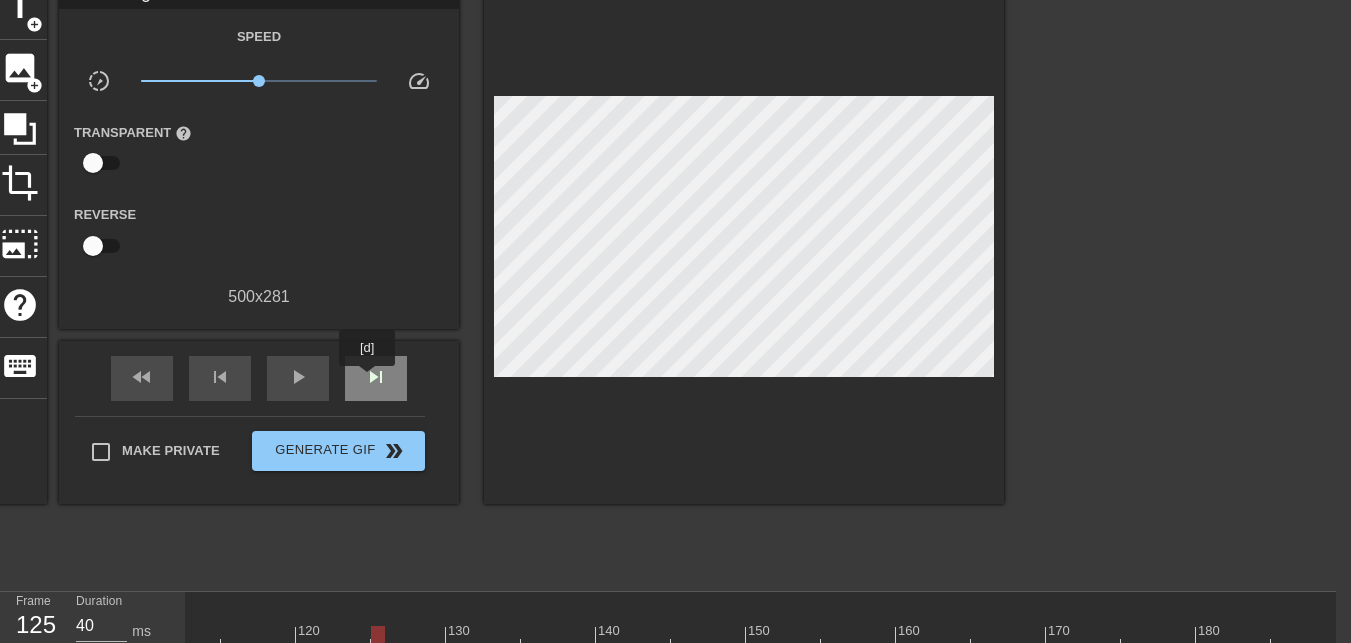 click on "skip_next" at bounding box center (376, 377) 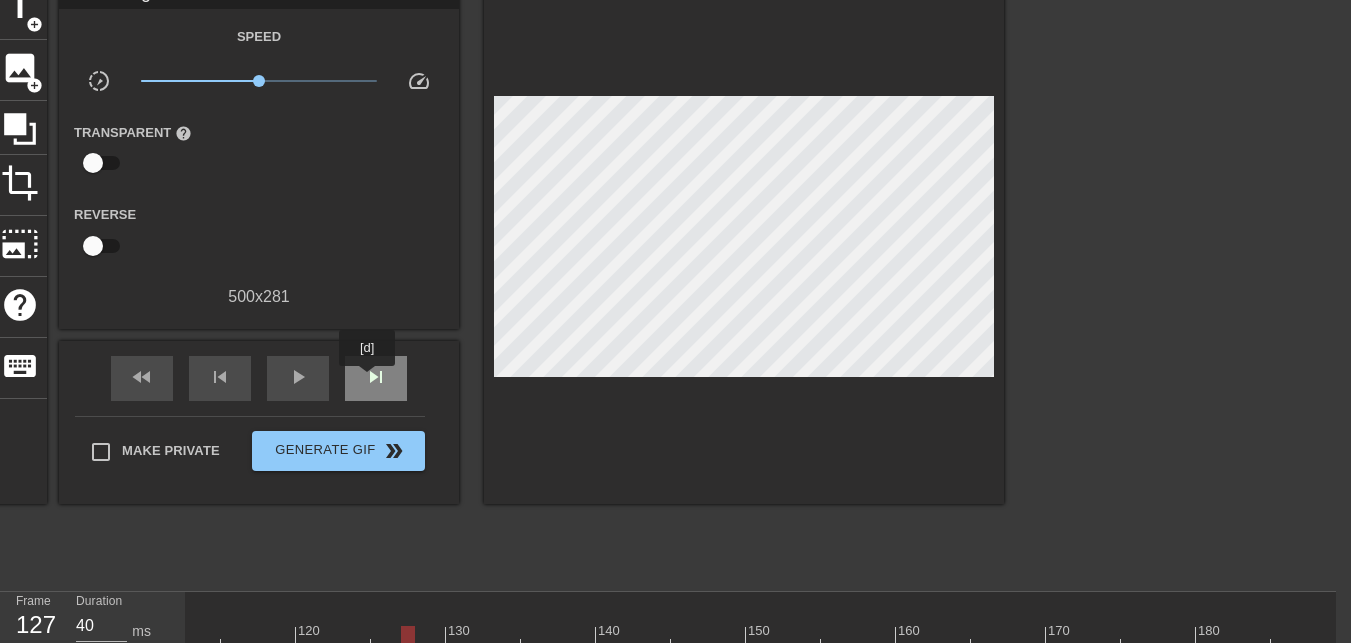click on "skip_next" at bounding box center [376, 377] 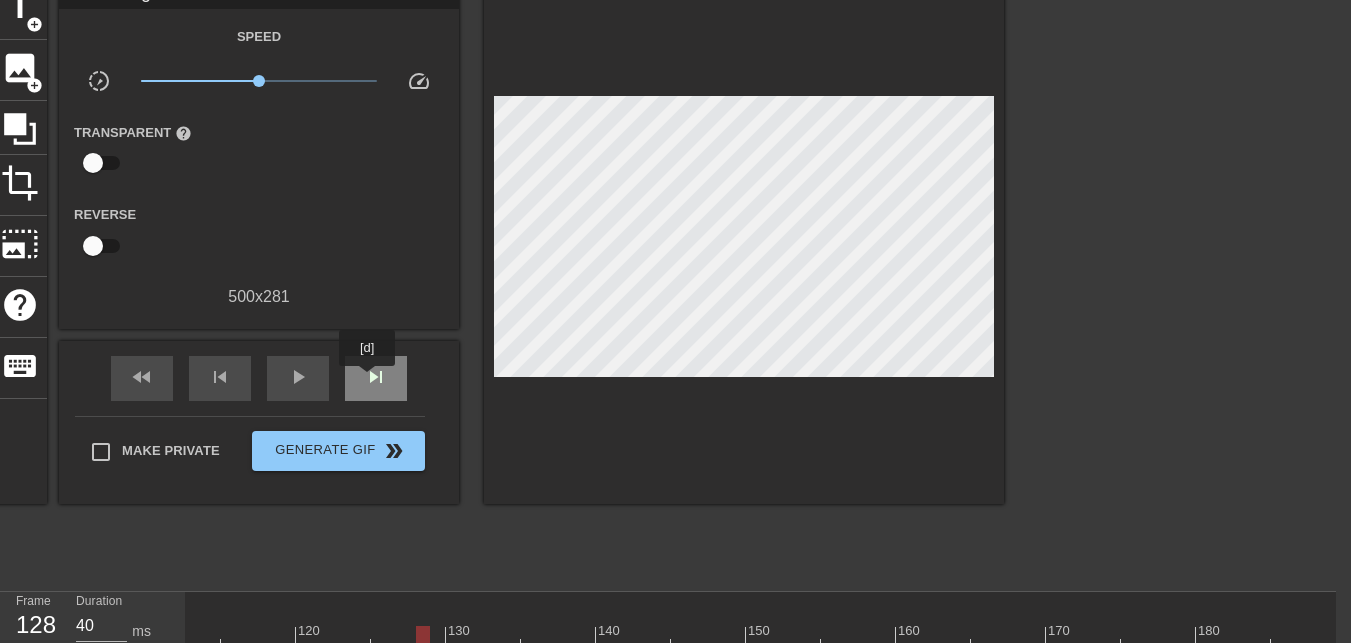 click on "skip_next" at bounding box center [376, 377] 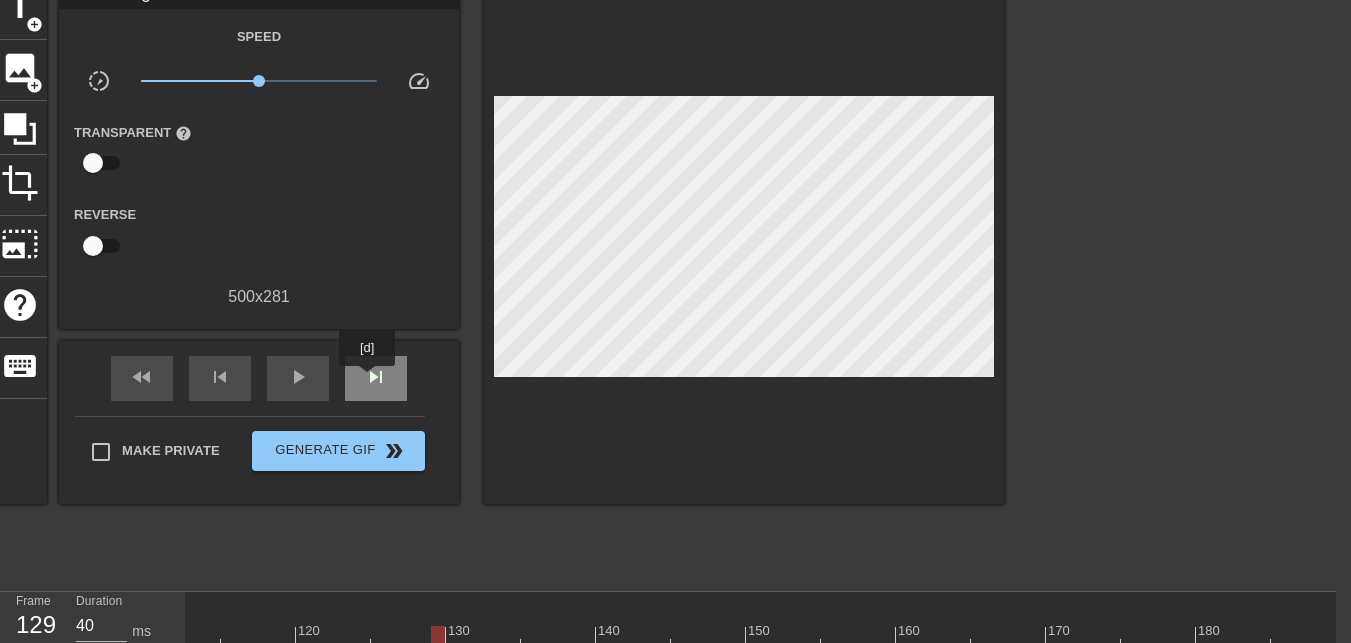 click on "skip_next" at bounding box center (376, 377) 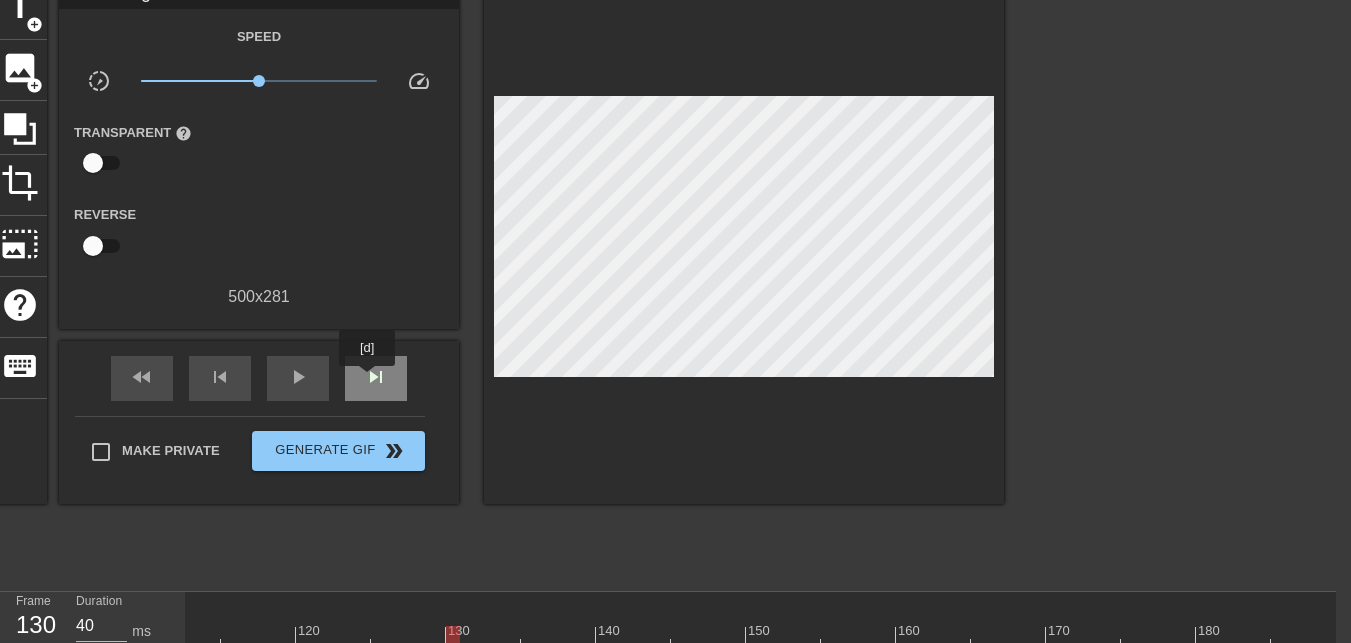 click on "skip_next" at bounding box center [376, 377] 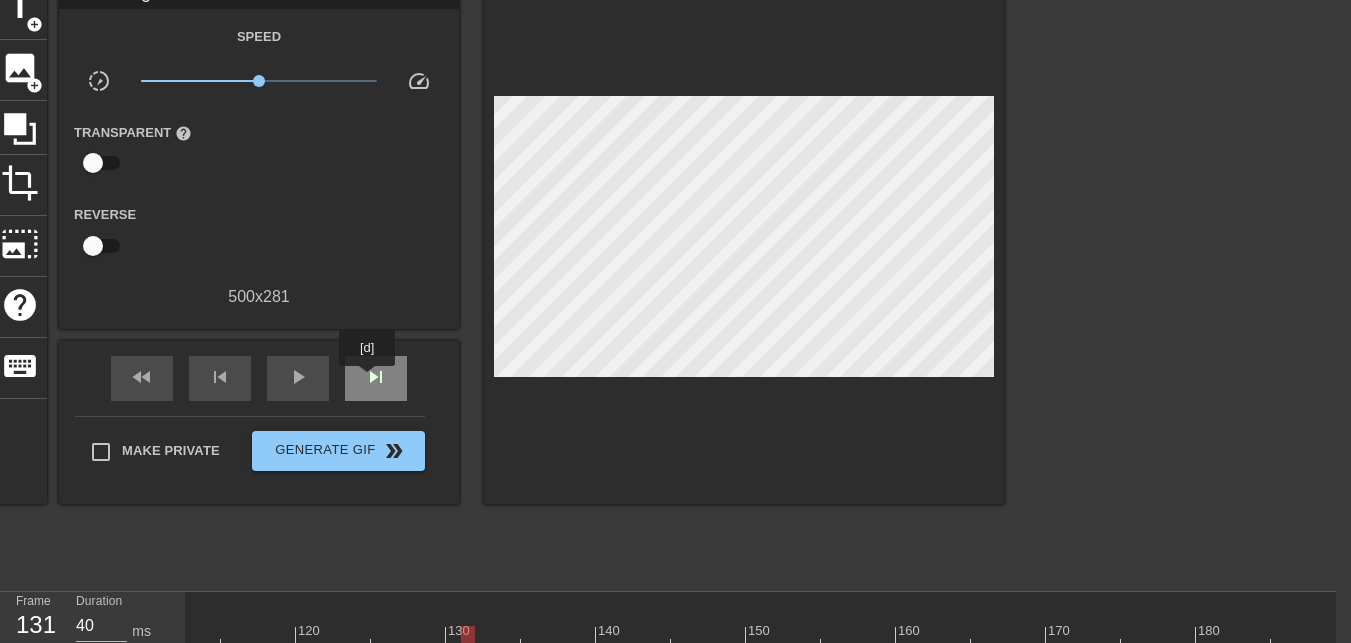 click on "skip_next" at bounding box center (376, 377) 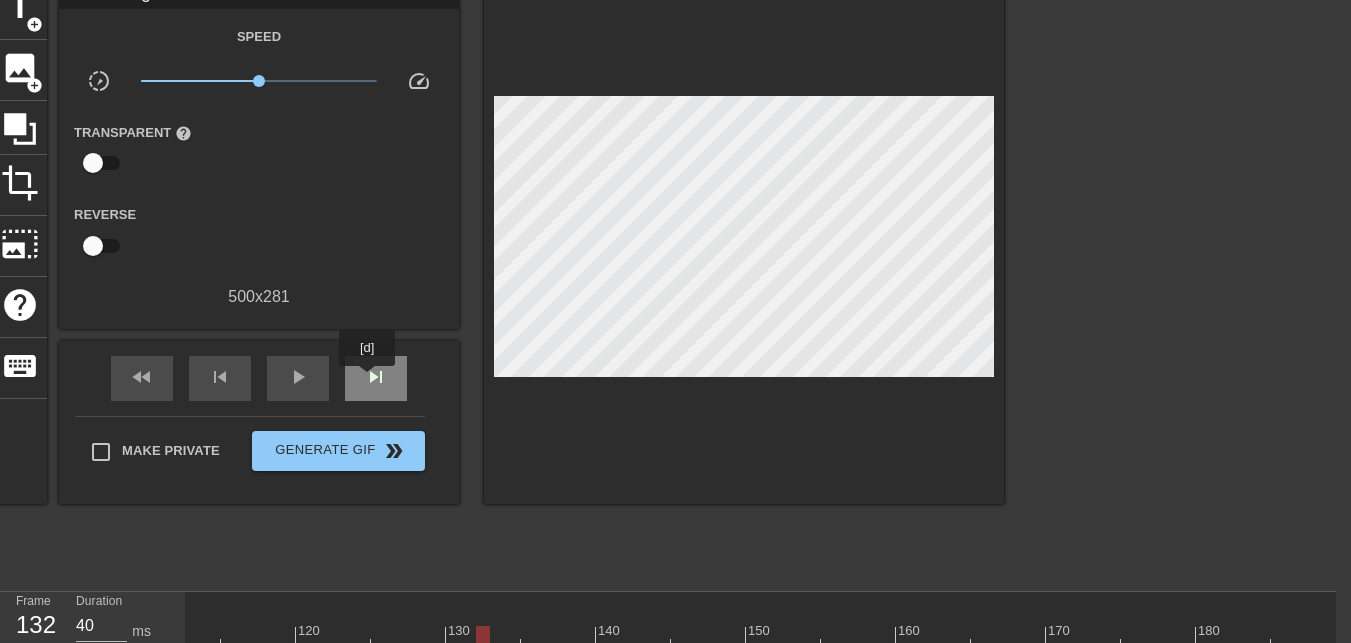 click on "skip_next" at bounding box center (376, 377) 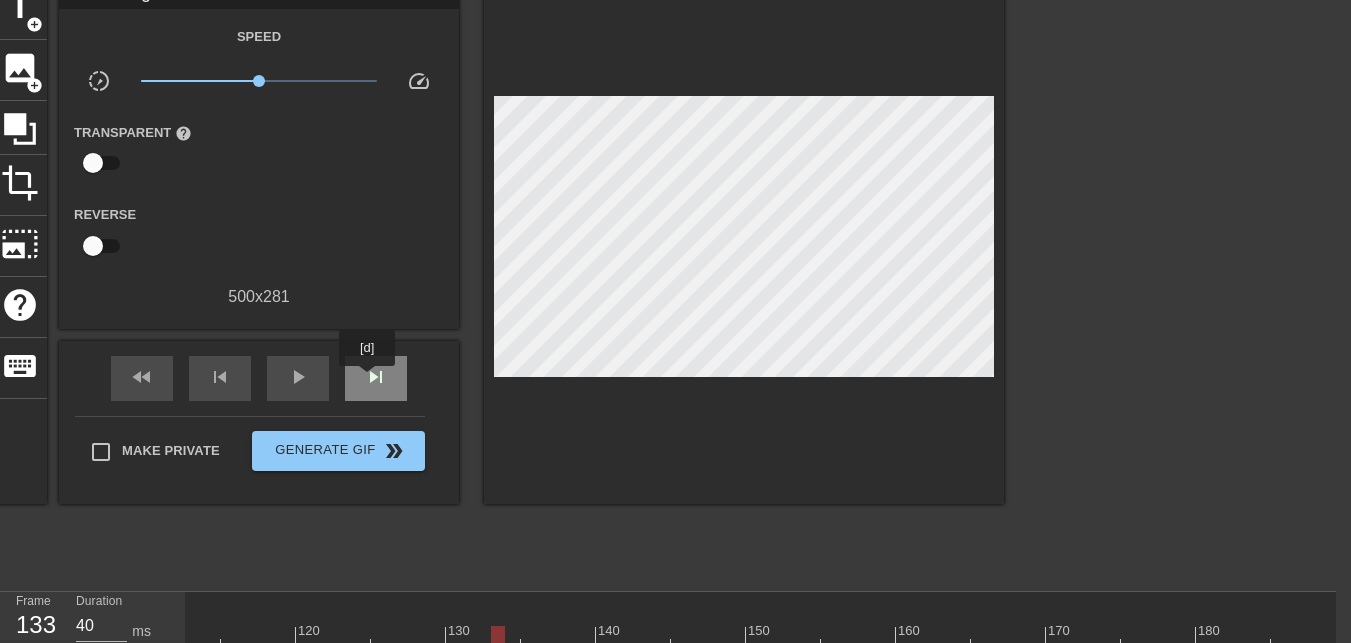 click on "skip_next" at bounding box center (376, 377) 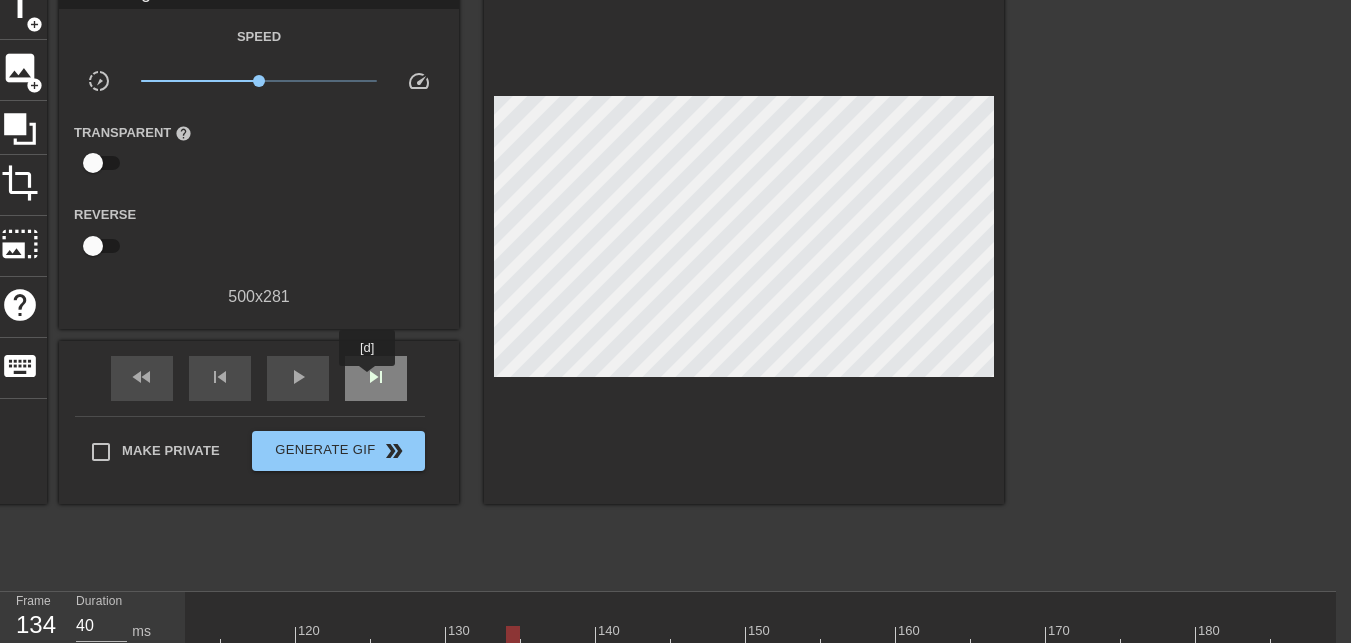 click on "skip_next" at bounding box center [376, 377] 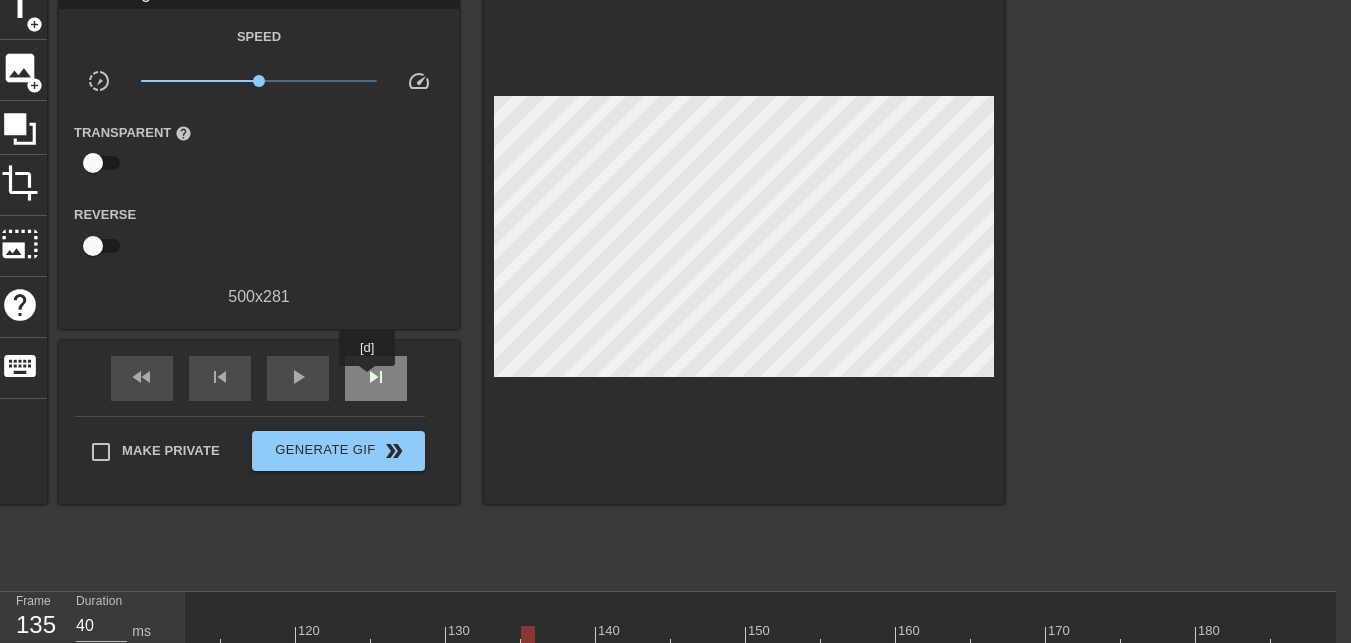 click on "skip_next" at bounding box center (376, 377) 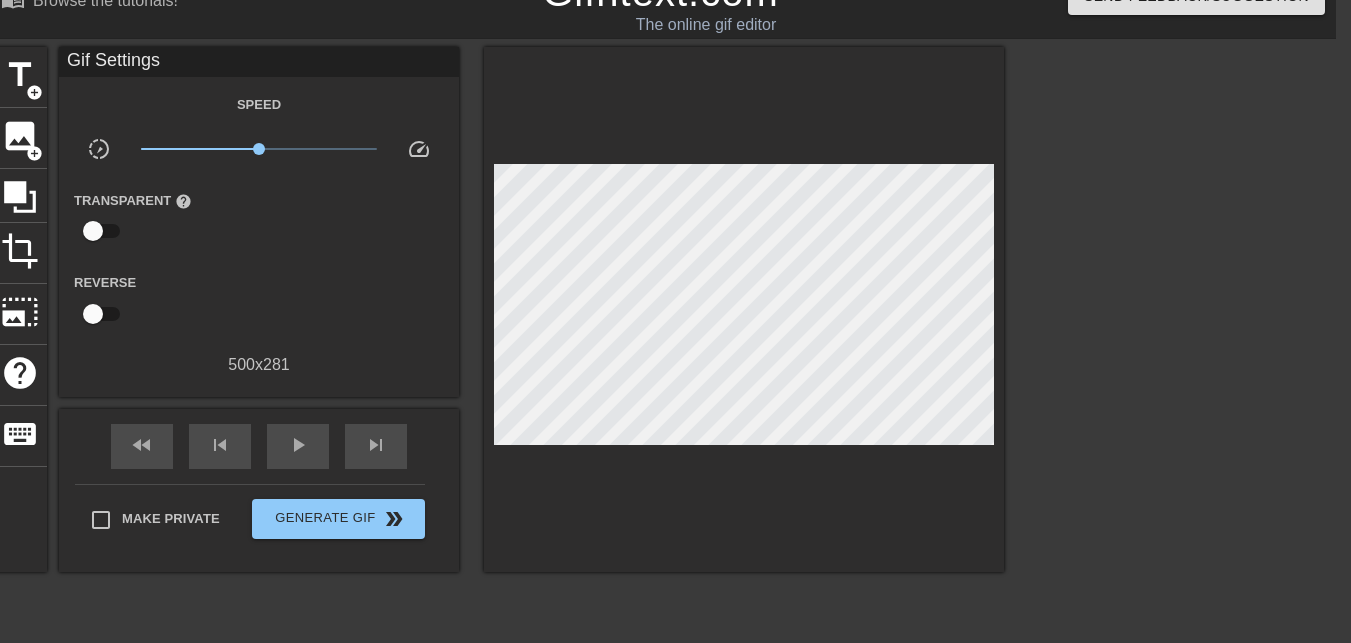scroll, scrollTop: 0, scrollLeft: 15, axis: horizontal 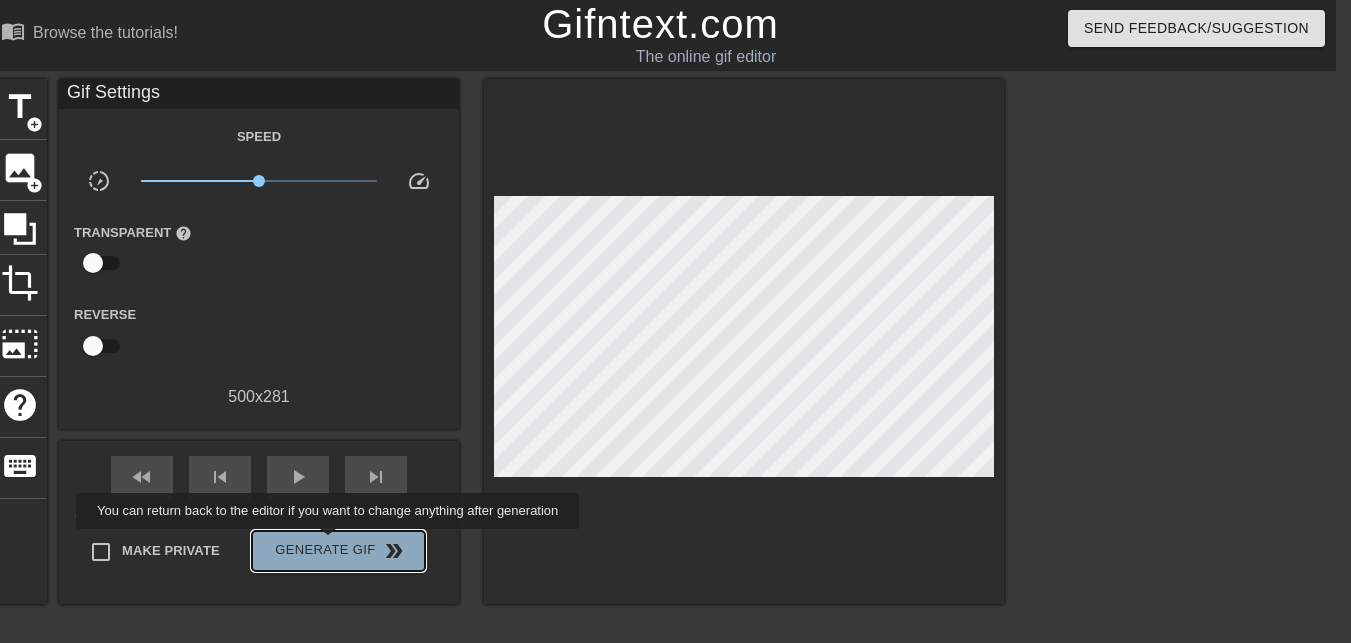click on "Generate Gif double_arrow" at bounding box center (338, 551) 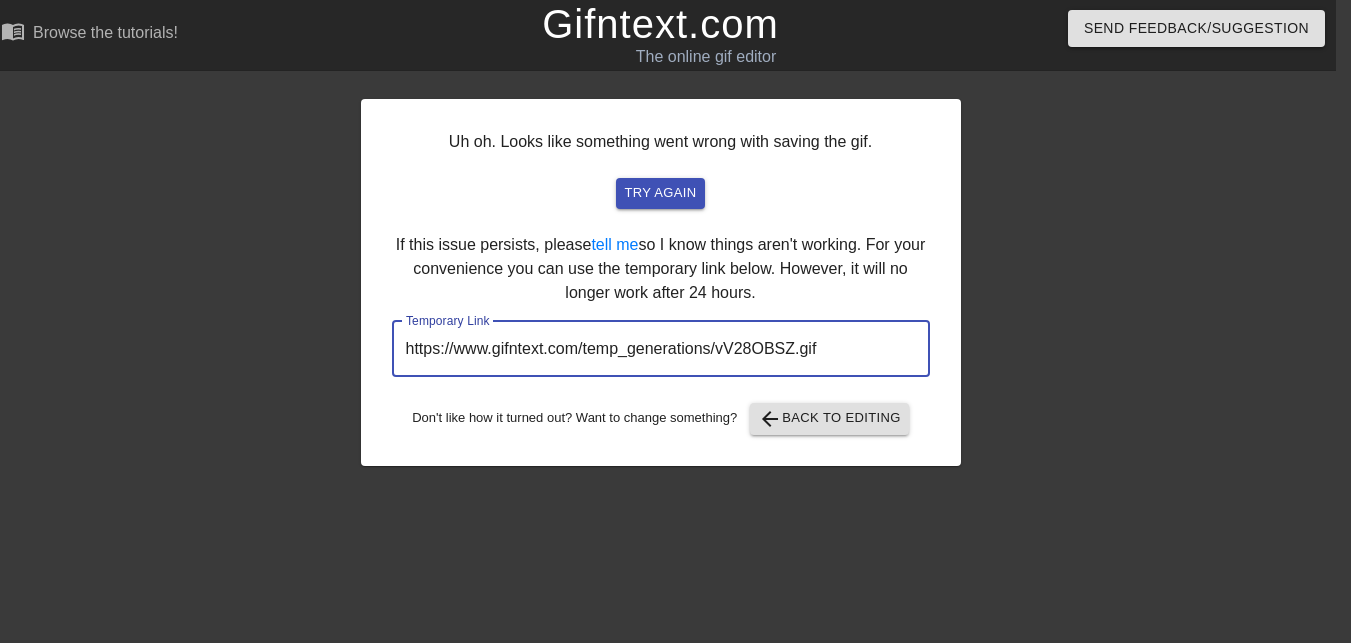 drag, startPoint x: 824, startPoint y: 344, endPoint x: 352, endPoint y: 405, distance: 475.9254 